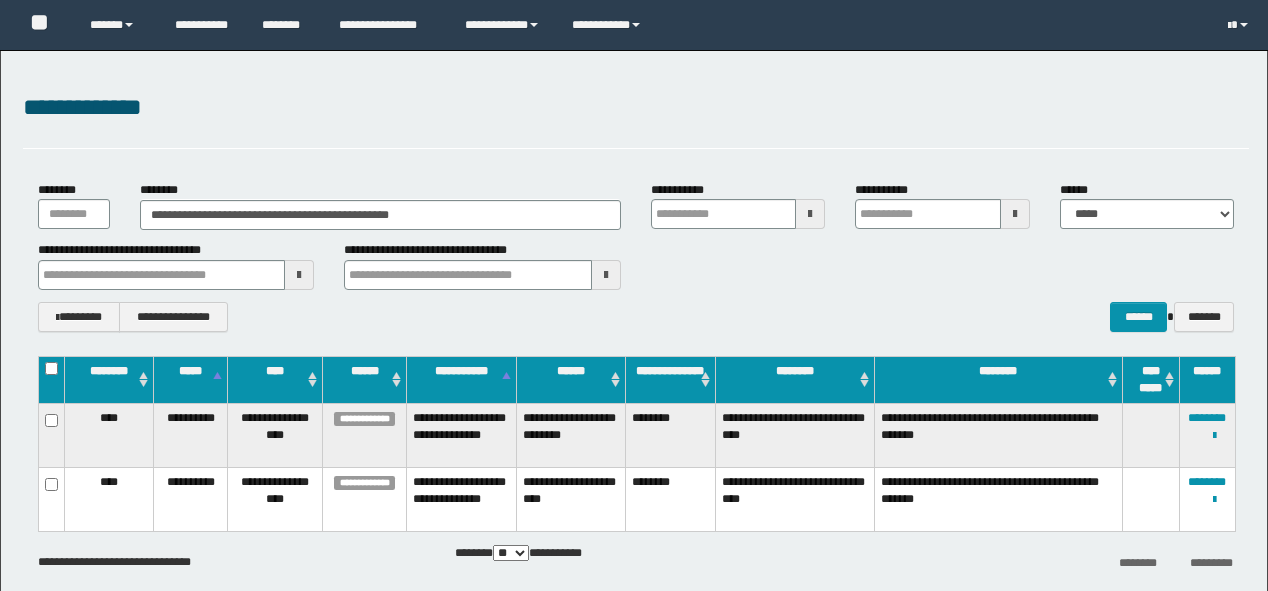 scroll, scrollTop: 0, scrollLeft: 0, axis: both 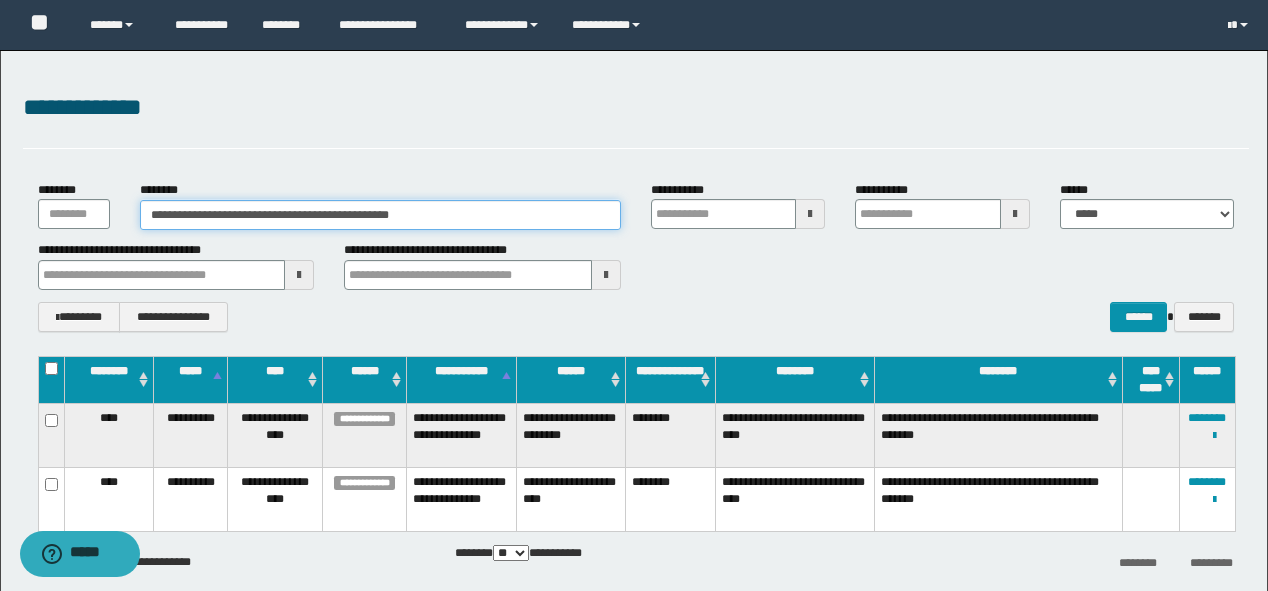 drag, startPoint x: 544, startPoint y: 212, endPoint x: 0, endPoint y: 336, distance: 557.9534 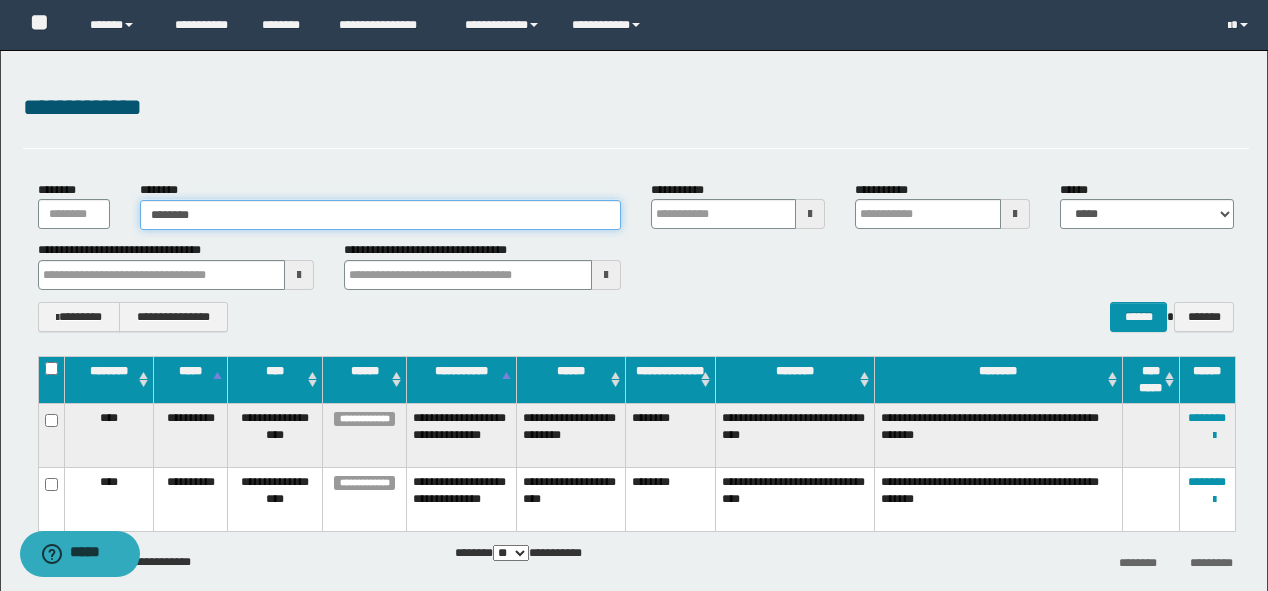 type on "********" 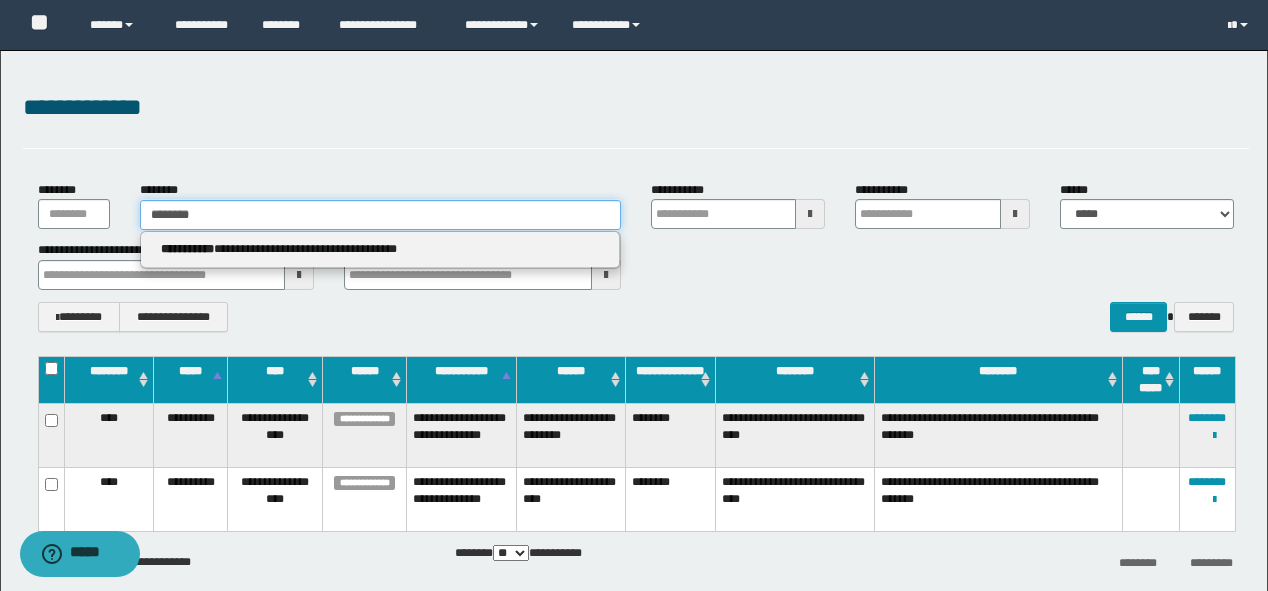 type on "********" 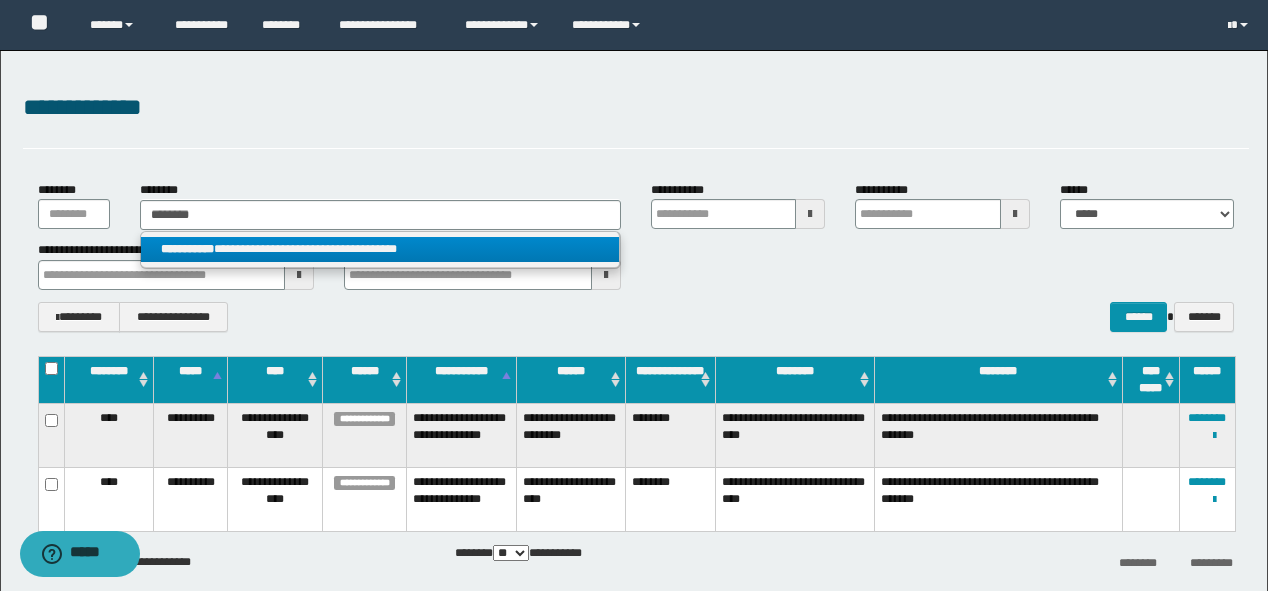 click on "**********" at bounding box center (380, 249) 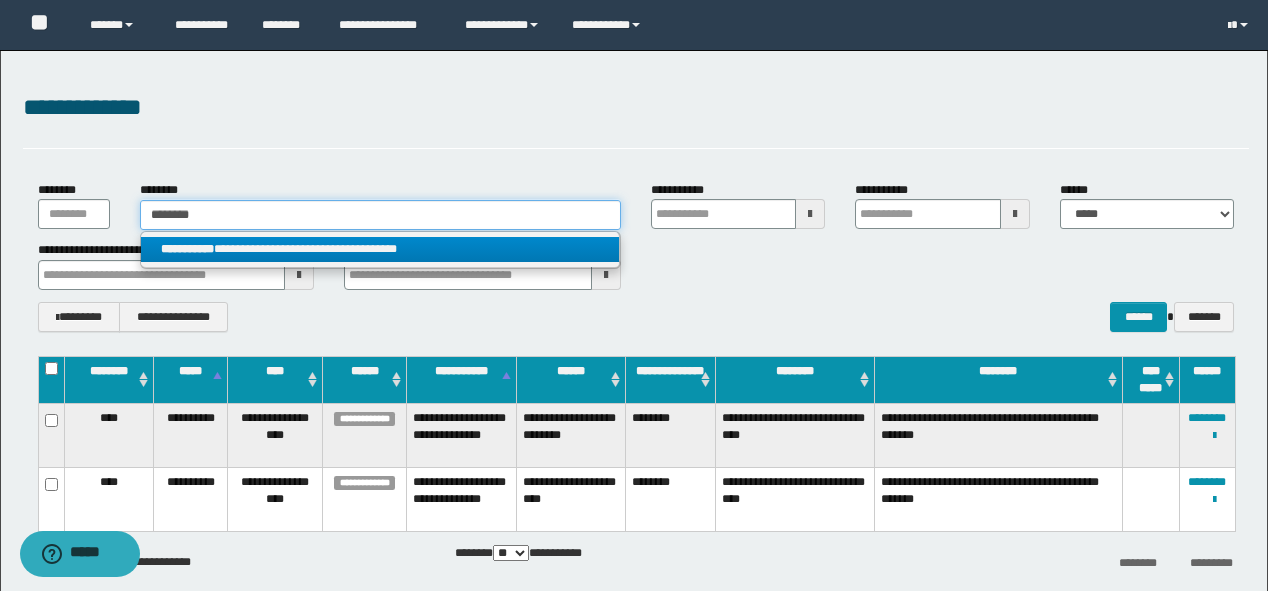 type 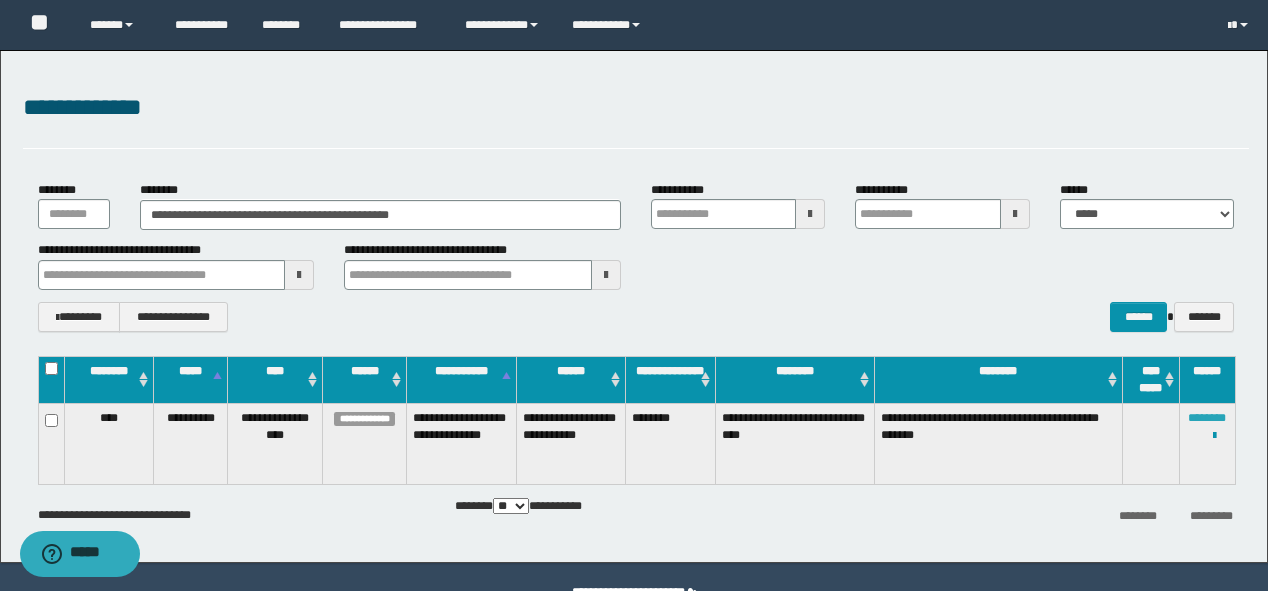 click on "********" at bounding box center [1207, 418] 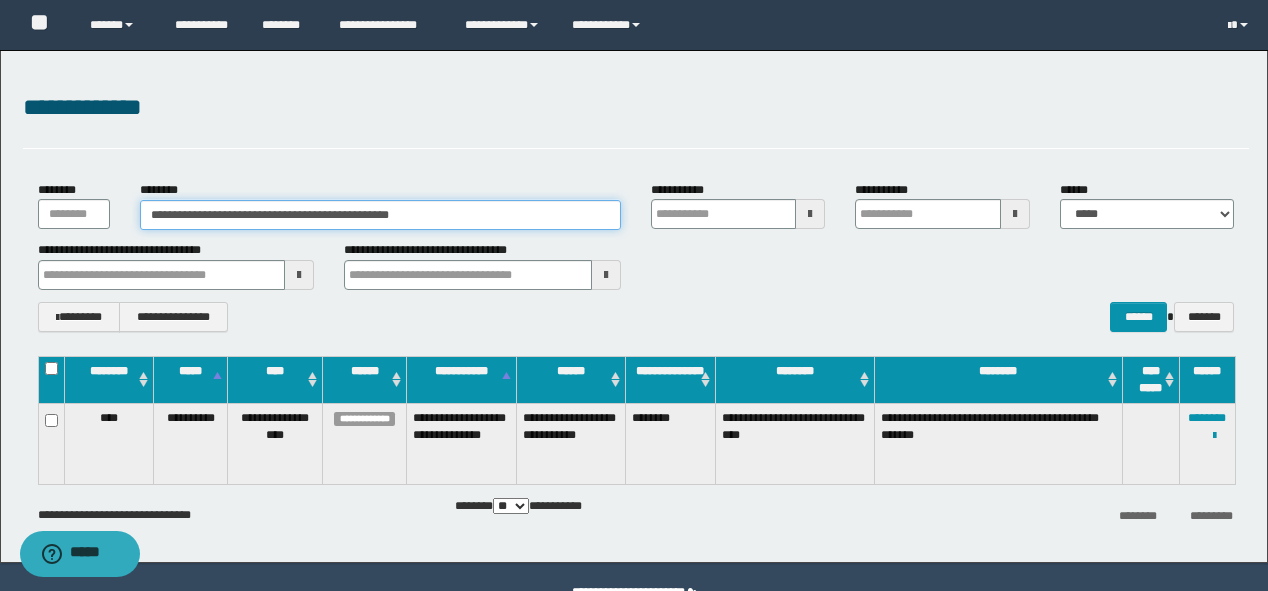 drag, startPoint x: 500, startPoint y: 217, endPoint x: 0, endPoint y: 176, distance: 501.6782 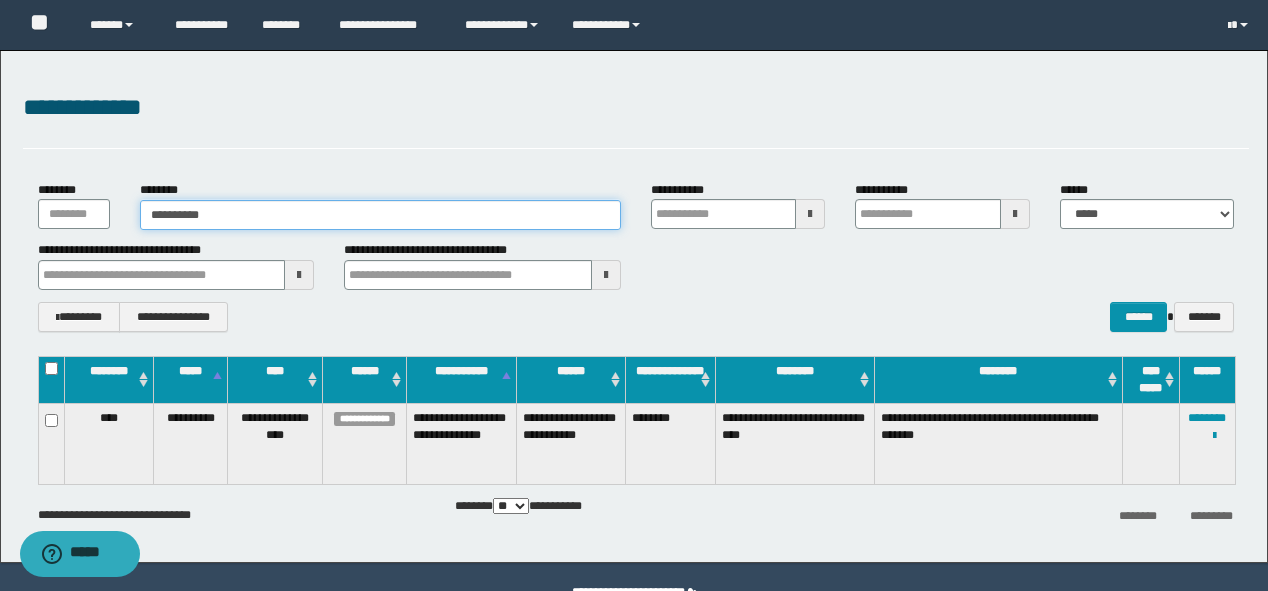 type on "**********" 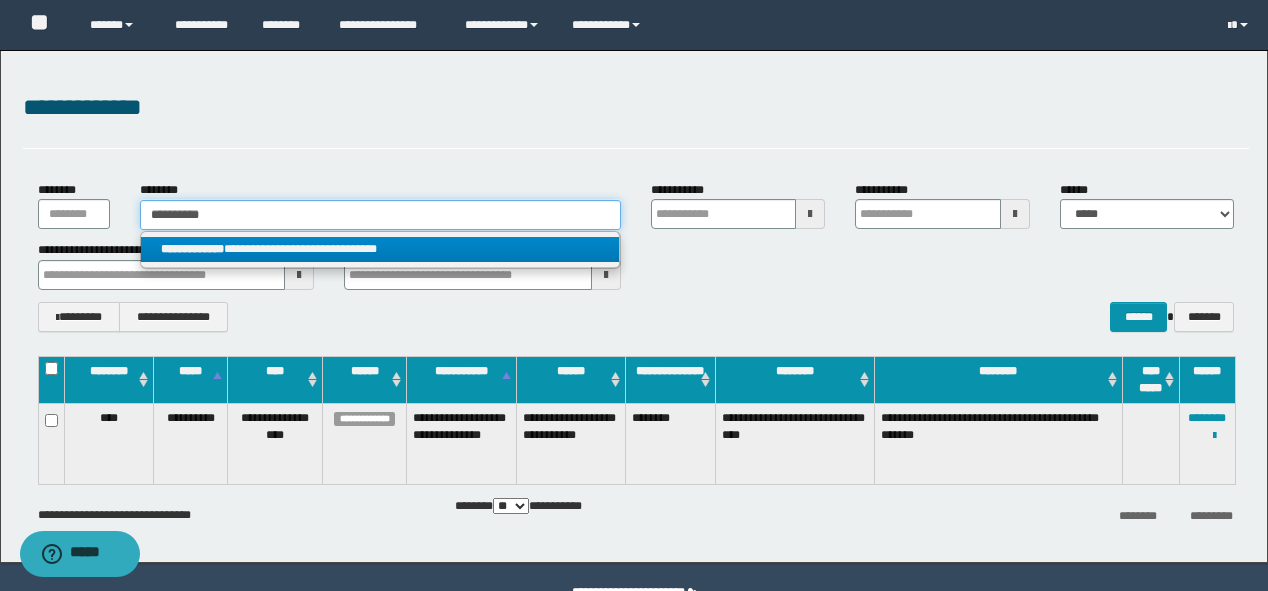 type on "**********" 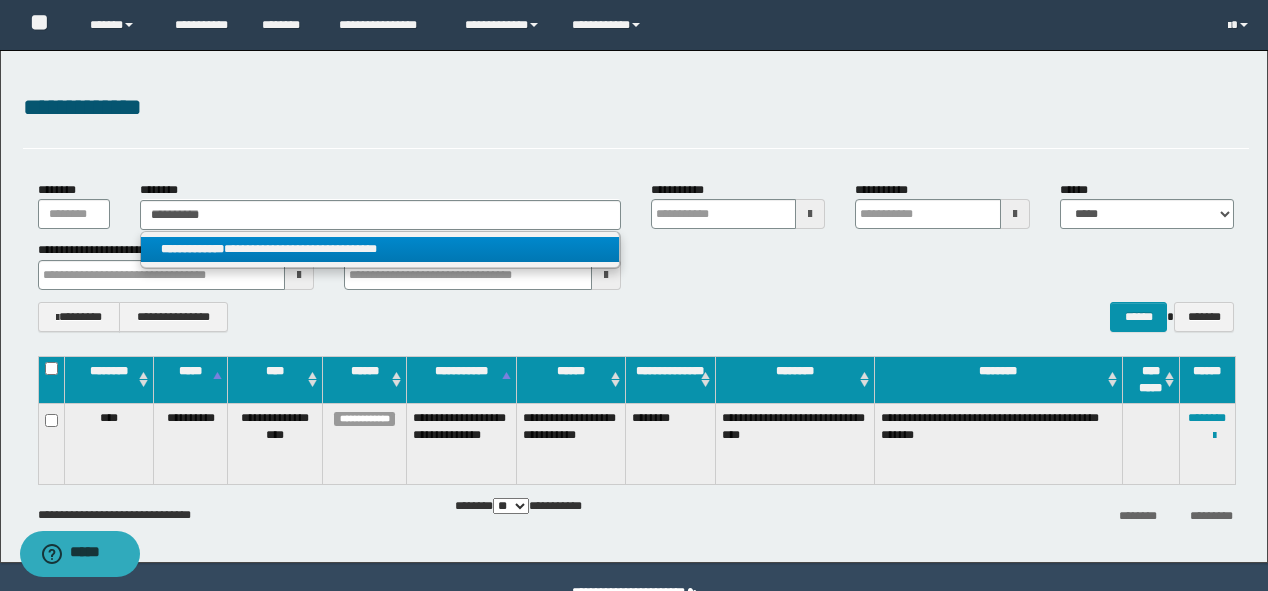 click on "**********" at bounding box center (380, 249) 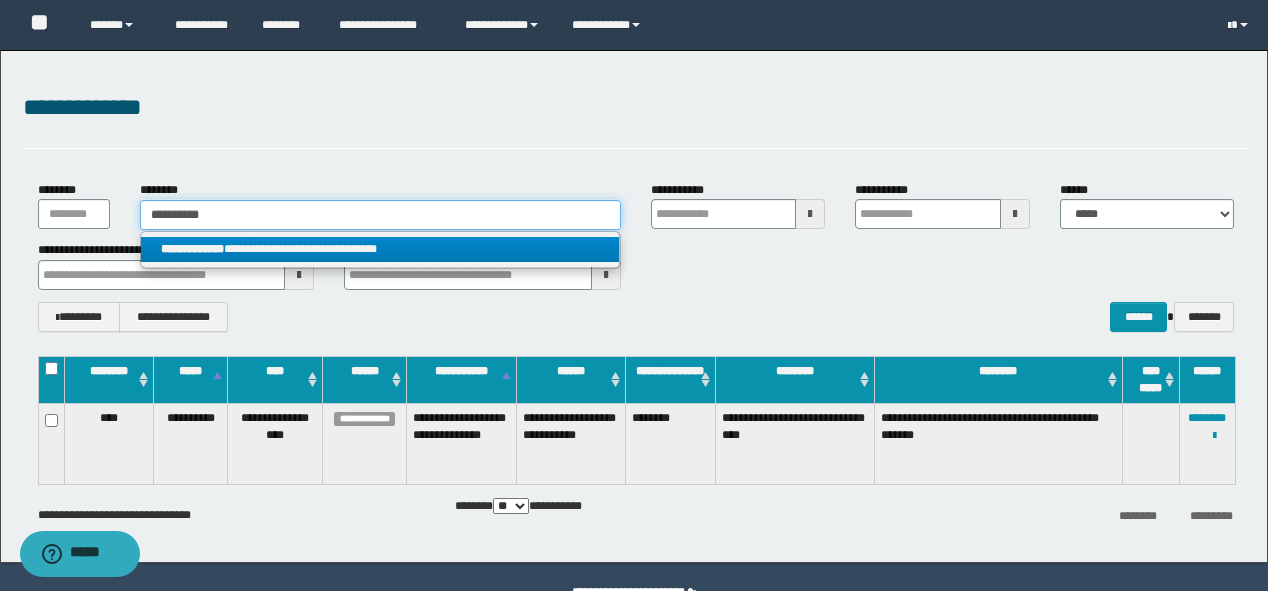 type 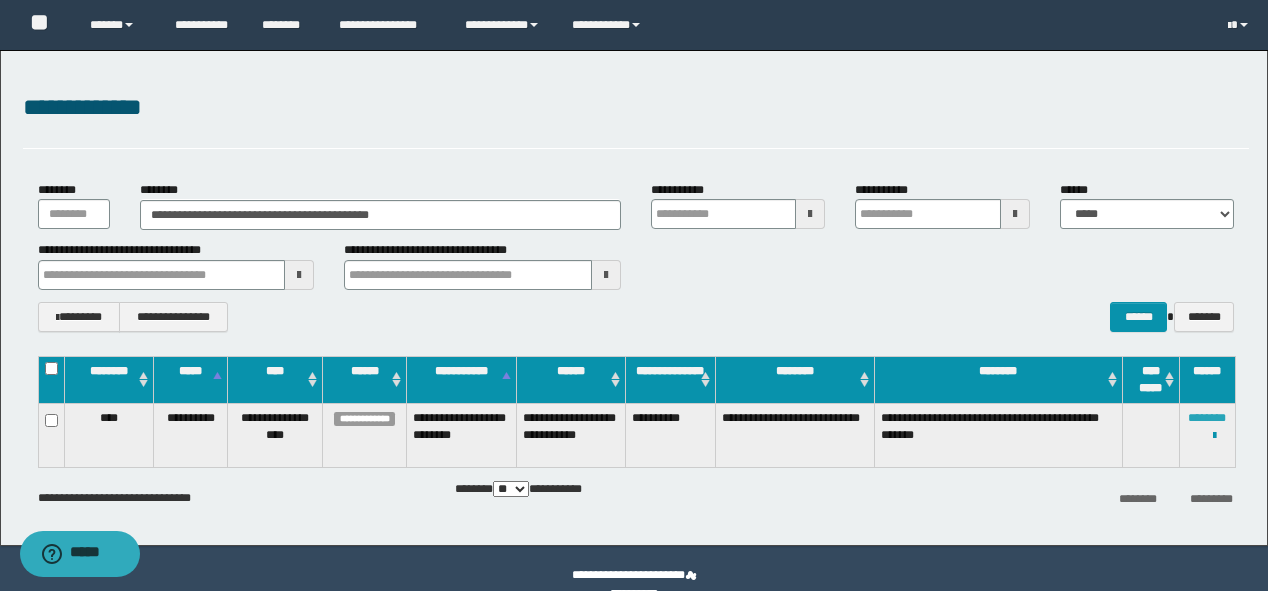 click on "********" at bounding box center (1207, 418) 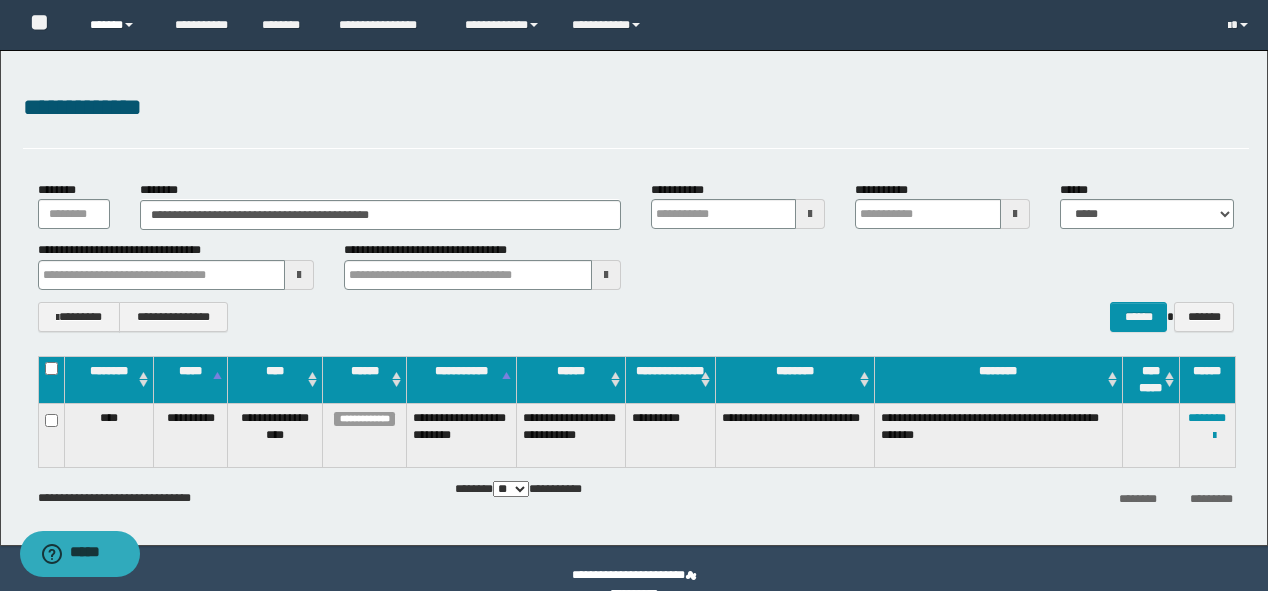 click on "******" at bounding box center [117, 25] 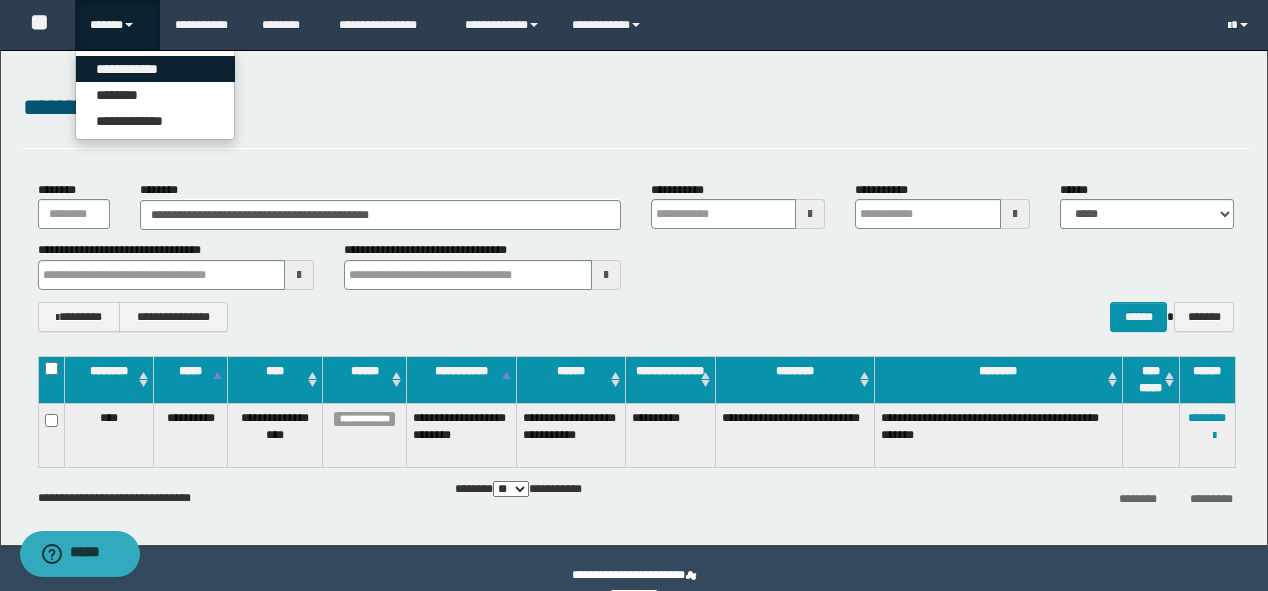 click on "**********" at bounding box center [155, 69] 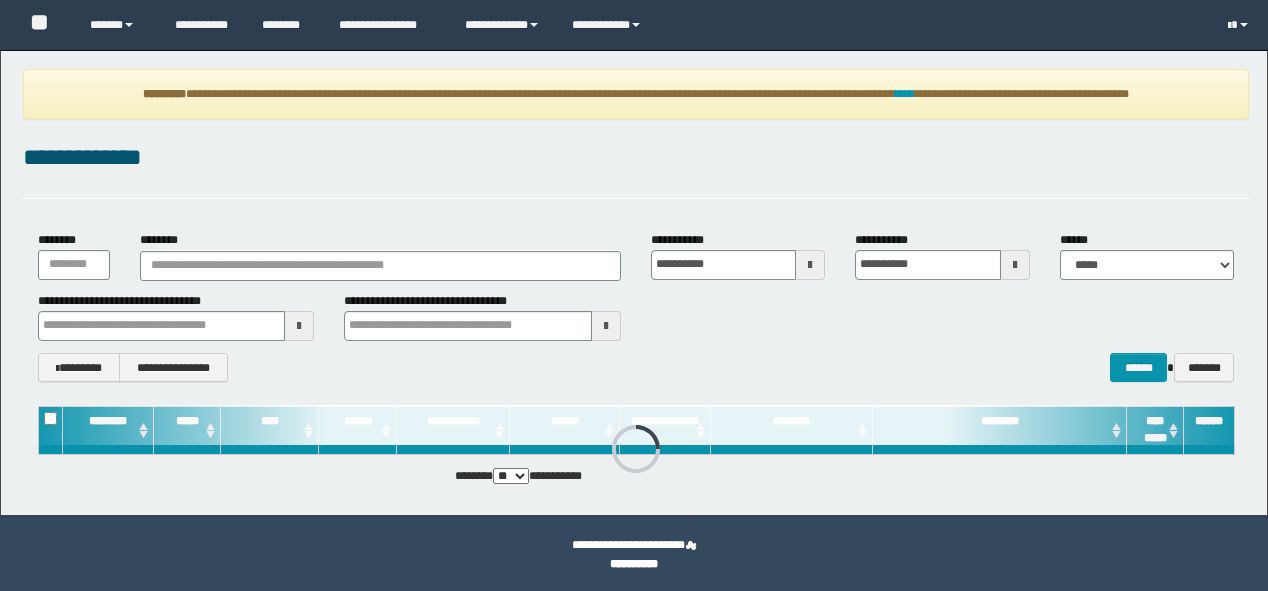 scroll, scrollTop: 0, scrollLeft: 0, axis: both 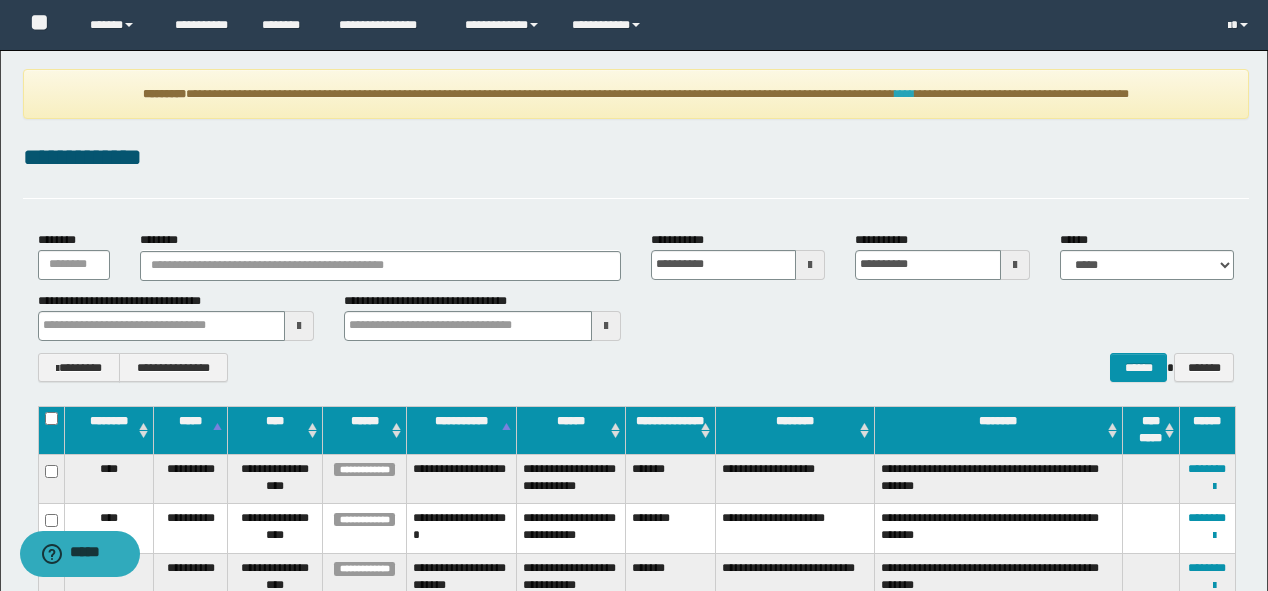 click on "****" at bounding box center [905, 94] 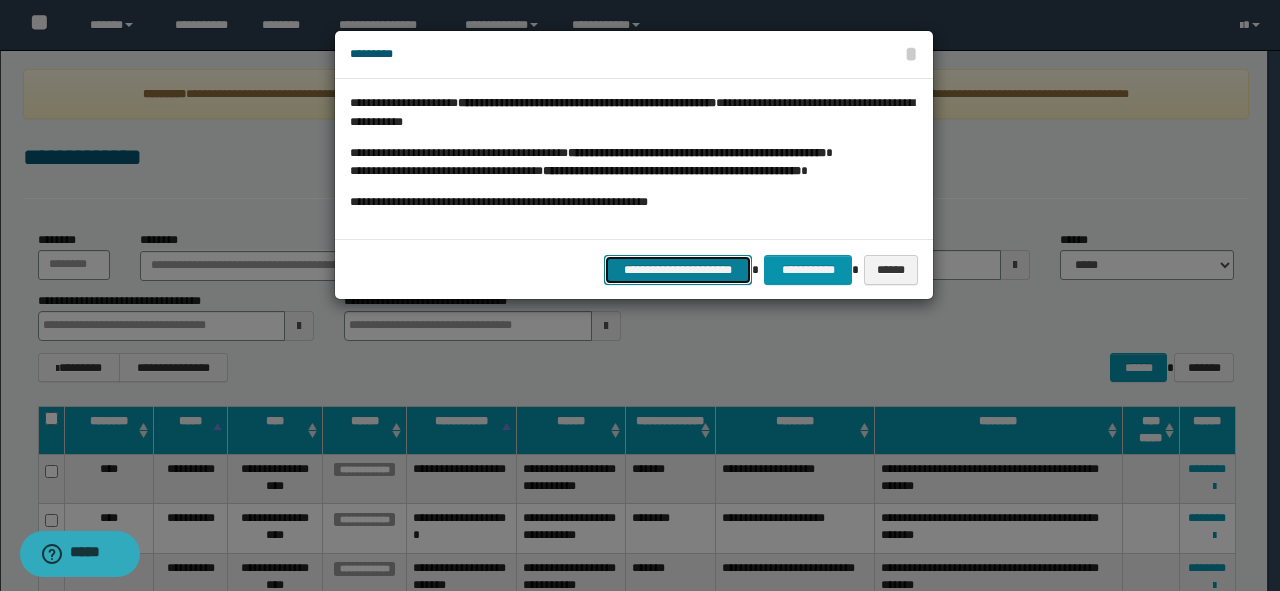 click on "**********" at bounding box center [678, 270] 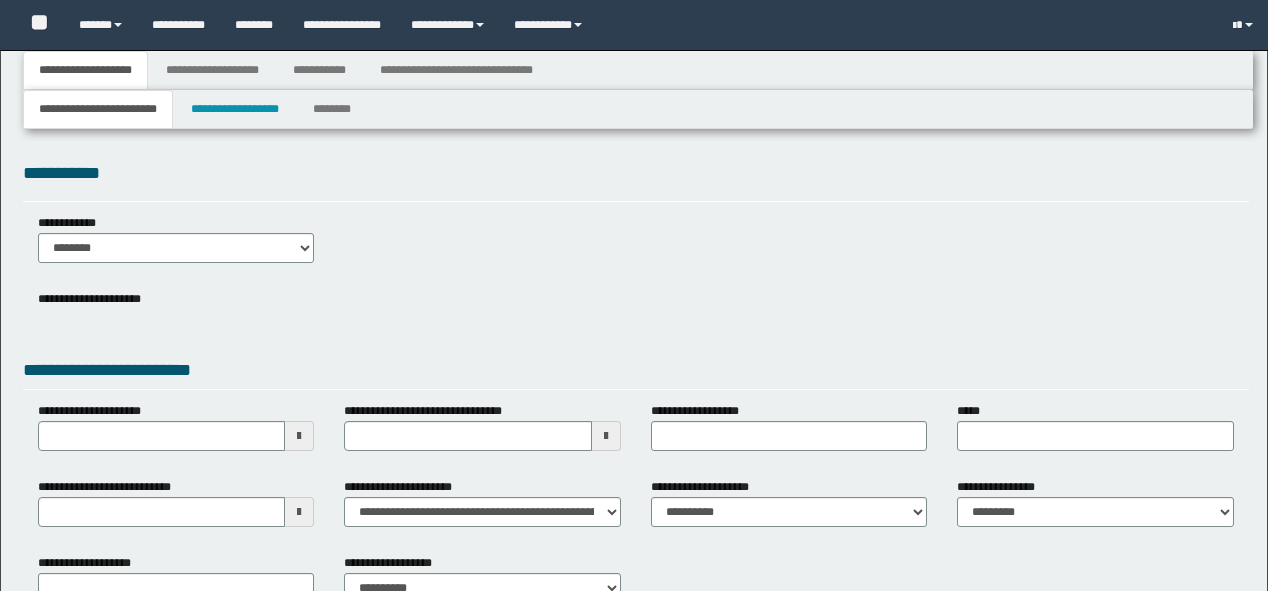 type 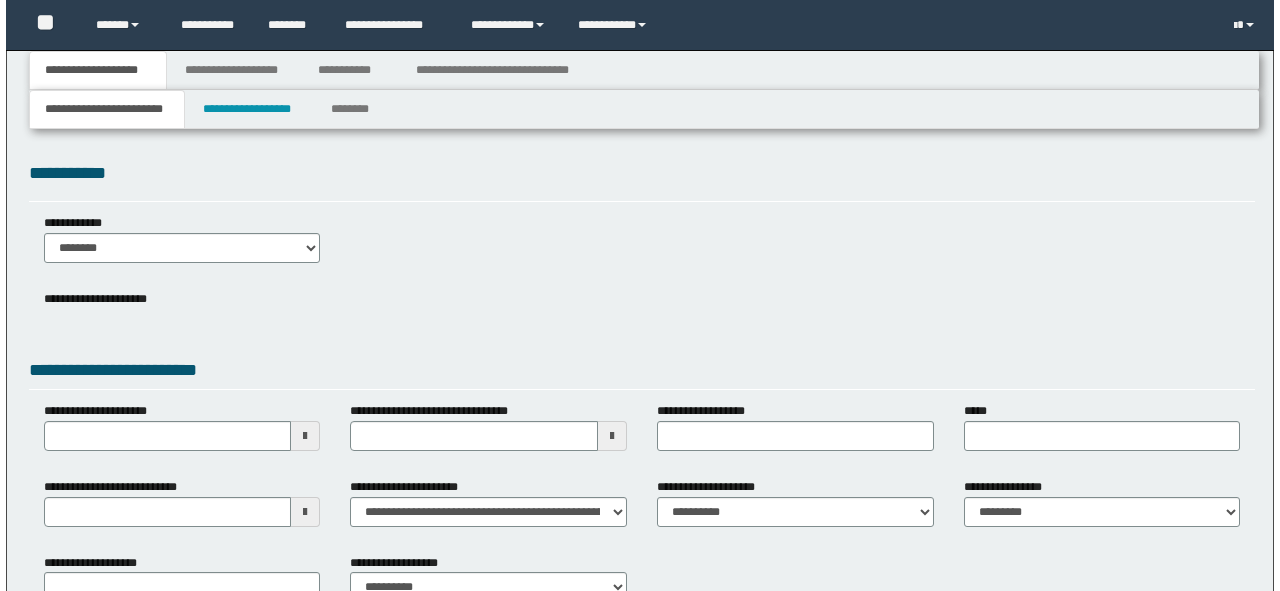 scroll, scrollTop: 0, scrollLeft: 0, axis: both 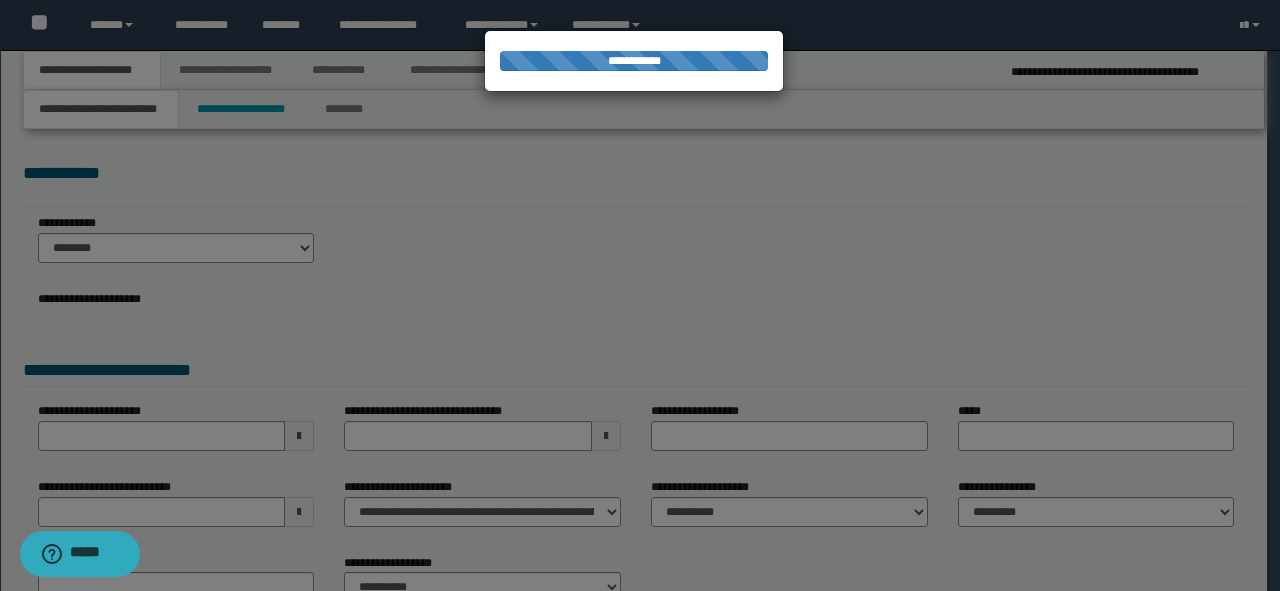 type on "**********" 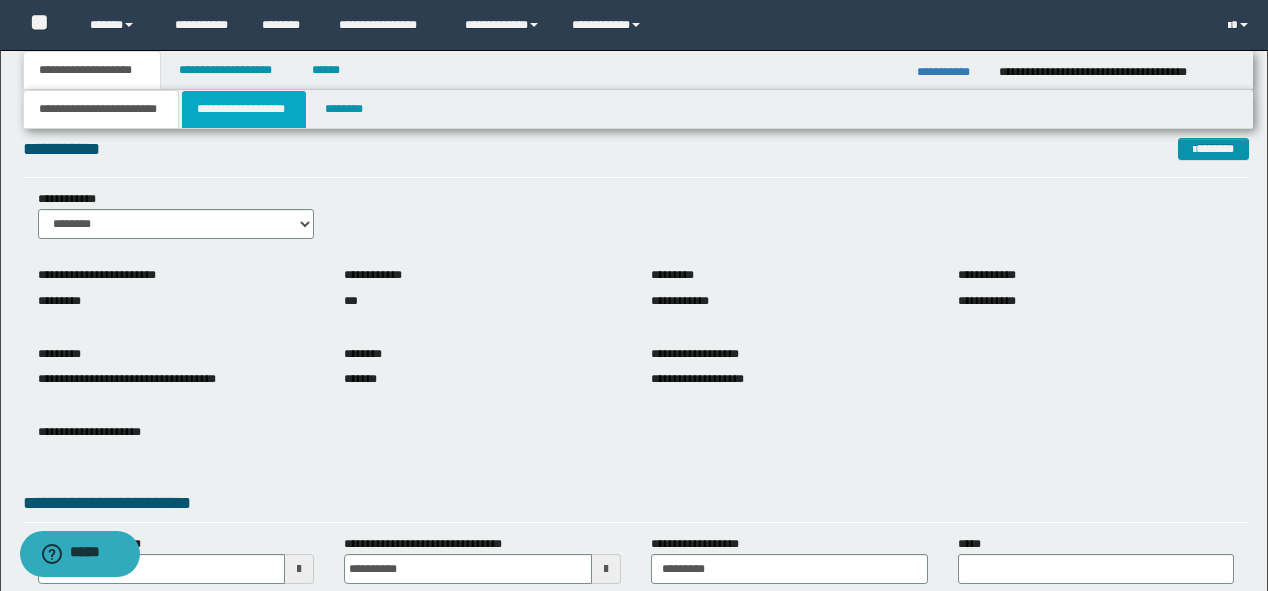 scroll, scrollTop: 0, scrollLeft: 0, axis: both 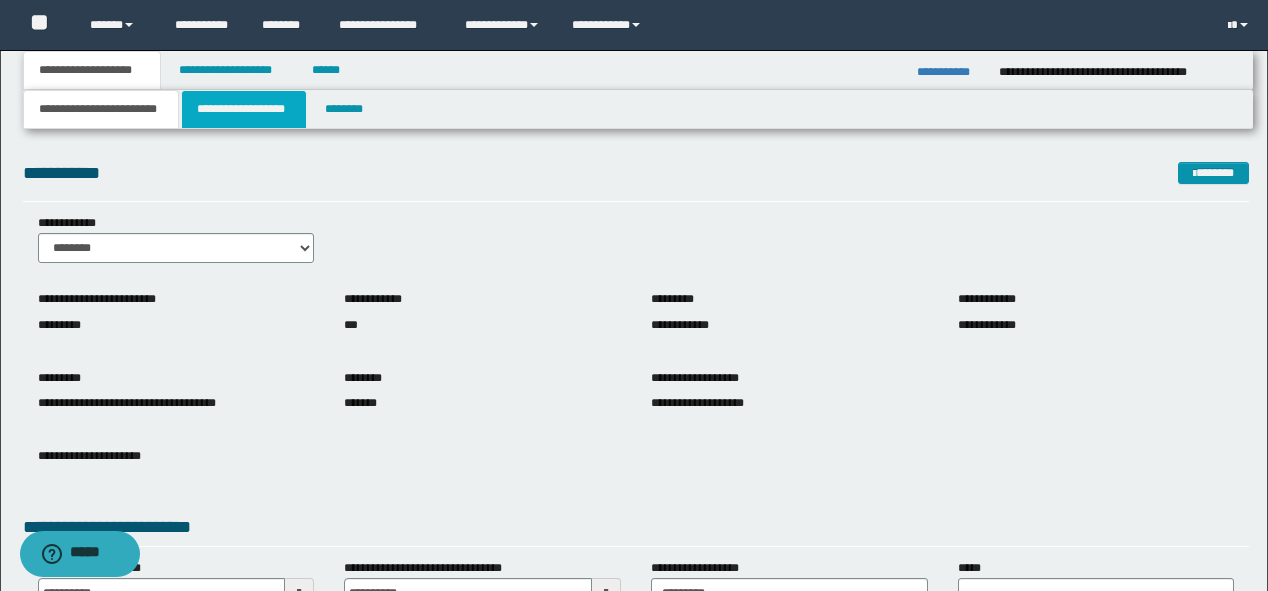 click on "**********" at bounding box center [244, 109] 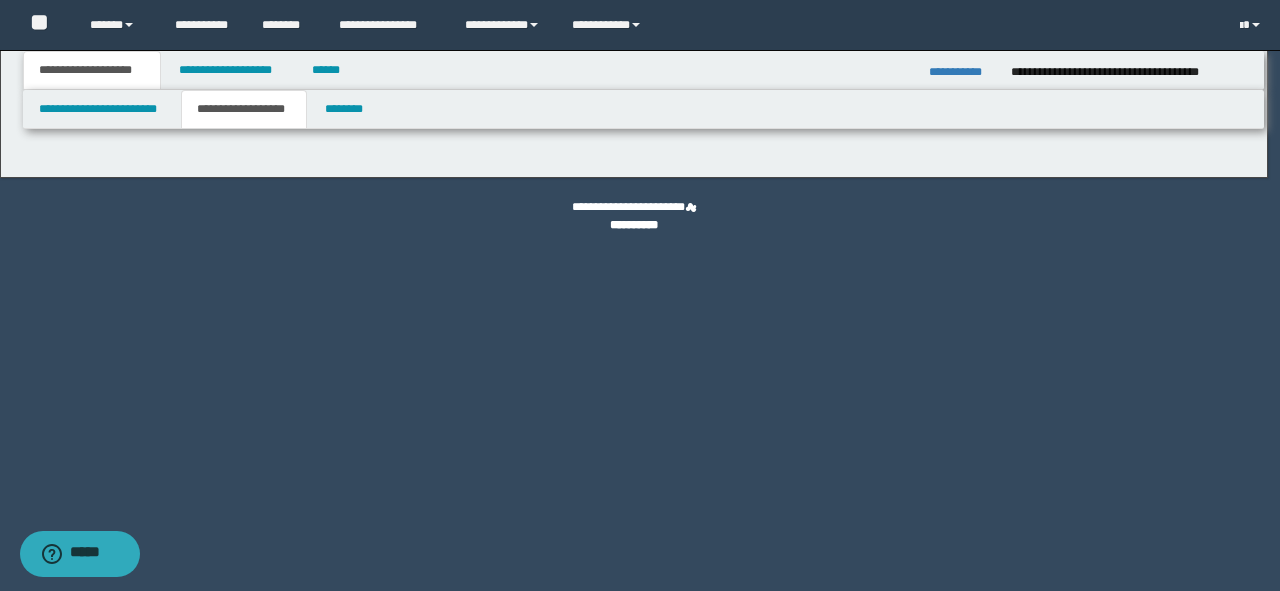 type on "********" 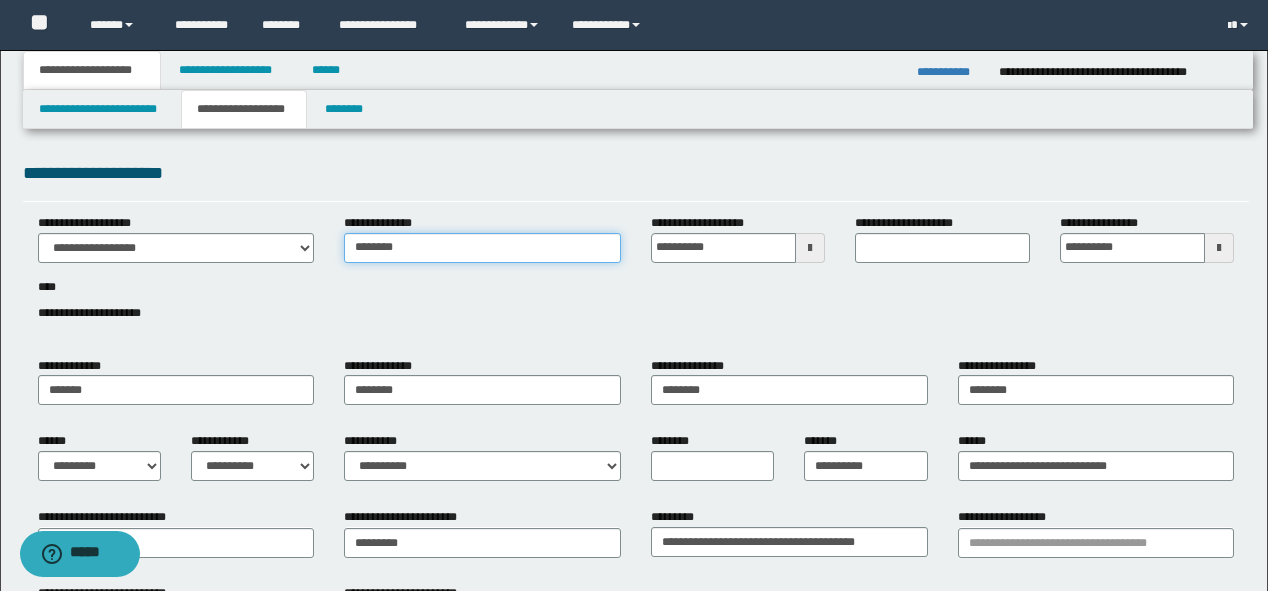 drag, startPoint x: 478, startPoint y: 250, endPoint x: 0, endPoint y: 255, distance: 478.02615 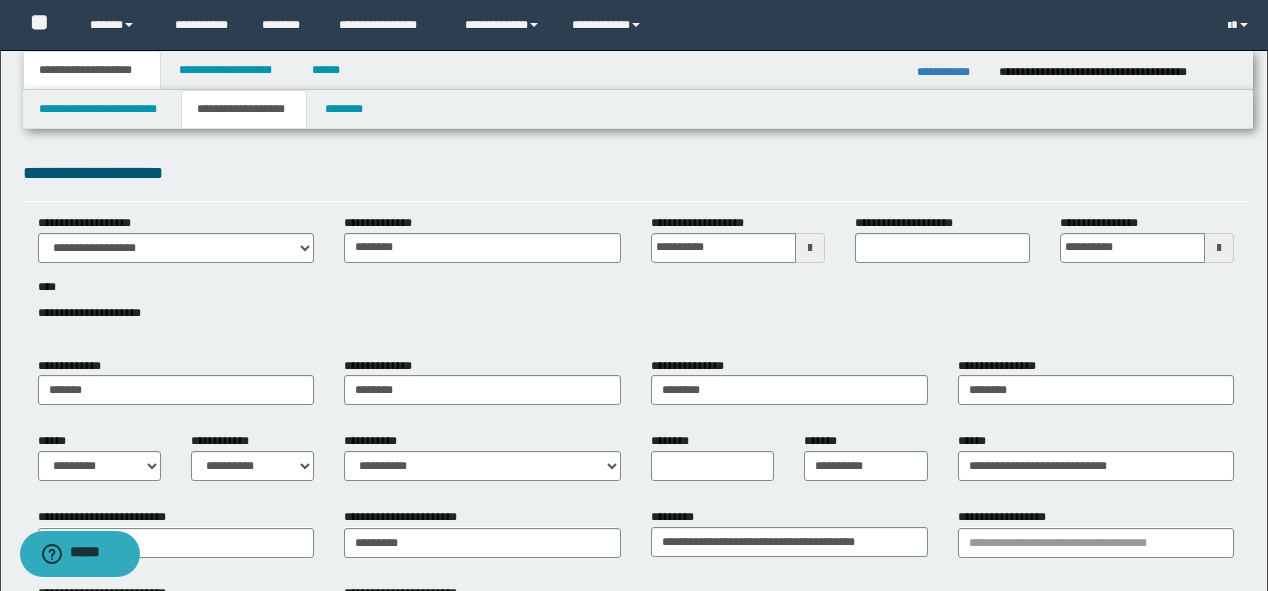 click on "**********" at bounding box center [125, 304] 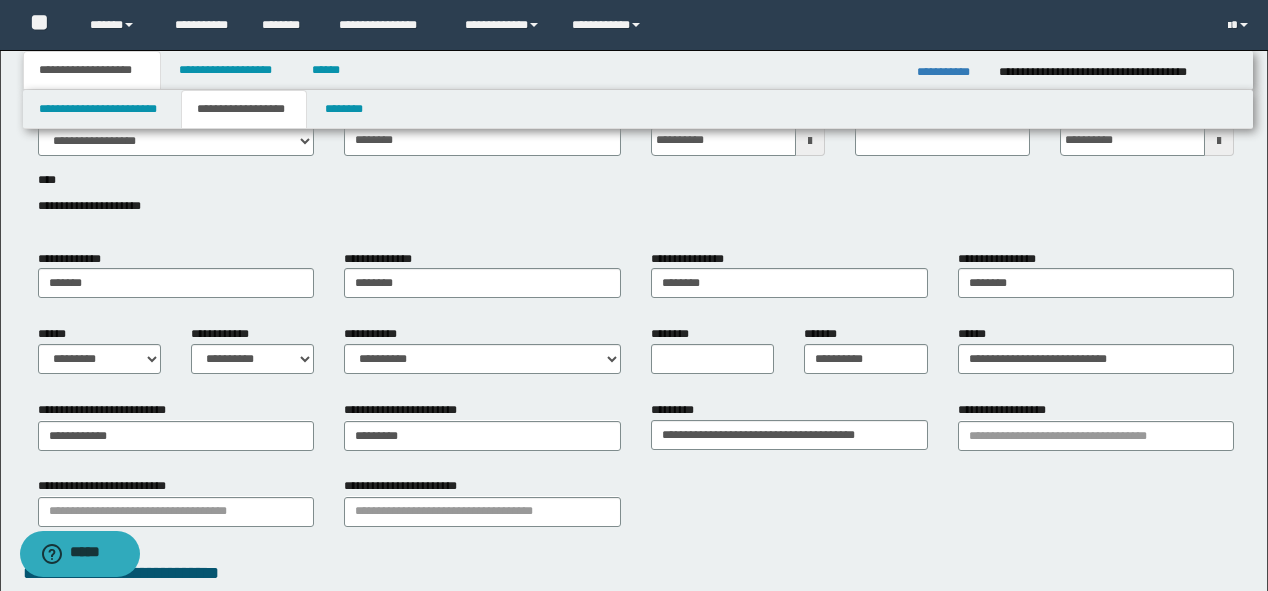 scroll, scrollTop: 160, scrollLeft: 0, axis: vertical 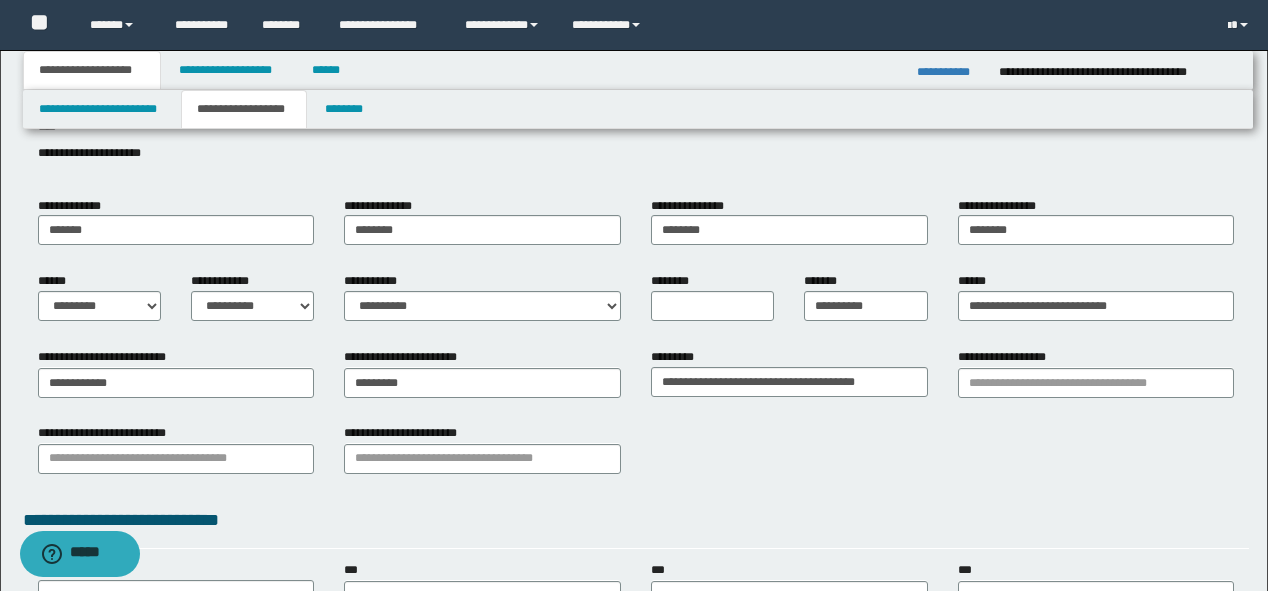 click on "**********" at bounding box center [636, 456] 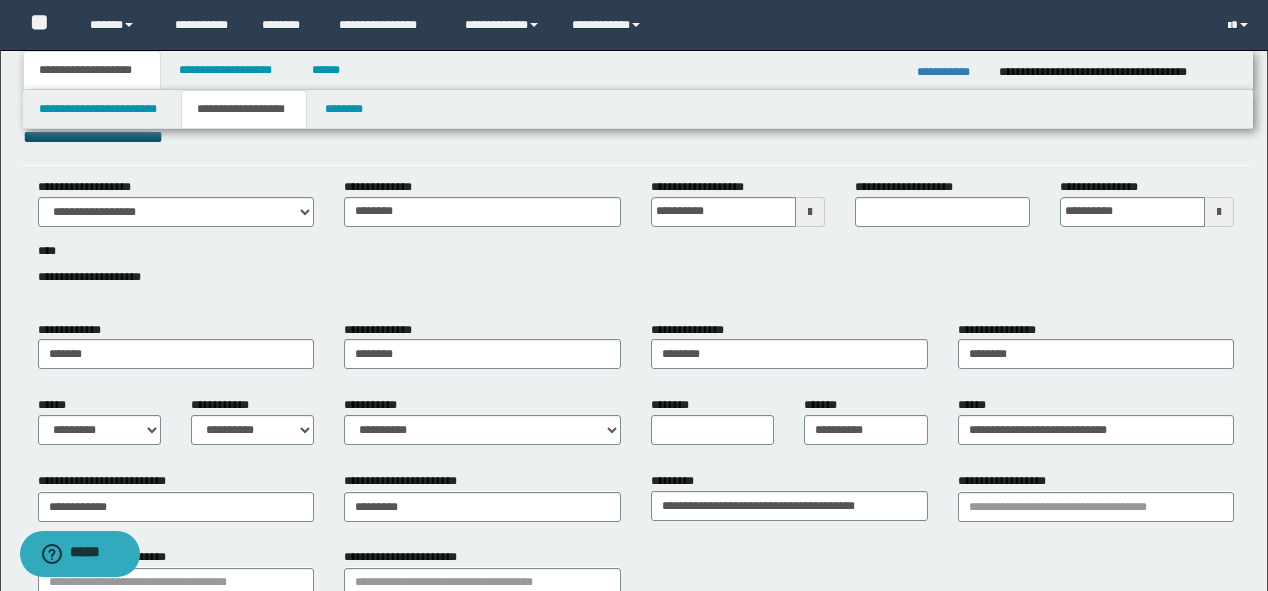 scroll, scrollTop: 0, scrollLeft: 0, axis: both 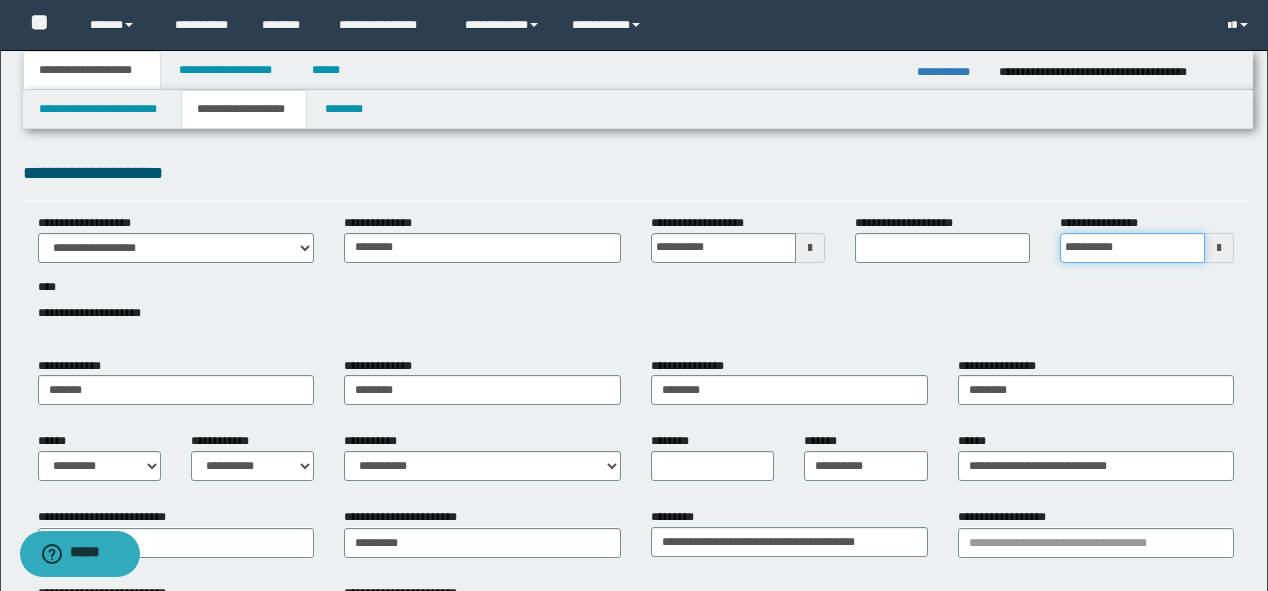 drag, startPoint x: 1156, startPoint y: 248, endPoint x: 480, endPoint y: 284, distance: 676.9579 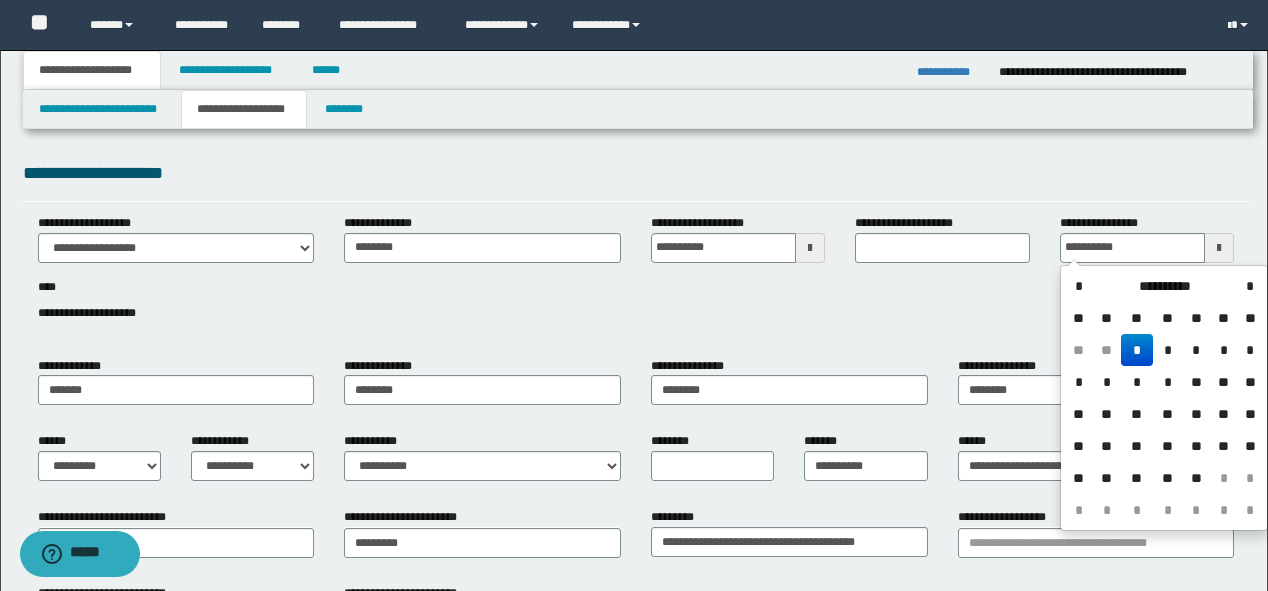 type on "**********" 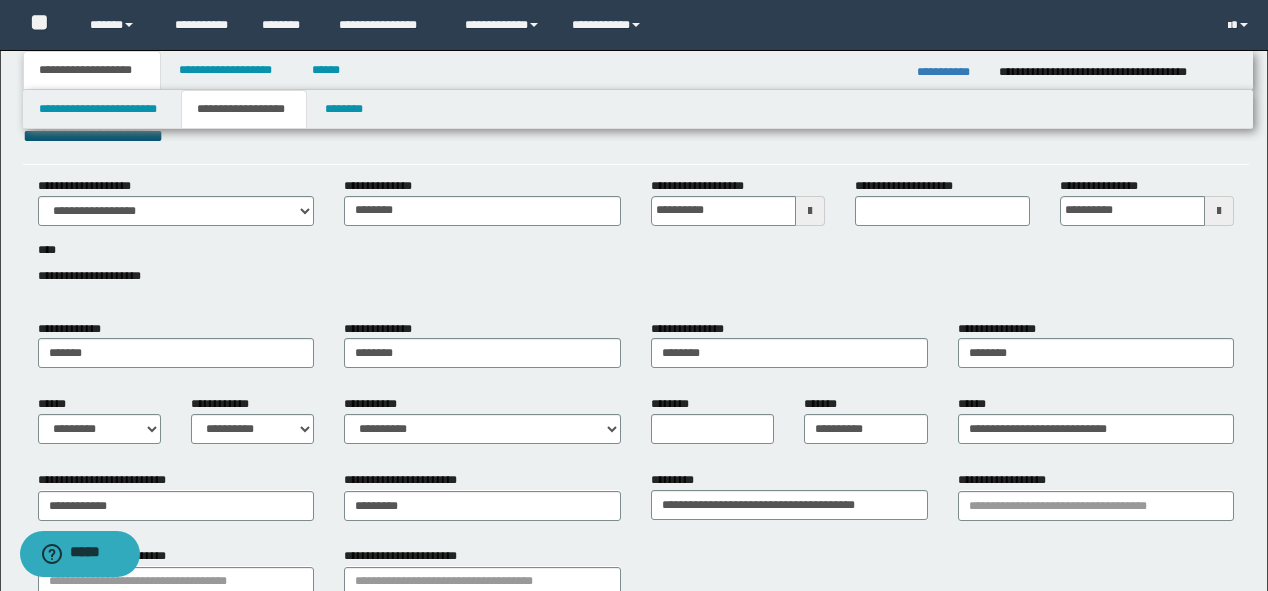 scroll, scrollTop: 0, scrollLeft: 0, axis: both 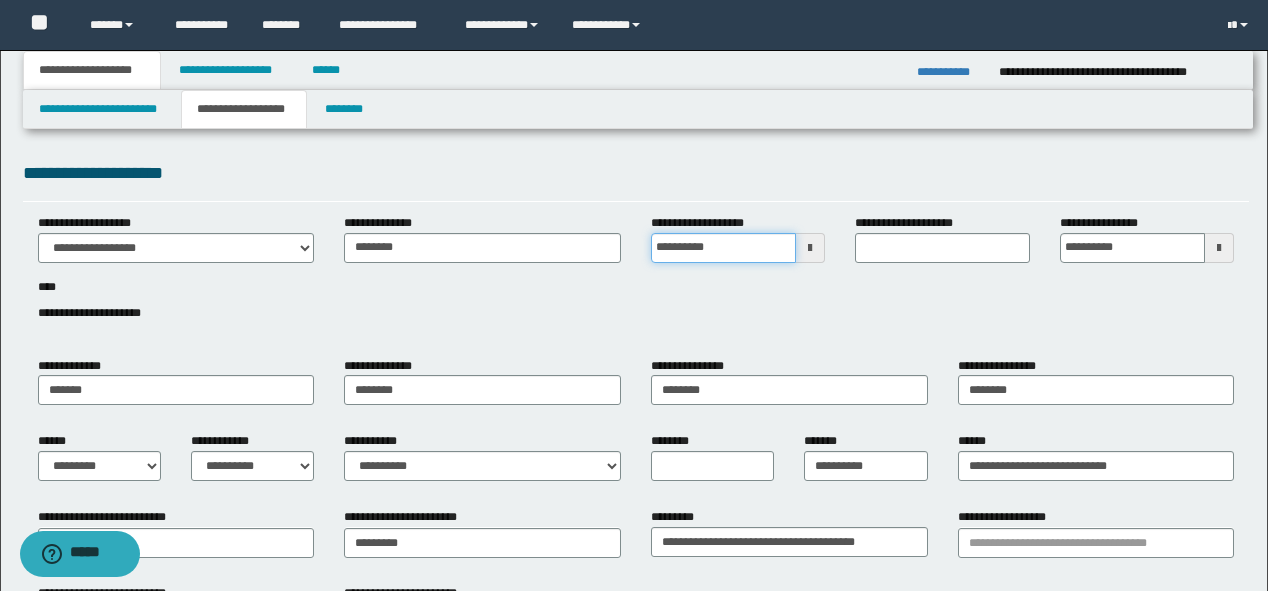 drag, startPoint x: 689, startPoint y: 248, endPoint x: 605, endPoint y: 251, distance: 84.05355 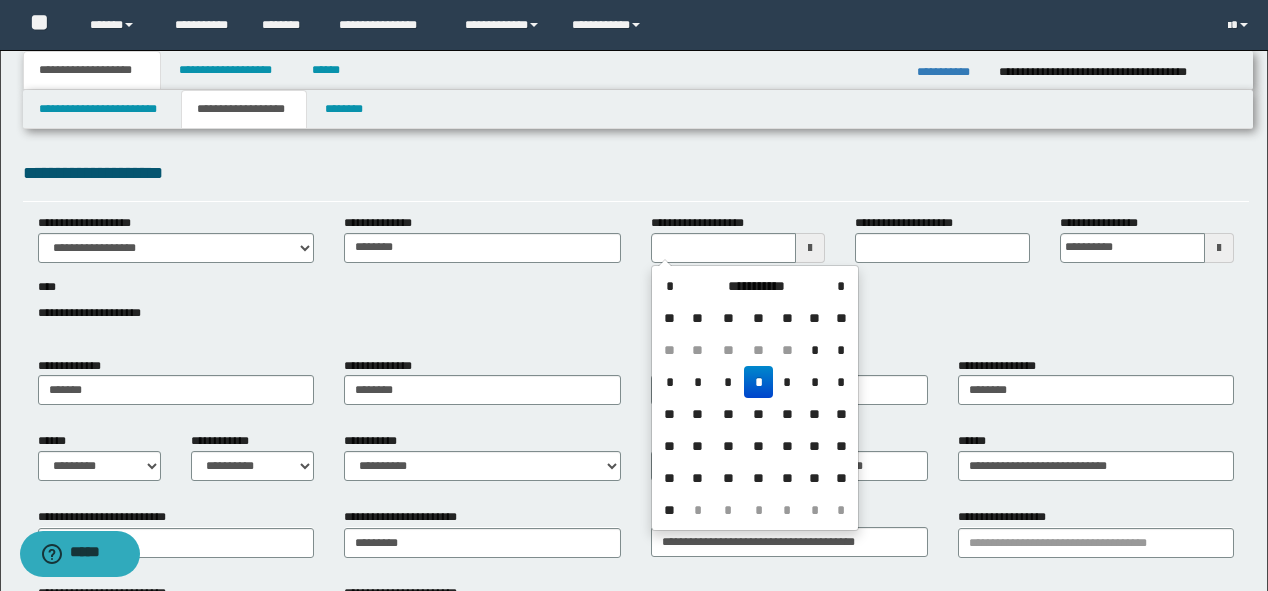 type 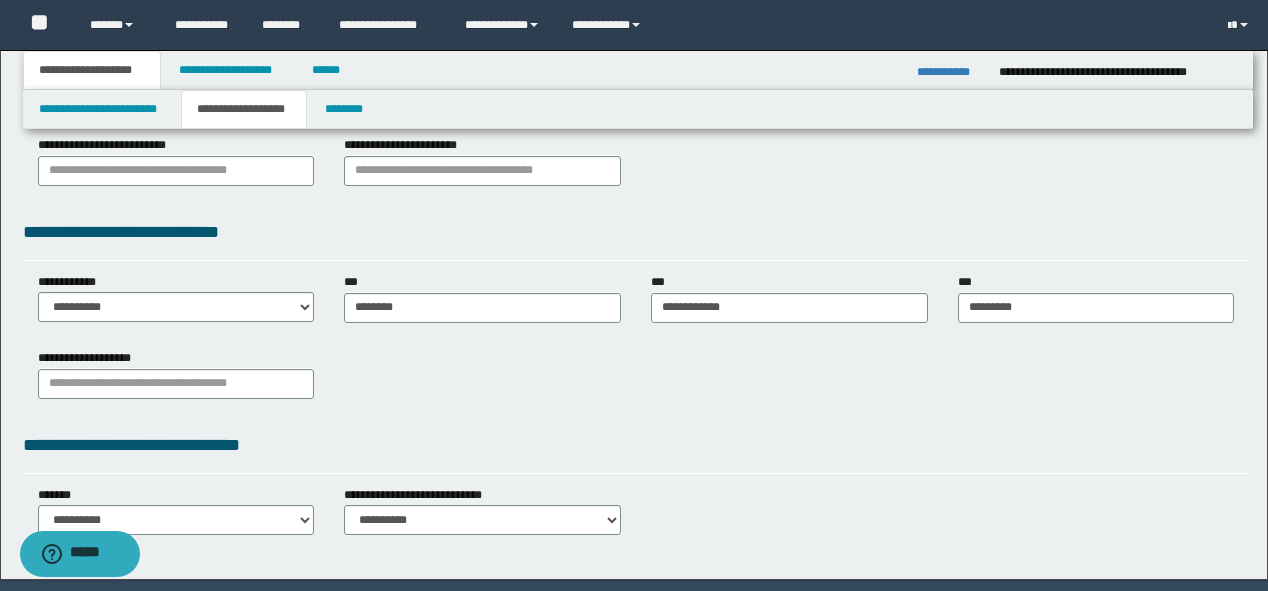 scroll, scrollTop: 480, scrollLeft: 0, axis: vertical 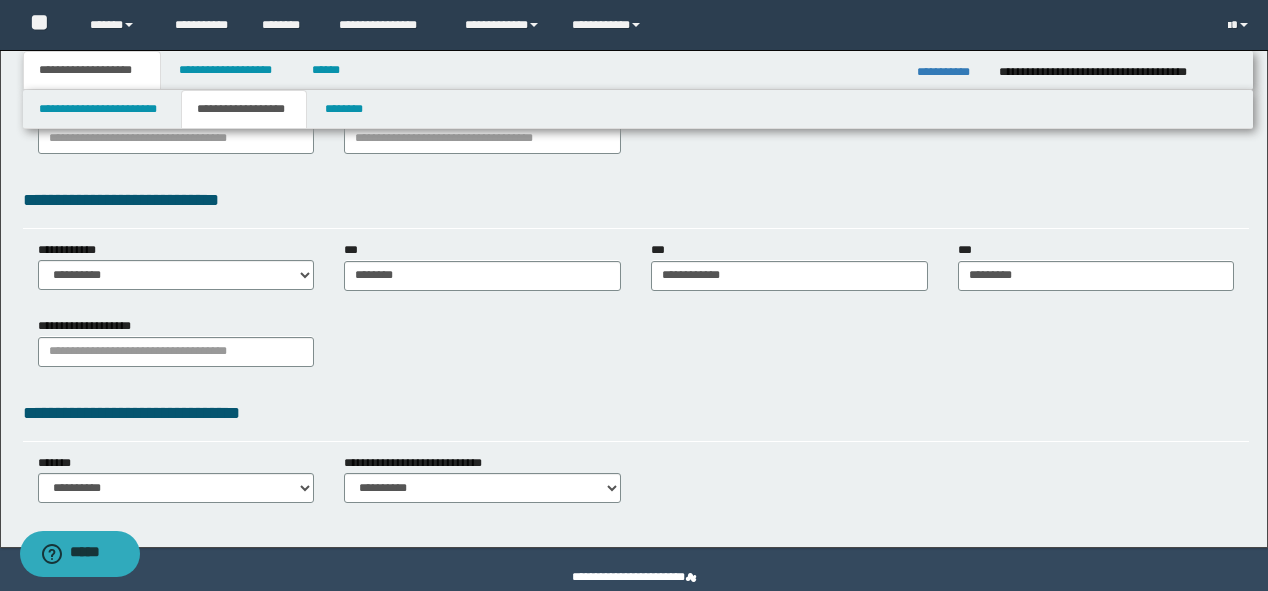 click on "**********" at bounding box center (636, 413) 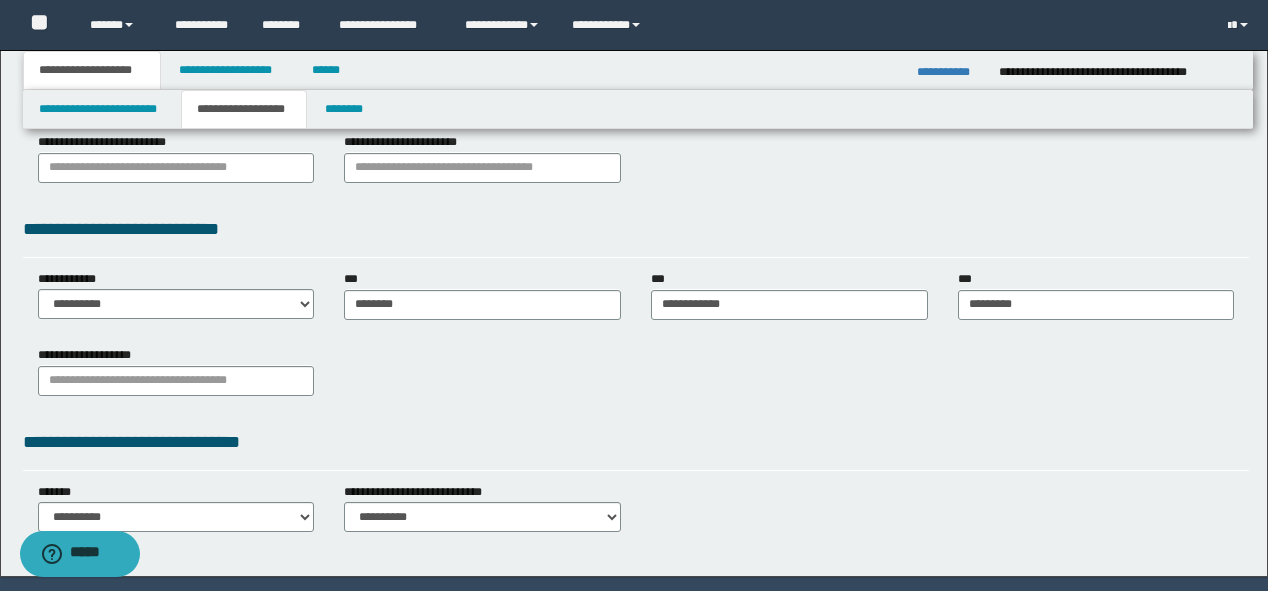 scroll, scrollTop: 515, scrollLeft: 0, axis: vertical 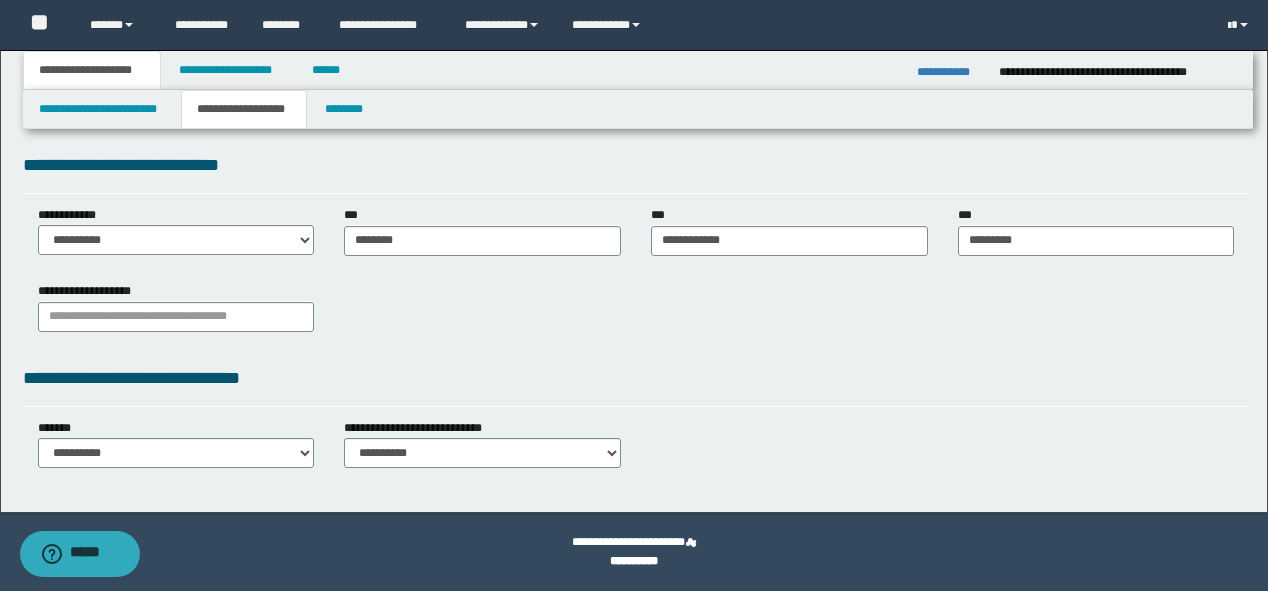 click on "**********" at bounding box center [636, 63] 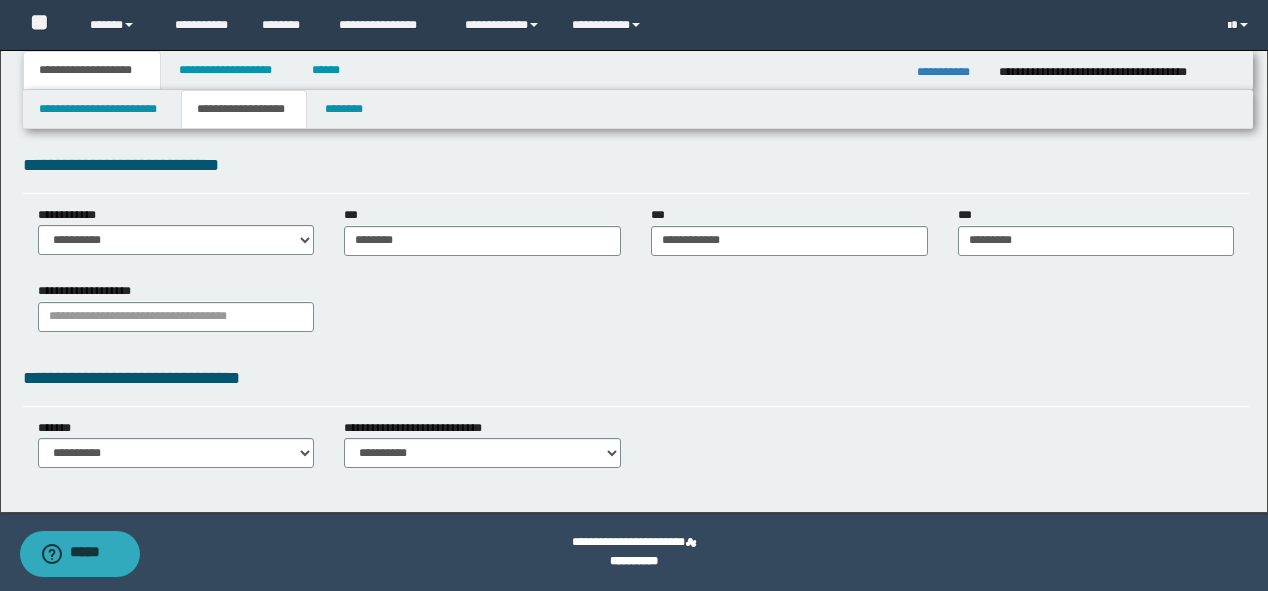 click on "**********" at bounding box center (638, 70) 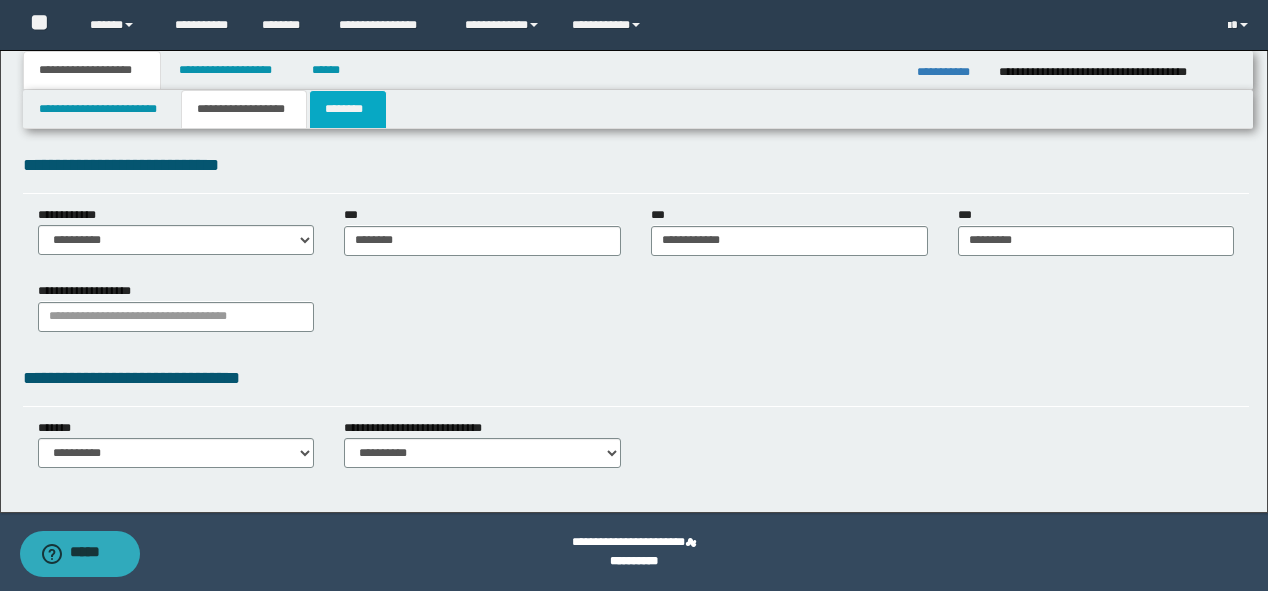click on "********" at bounding box center (348, 109) 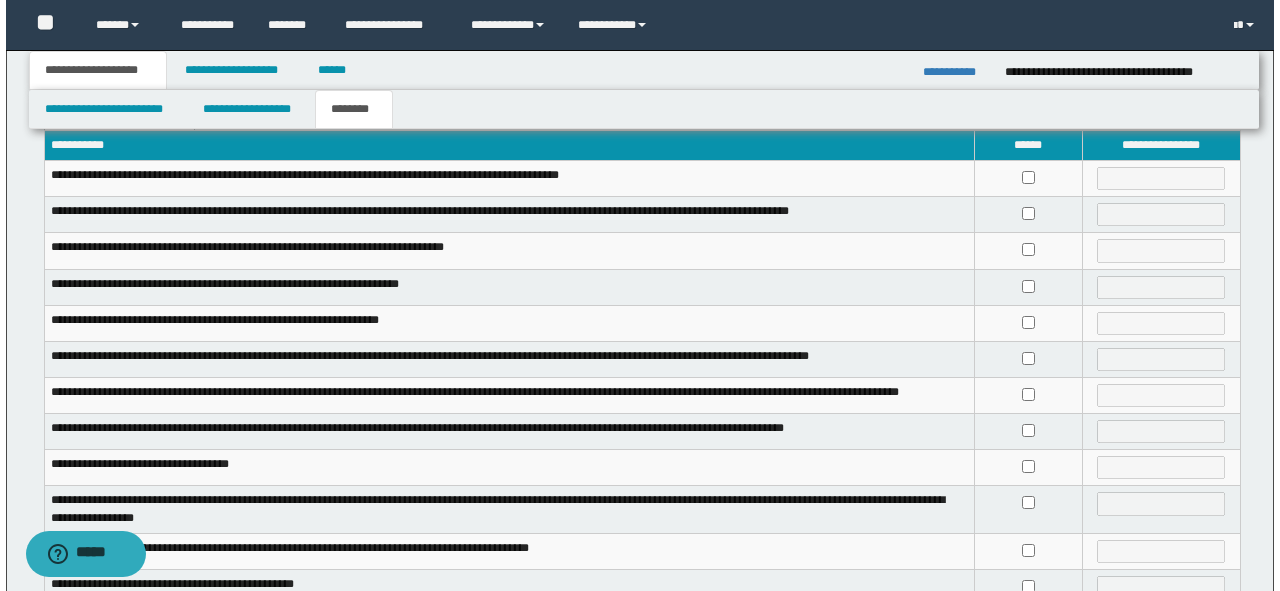 scroll, scrollTop: 0, scrollLeft: 0, axis: both 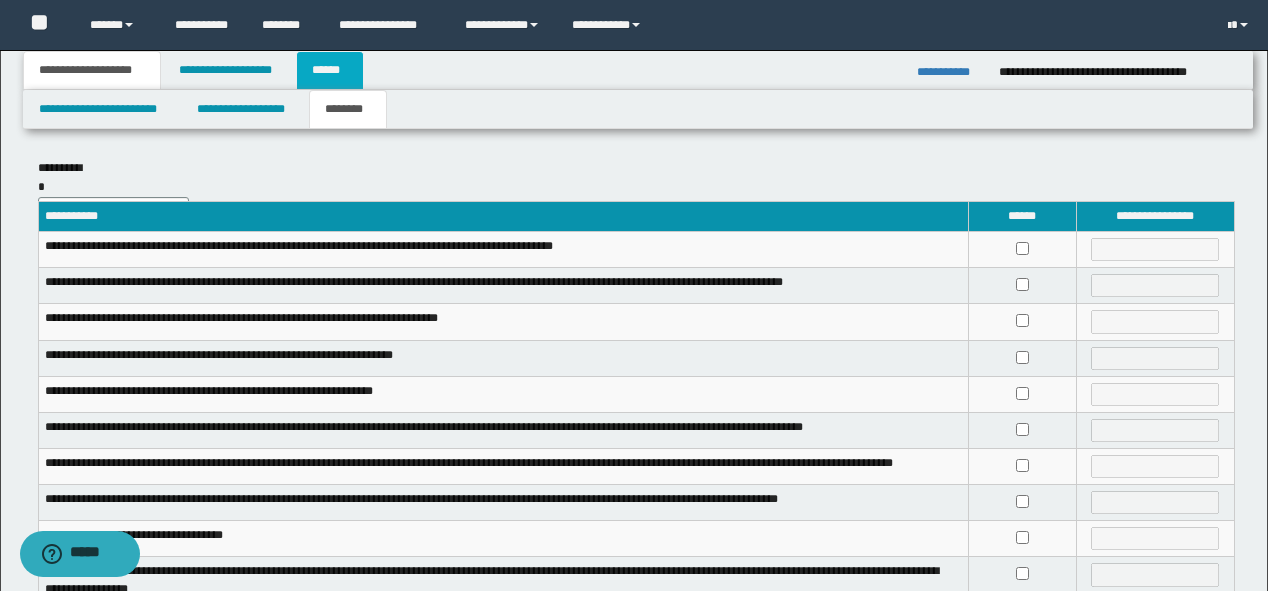 click on "******" at bounding box center (330, 70) 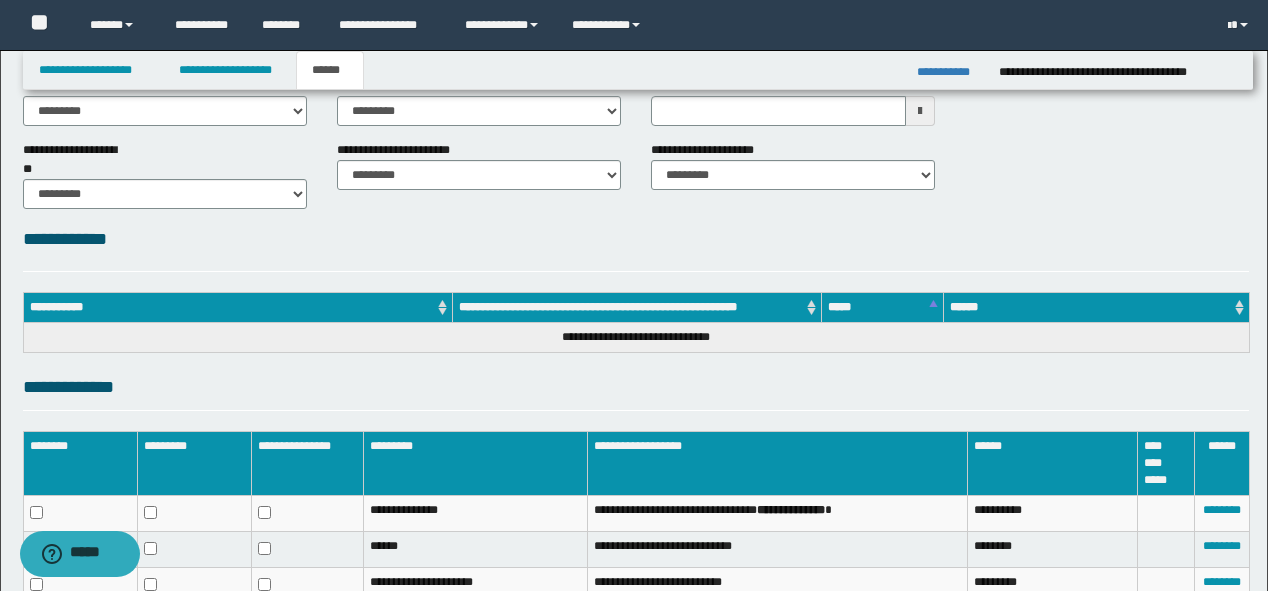 scroll, scrollTop: 112, scrollLeft: 0, axis: vertical 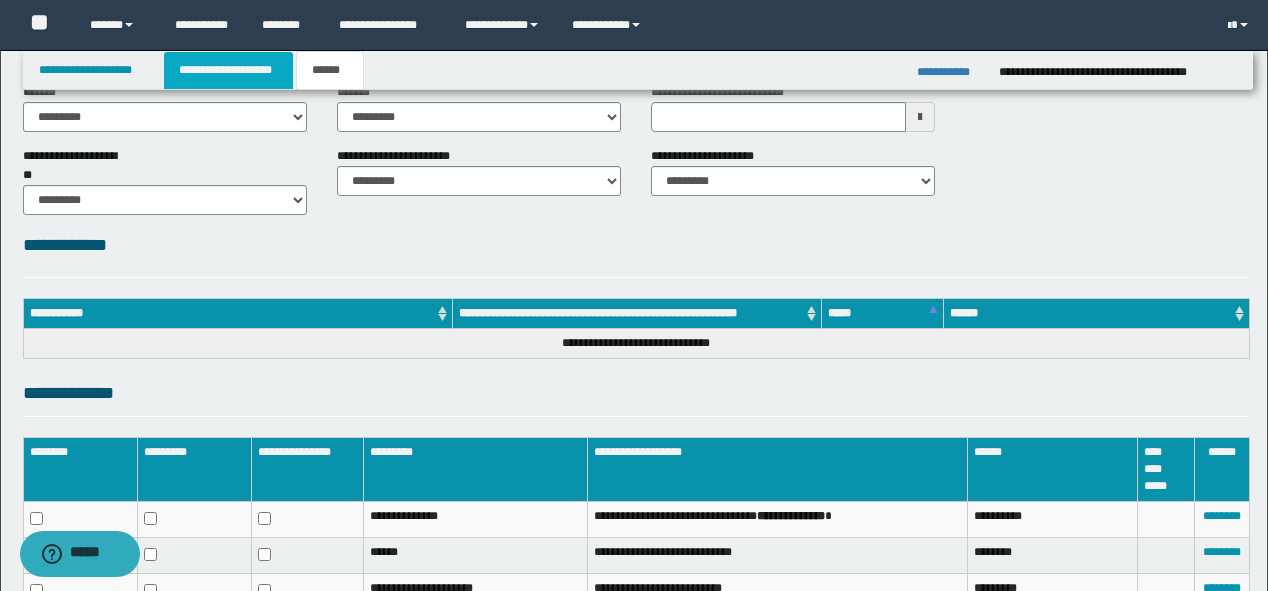 click on "**********" at bounding box center (228, 70) 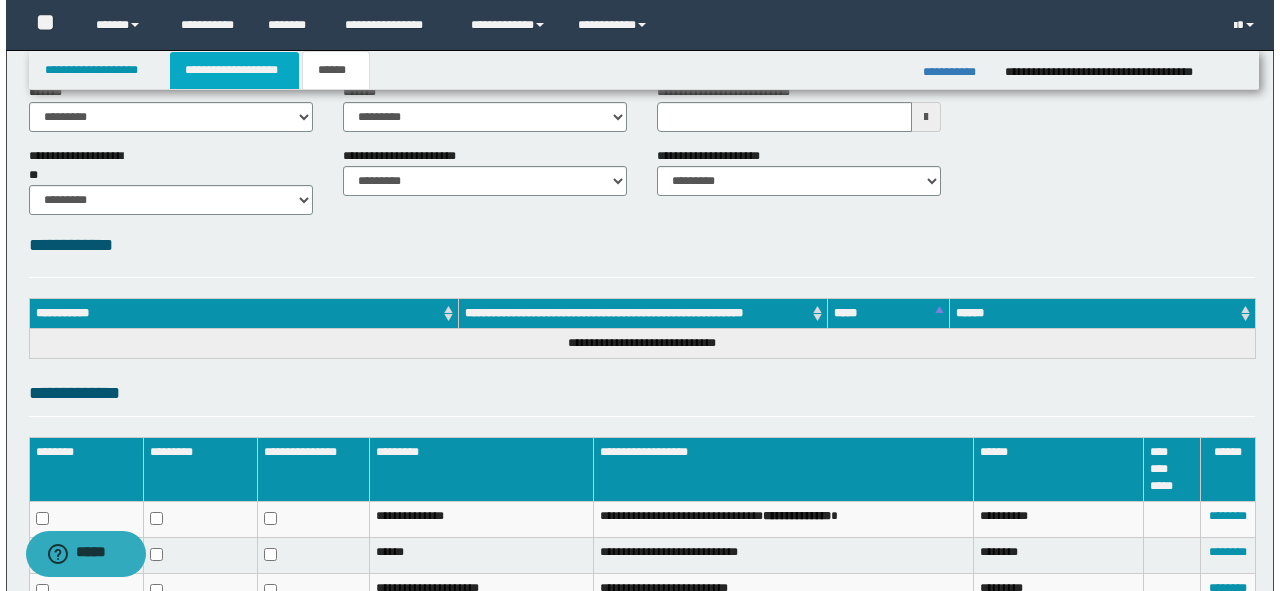 scroll, scrollTop: 0, scrollLeft: 0, axis: both 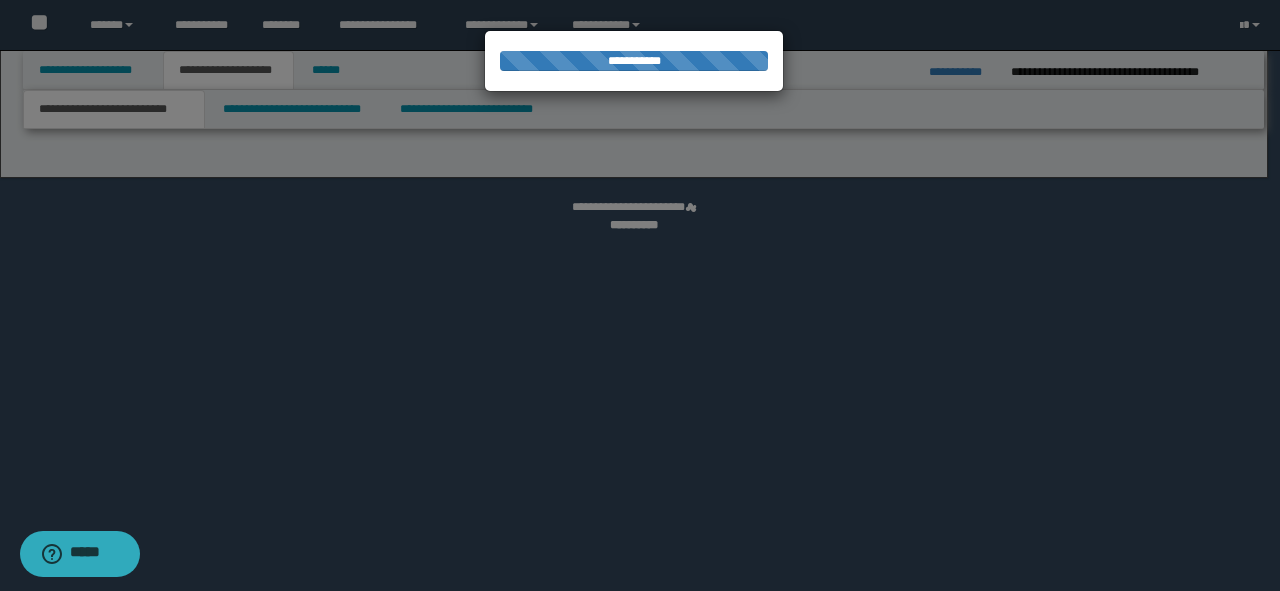 click at bounding box center (640, 295) 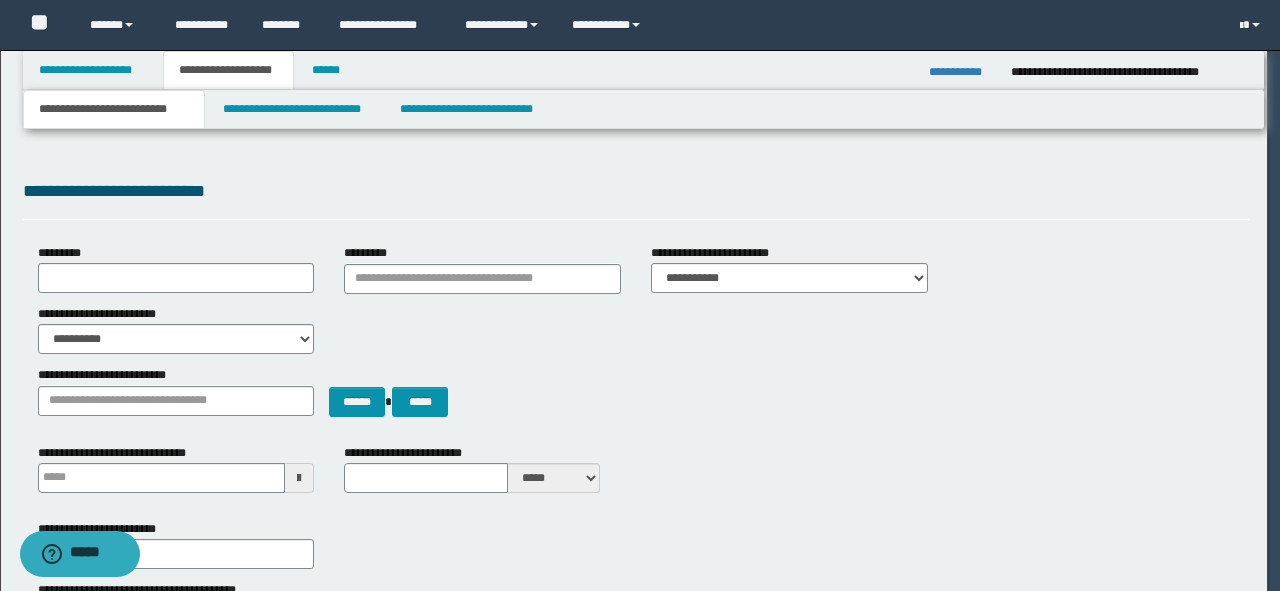scroll, scrollTop: 0, scrollLeft: 0, axis: both 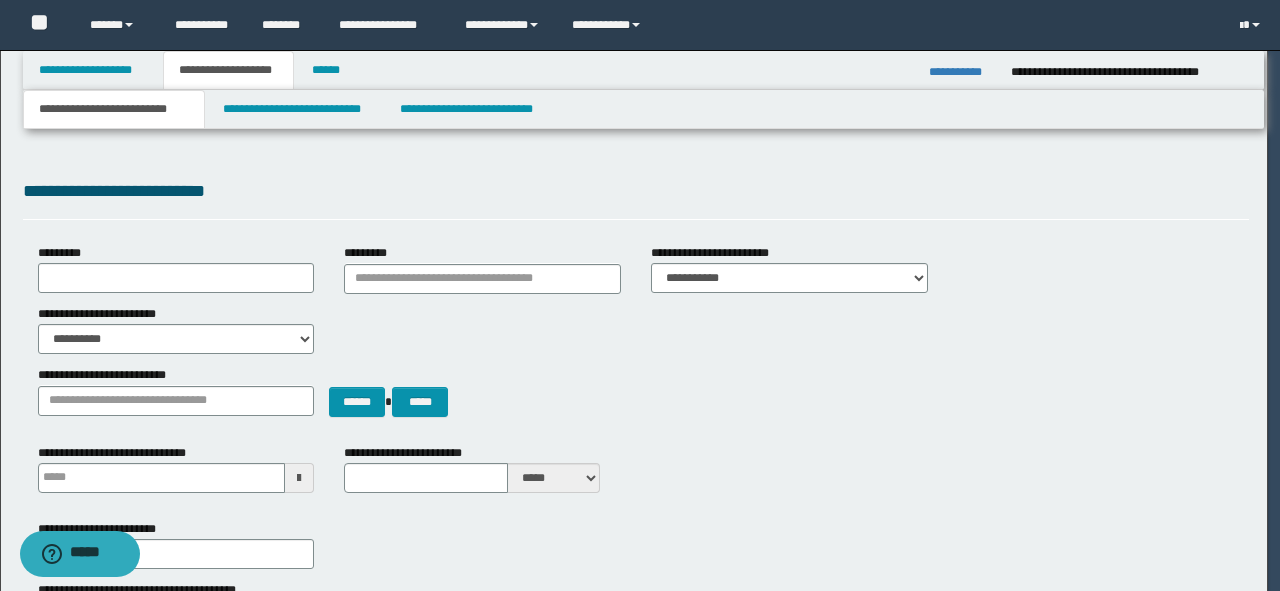 type 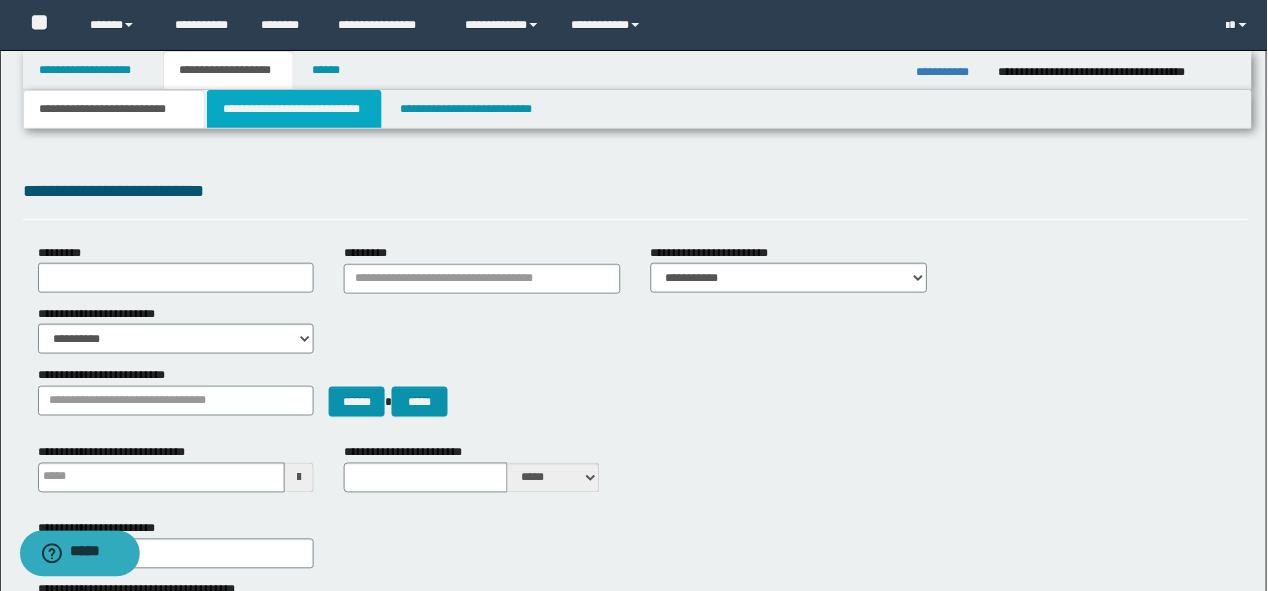 click on "**********" at bounding box center [294, 109] 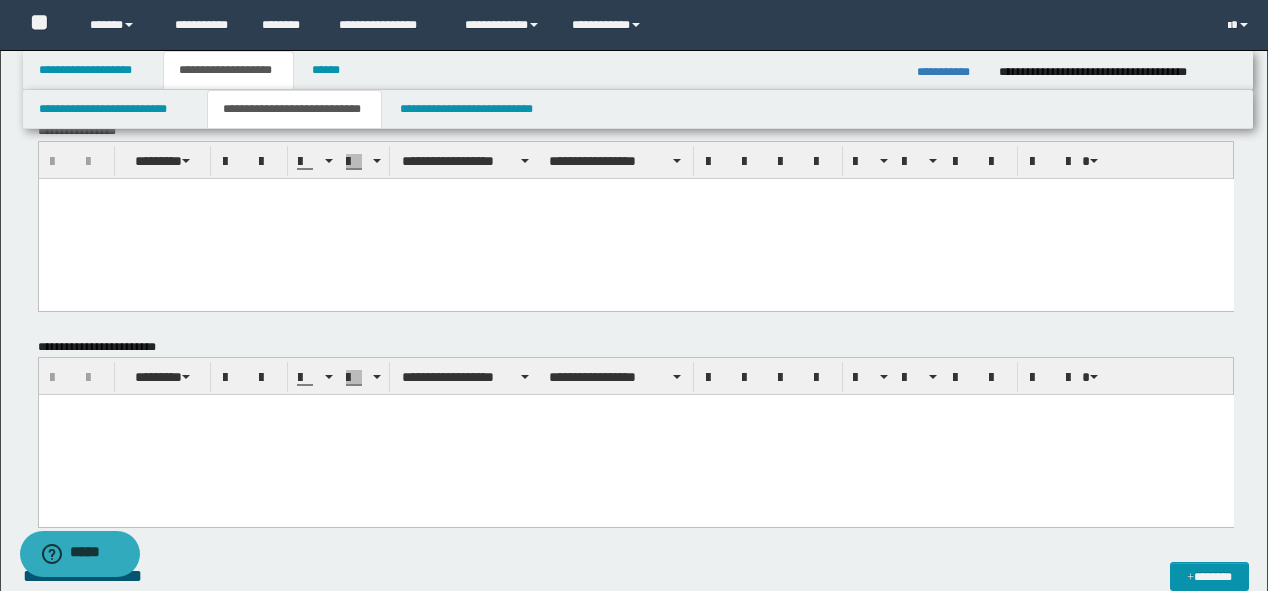 scroll, scrollTop: 0, scrollLeft: 0, axis: both 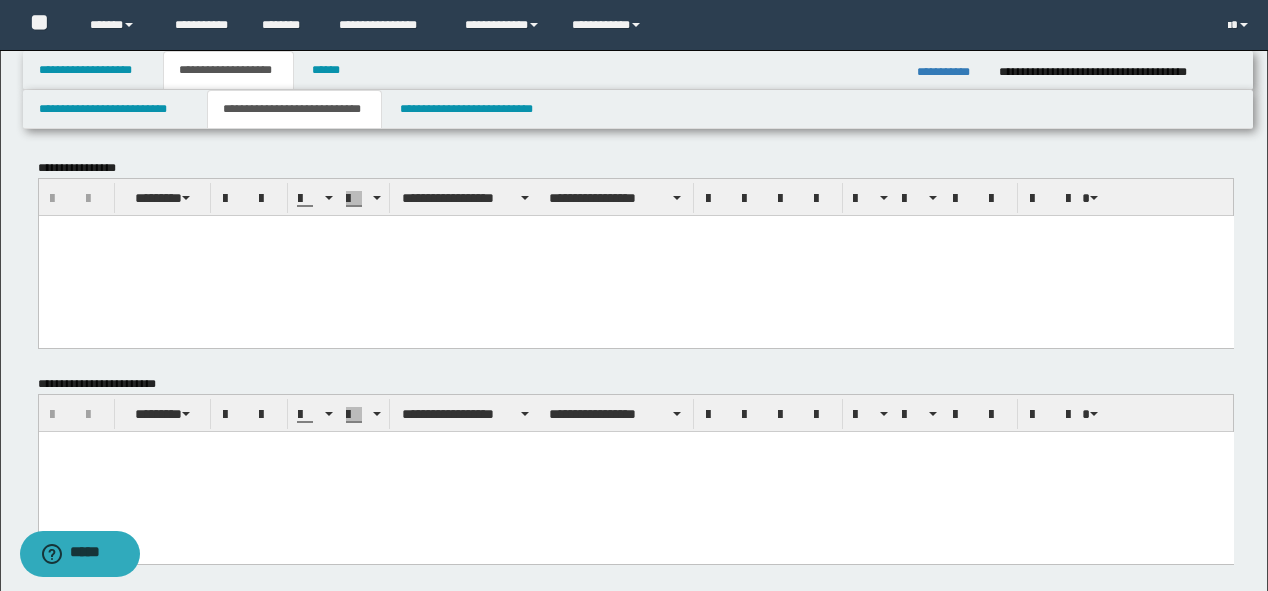 click at bounding box center (635, 255) 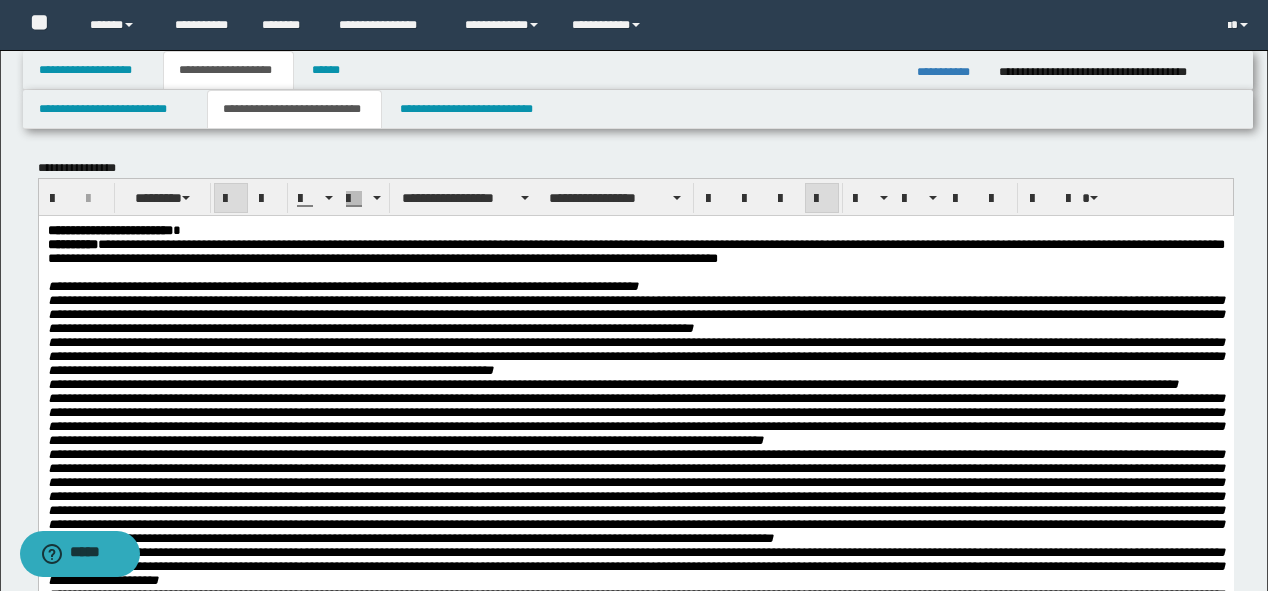 click on "**********" at bounding box center [635, 230] 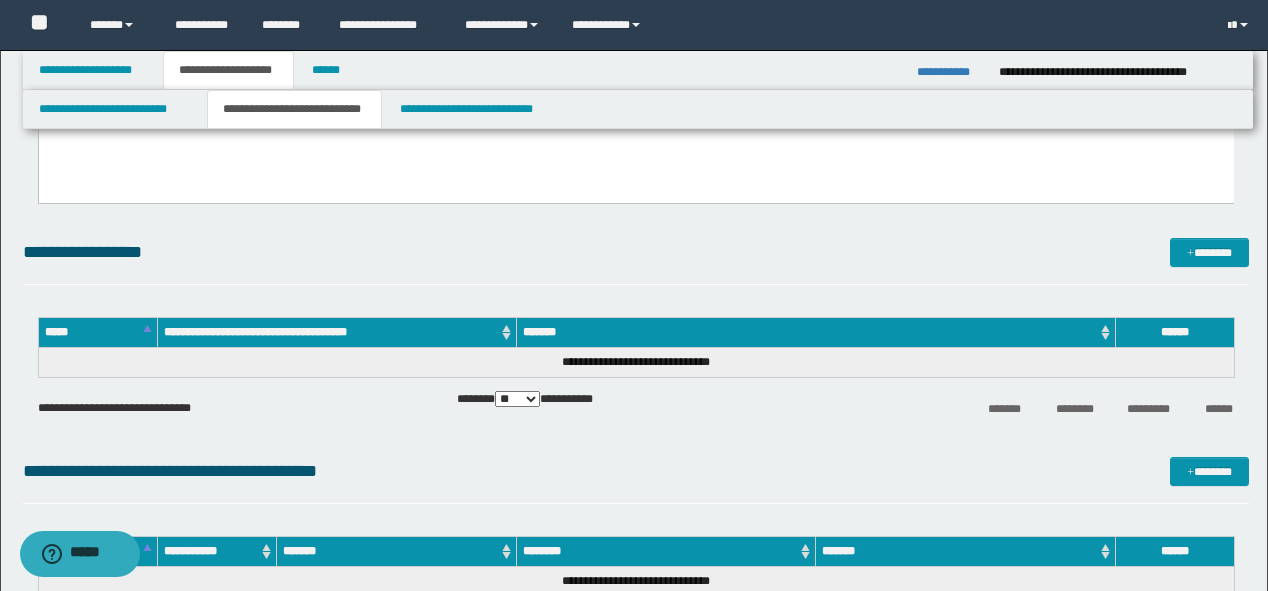 scroll, scrollTop: 1200, scrollLeft: 0, axis: vertical 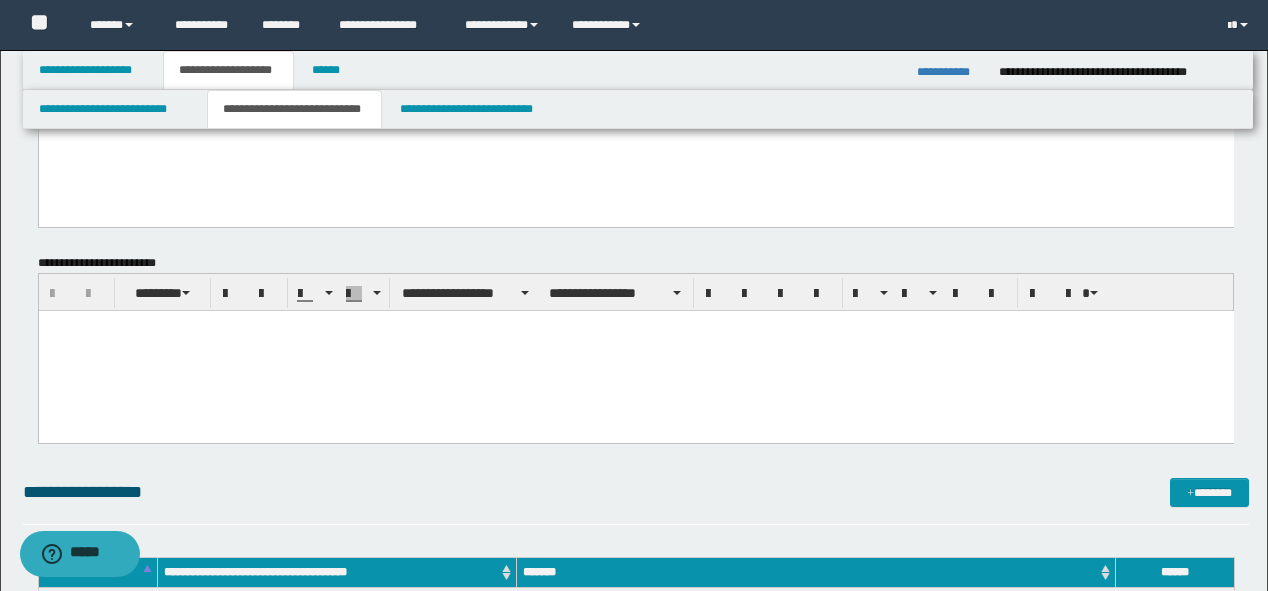 click at bounding box center [635, 350] 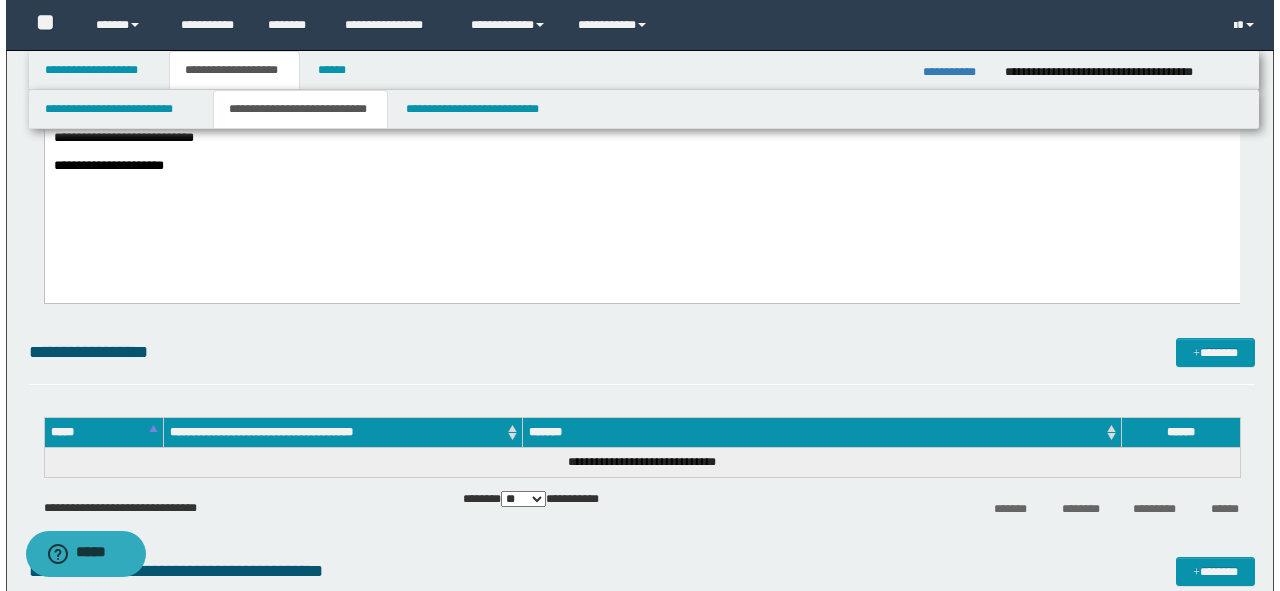 scroll, scrollTop: 1520, scrollLeft: 0, axis: vertical 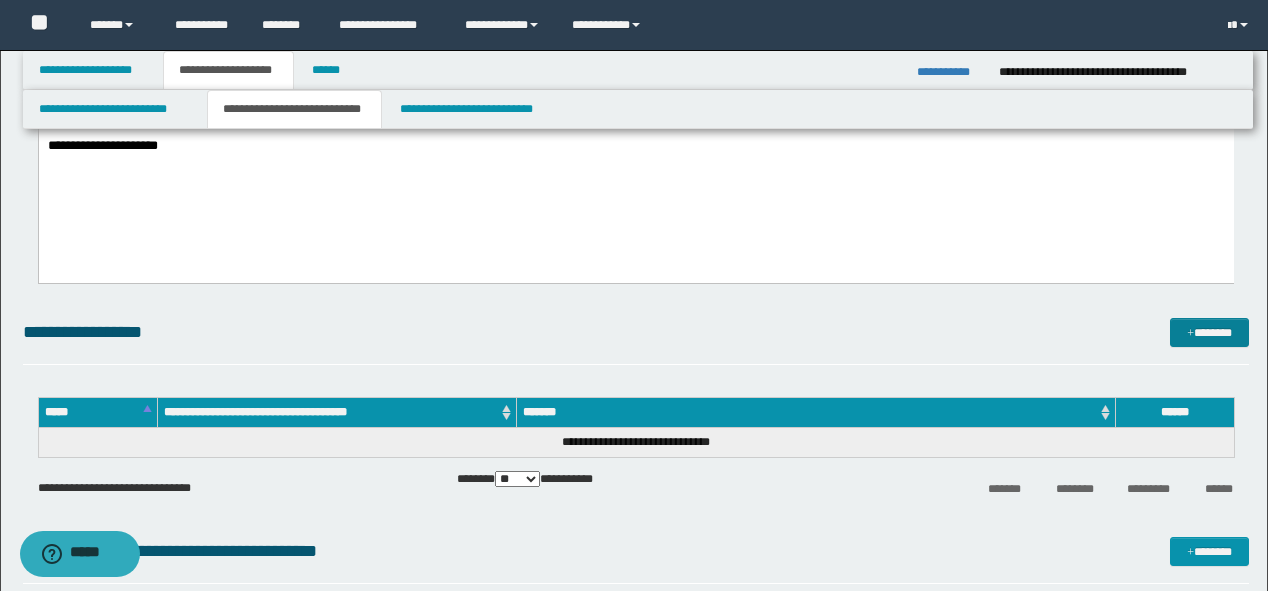 click on "*******" at bounding box center (1209, 333) 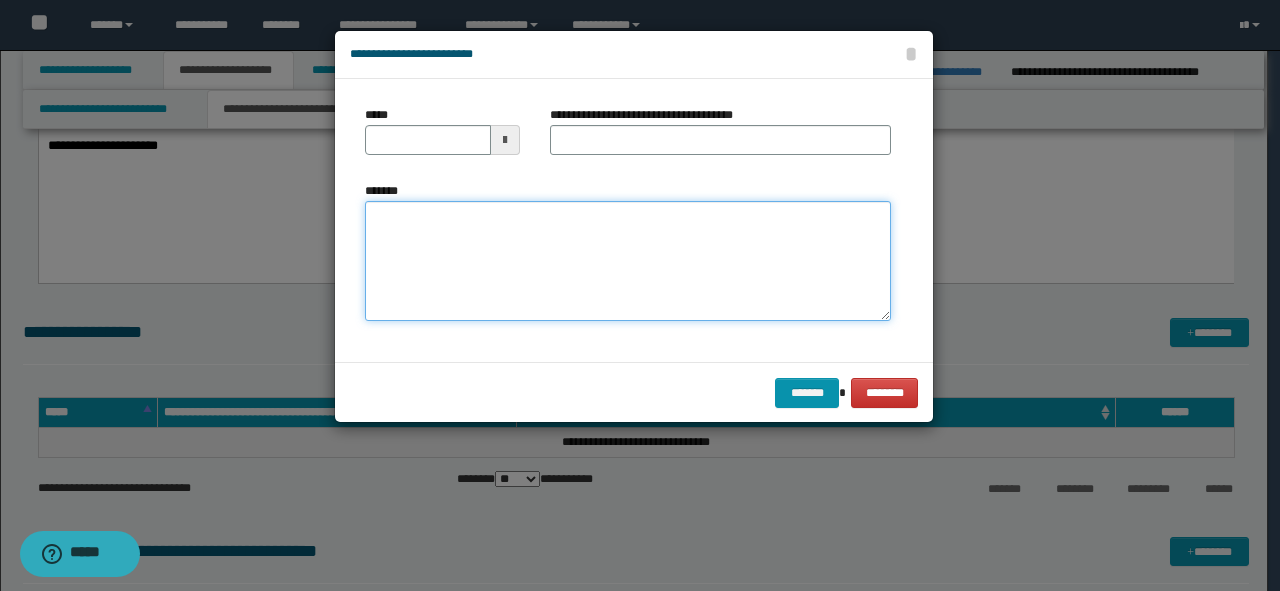 click on "*******" at bounding box center (628, 261) 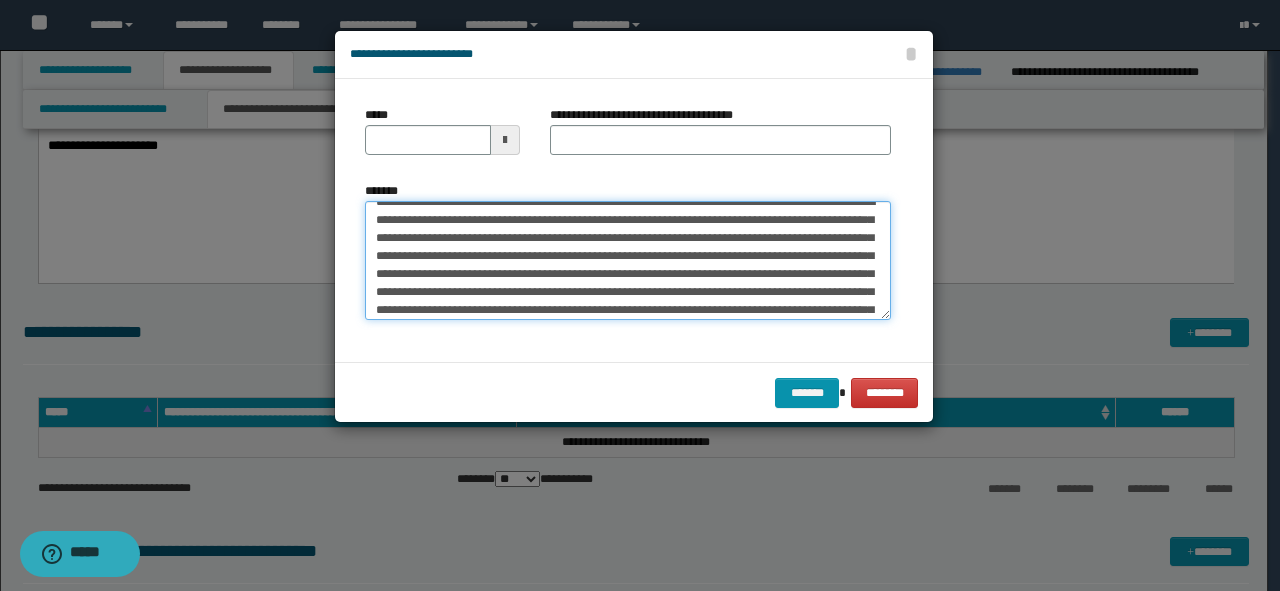 scroll, scrollTop: 0, scrollLeft: 0, axis: both 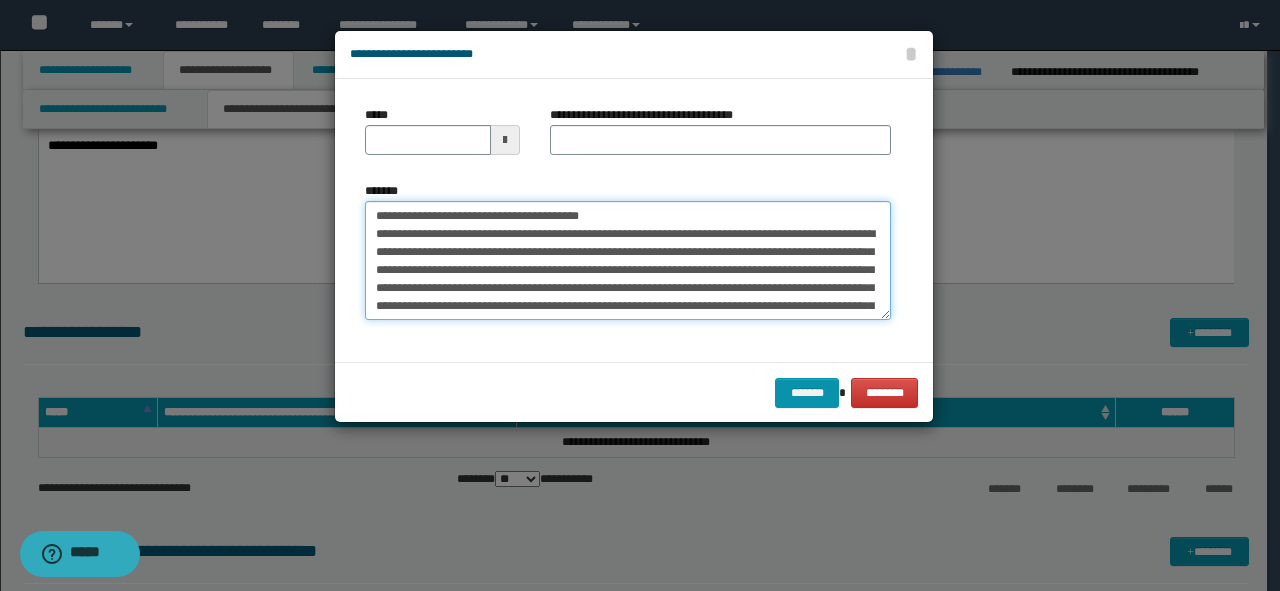 drag, startPoint x: 705, startPoint y: 219, endPoint x: 190, endPoint y: 219, distance: 515 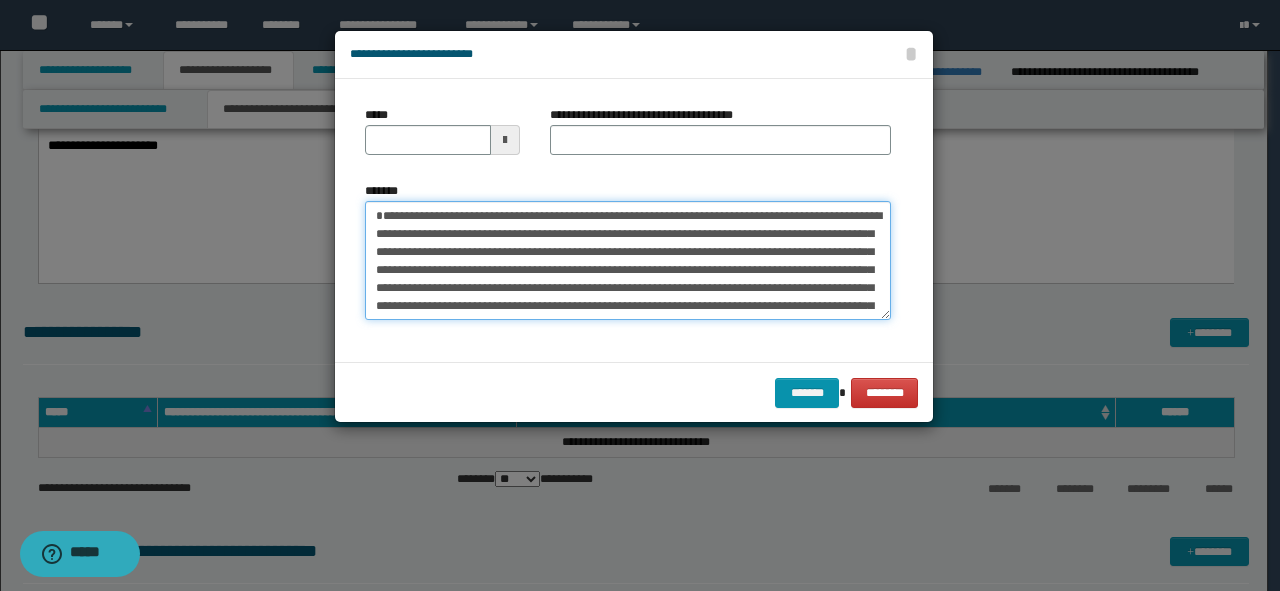 type on "**********" 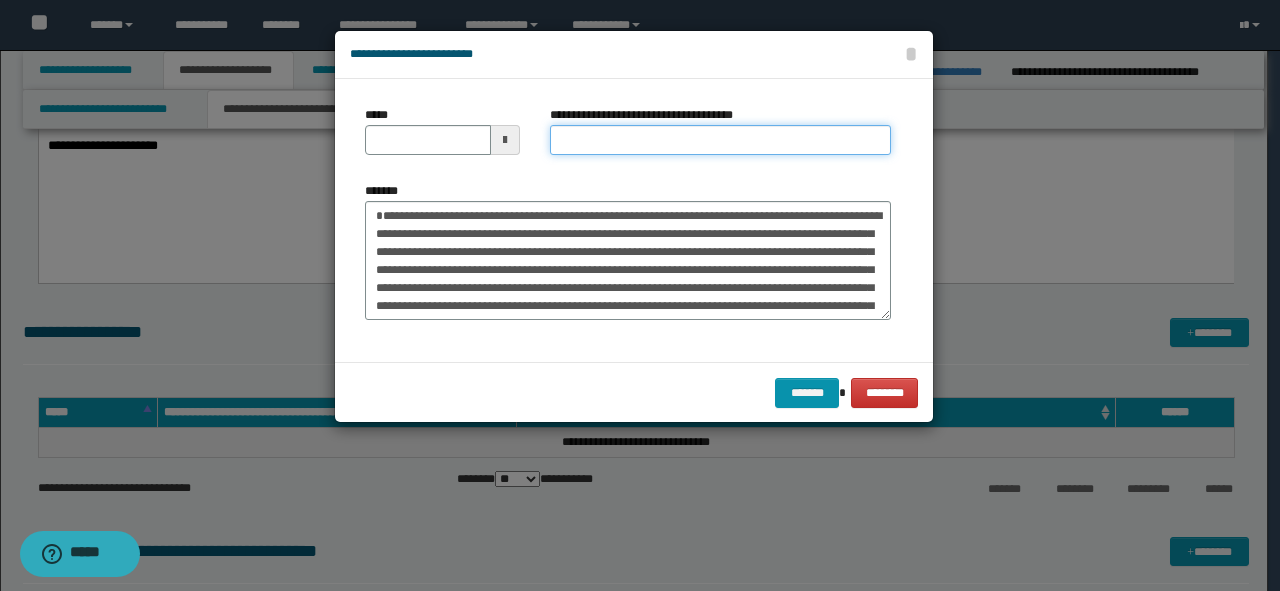 click on "**********" at bounding box center (720, 140) 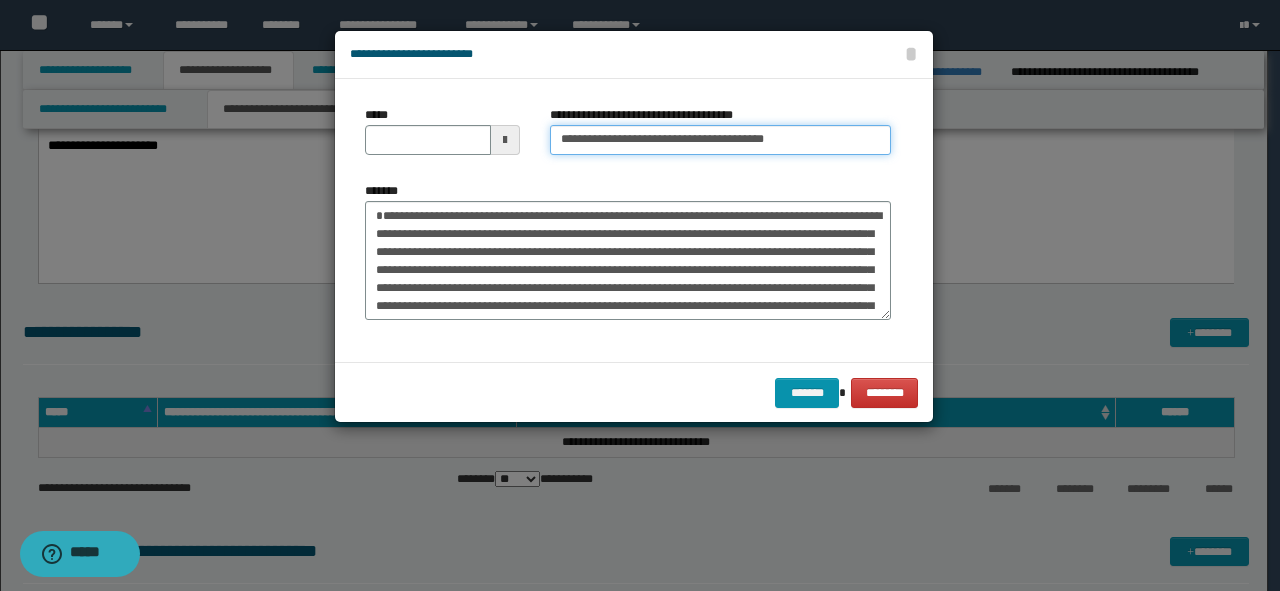 drag, startPoint x: 761, startPoint y: 112, endPoint x: 729, endPoint y: 120, distance: 32.984844 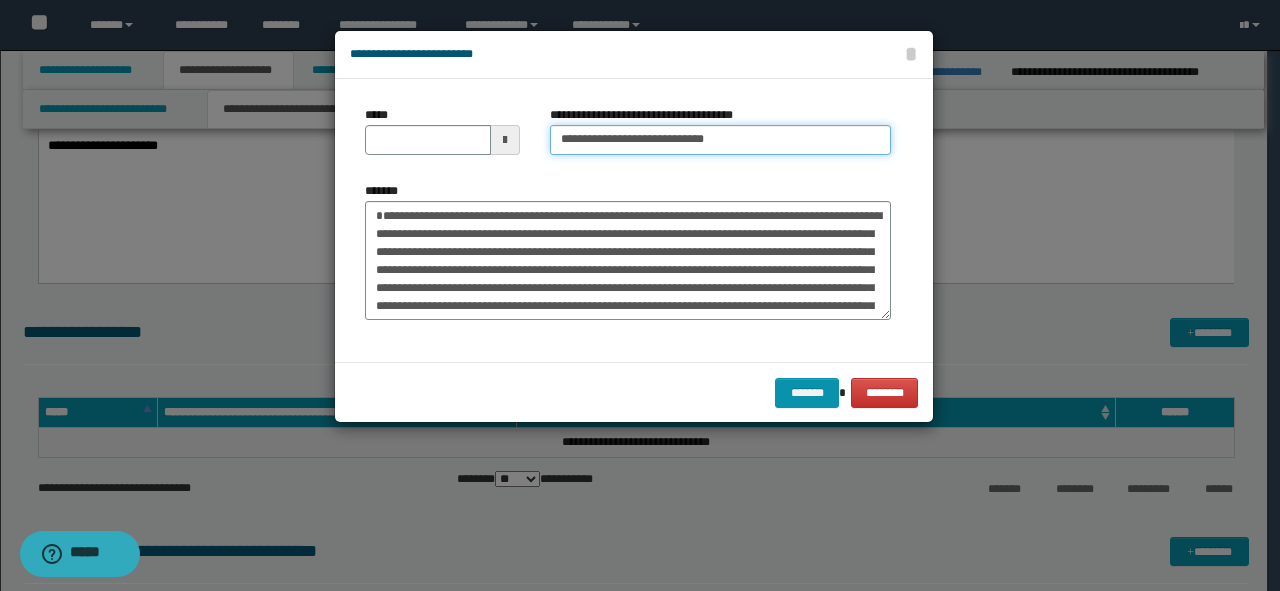 type on "**********" 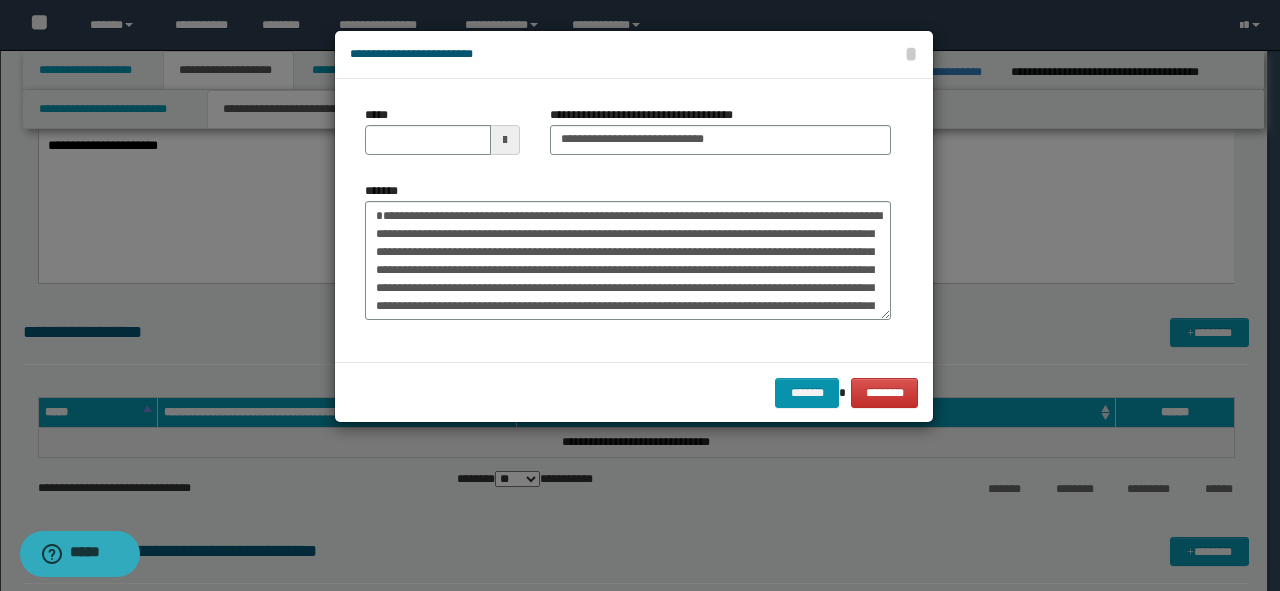 click at bounding box center [505, 140] 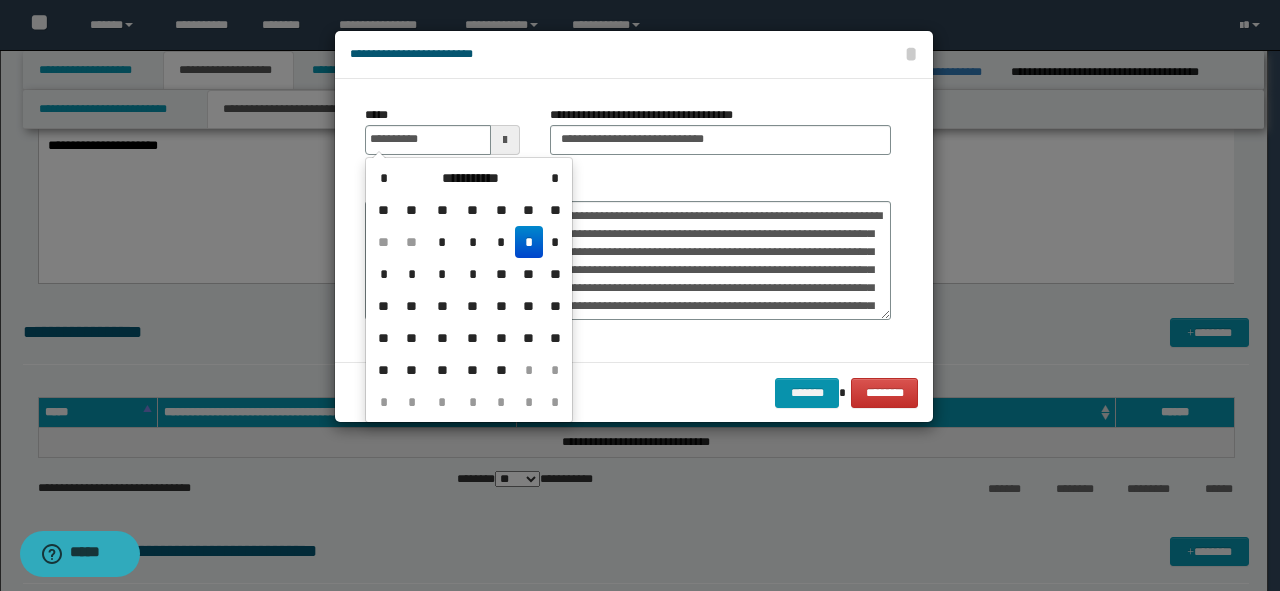 type on "**********" 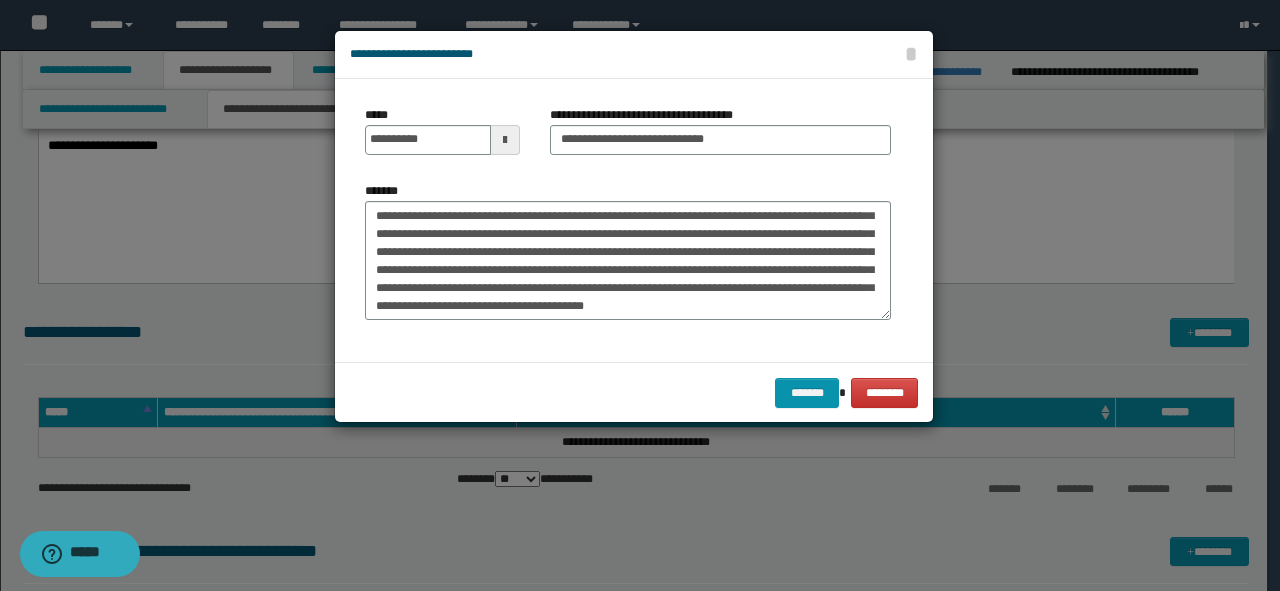 scroll, scrollTop: 161, scrollLeft: 0, axis: vertical 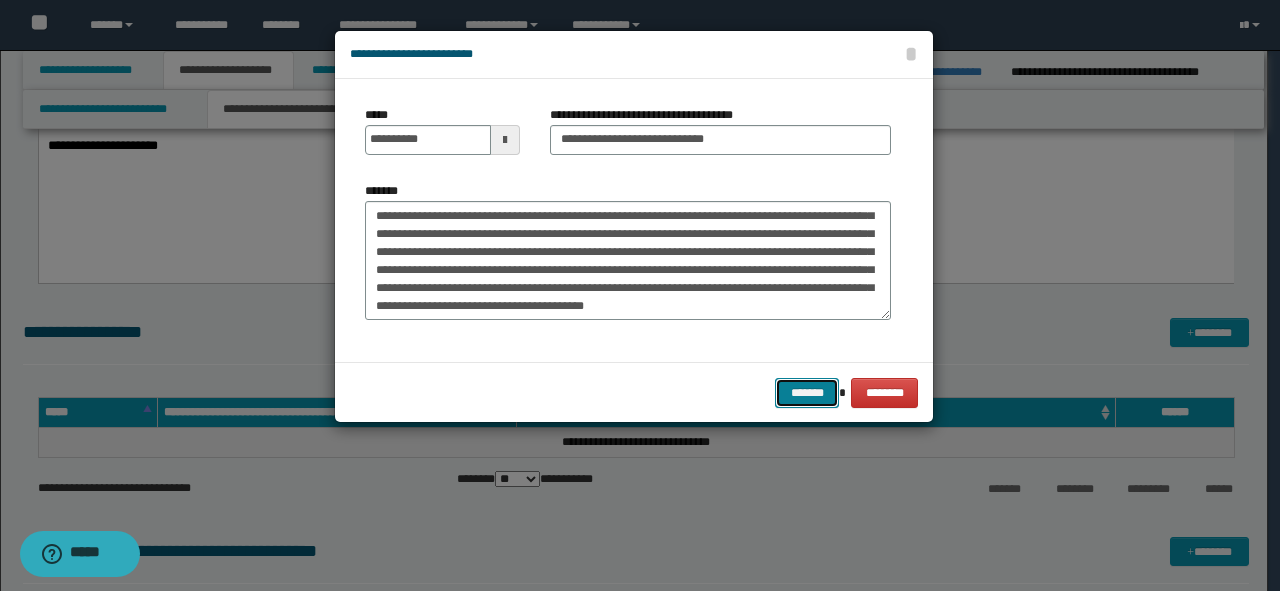 click on "*******" at bounding box center (807, 393) 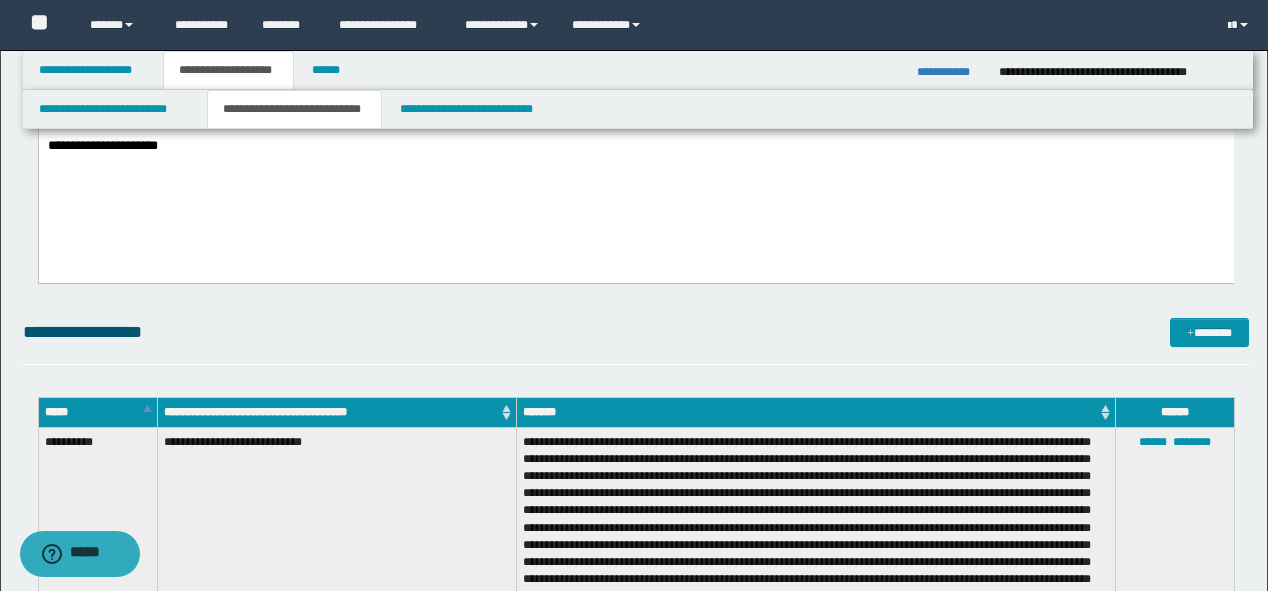 click on "**********" at bounding box center (636, 47) 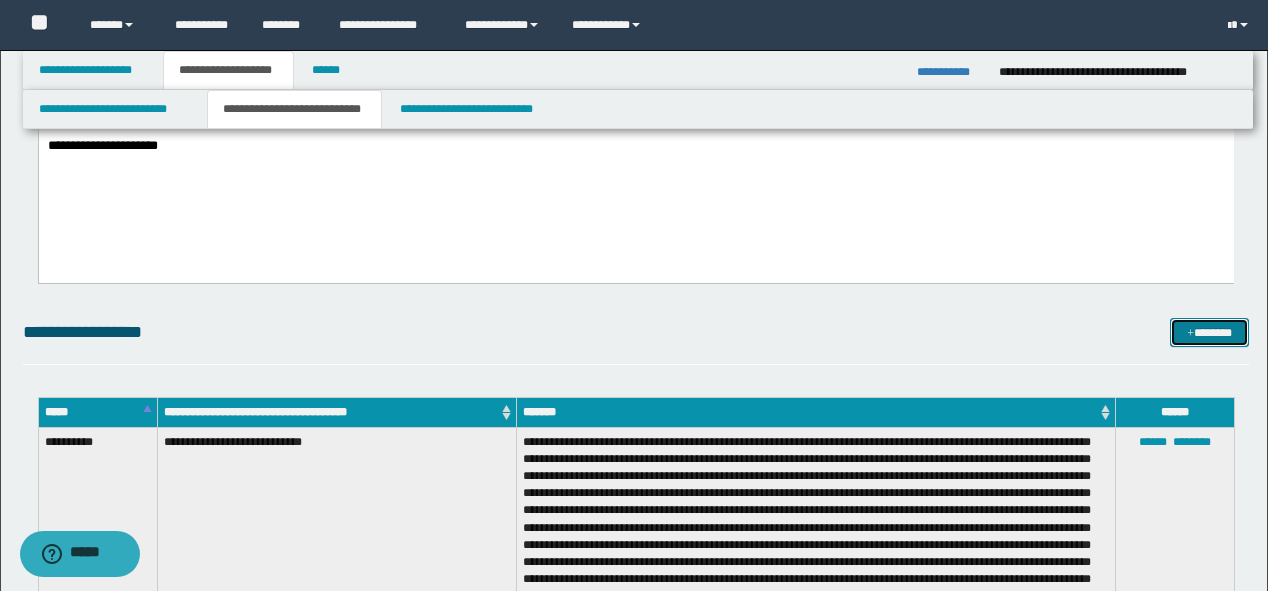 click at bounding box center (1190, 334) 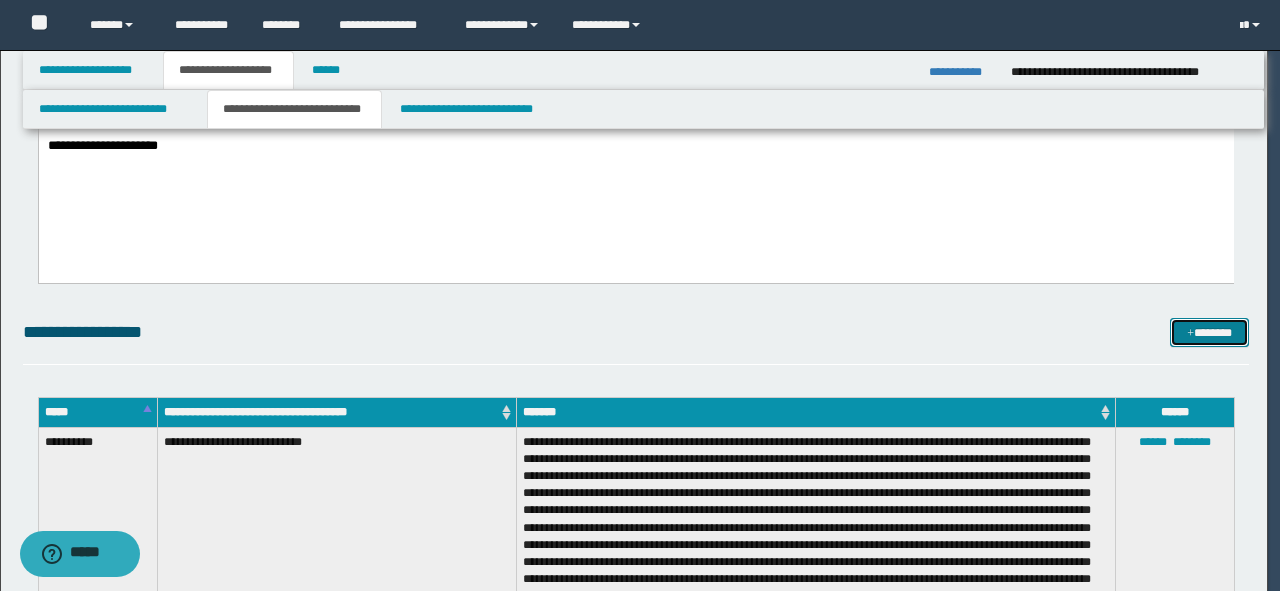 scroll, scrollTop: 0, scrollLeft: 0, axis: both 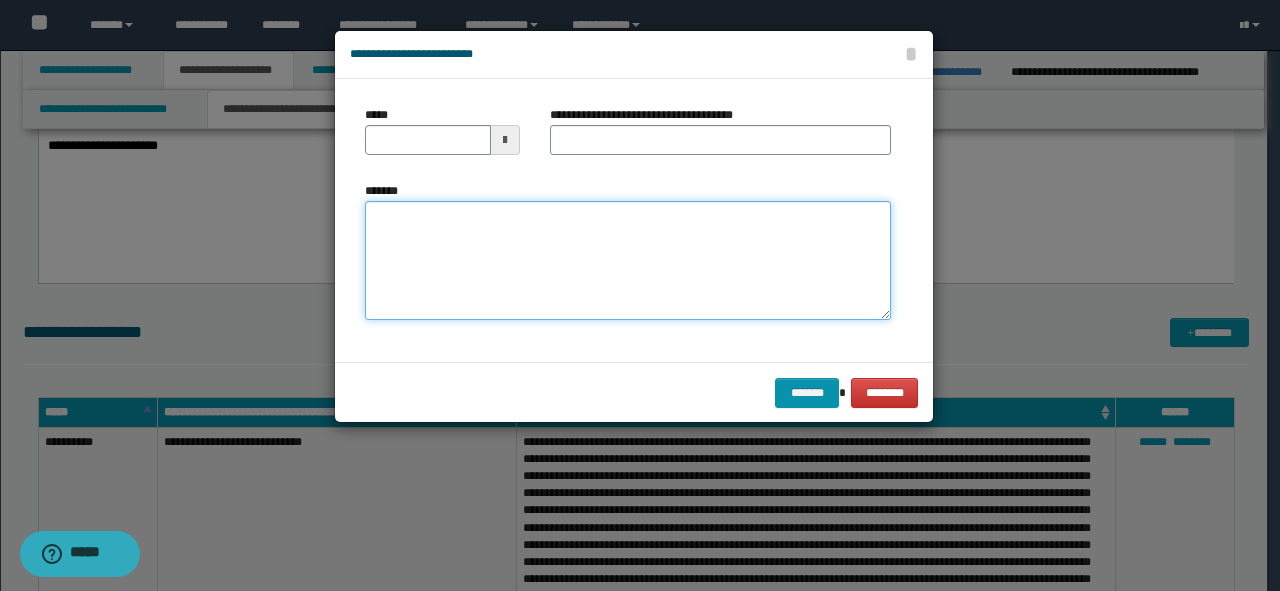 click on "*******" at bounding box center (628, 261) 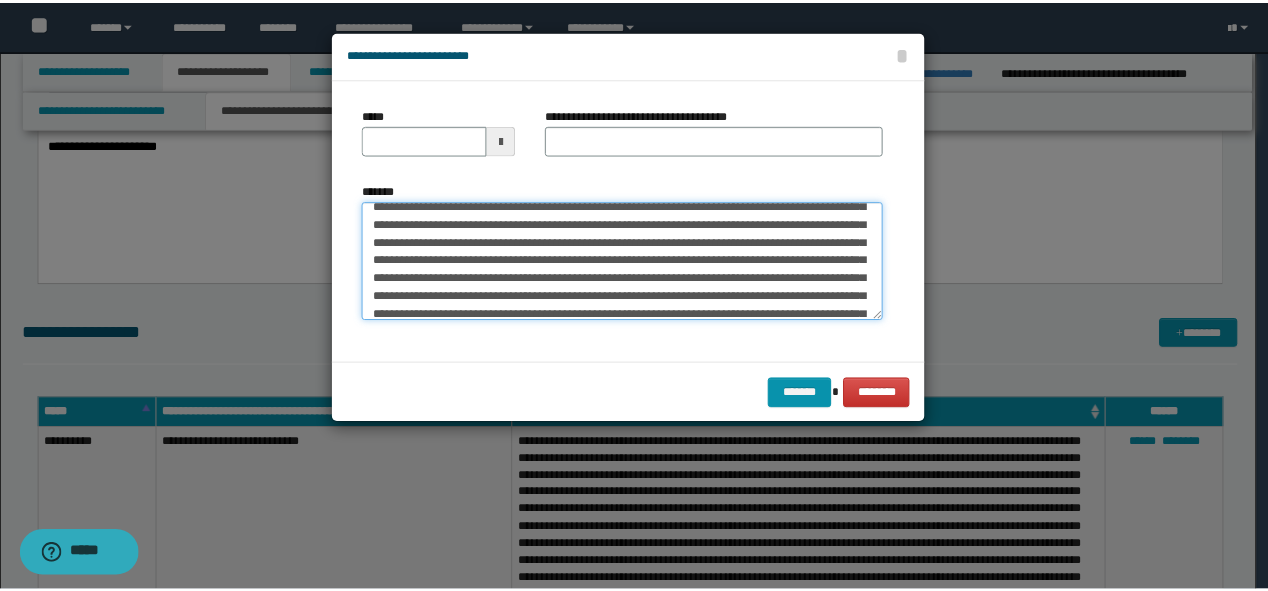 scroll, scrollTop: 0, scrollLeft: 0, axis: both 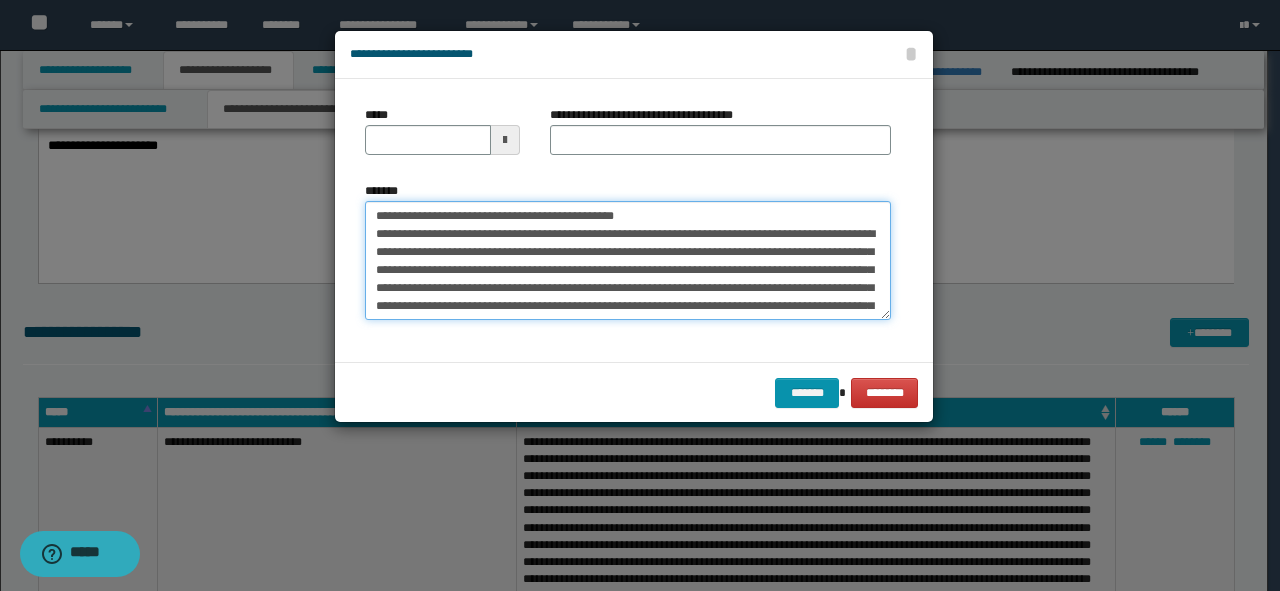 drag, startPoint x: 674, startPoint y: 212, endPoint x: 52, endPoint y: 283, distance: 626.0391 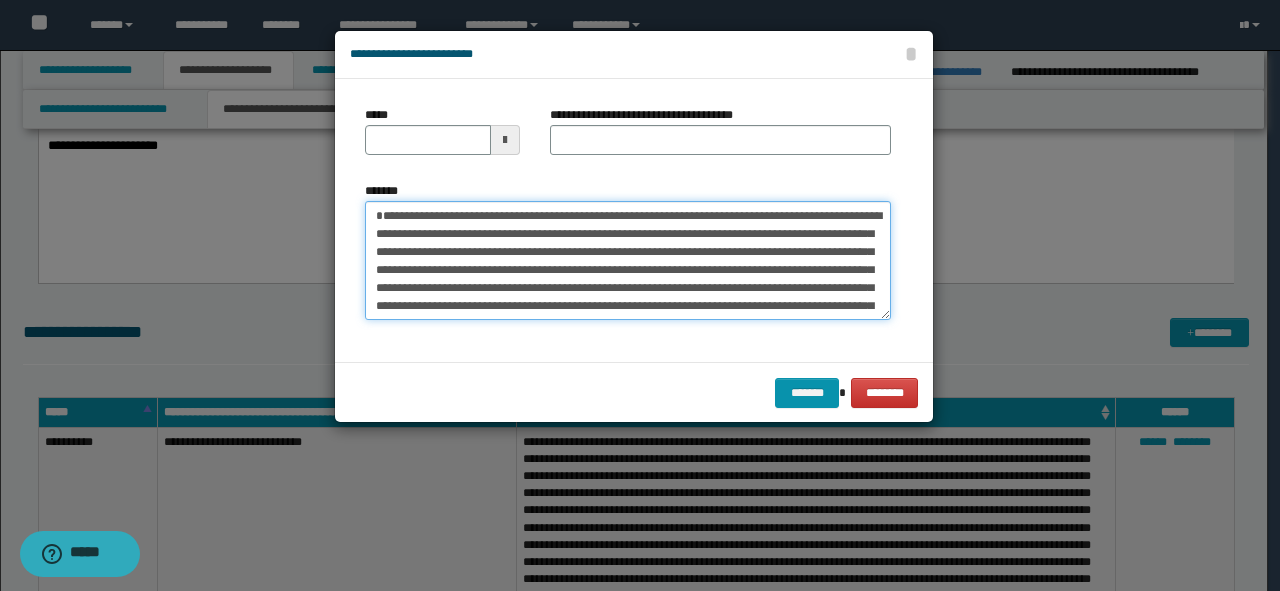 type on "**********" 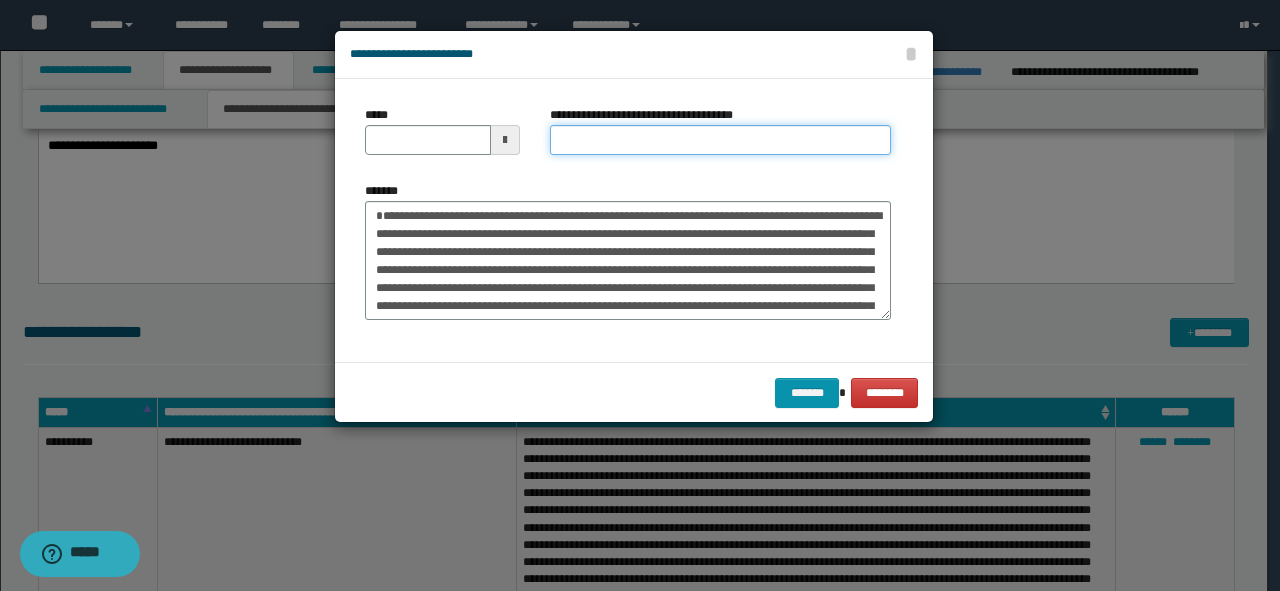 click on "**********" at bounding box center [720, 140] 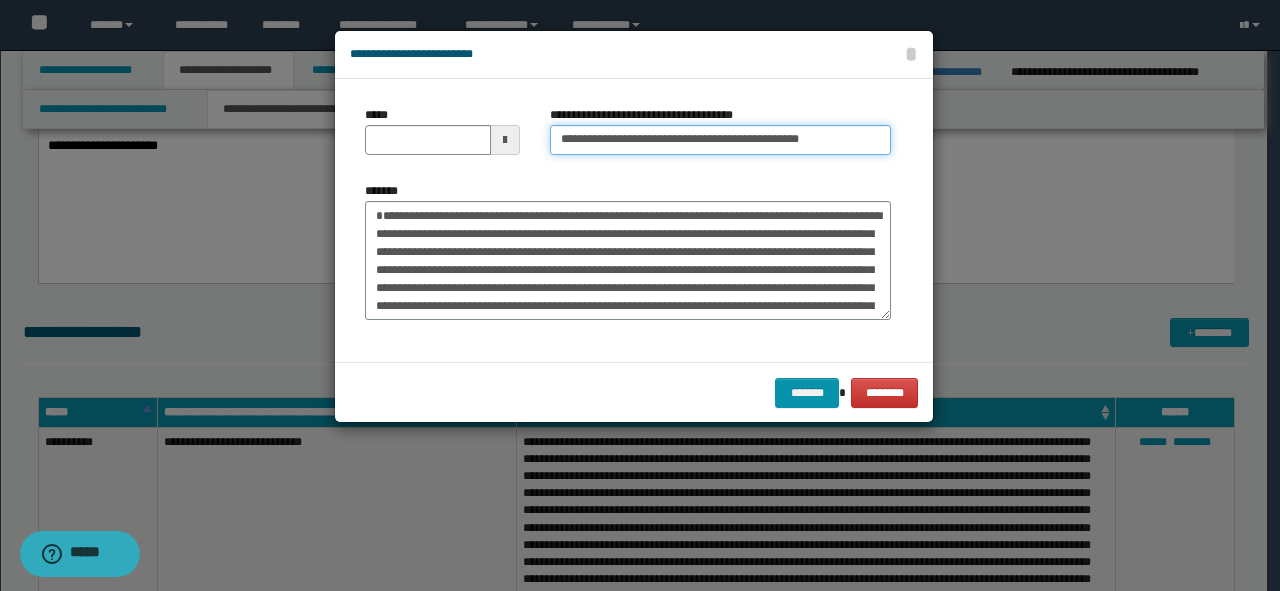 drag, startPoint x: 864, startPoint y: 128, endPoint x: 760, endPoint y: 132, distance: 104.0769 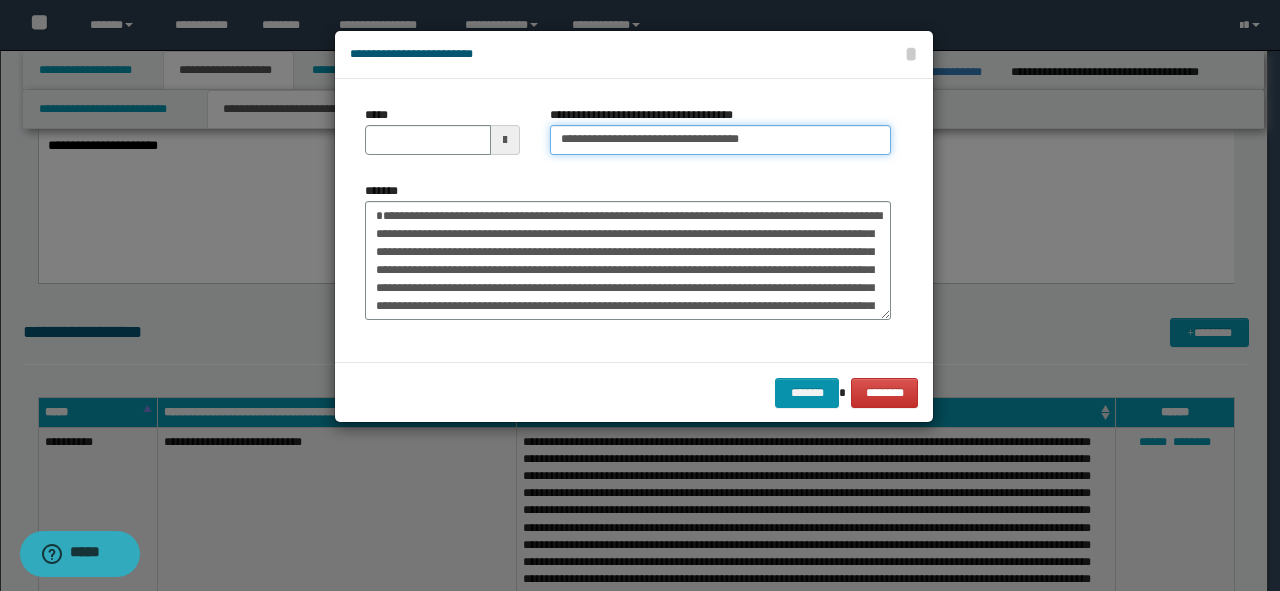 type 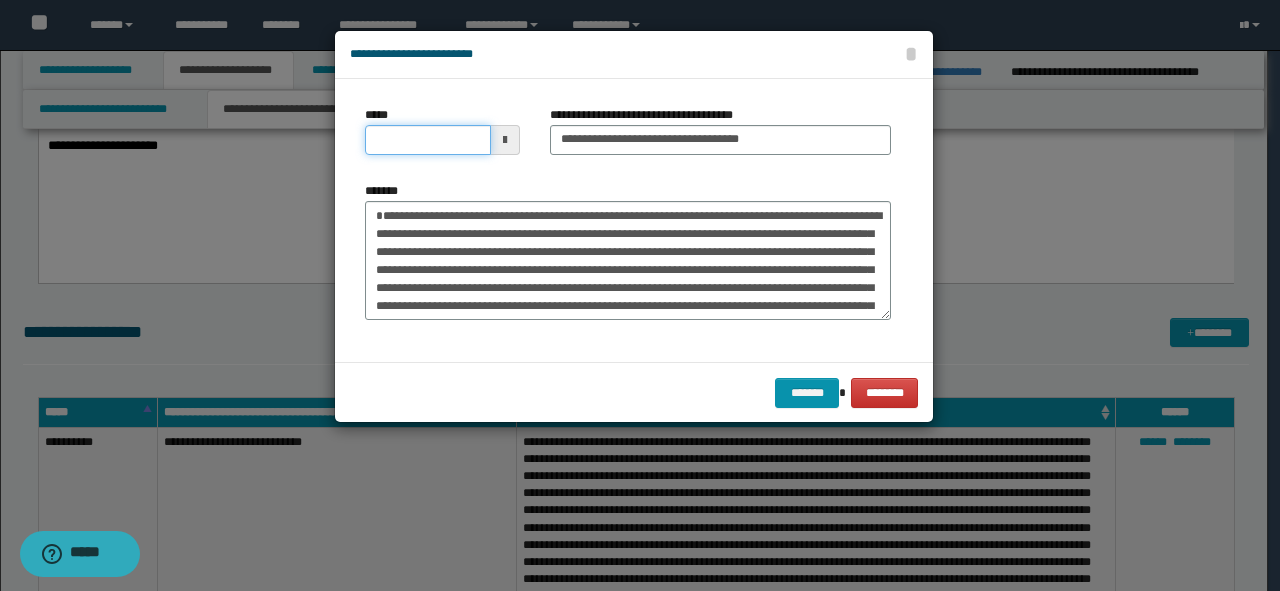 click on "*****" at bounding box center [428, 140] 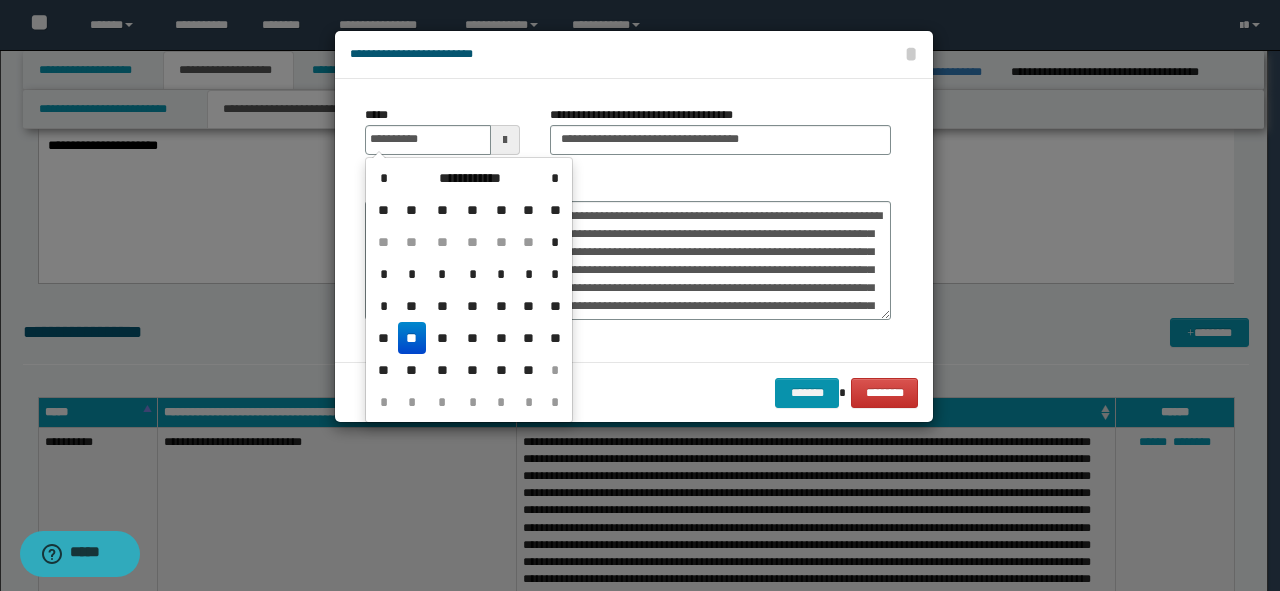 type on "**********" 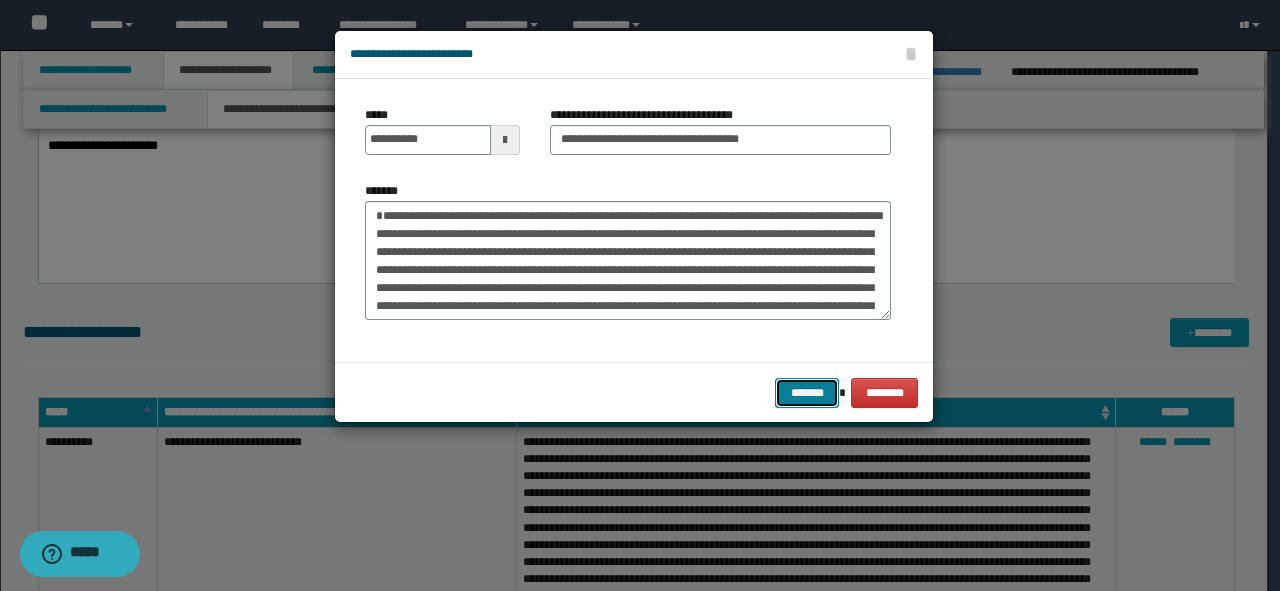 click on "*******" at bounding box center [807, 393] 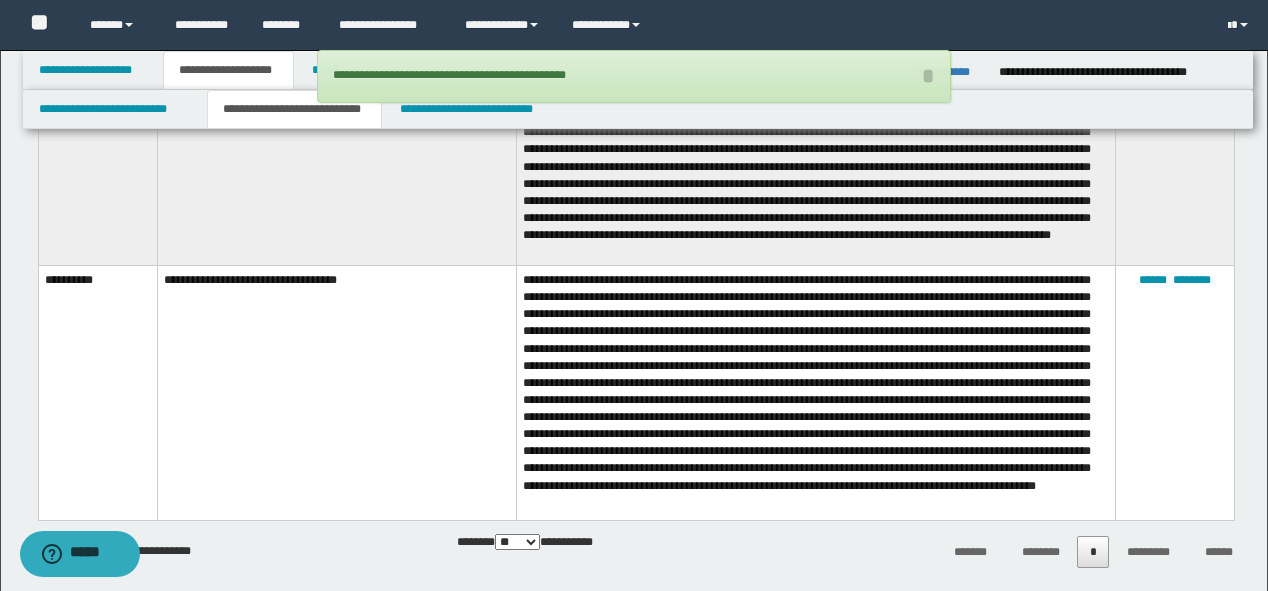 scroll, scrollTop: 1920, scrollLeft: 0, axis: vertical 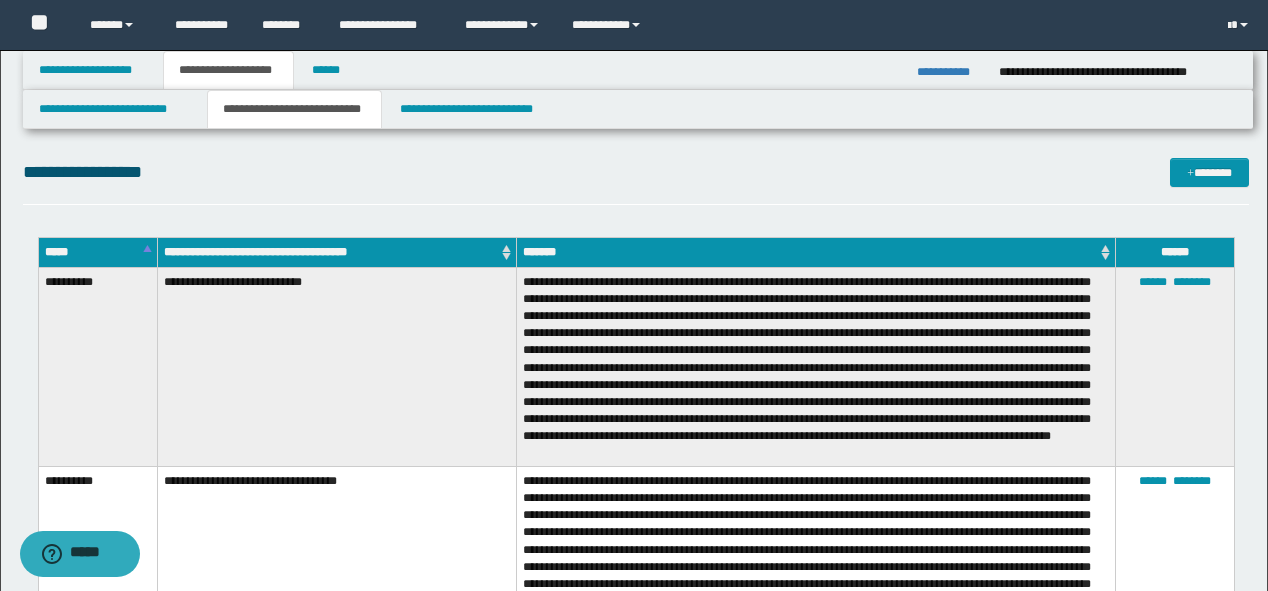 click on "**********" at bounding box center [634, -26] 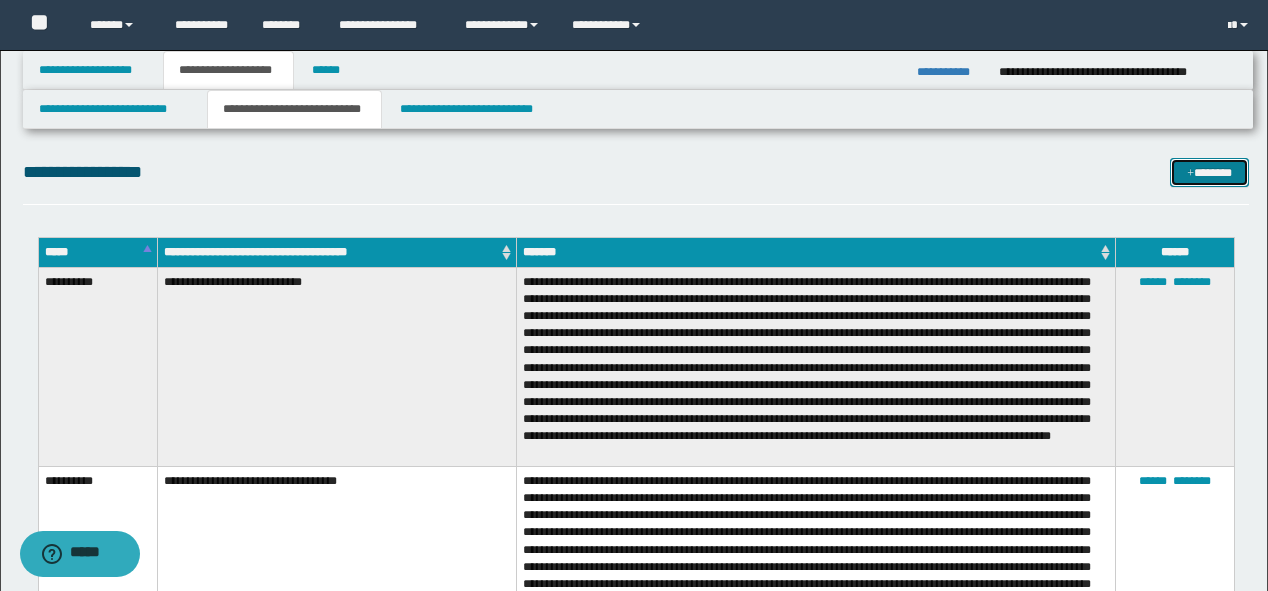 click on "*******" at bounding box center (1209, 173) 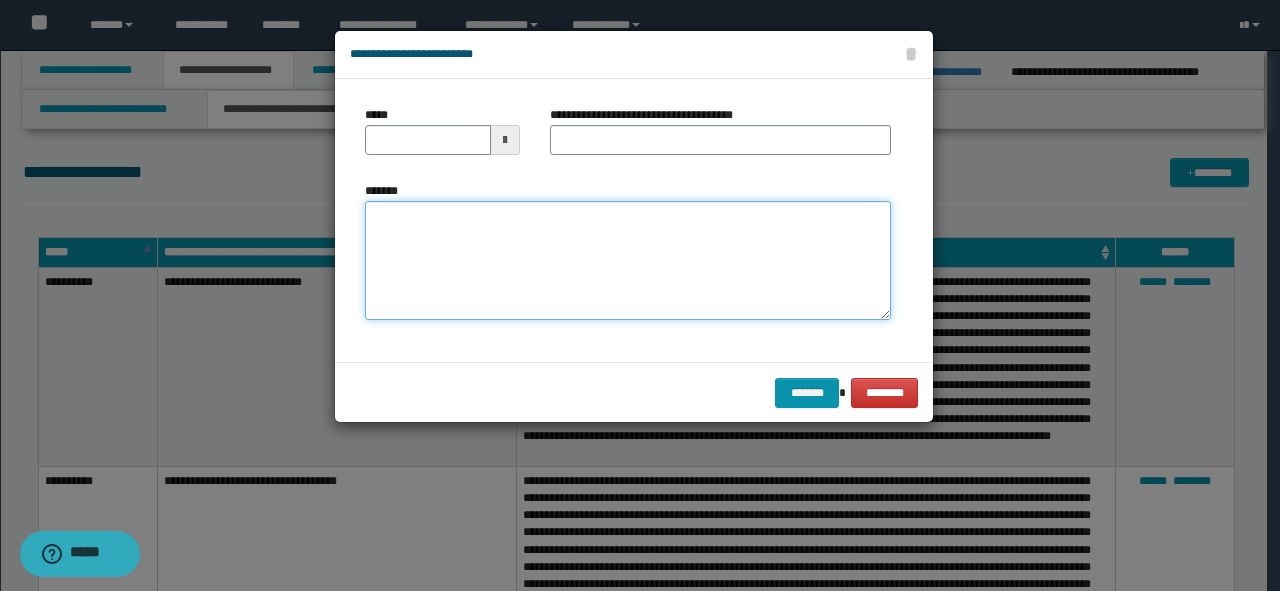click on "*******" at bounding box center (628, 261) 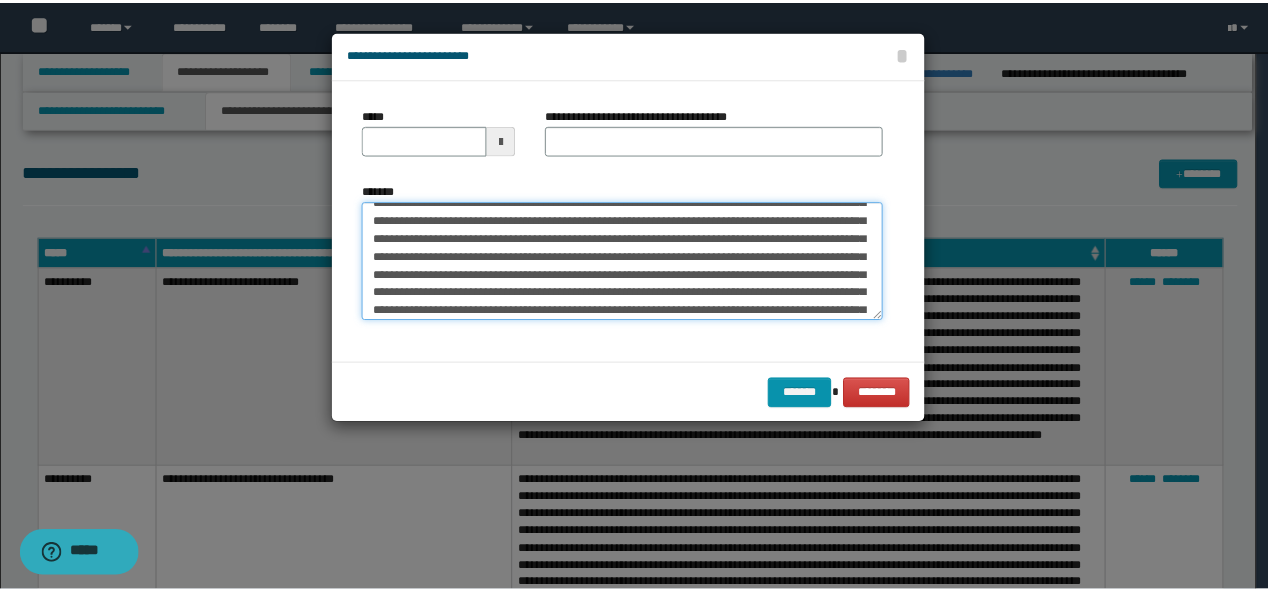 scroll, scrollTop: 0, scrollLeft: 0, axis: both 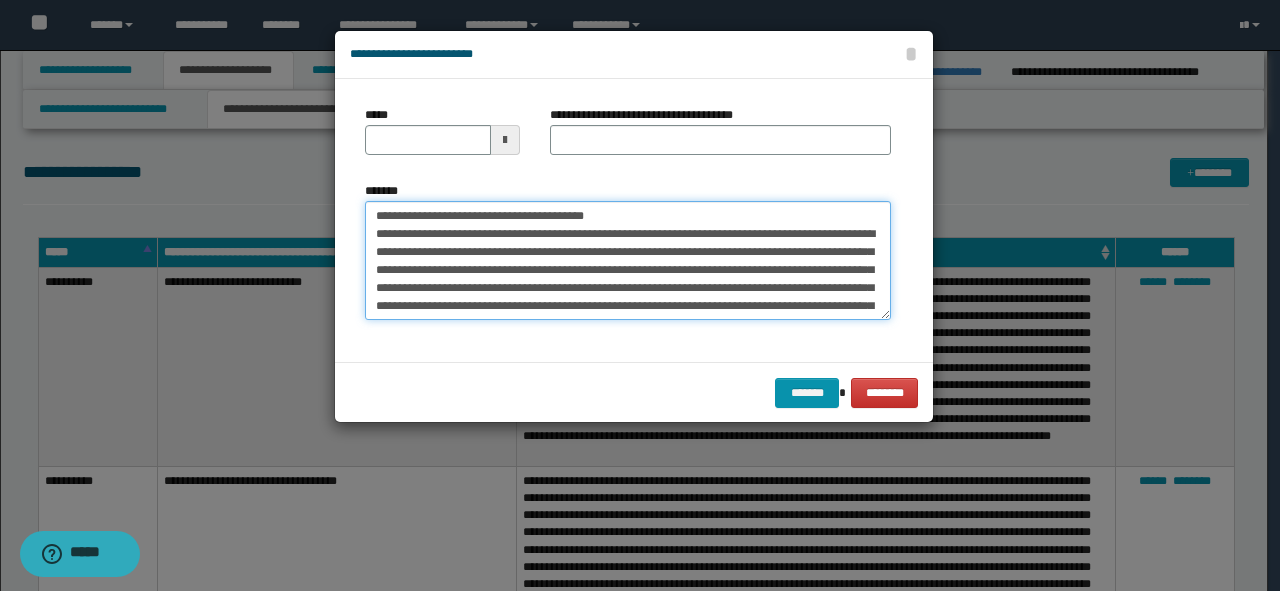 click on "**********" at bounding box center [640, 295] 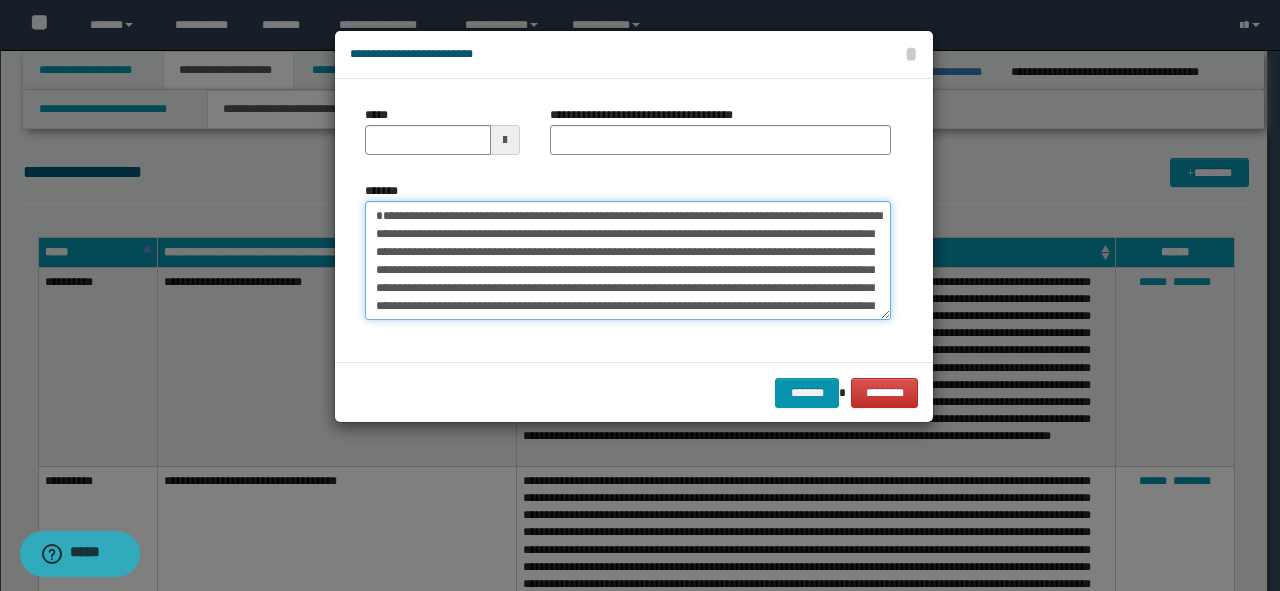 type on "**********" 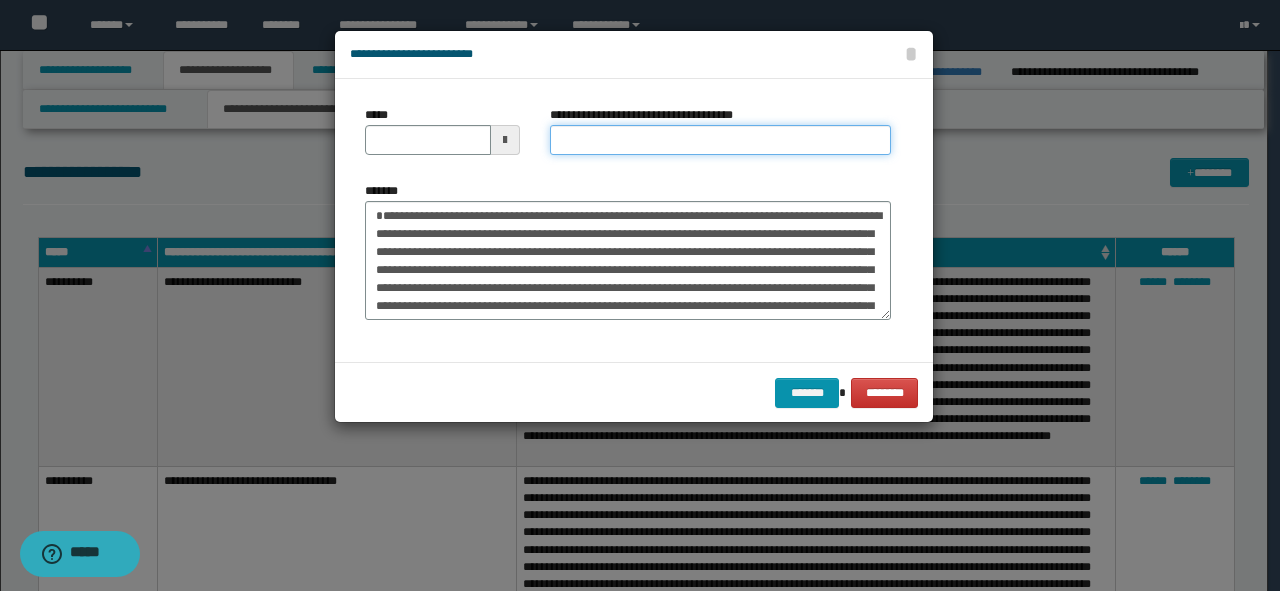 click on "**********" at bounding box center (720, 140) 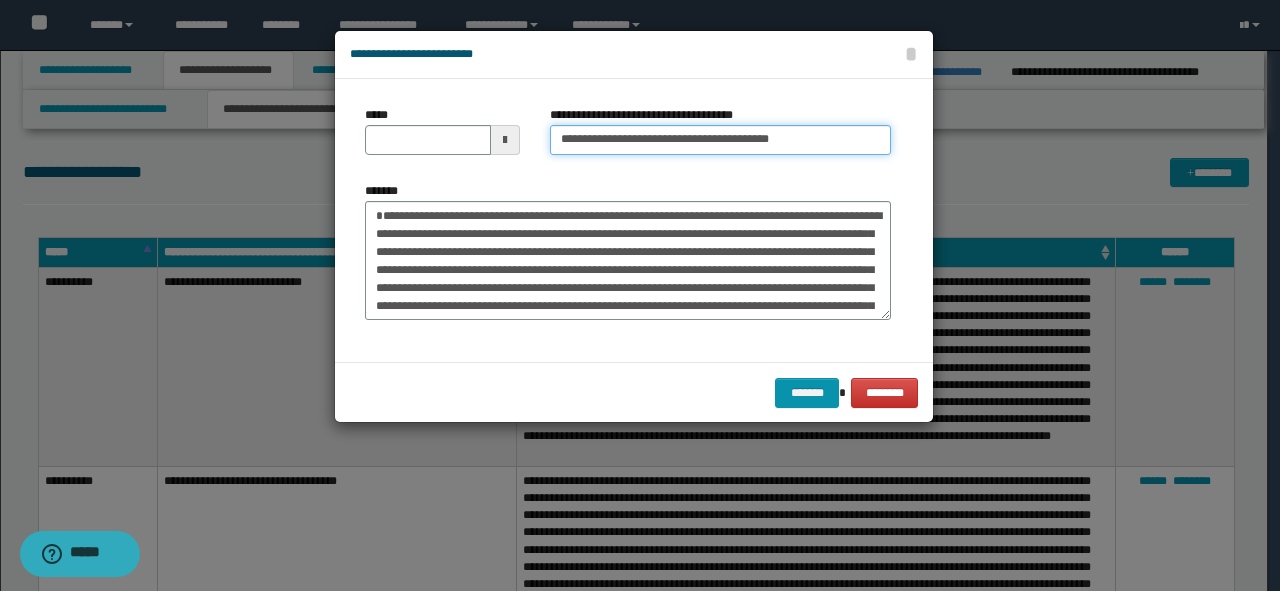 drag, startPoint x: 798, startPoint y: 129, endPoint x: 712, endPoint y: 129, distance: 86 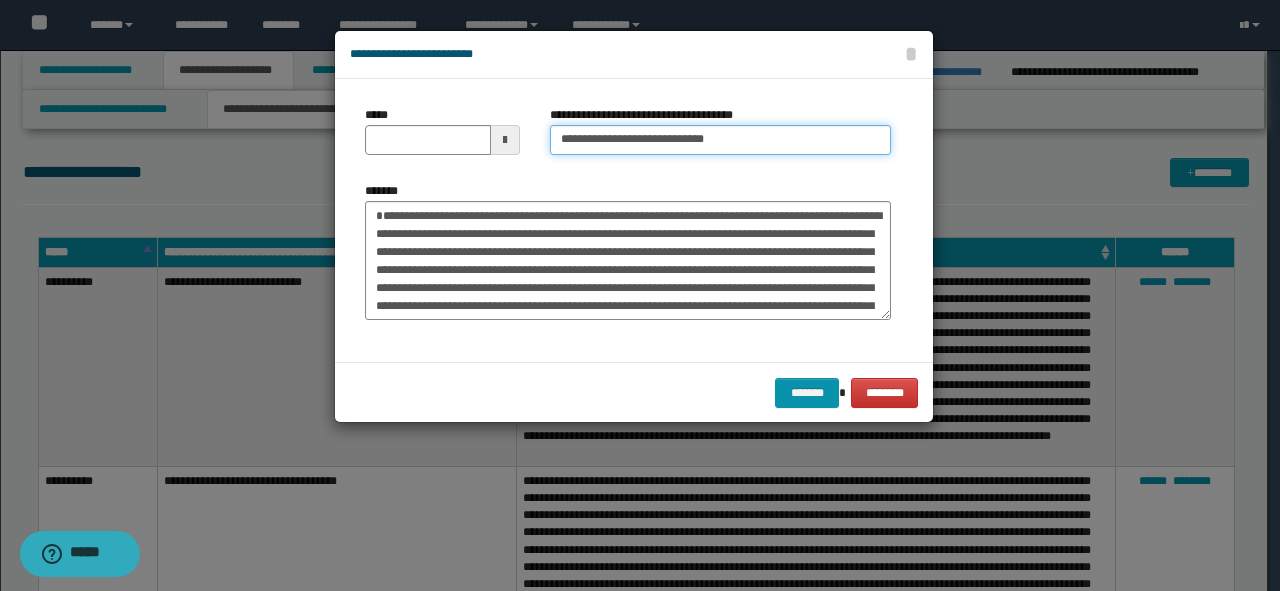 type 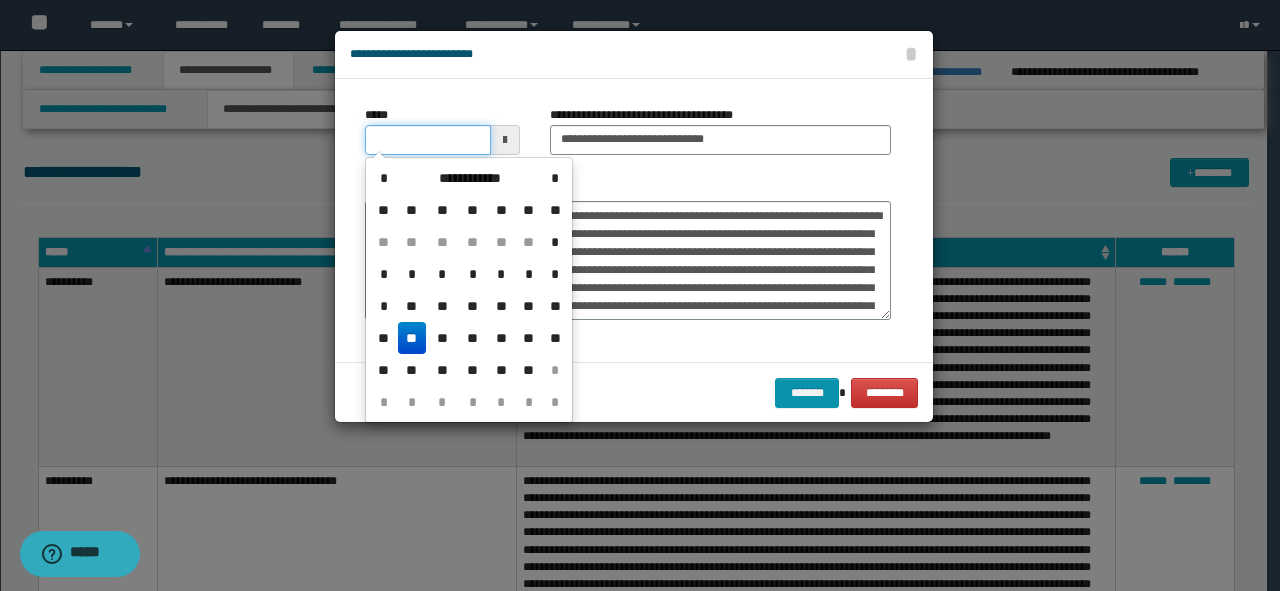 click on "*****" at bounding box center (428, 140) 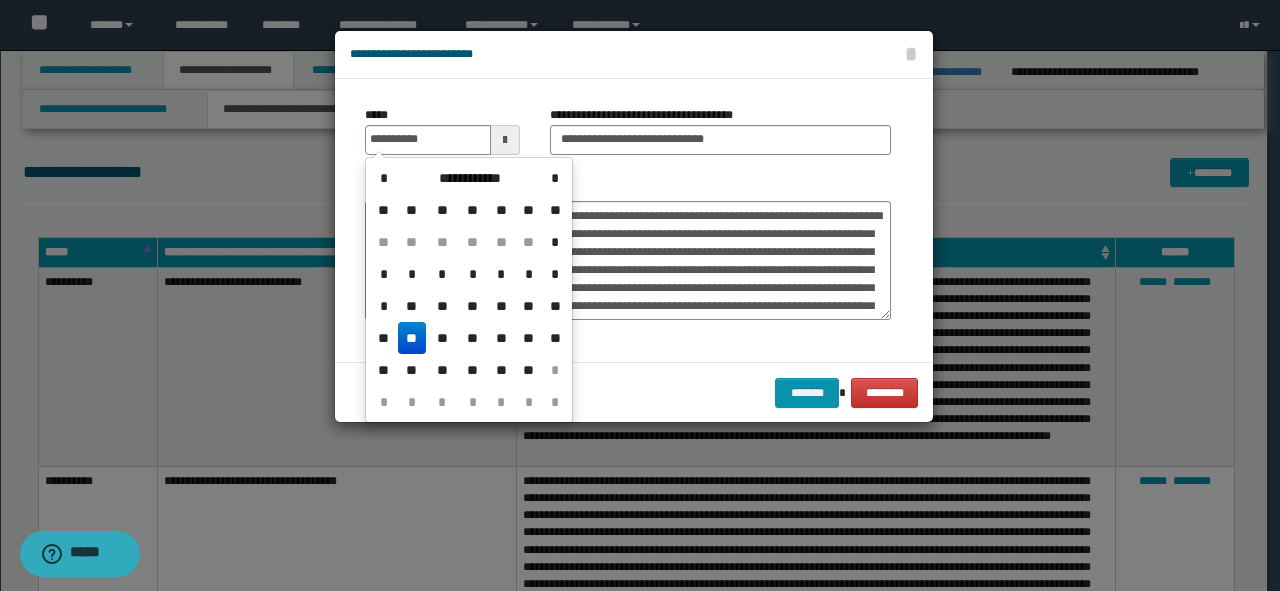 type on "**********" 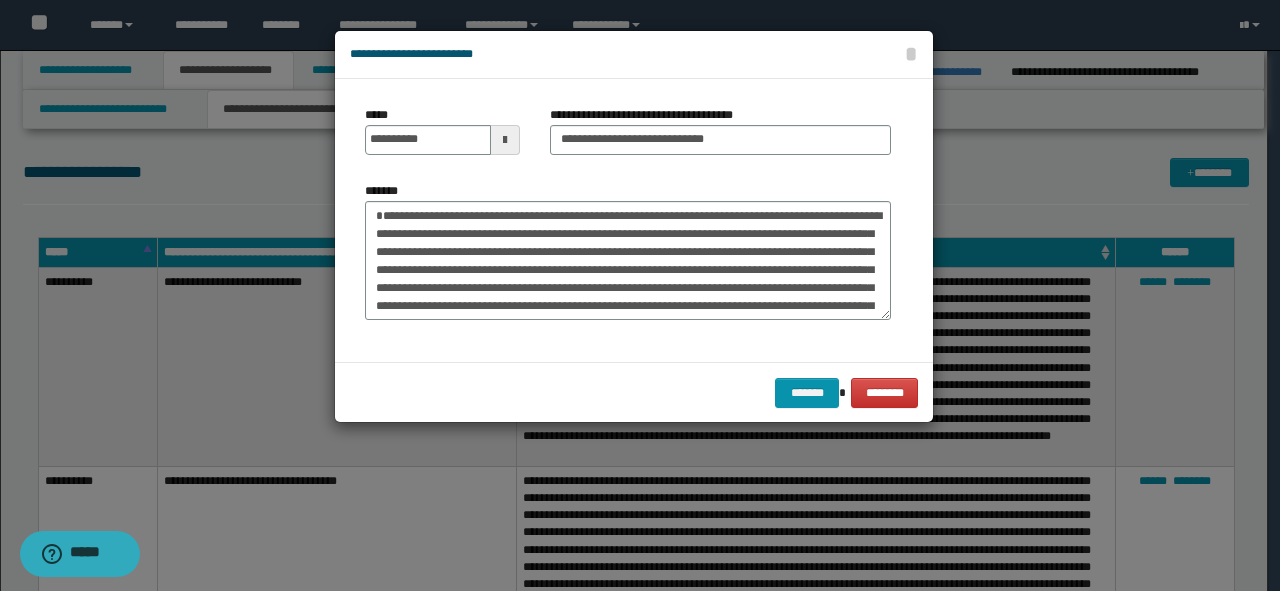 click on "*******" at bounding box center (628, 251) 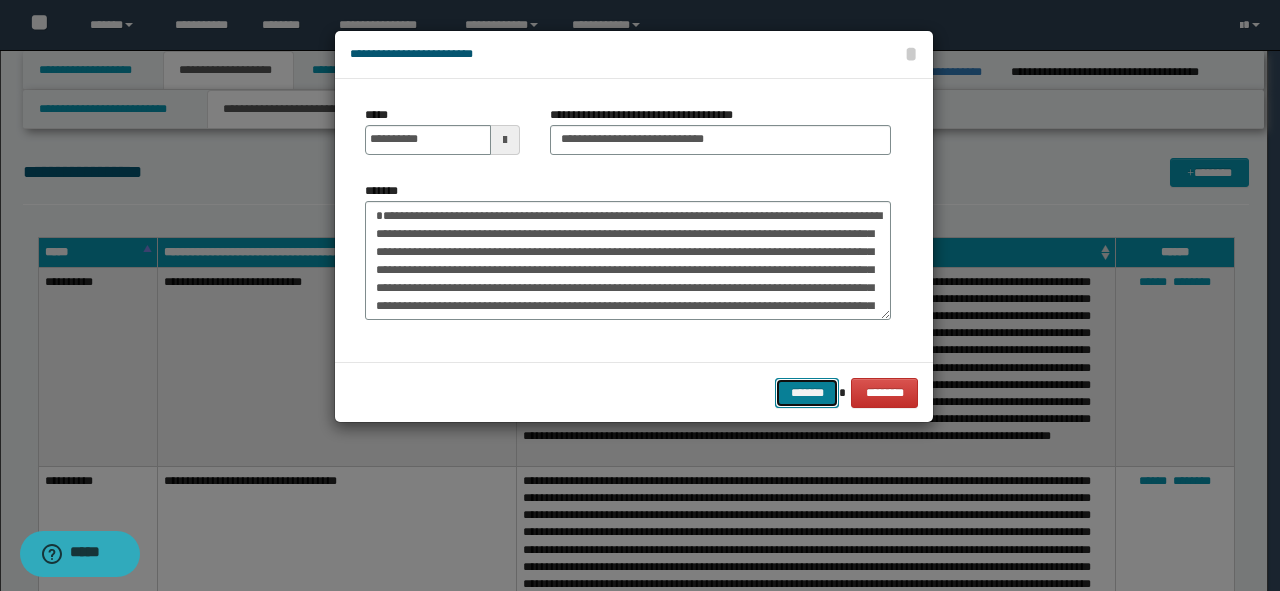 click on "*******" at bounding box center (807, 393) 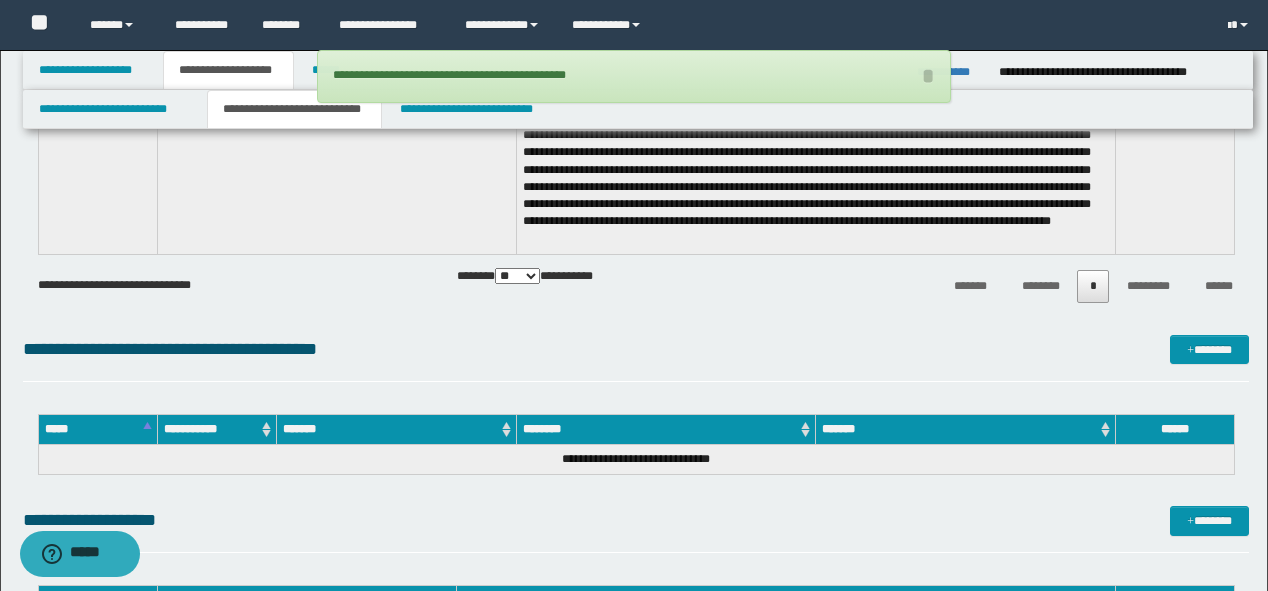 scroll, scrollTop: 2400, scrollLeft: 0, axis: vertical 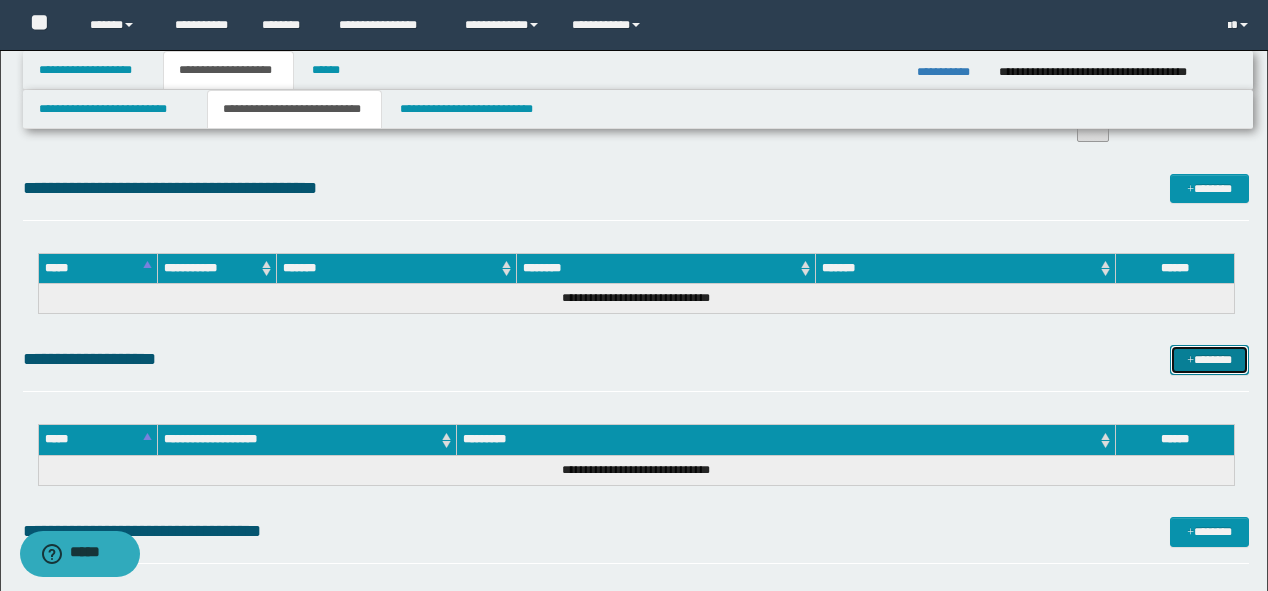 click at bounding box center (1190, 361) 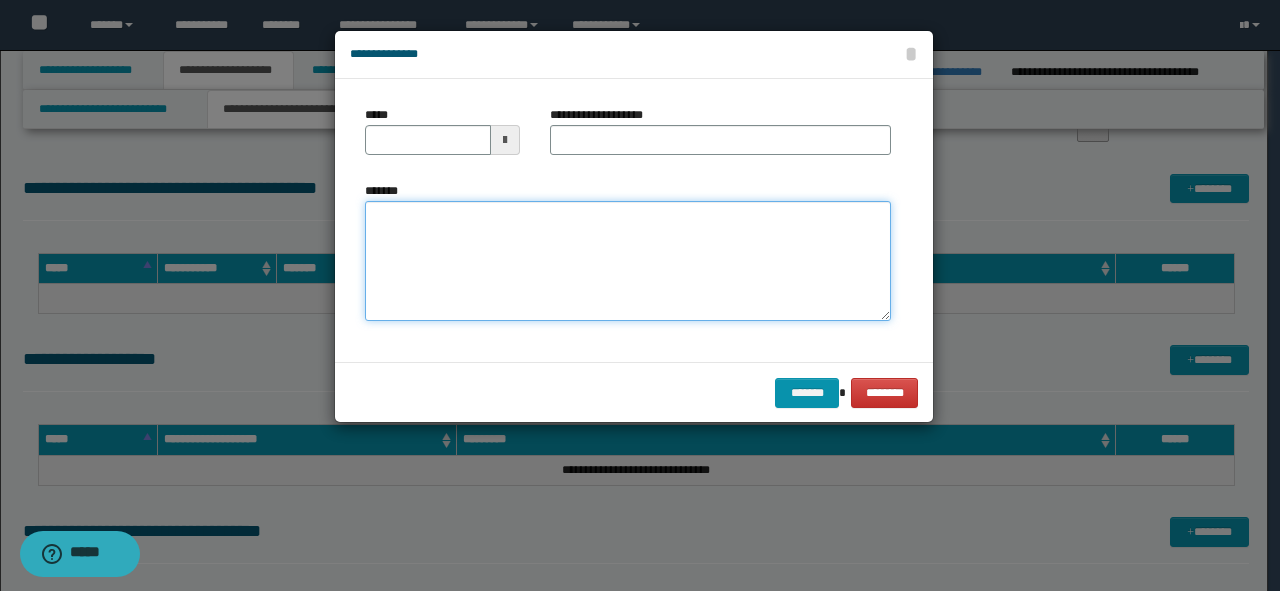 click on "*******" at bounding box center (628, 261) 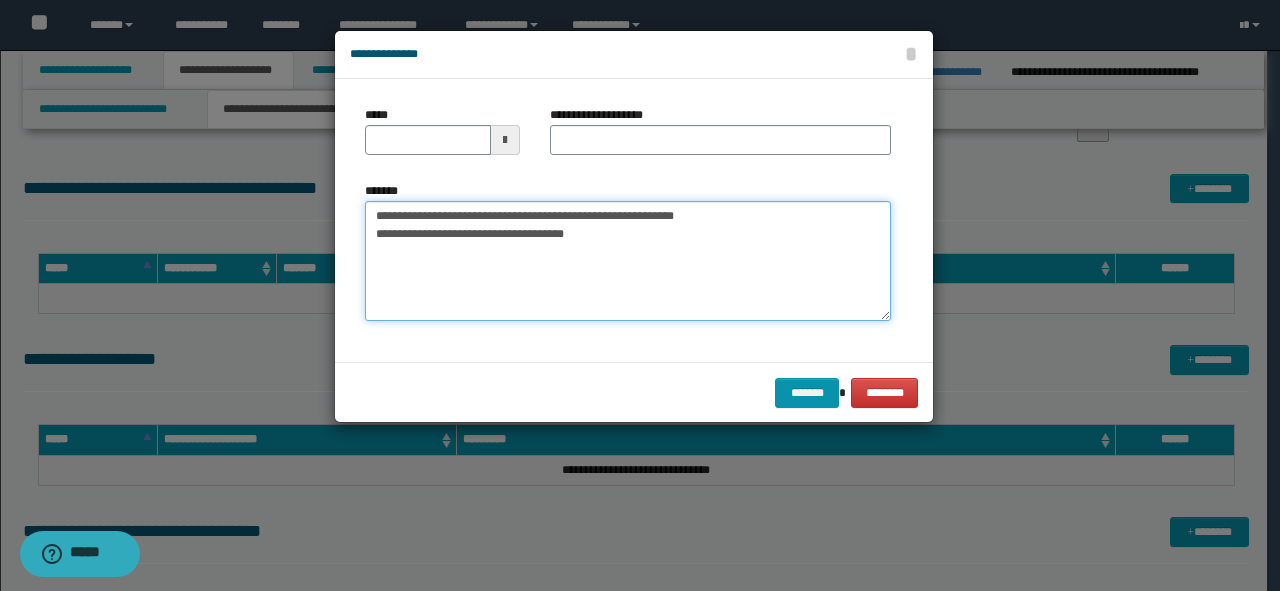 drag, startPoint x: 89, startPoint y: 276, endPoint x: 53, endPoint y: 281, distance: 36.345562 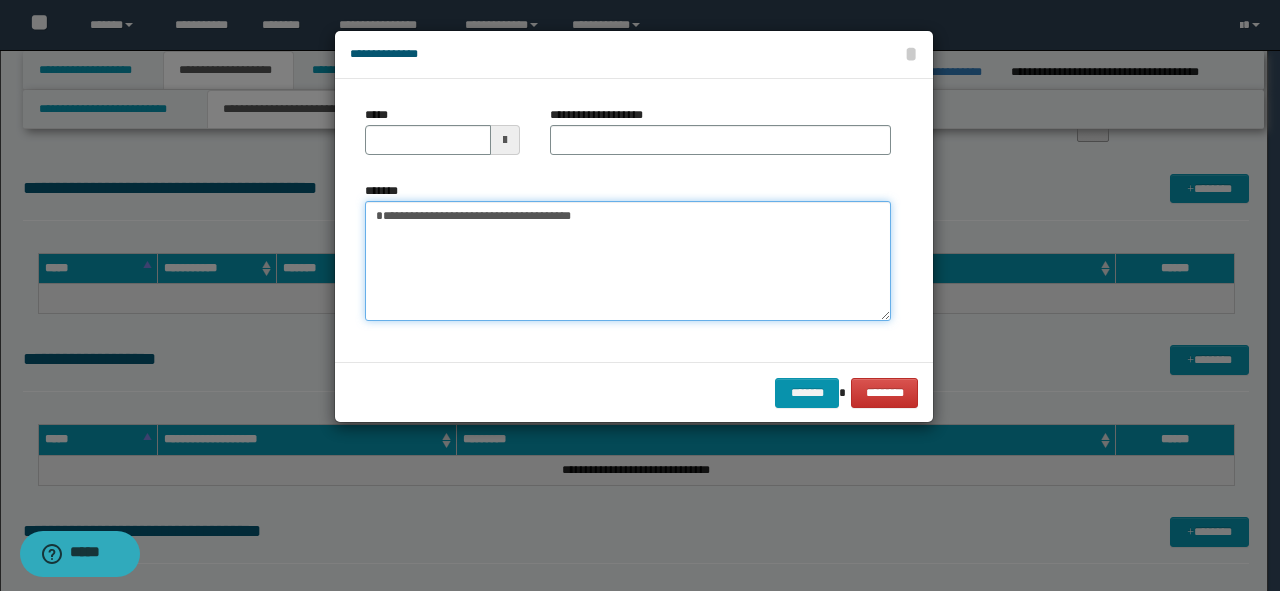 type on "**********" 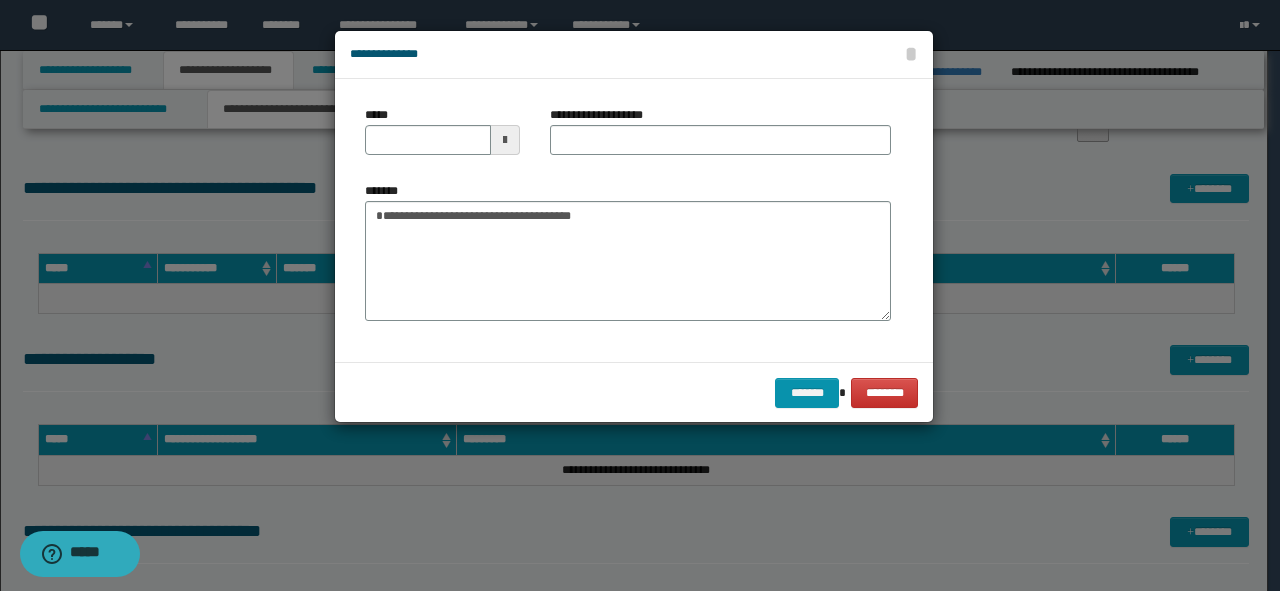 click on "**********" at bounding box center [720, 138] 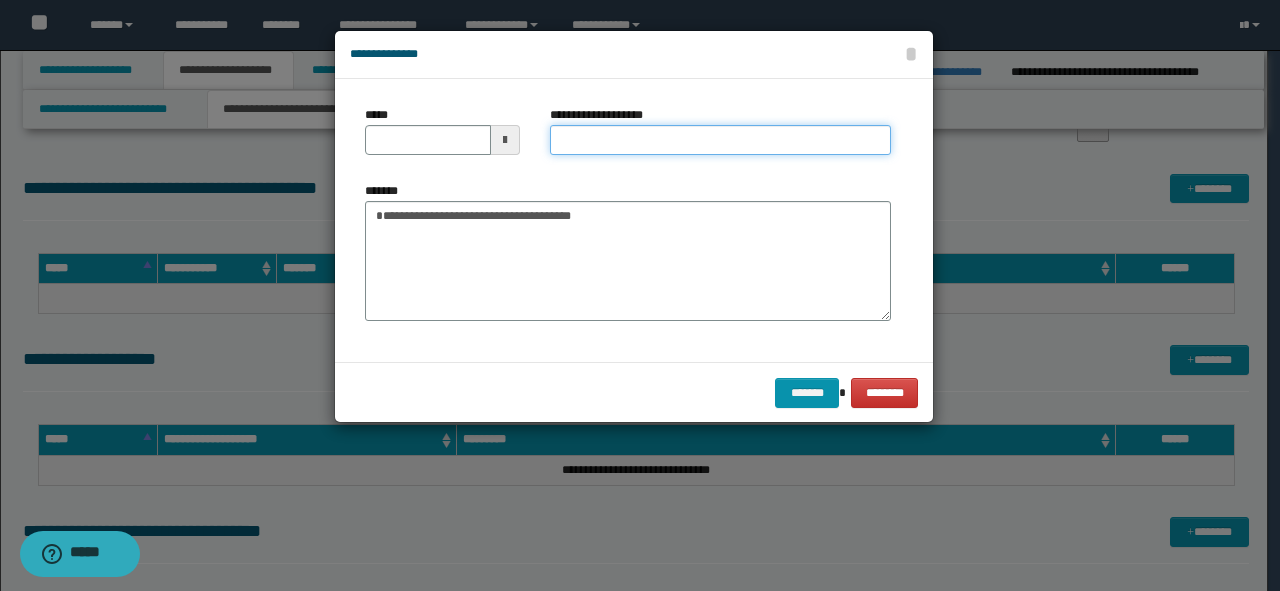 click on "**********" at bounding box center (720, 140) 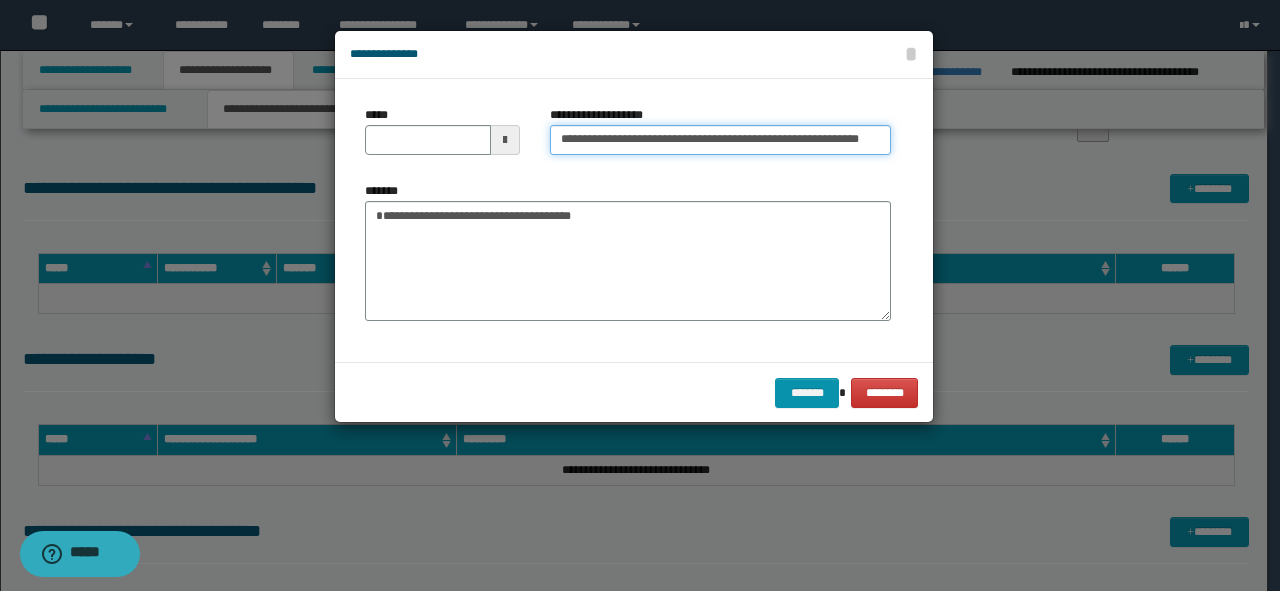 scroll, scrollTop: 0, scrollLeft: 5, axis: horizontal 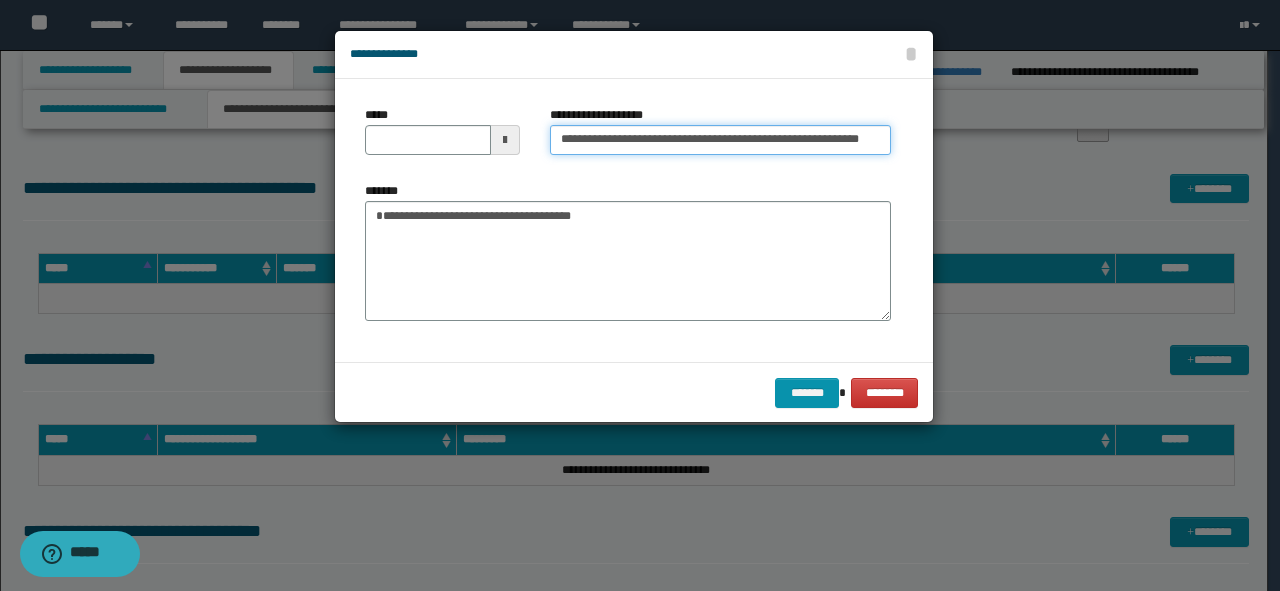 drag, startPoint x: 811, startPoint y: 136, endPoint x: 964, endPoint y: 136, distance: 153 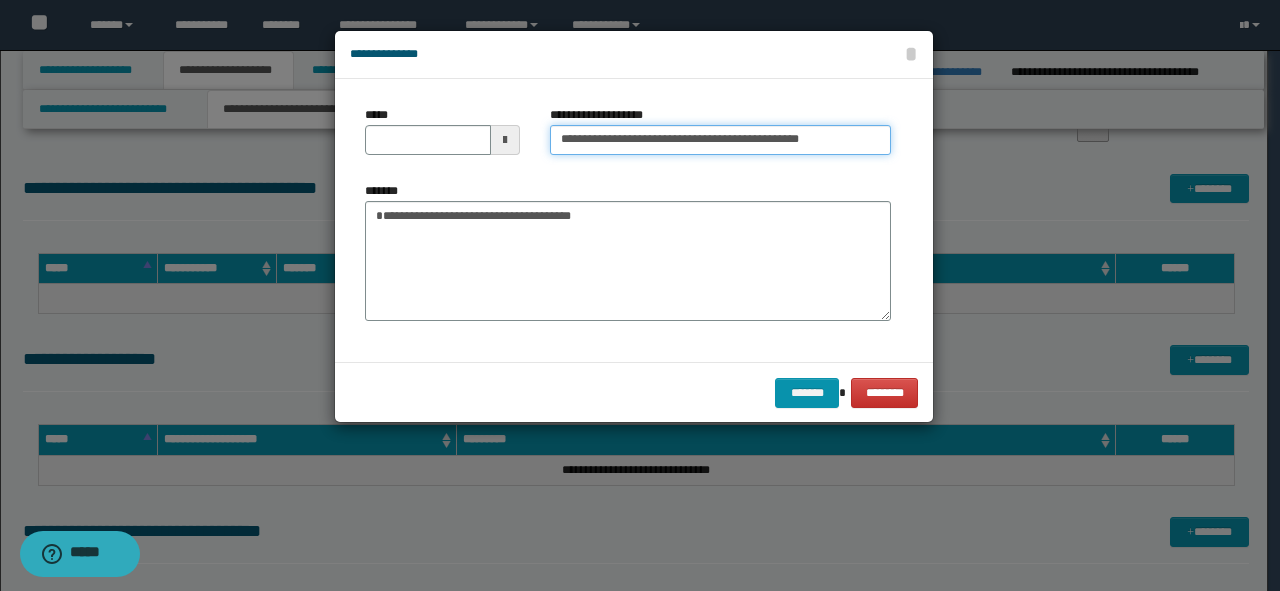 scroll, scrollTop: 0, scrollLeft: 0, axis: both 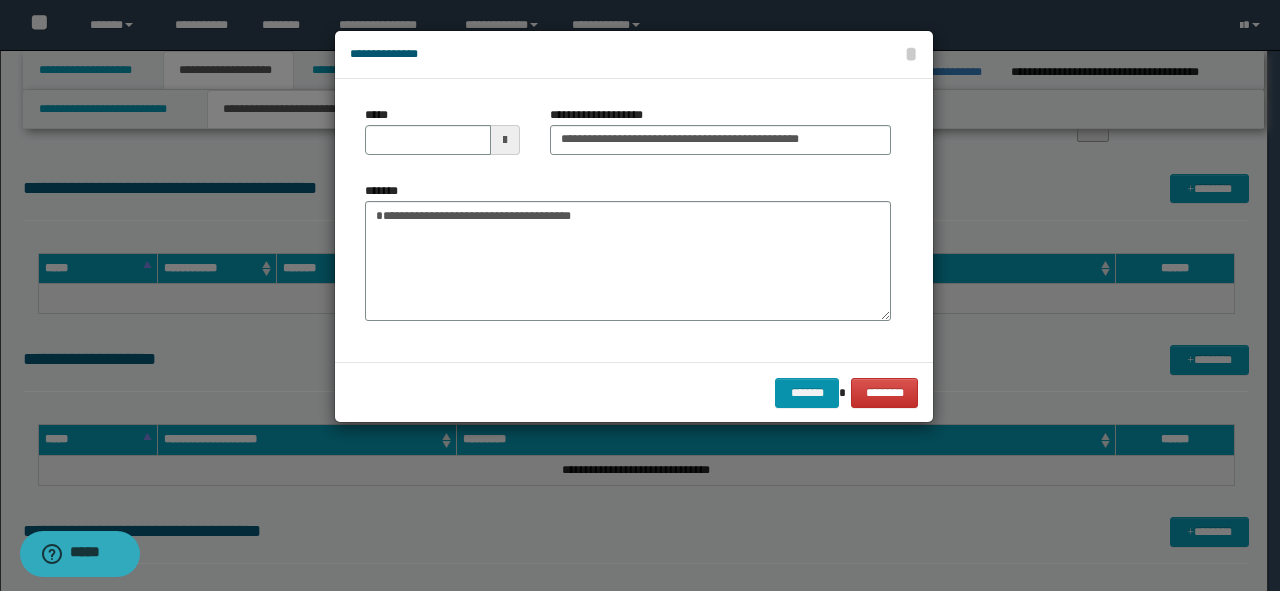 click on "*****" at bounding box center (442, 138) 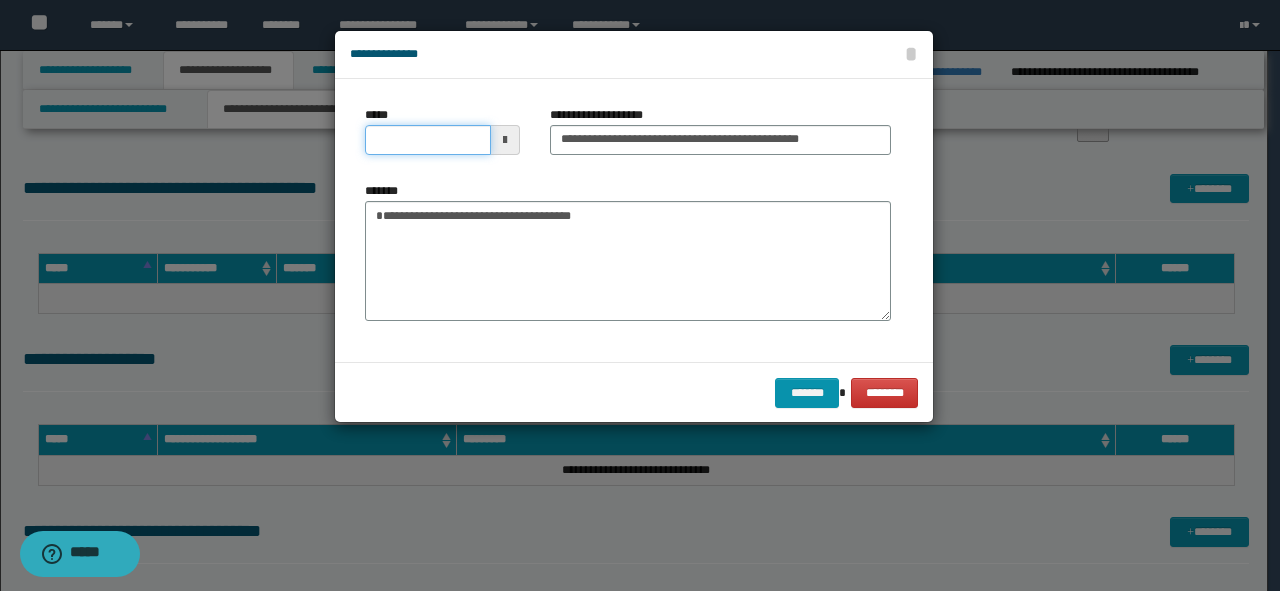 click on "*****" at bounding box center (428, 140) 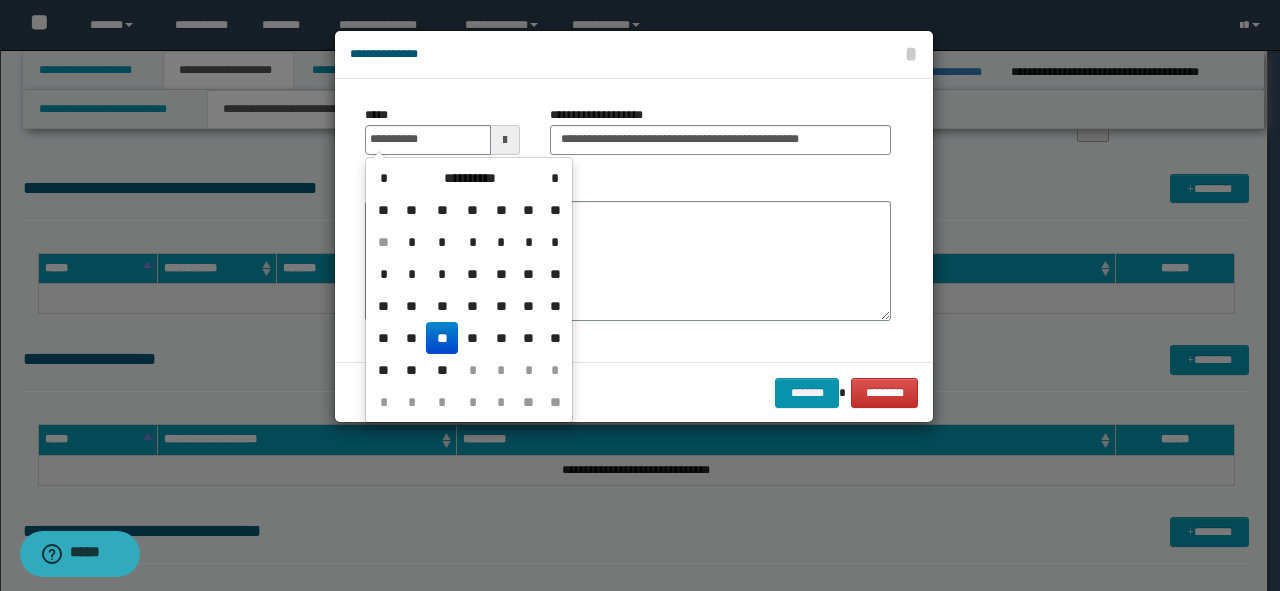type on "**********" 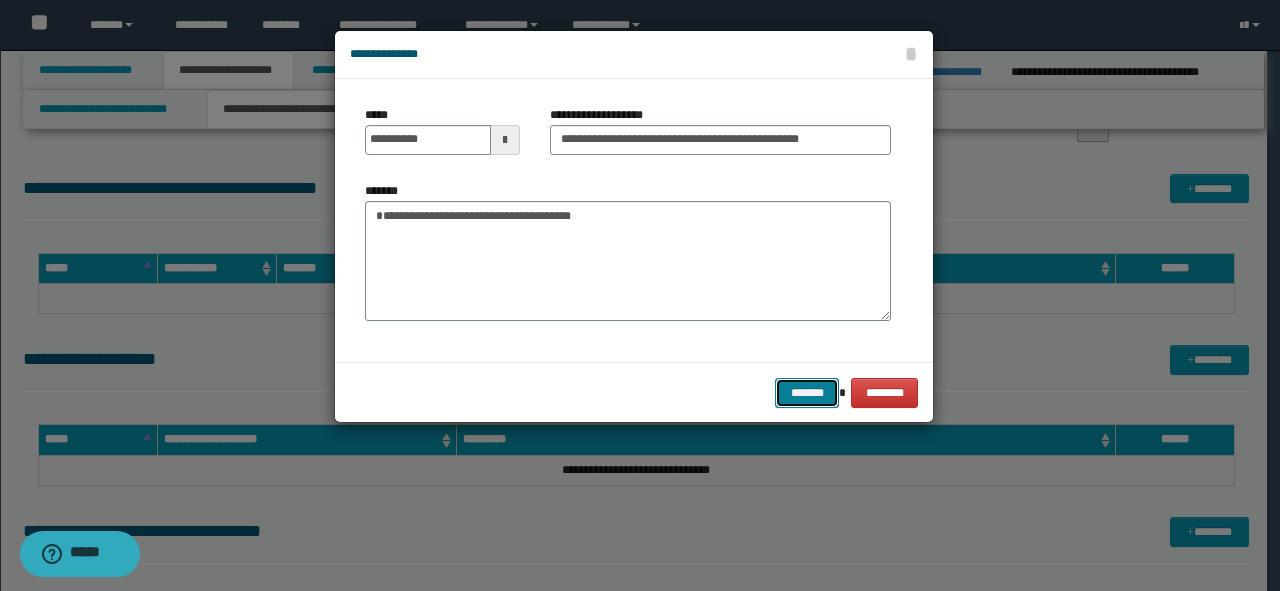 click on "*******" at bounding box center [807, 393] 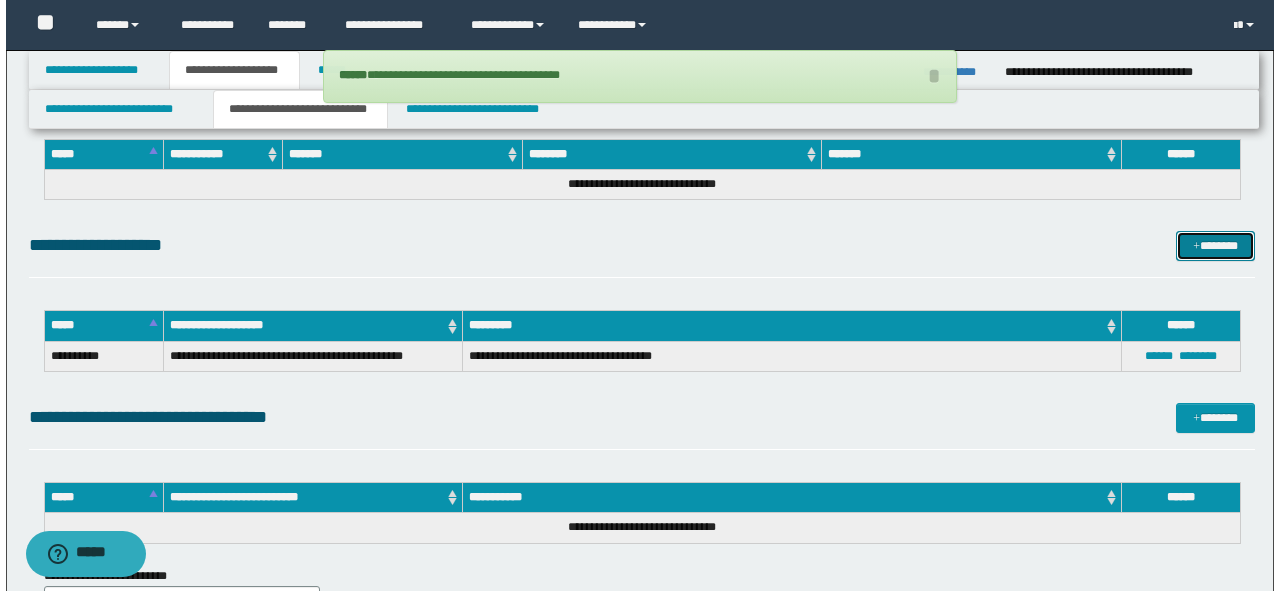 scroll, scrollTop: 2720, scrollLeft: 0, axis: vertical 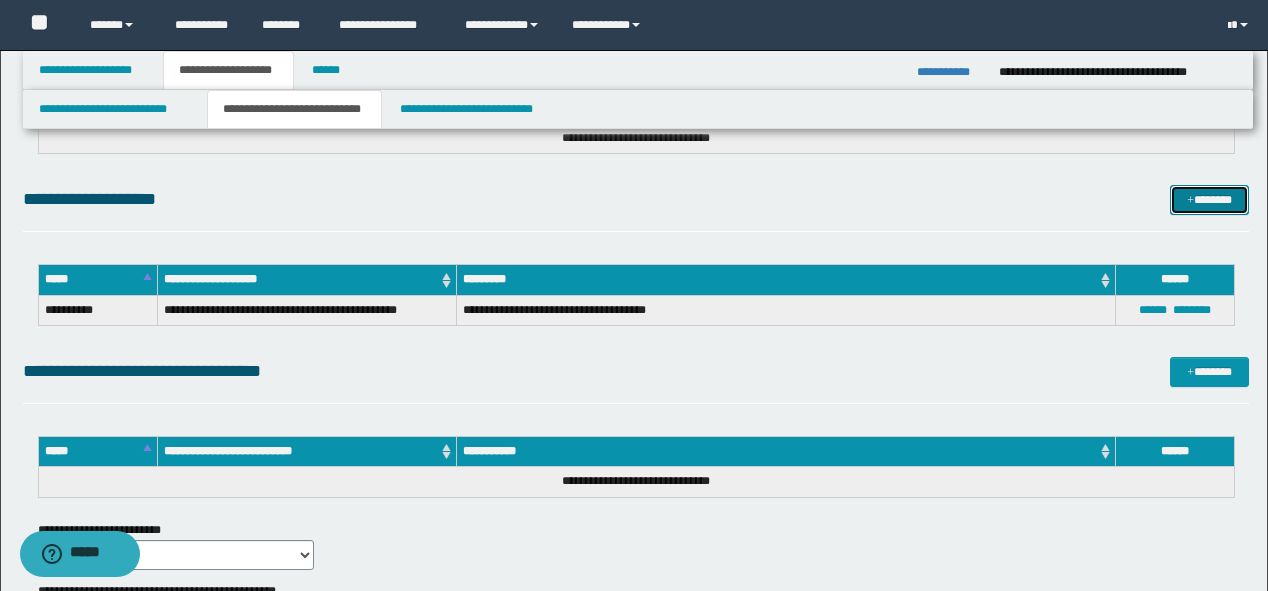 click on "*******" at bounding box center [1209, 200] 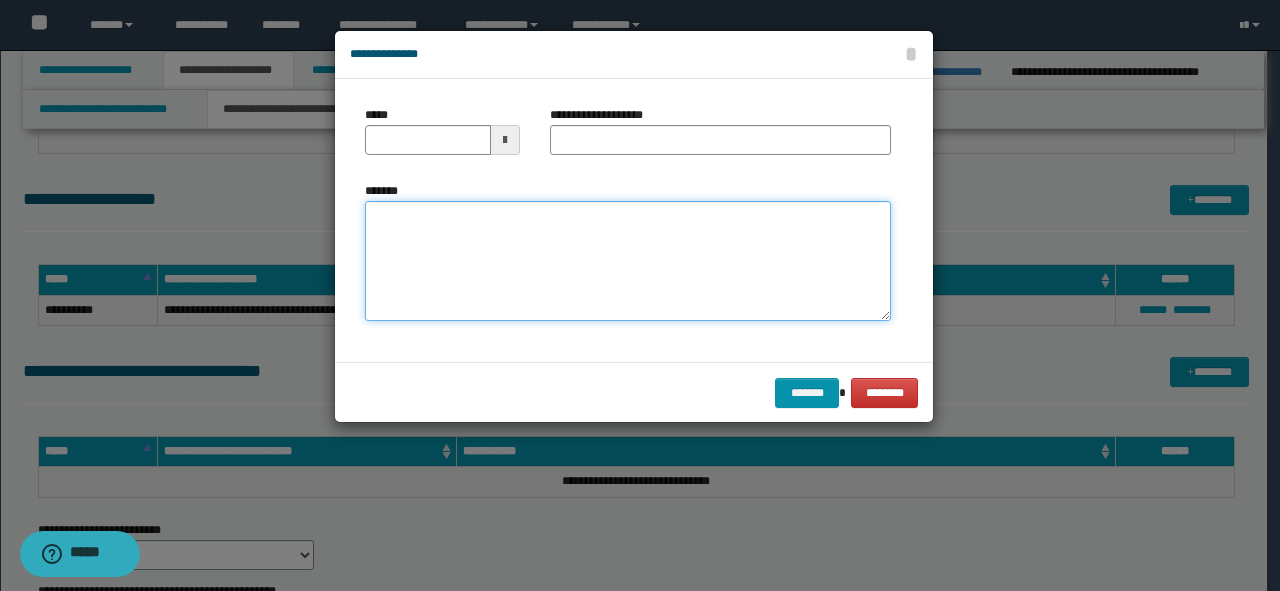 click on "*******" at bounding box center [628, 261] 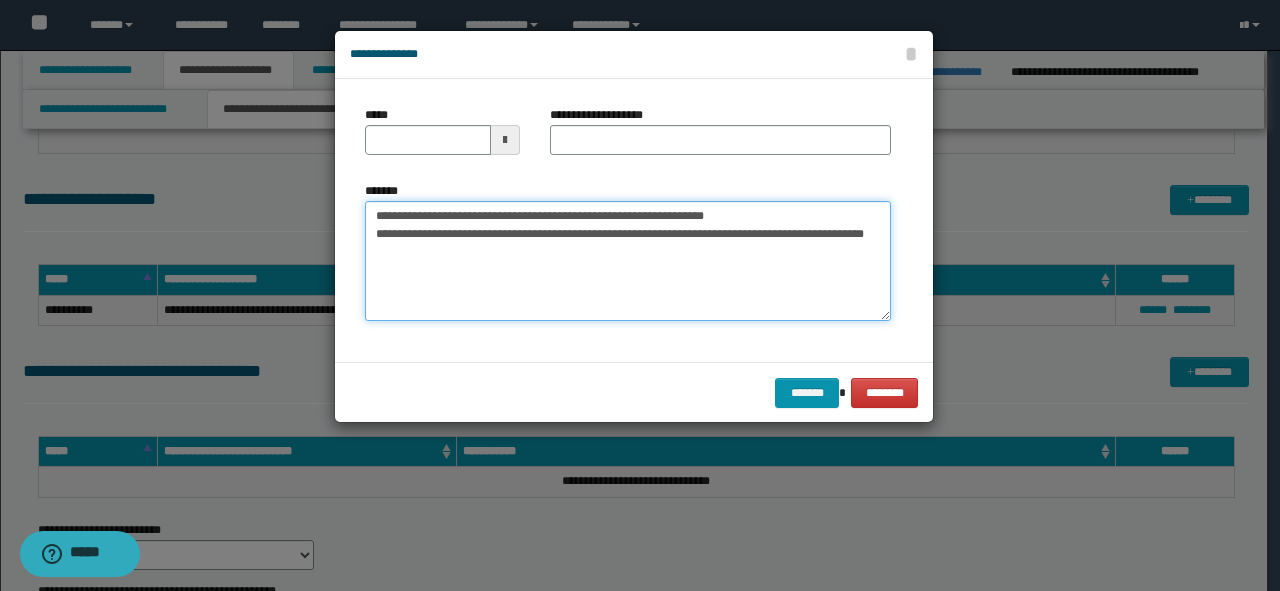 drag, startPoint x: 748, startPoint y: 208, endPoint x: 20, endPoint y: 207, distance: 728.0007 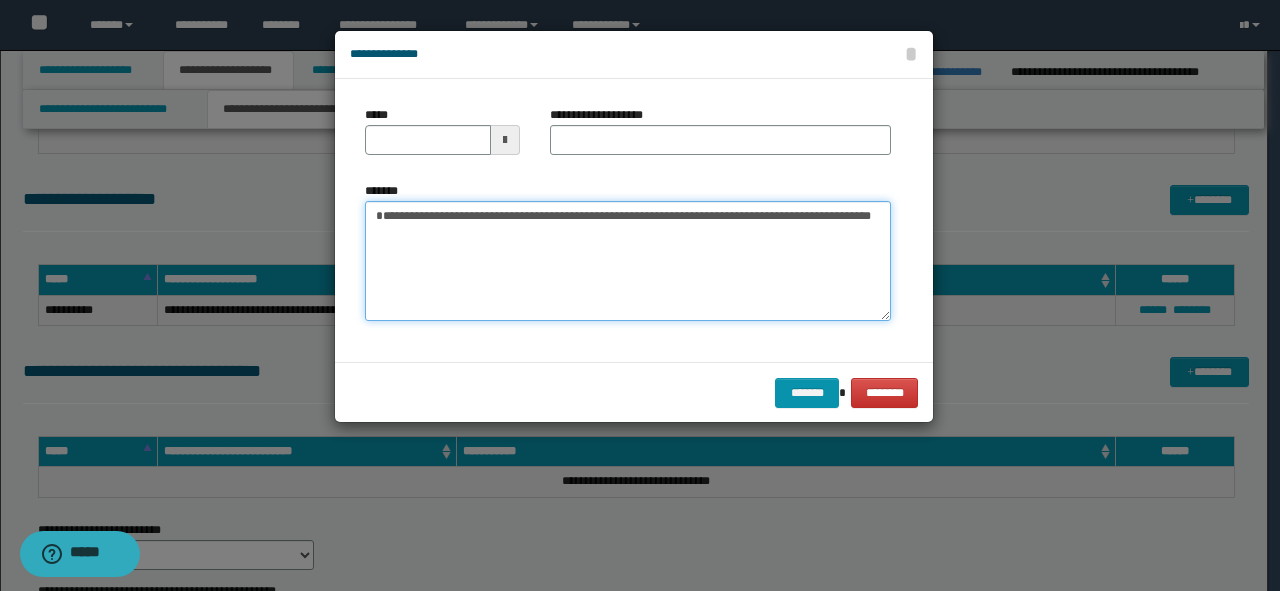 type on "**********" 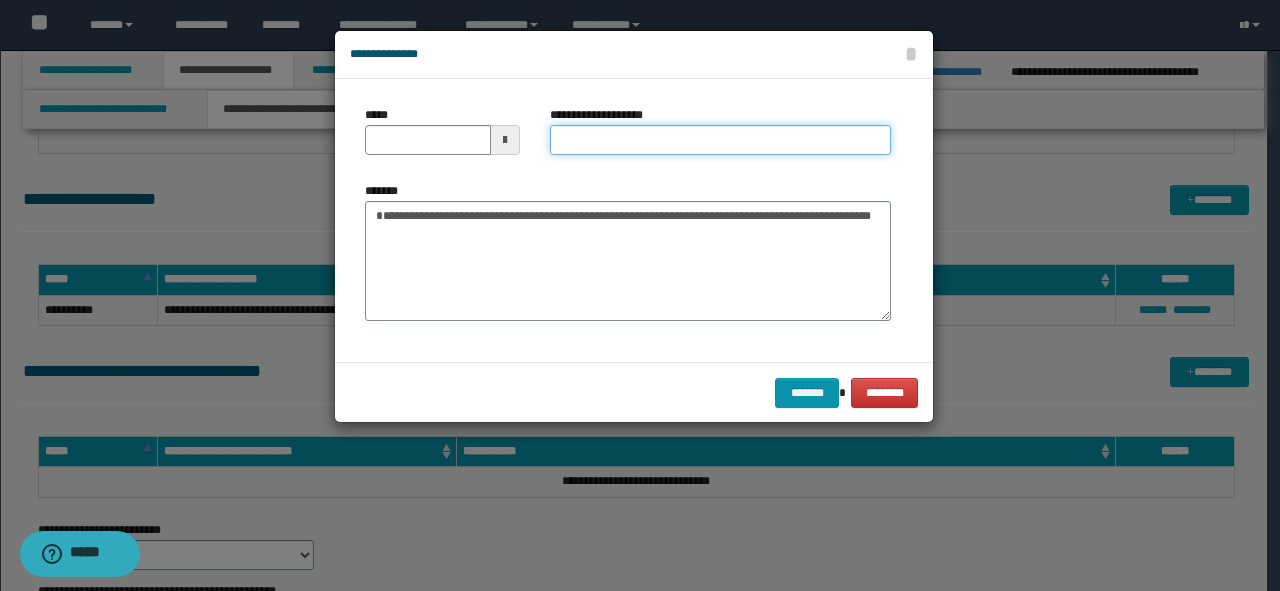 drag, startPoint x: 595, startPoint y: 149, endPoint x: 542, endPoint y: 193, distance: 68.88396 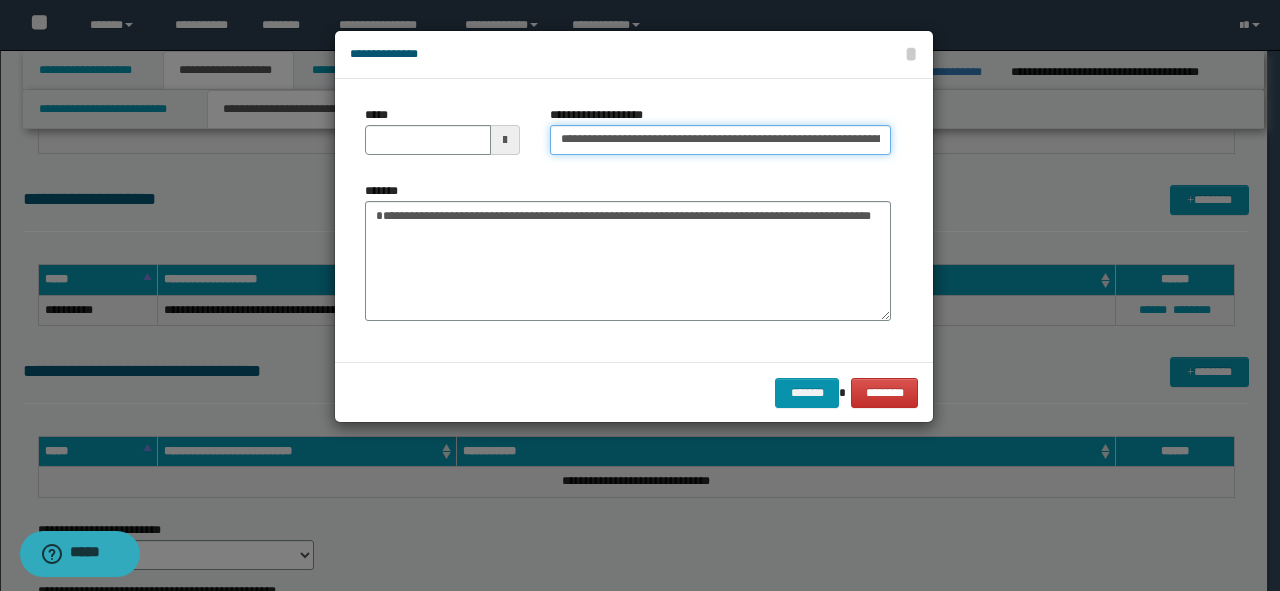 scroll, scrollTop: 0, scrollLeft: 30, axis: horizontal 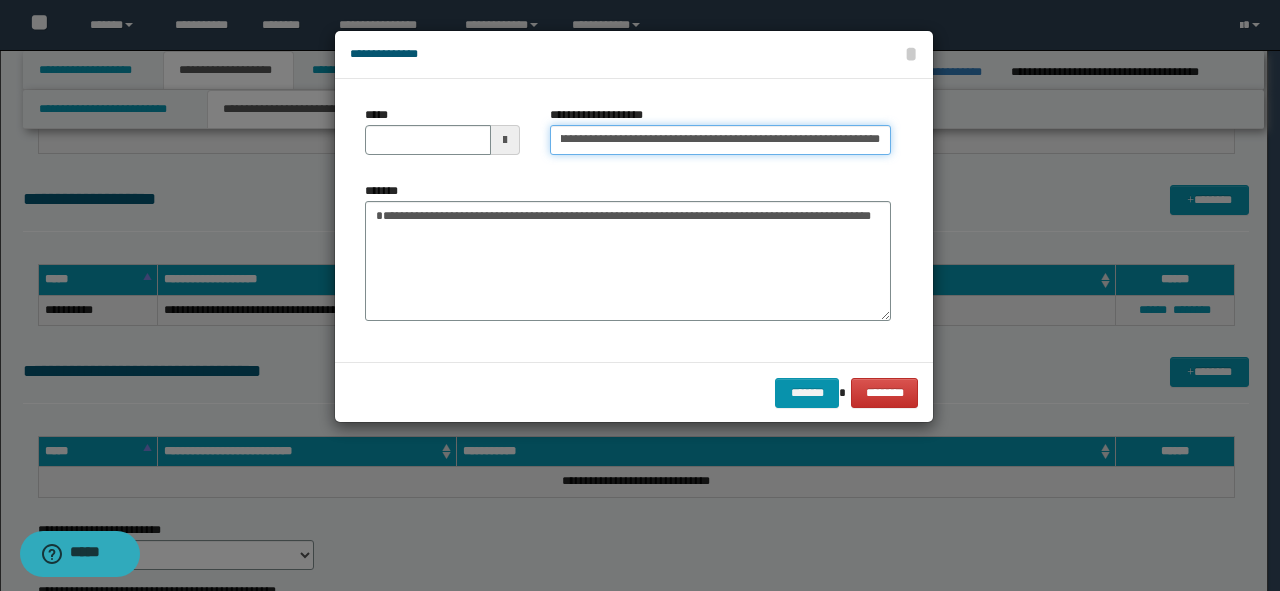 drag, startPoint x: 812, startPoint y: 140, endPoint x: 928, endPoint y: 142, distance: 116.01724 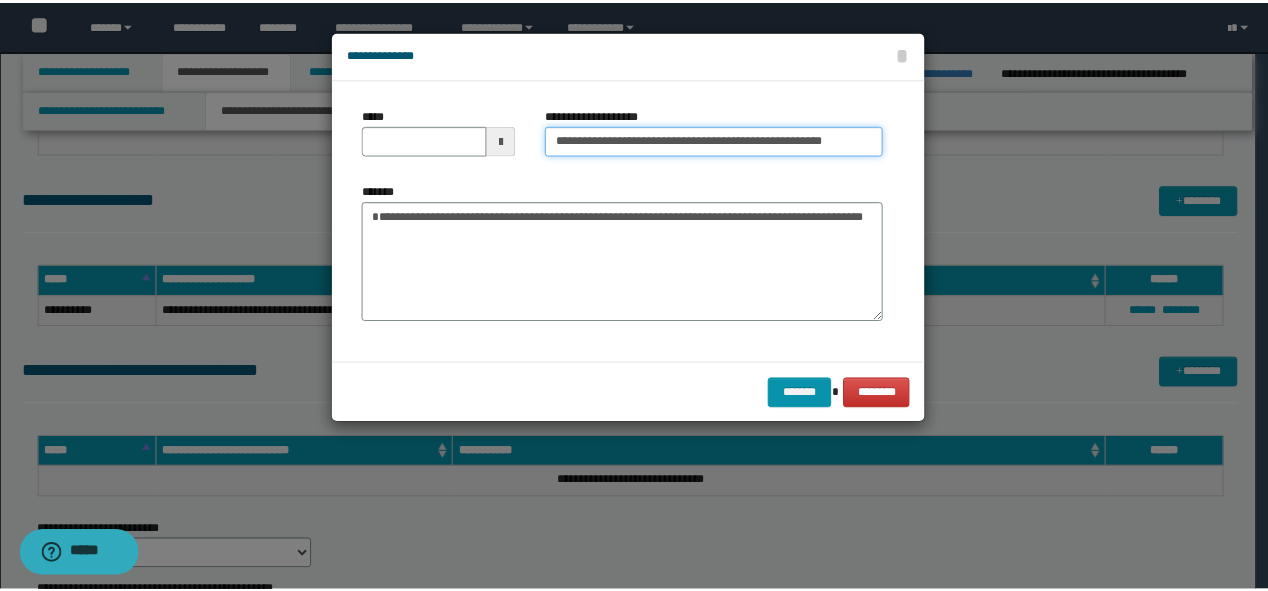 scroll, scrollTop: 0, scrollLeft: 0, axis: both 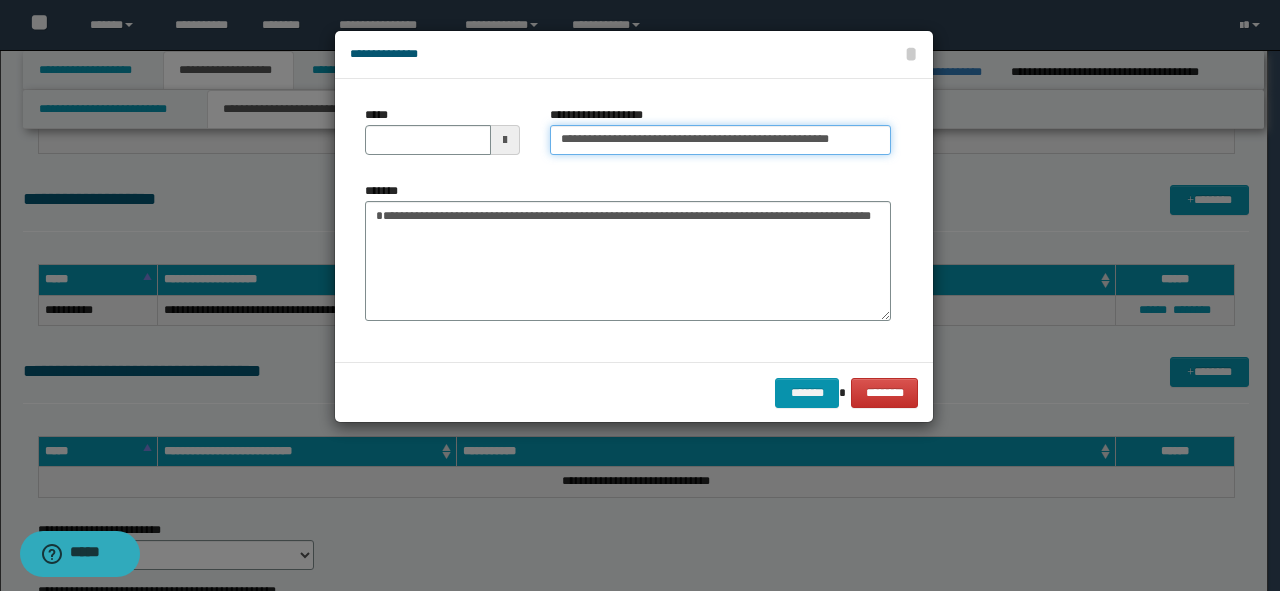 type 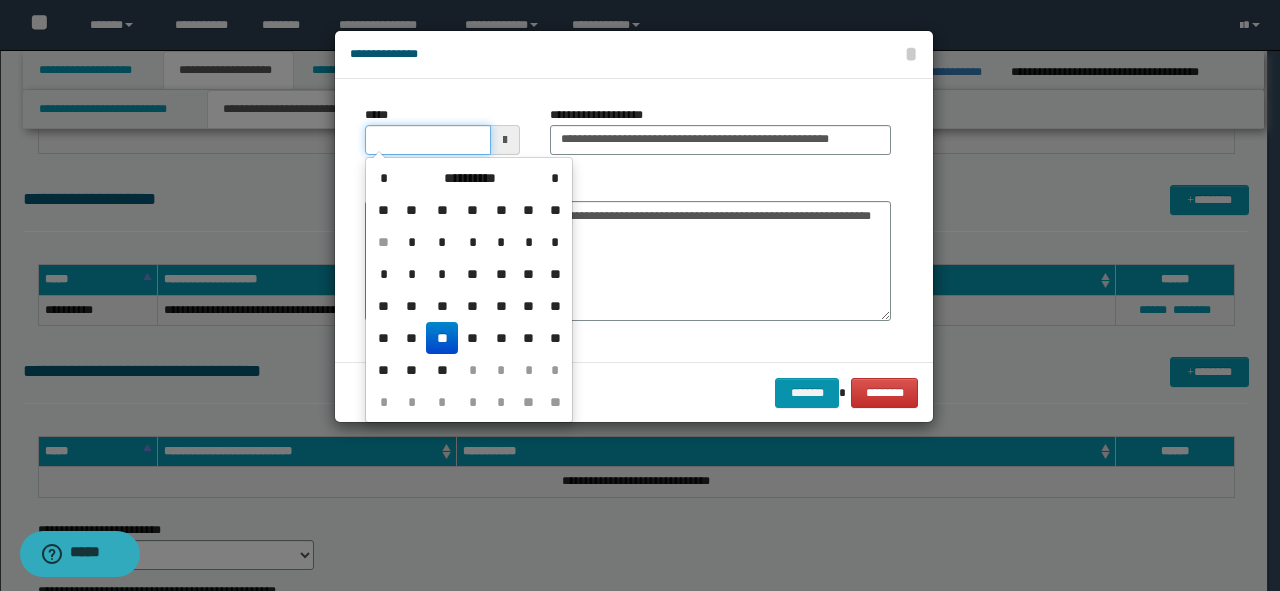 click on "*****" at bounding box center [428, 140] 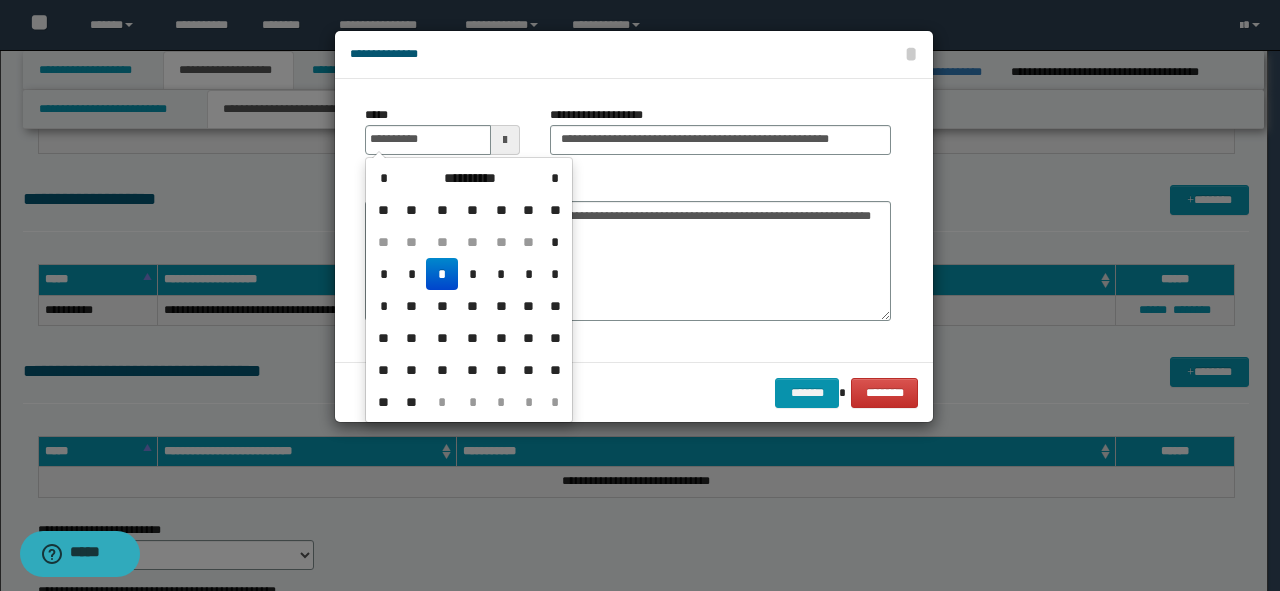 type on "**********" 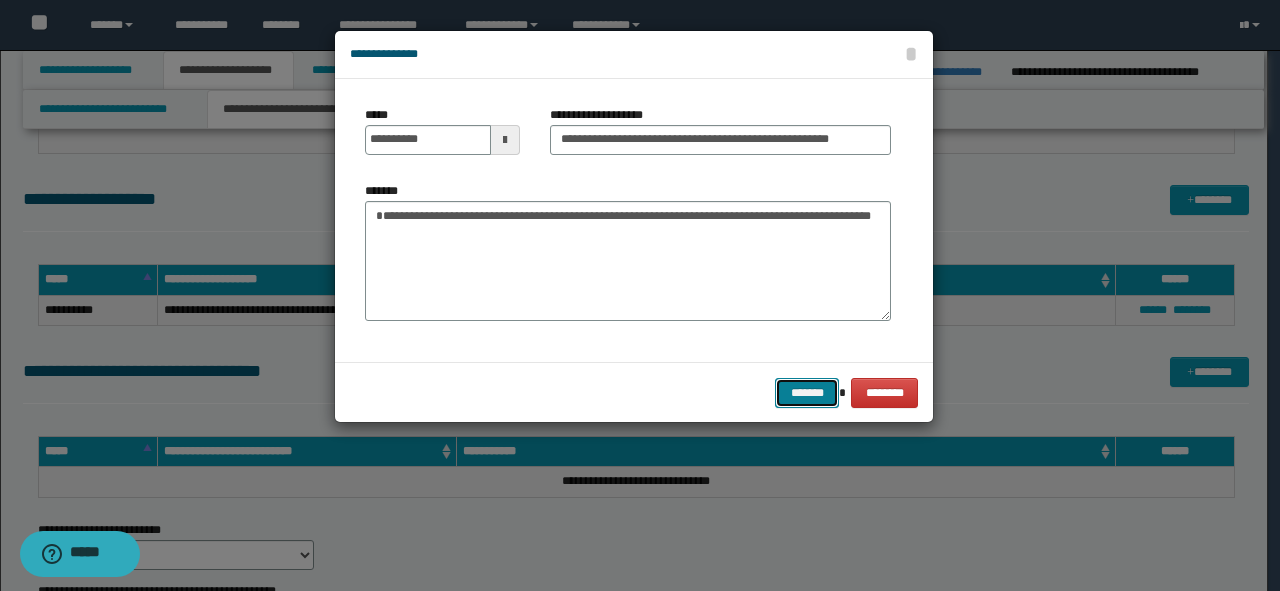 click on "*******" at bounding box center (807, 393) 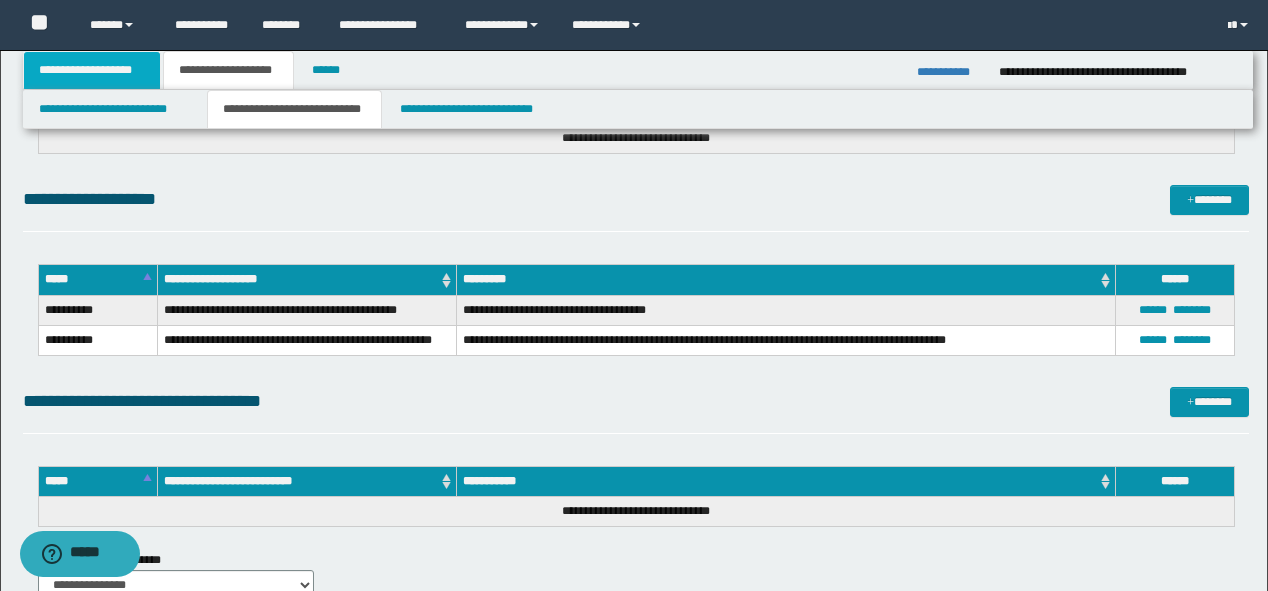 click on "**********" at bounding box center (92, 70) 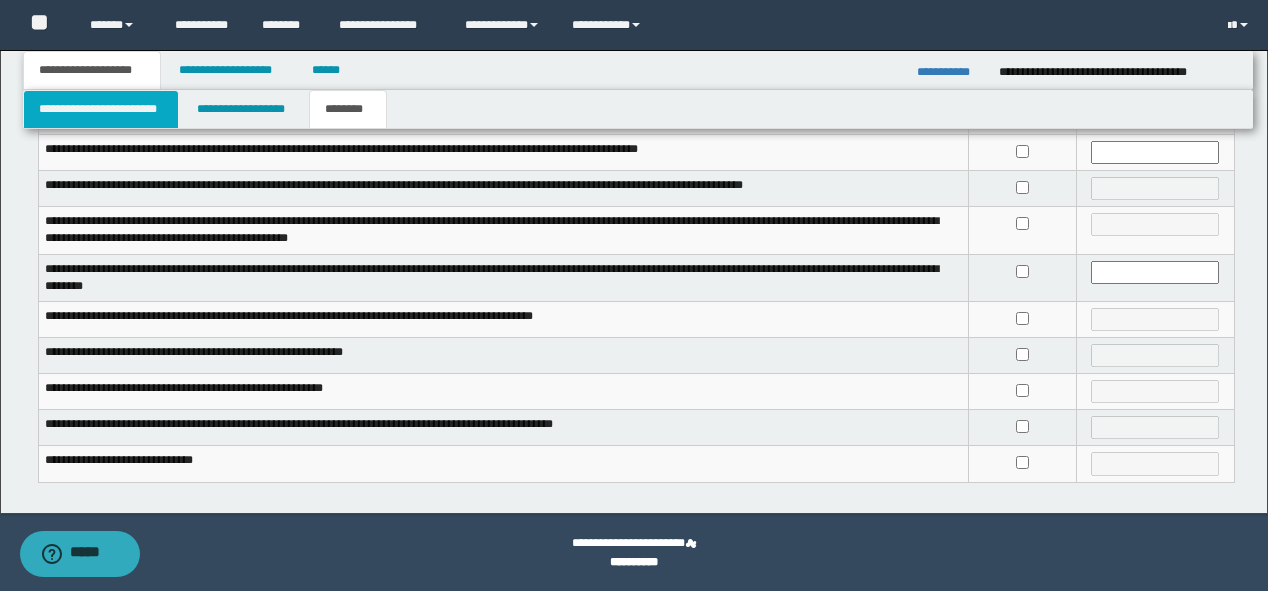 click on "**********" at bounding box center (101, 109) 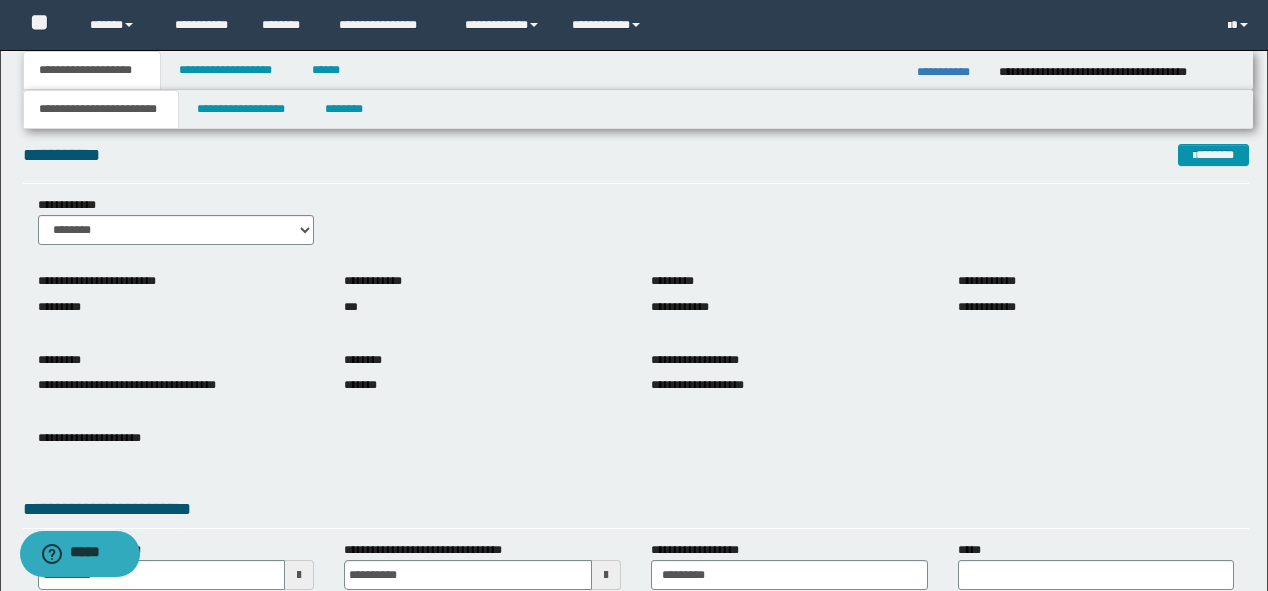scroll, scrollTop: 0, scrollLeft: 0, axis: both 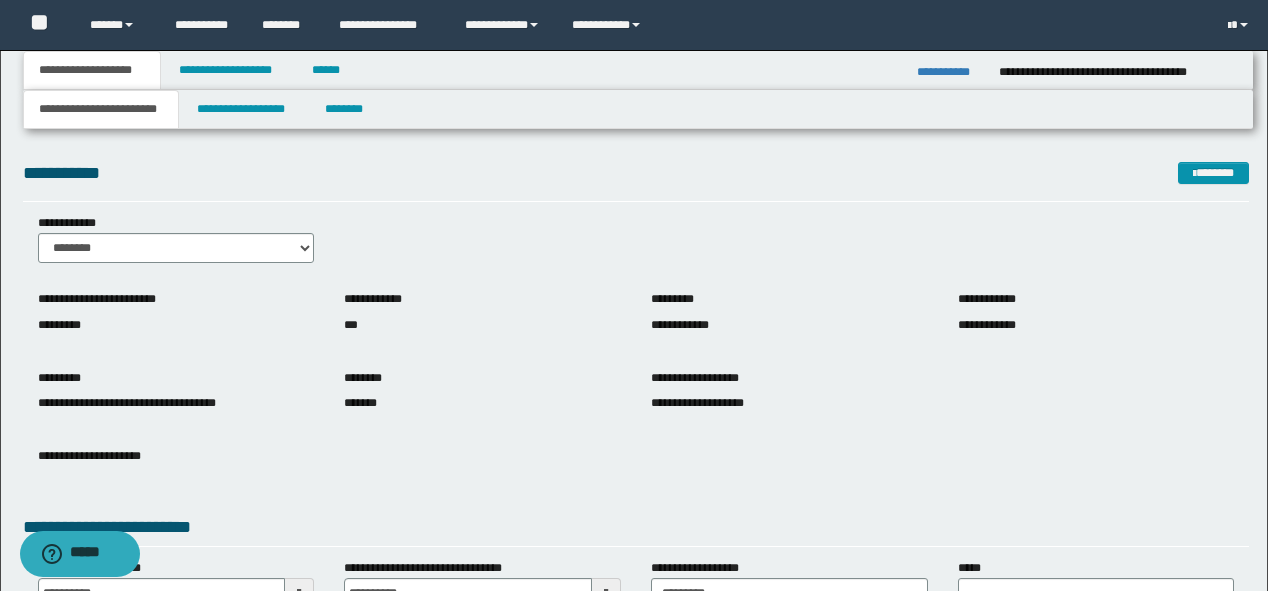 click on "**********" at bounding box center (634, 427) 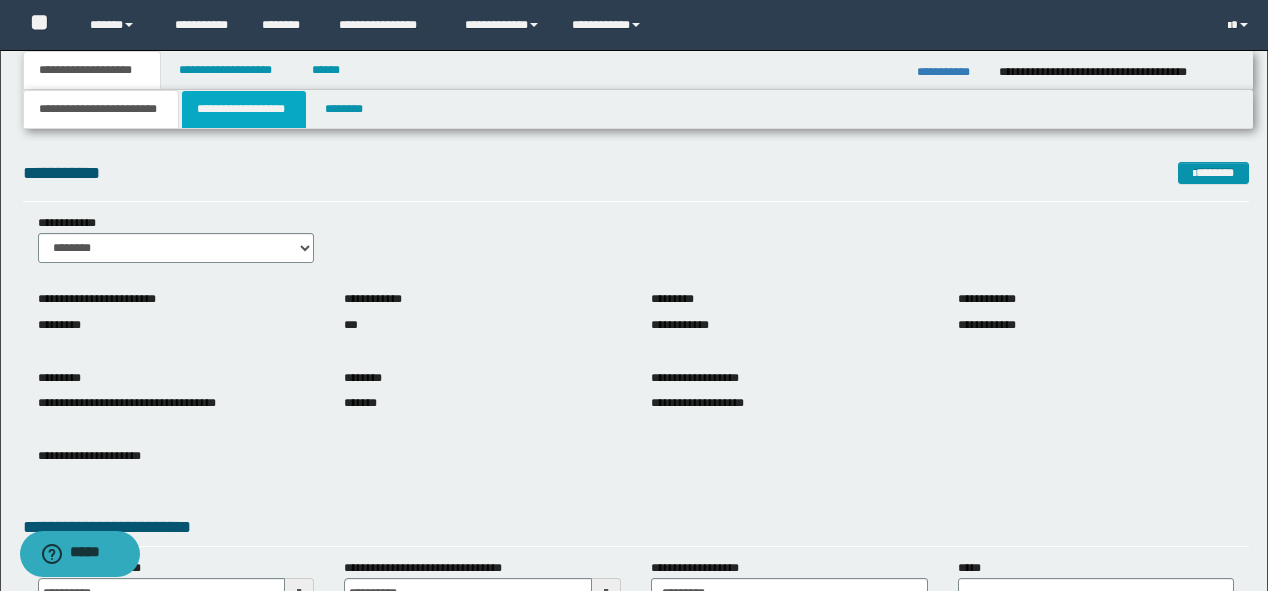 click on "**********" at bounding box center [244, 109] 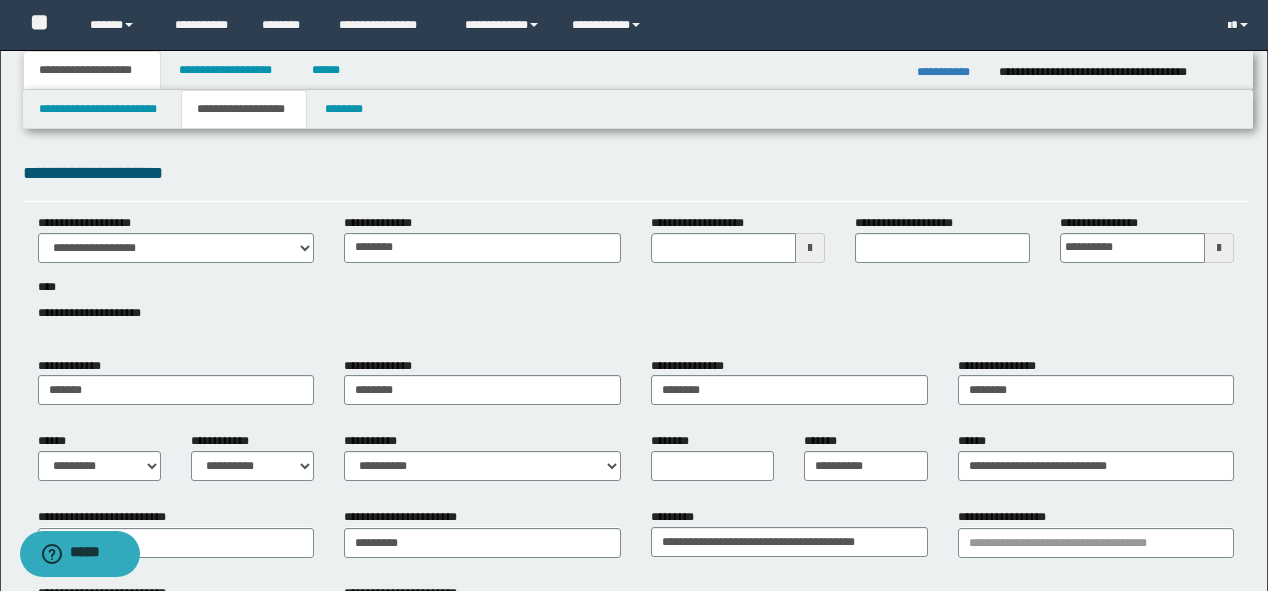 type 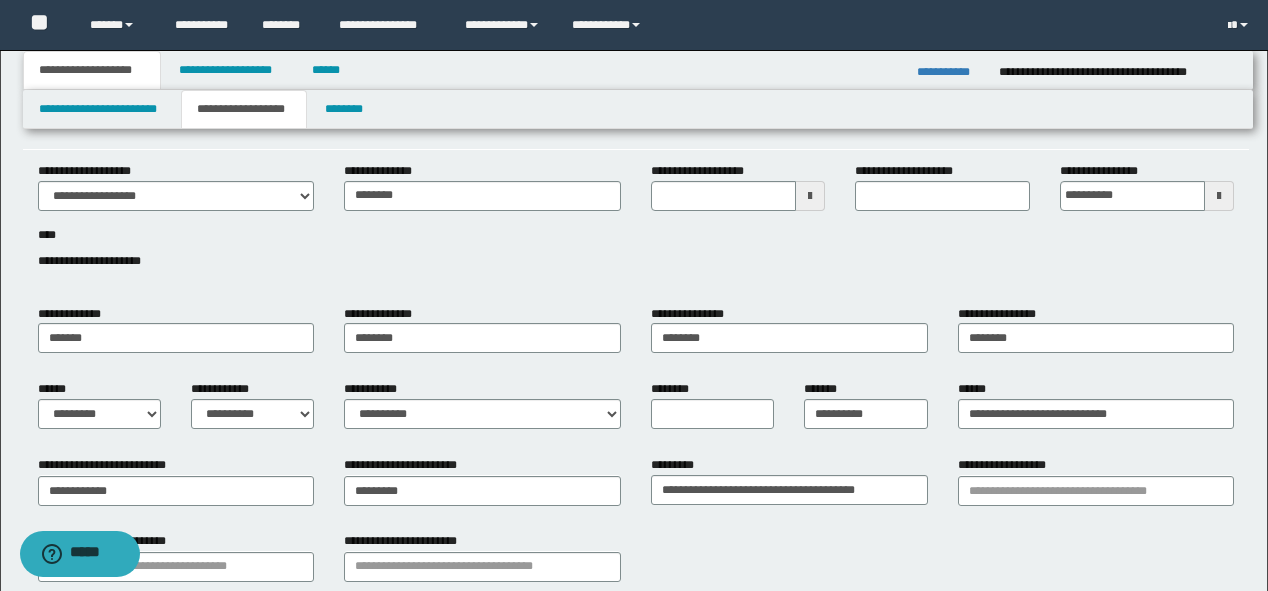 scroll, scrollTop: 80, scrollLeft: 0, axis: vertical 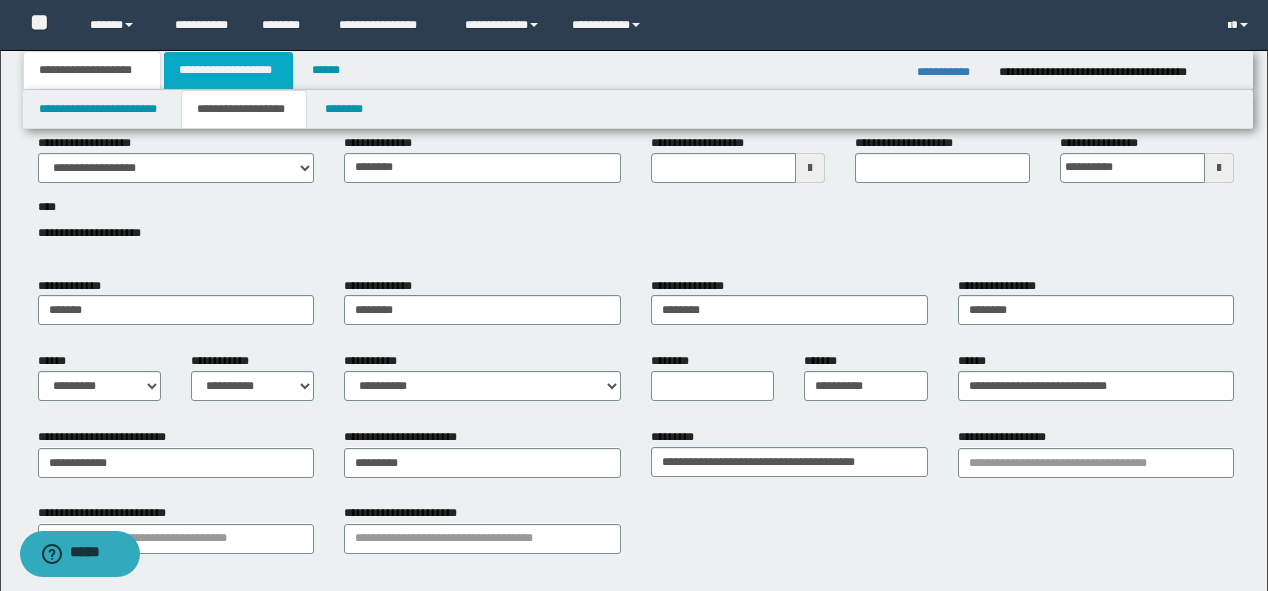 click on "**********" at bounding box center (228, 70) 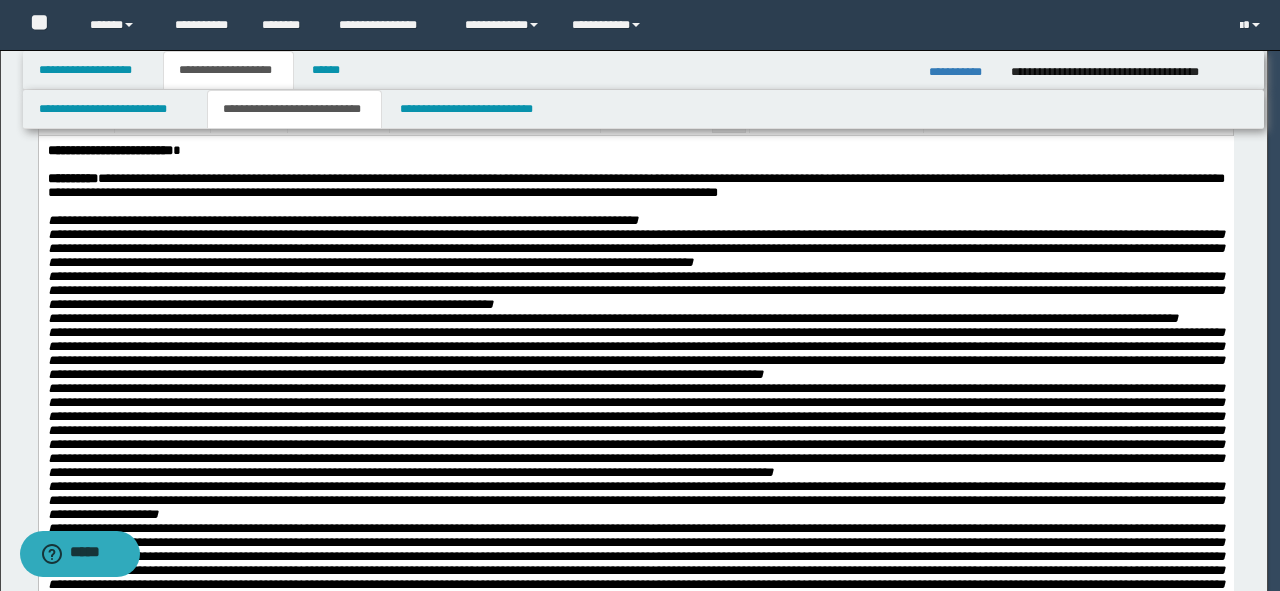 type 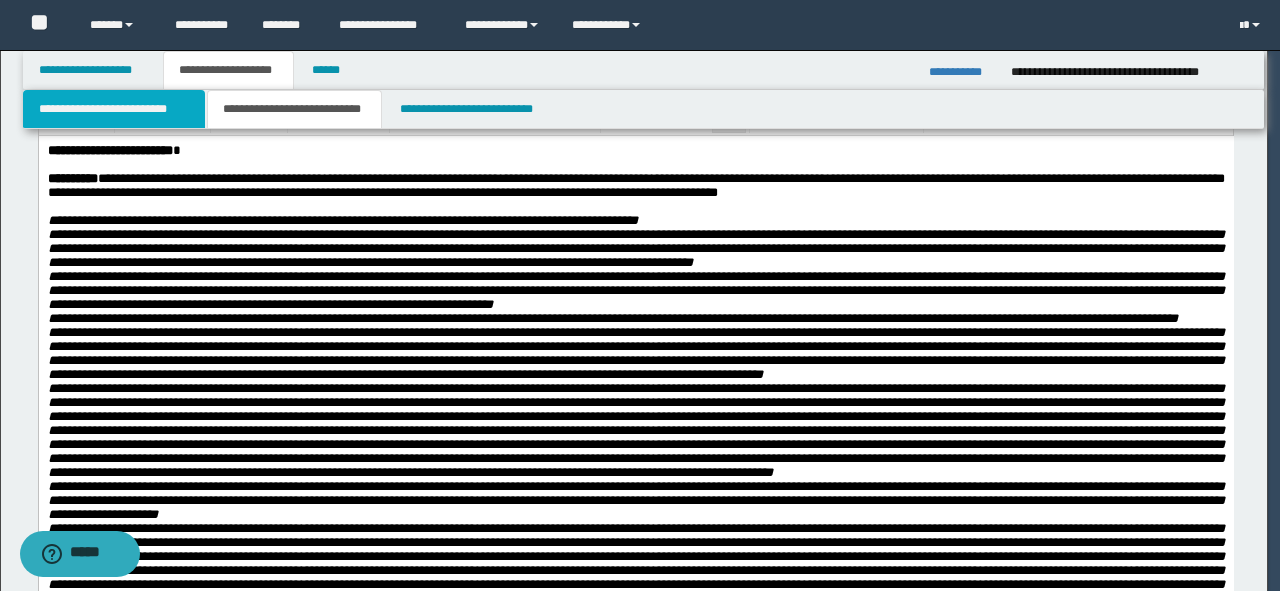 click on "**********" at bounding box center [114, 109] 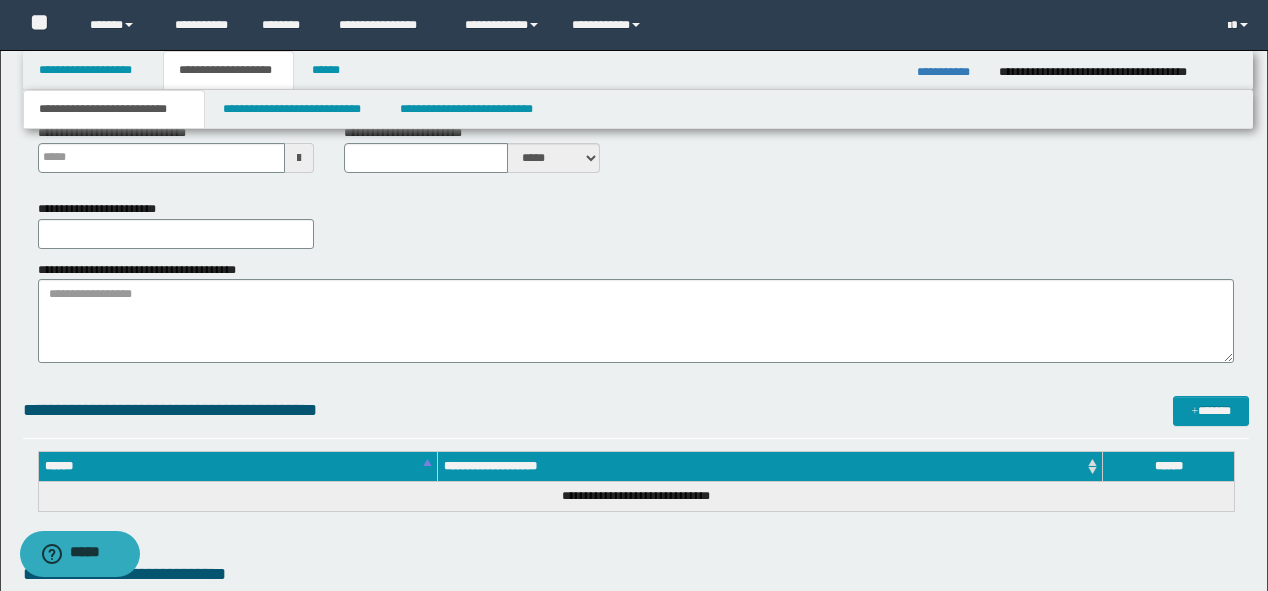 scroll, scrollTop: 320, scrollLeft: 0, axis: vertical 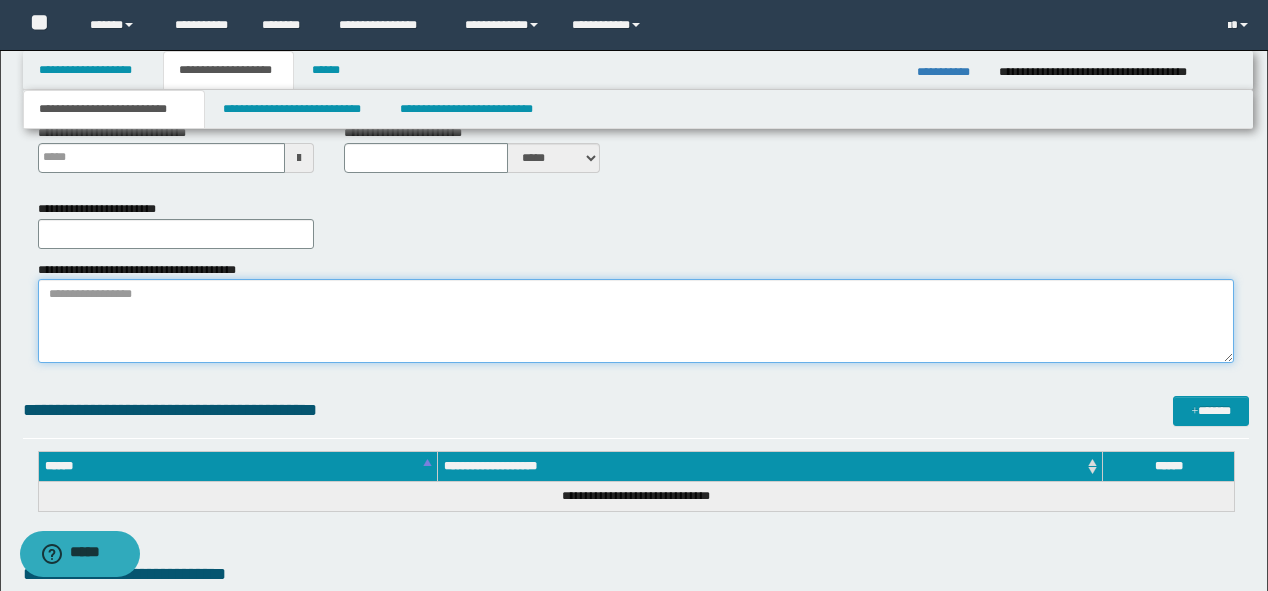 click on "**********" at bounding box center [636, 321] 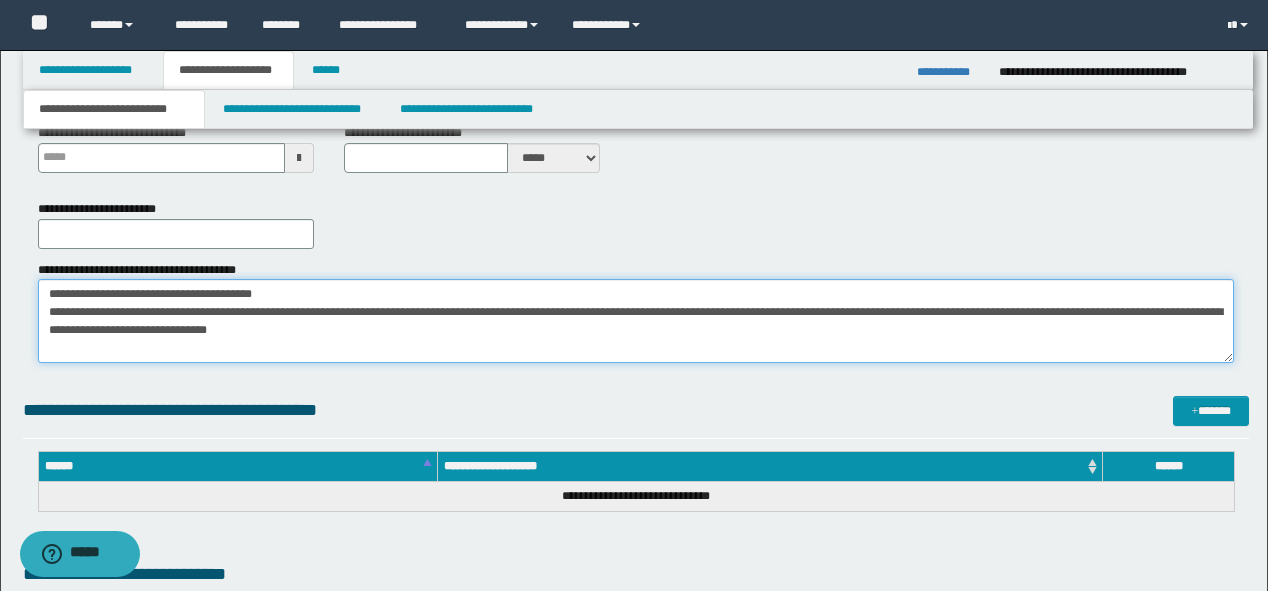 scroll, scrollTop: 1181, scrollLeft: 0, axis: vertical 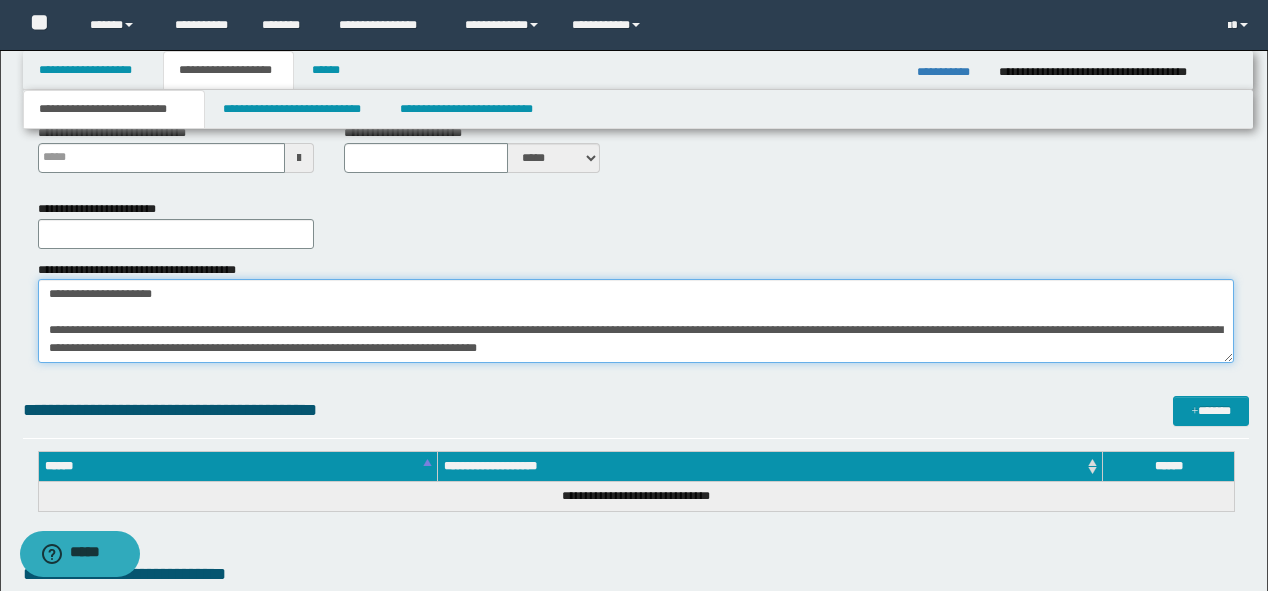 type 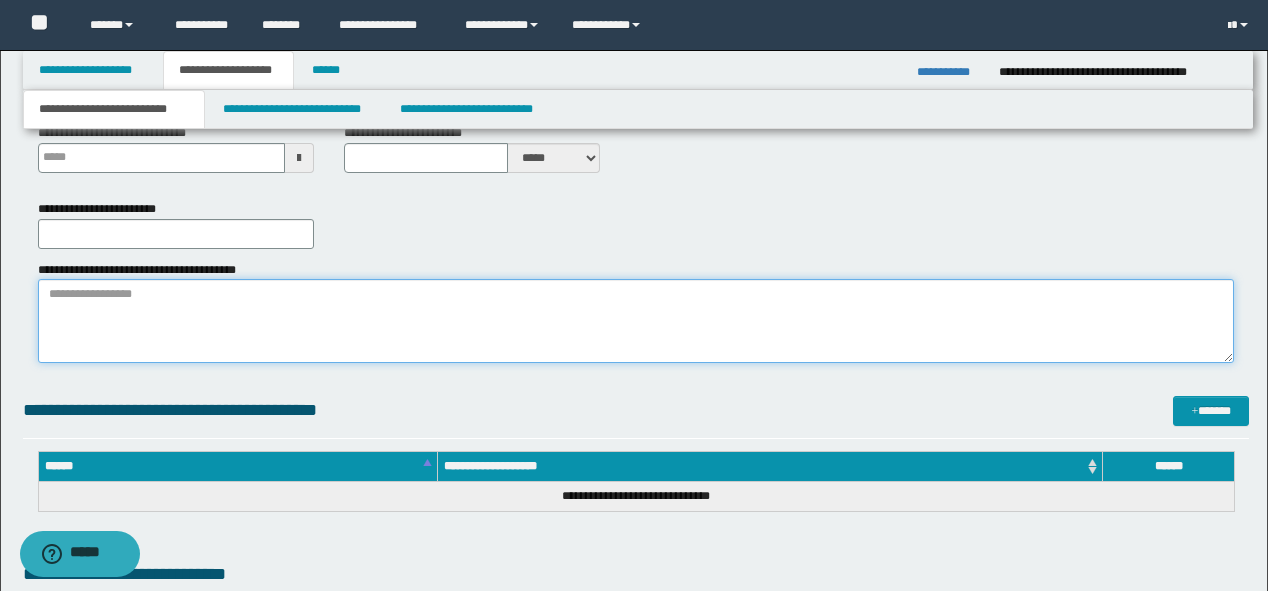 scroll, scrollTop: 0, scrollLeft: 0, axis: both 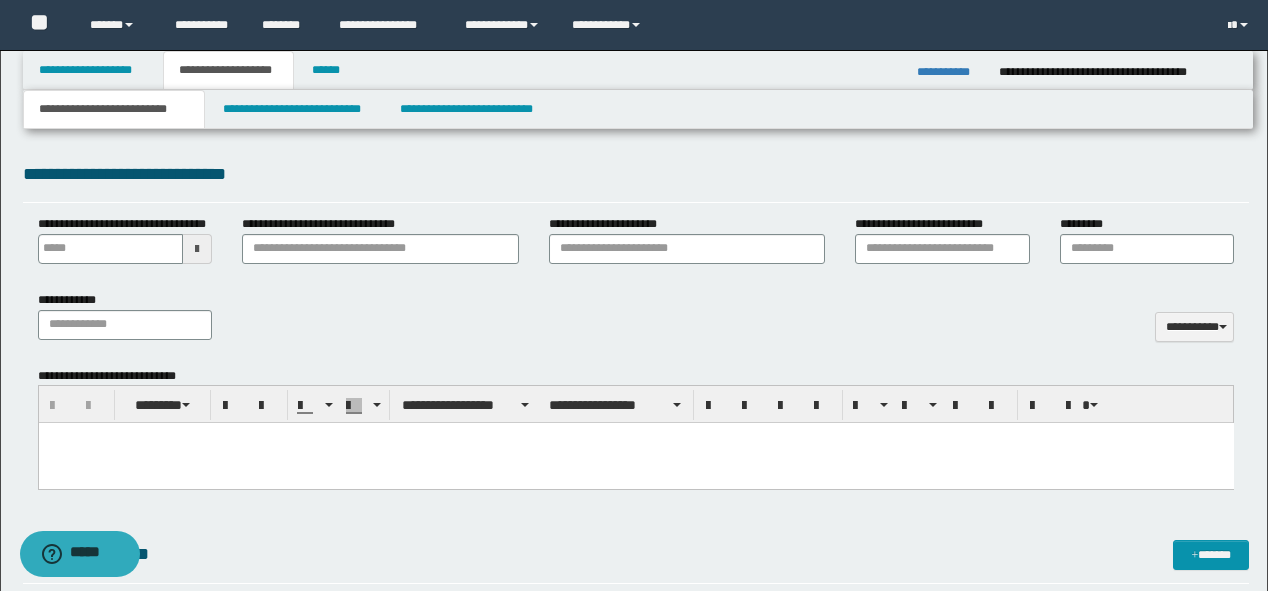 click at bounding box center [635, 438] 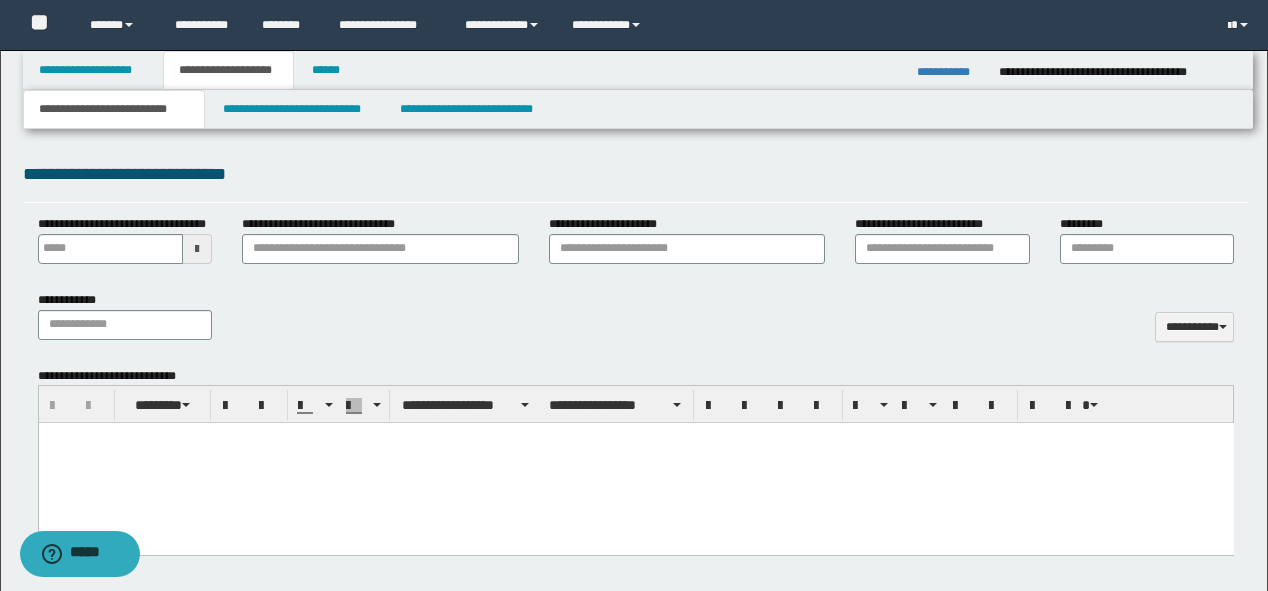 type 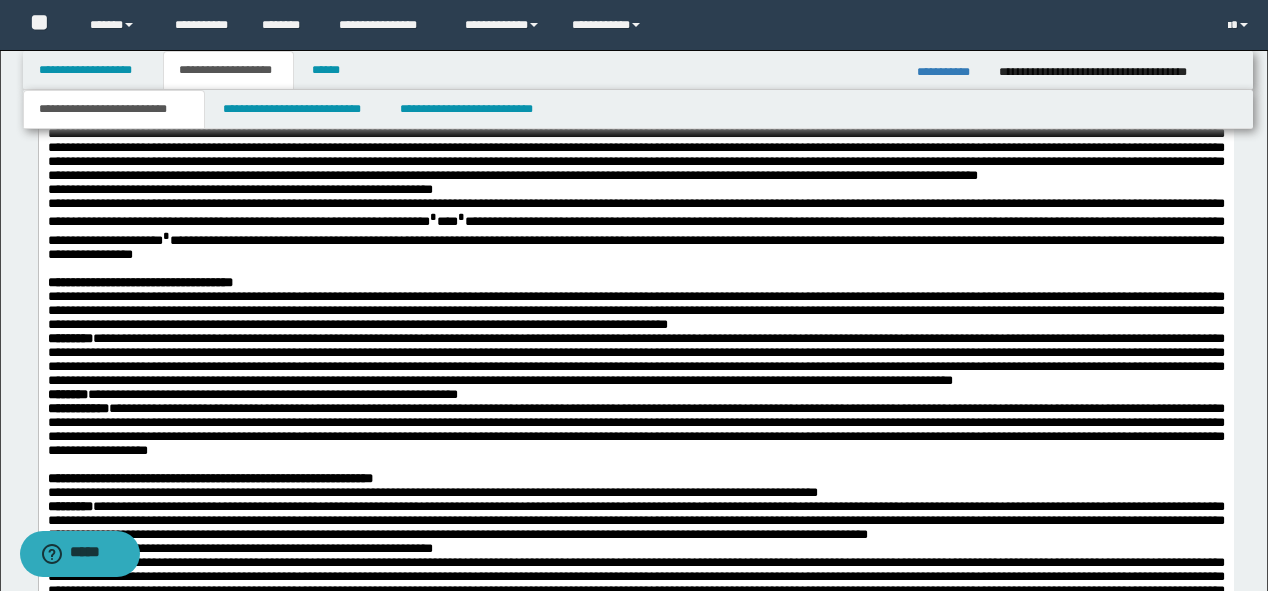 scroll, scrollTop: 1120, scrollLeft: 0, axis: vertical 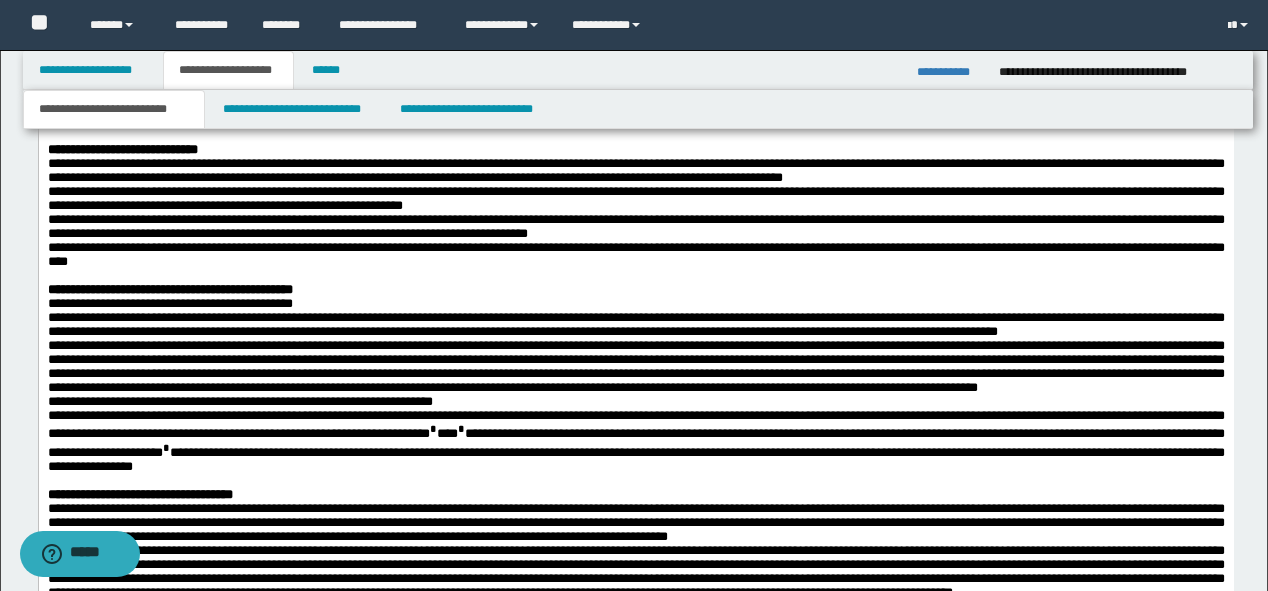 click on "**********" at bounding box center (169, 289) 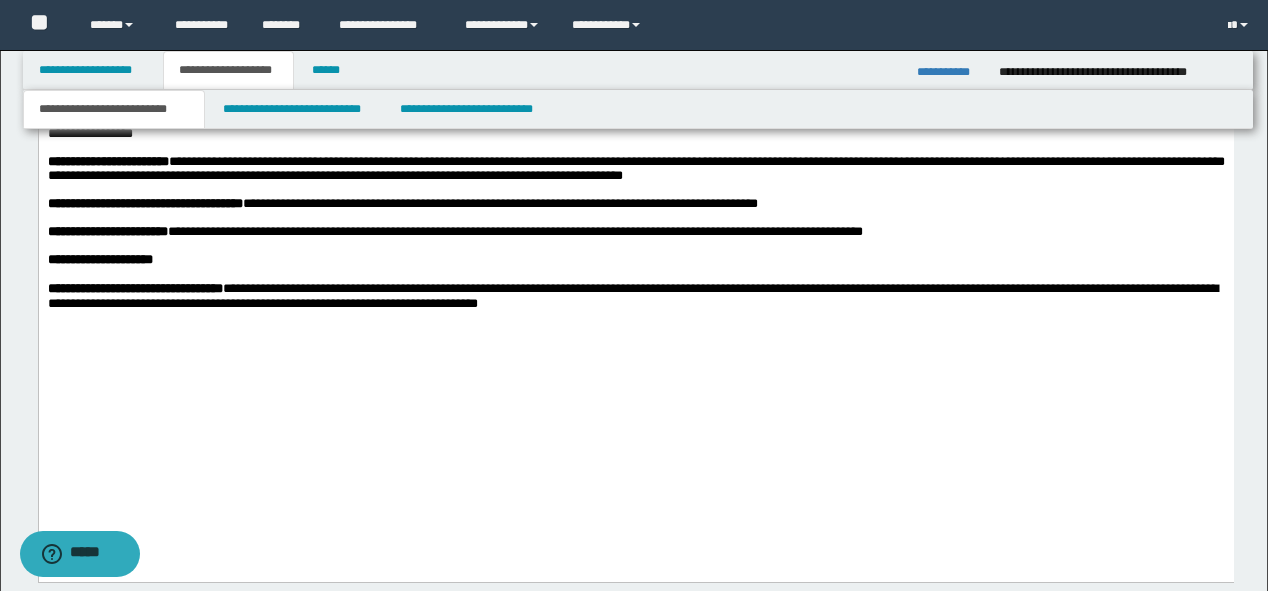 scroll, scrollTop: 1840, scrollLeft: 0, axis: vertical 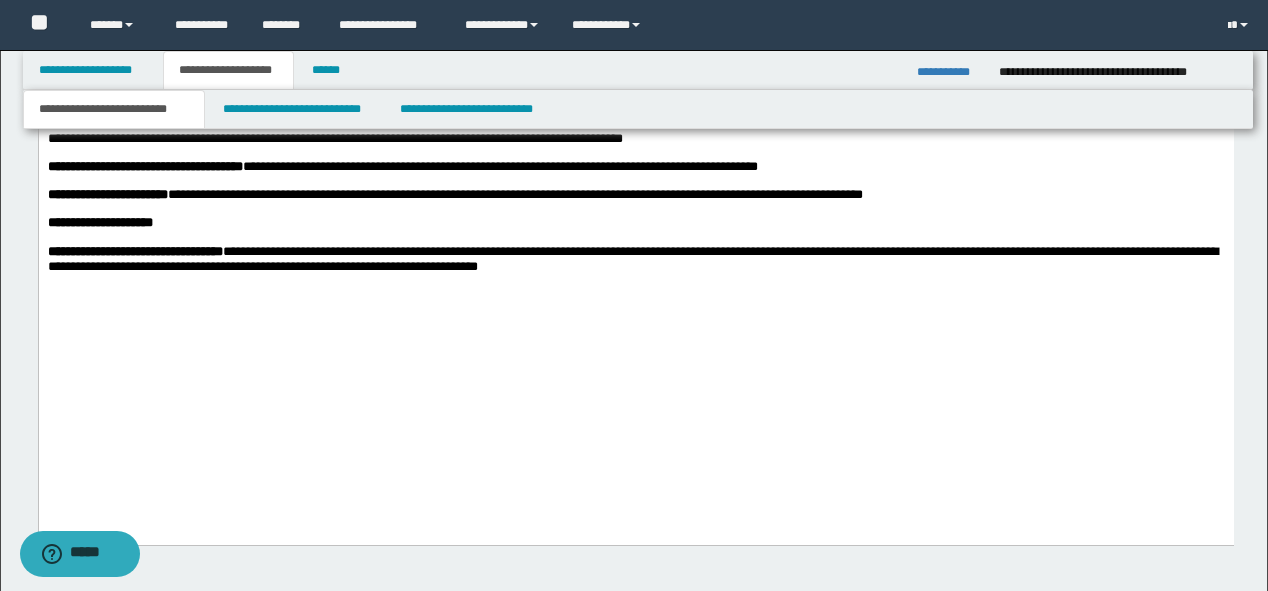 click at bounding box center [635, 238] 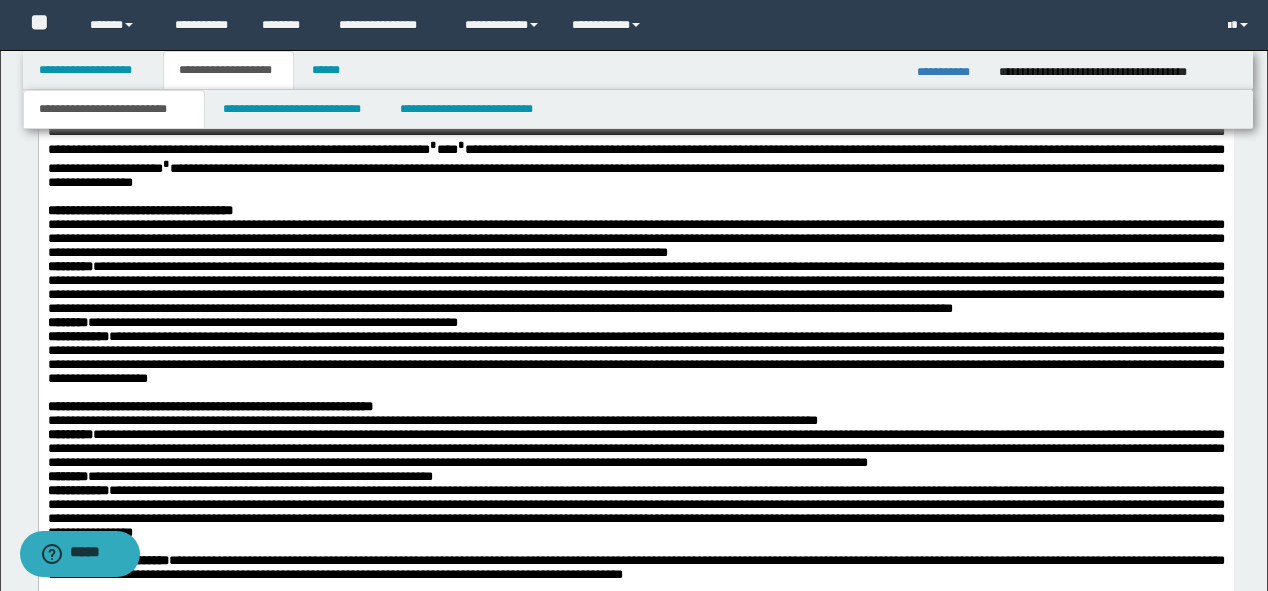 scroll, scrollTop: 1360, scrollLeft: 0, axis: vertical 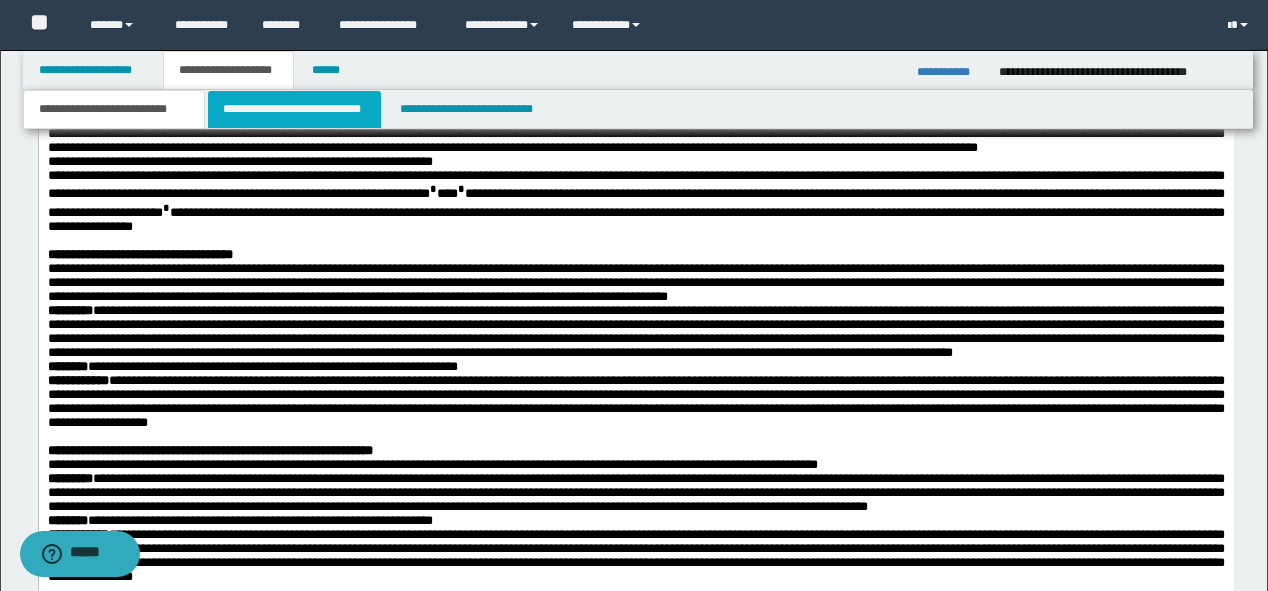 click on "**********" at bounding box center (294, 109) 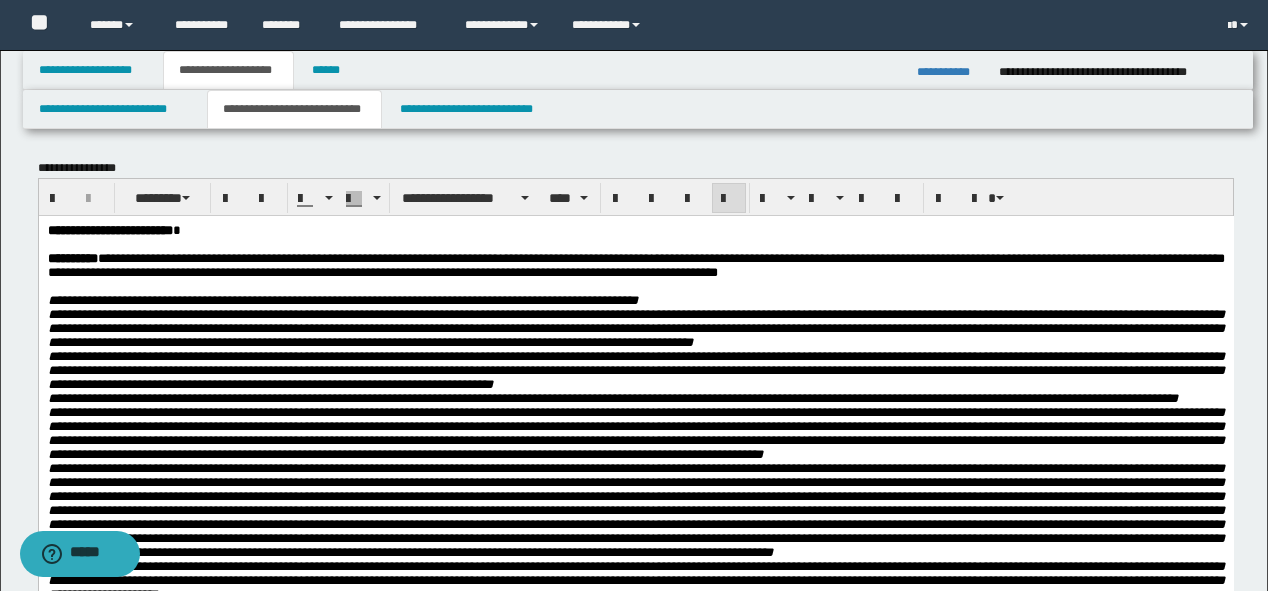 scroll, scrollTop: 80, scrollLeft: 0, axis: vertical 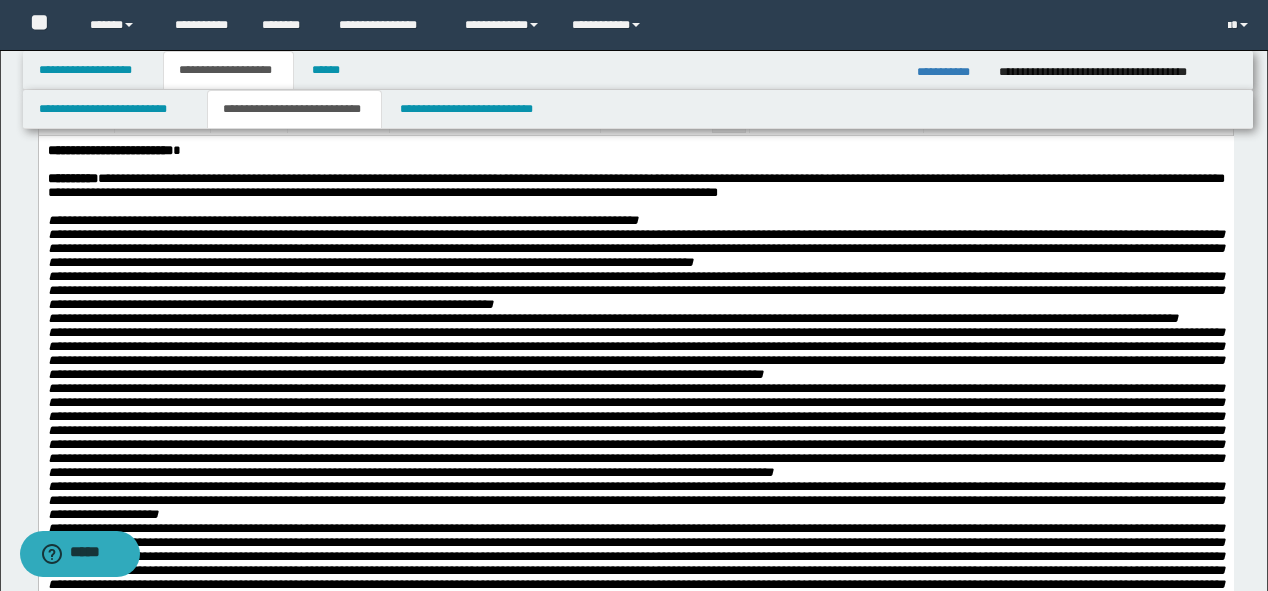click on "**********" at bounding box center [635, 352] 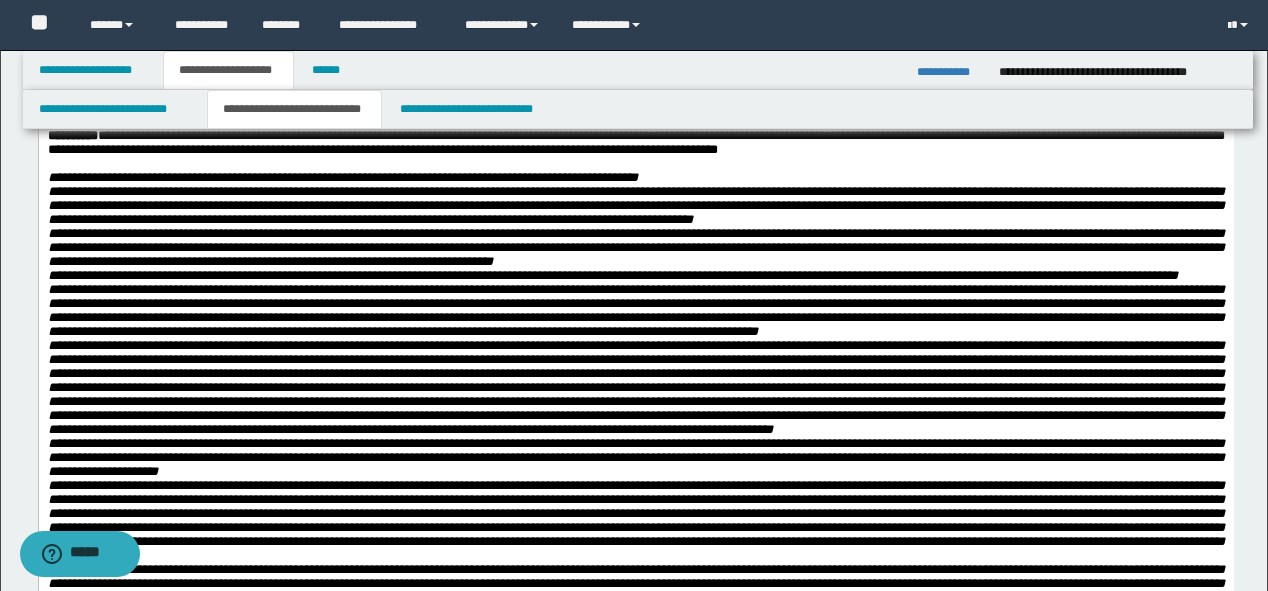 scroll, scrollTop: 160, scrollLeft: 0, axis: vertical 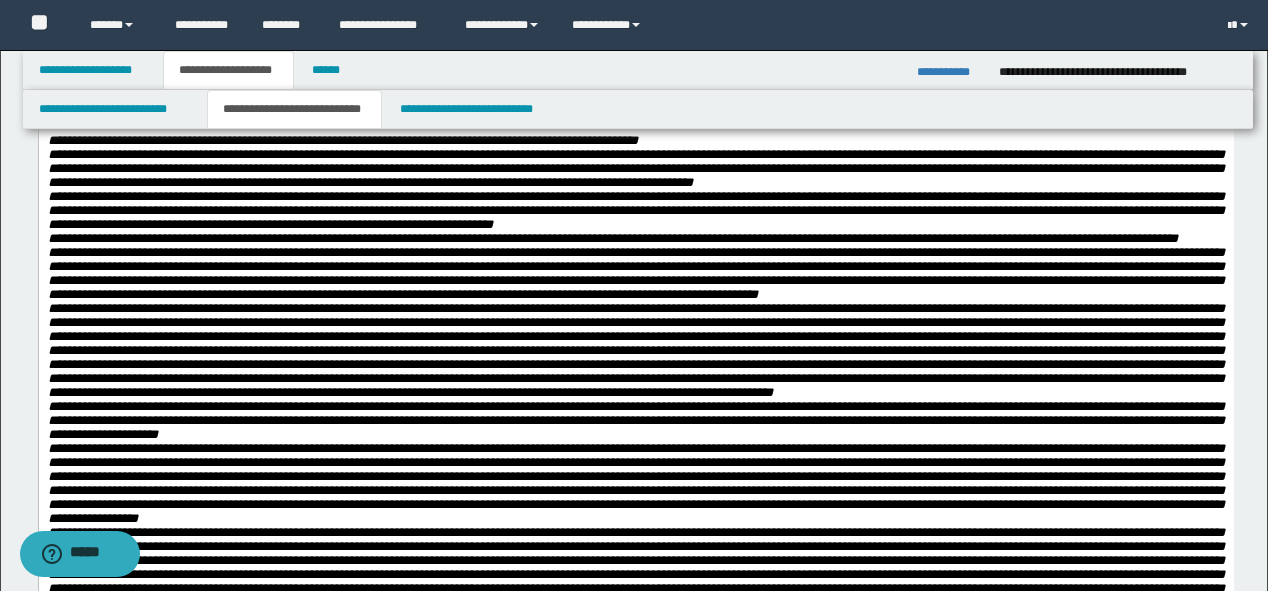 click on "**********" at bounding box center [635, 272] 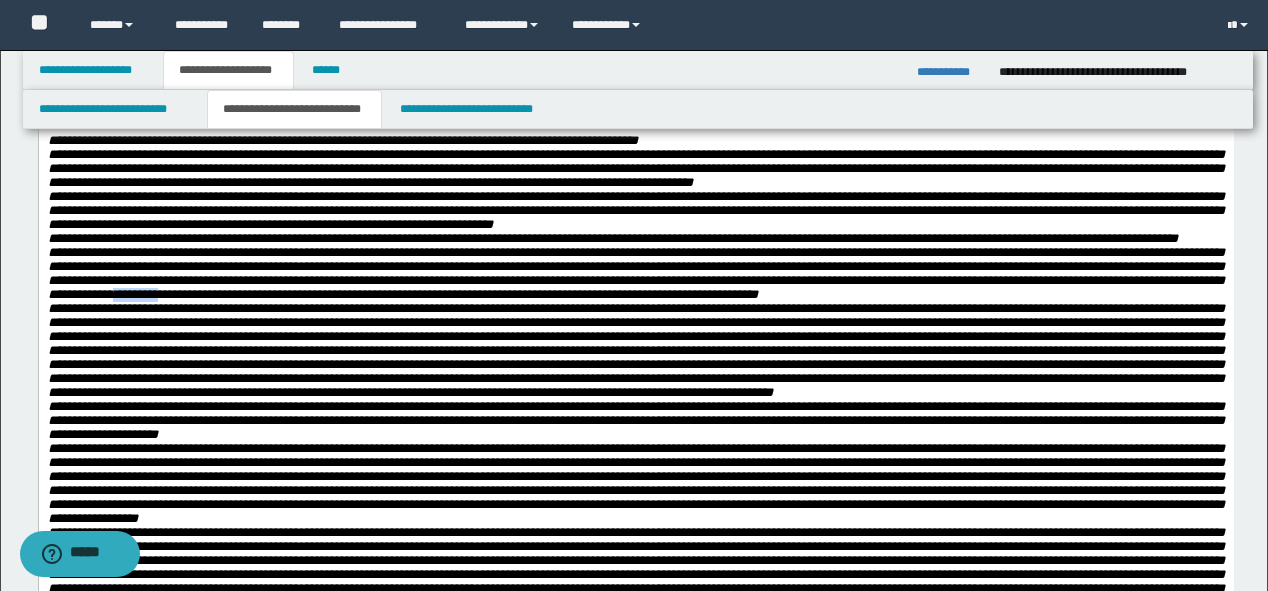 drag, startPoint x: 509, startPoint y: 339, endPoint x: 489, endPoint y: 340, distance: 20.024984 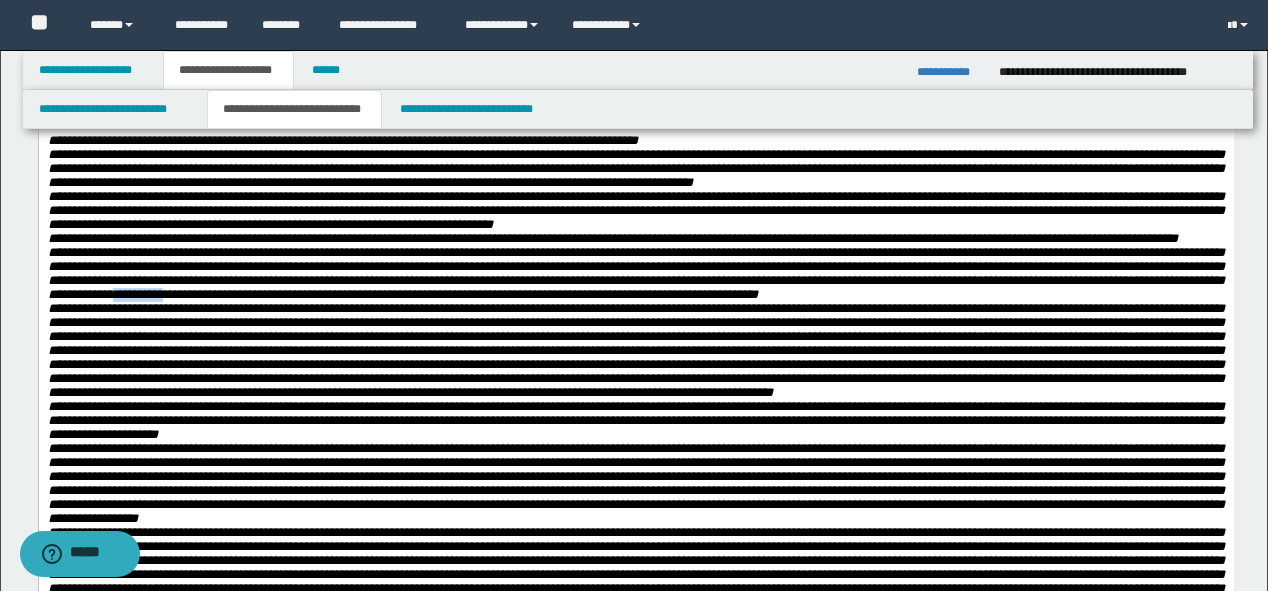 click on "**********" at bounding box center (635, 272) 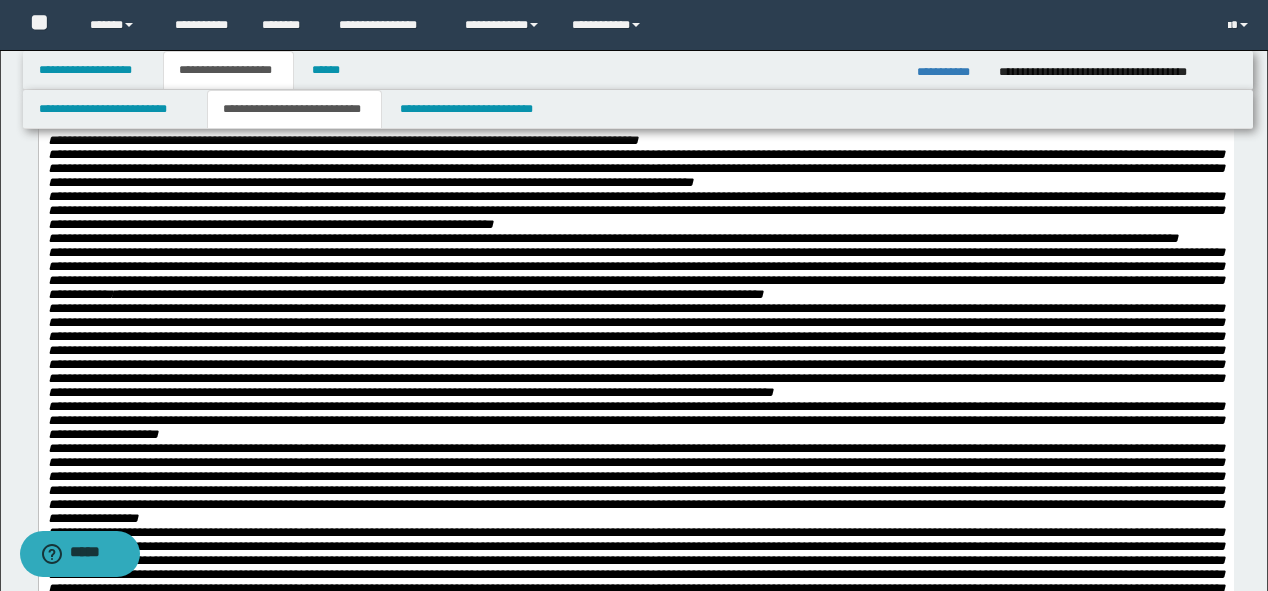 click on "**********" at bounding box center (635, 272) 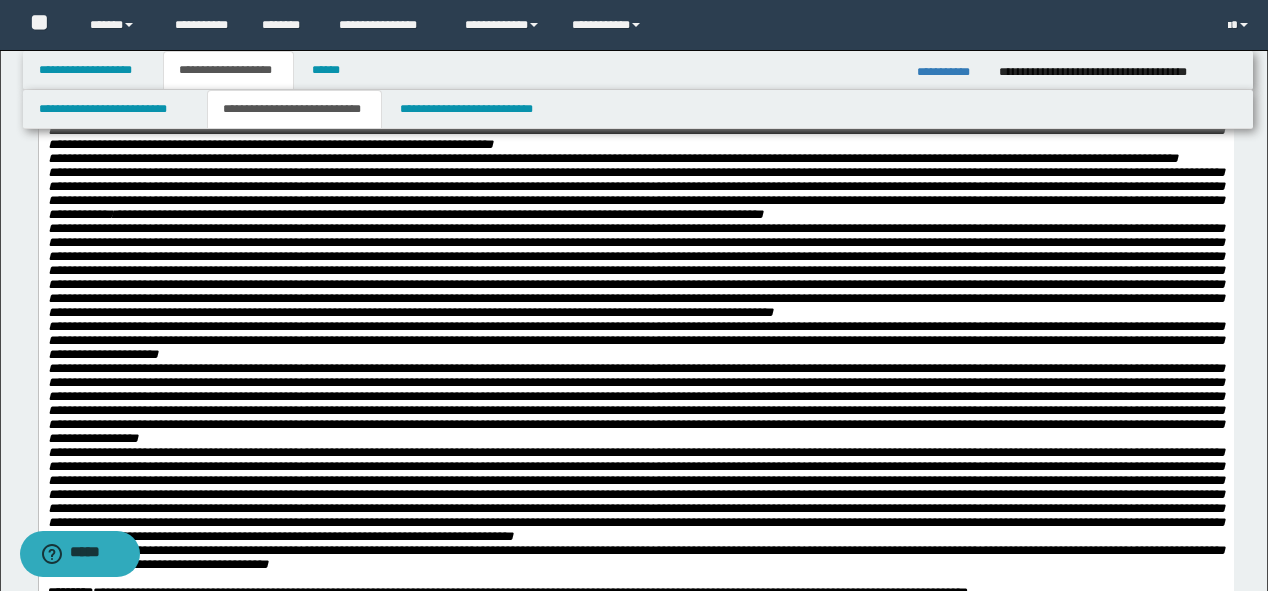 click at bounding box center [635, 270] 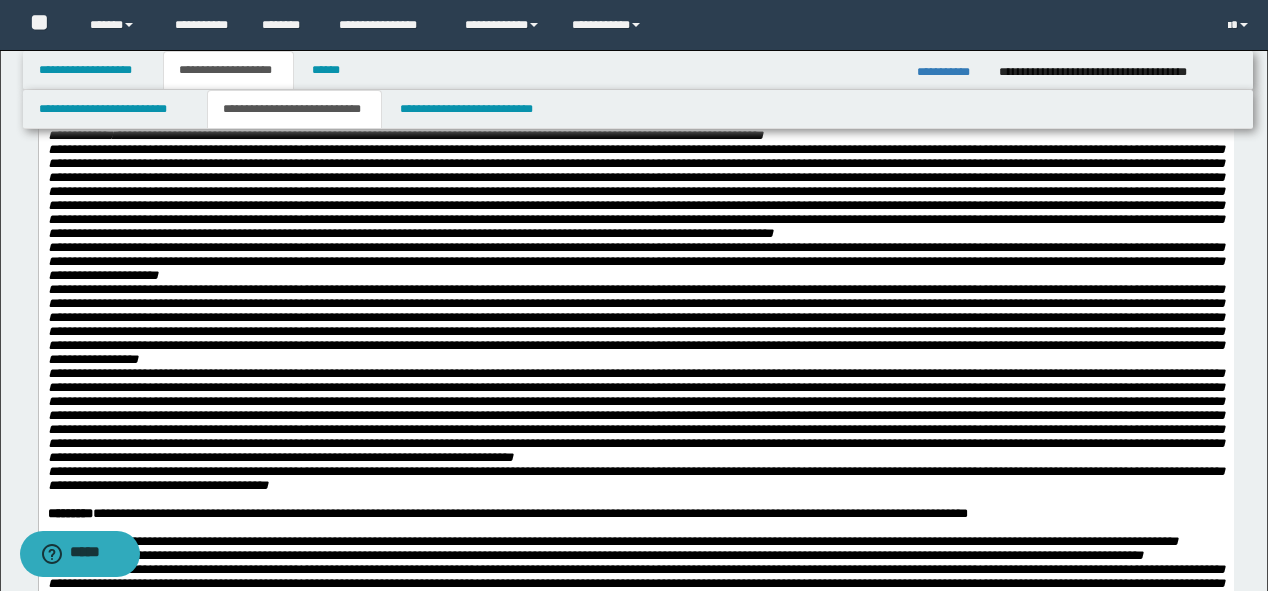 scroll, scrollTop: 320, scrollLeft: 0, axis: vertical 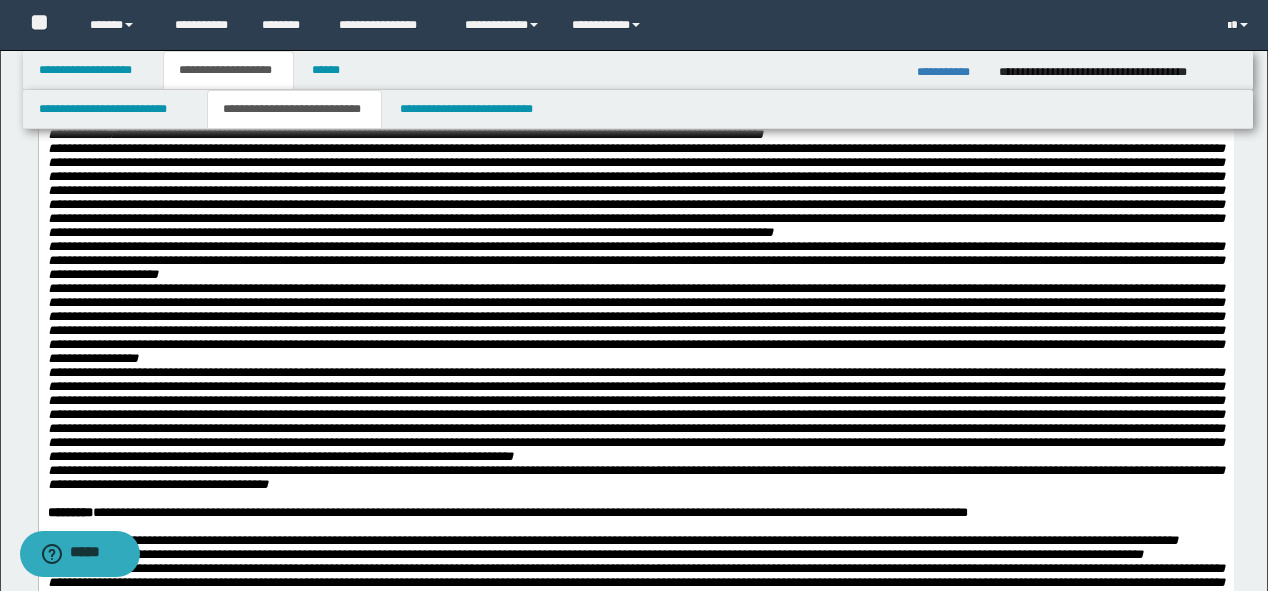 click on "**********" at bounding box center (635, 260) 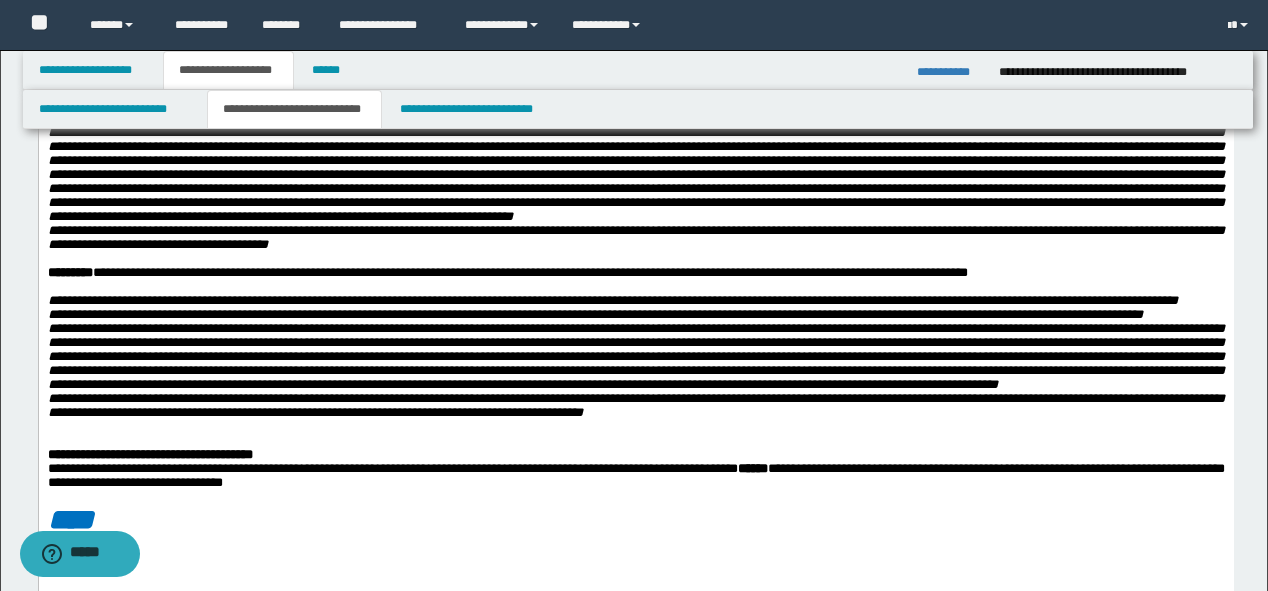 scroll, scrollTop: 560, scrollLeft: 0, axis: vertical 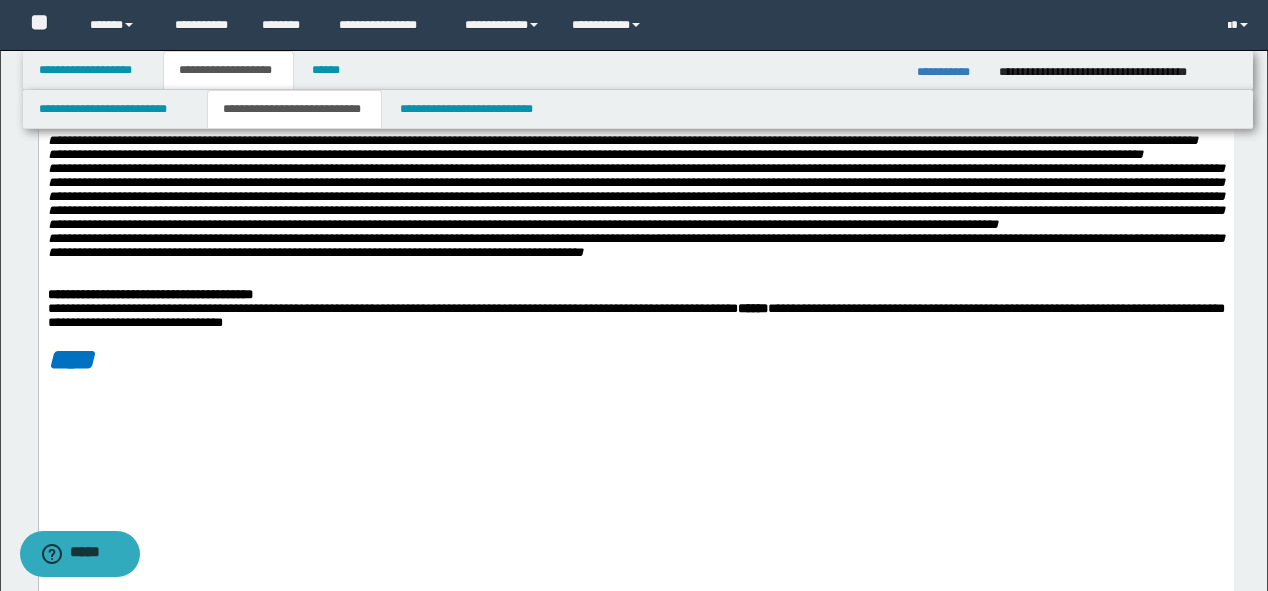 click on "**********" at bounding box center [635, 246] 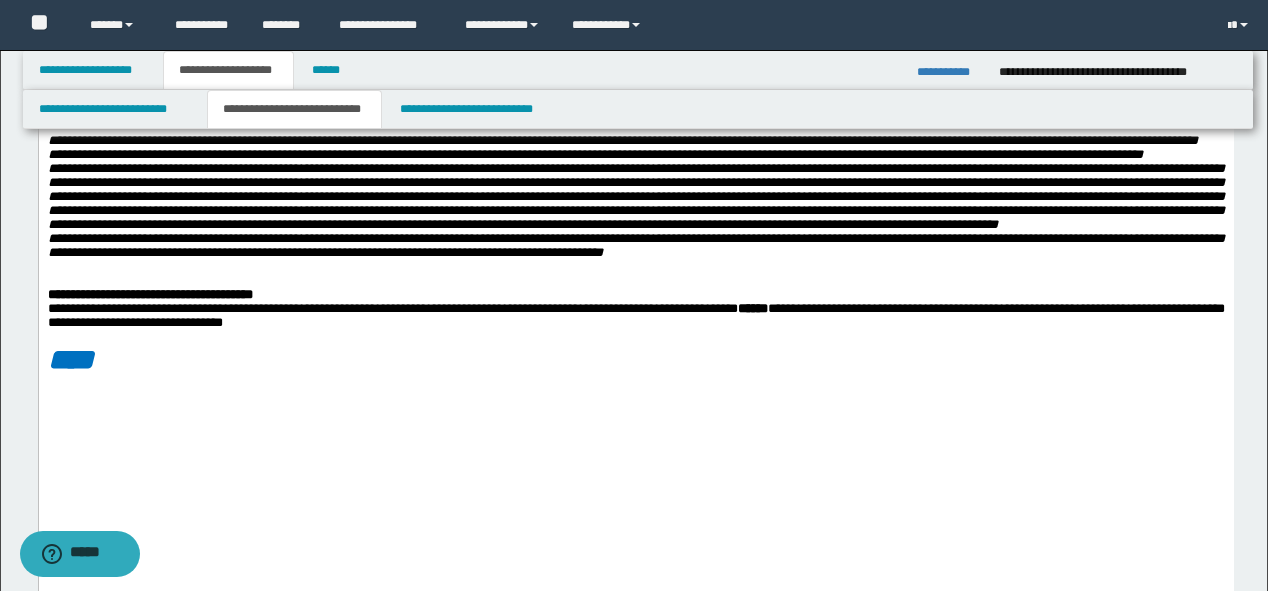 click on "**********" at bounding box center [635, 245] 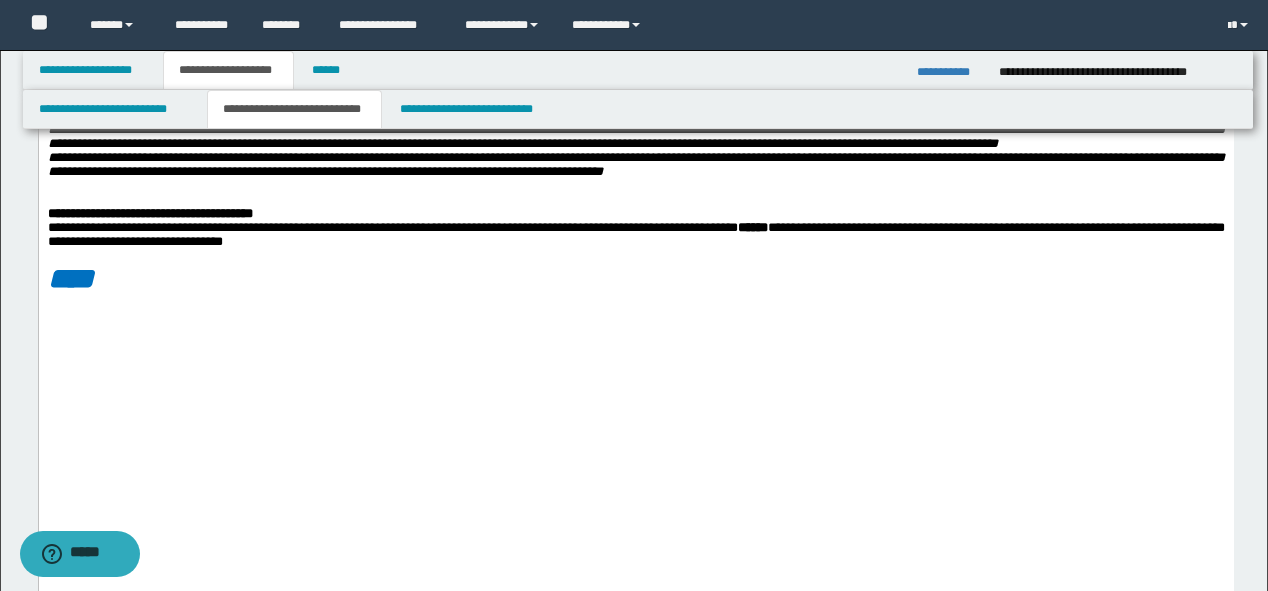 scroll, scrollTop: 800, scrollLeft: 0, axis: vertical 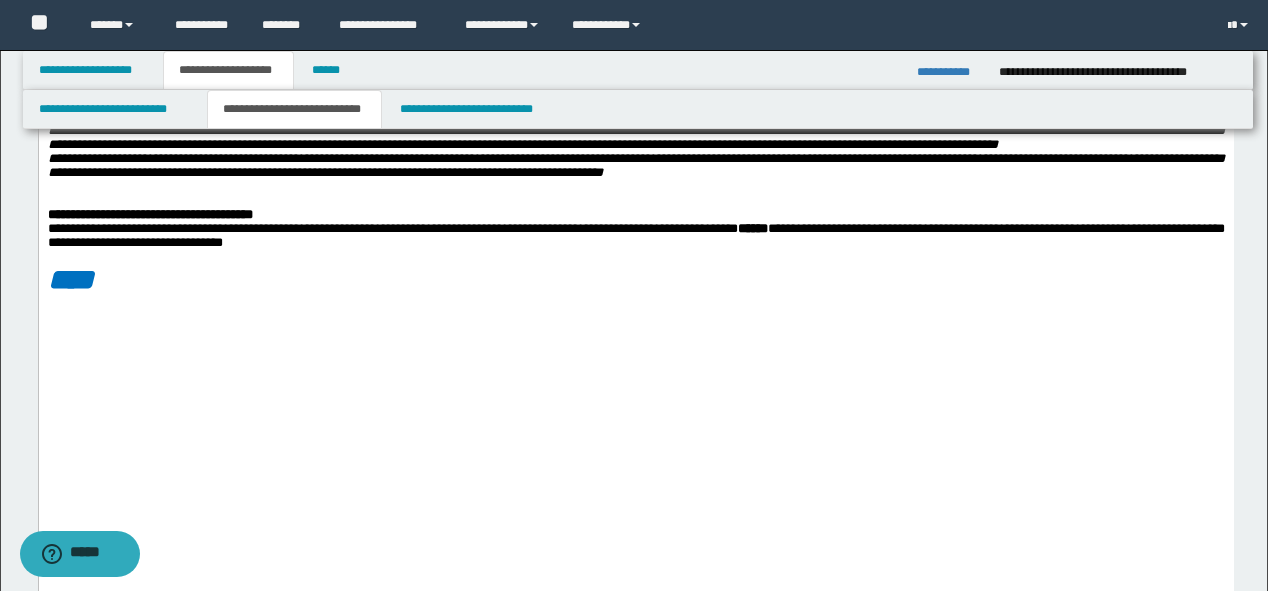click on "**********" at bounding box center (635, 165) 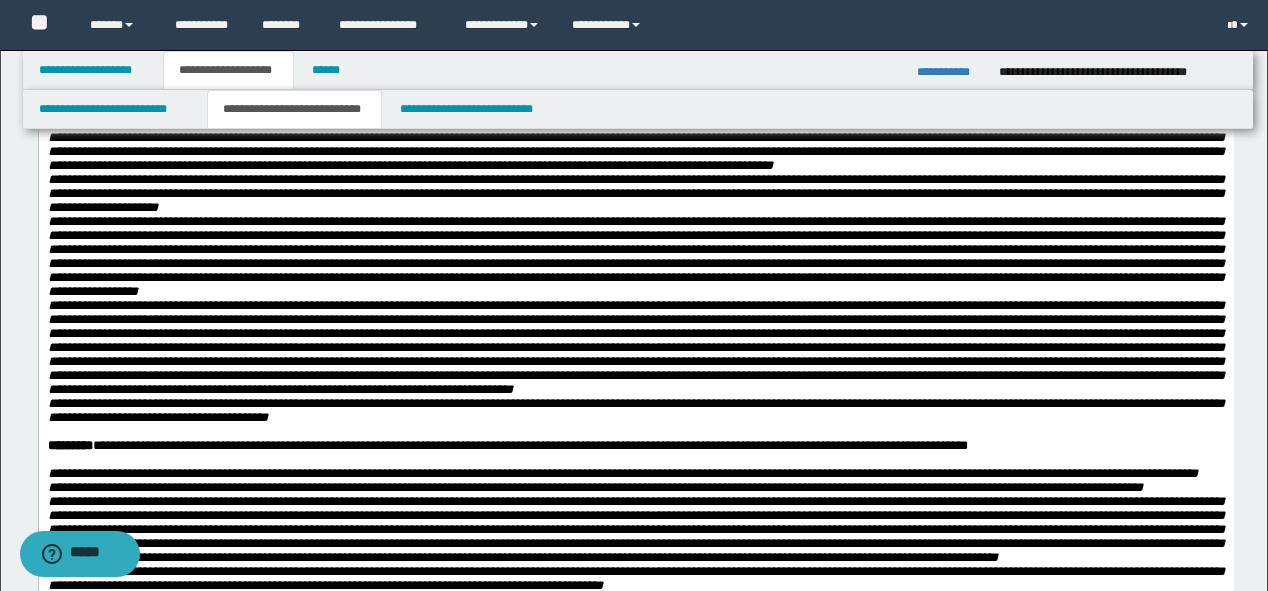 scroll, scrollTop: 240, scrollLeft: 0, axis: vertical 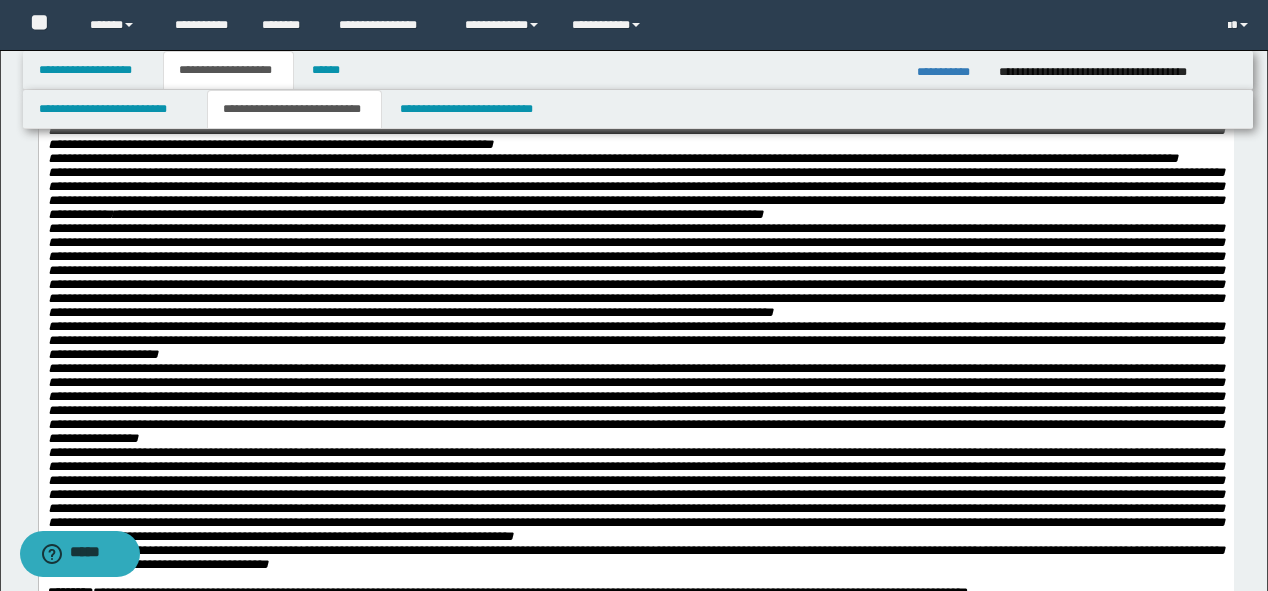 click at bounding box center (635, 270) 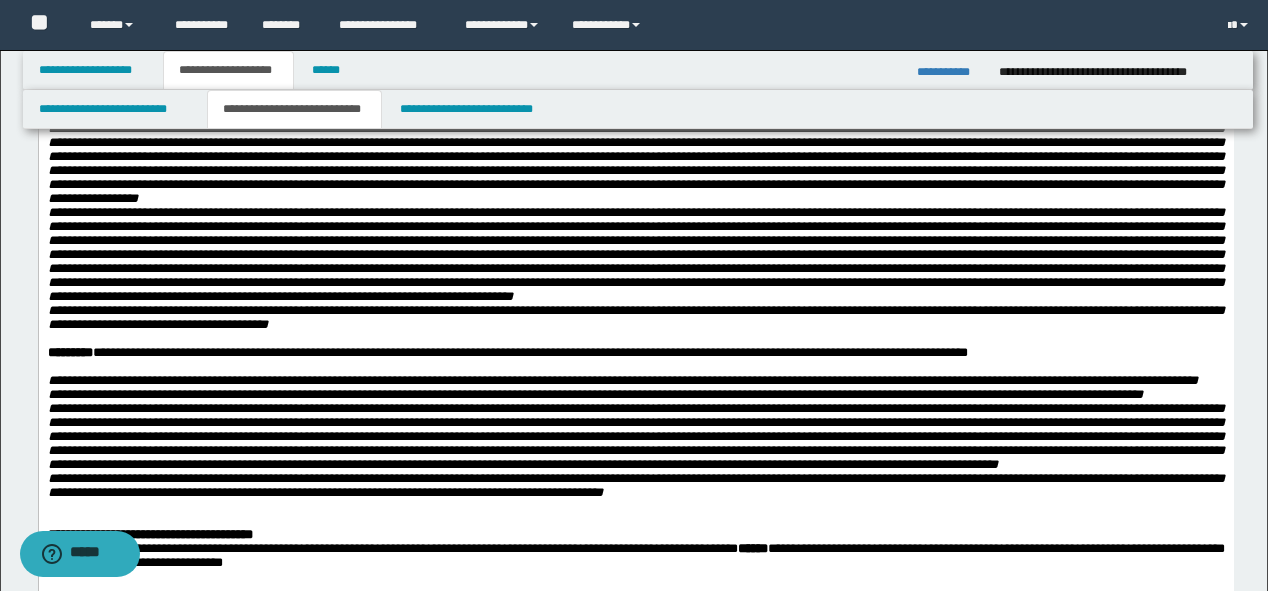 scroll, scrollTop: 400, scrollLeft: 0, axis: vertical 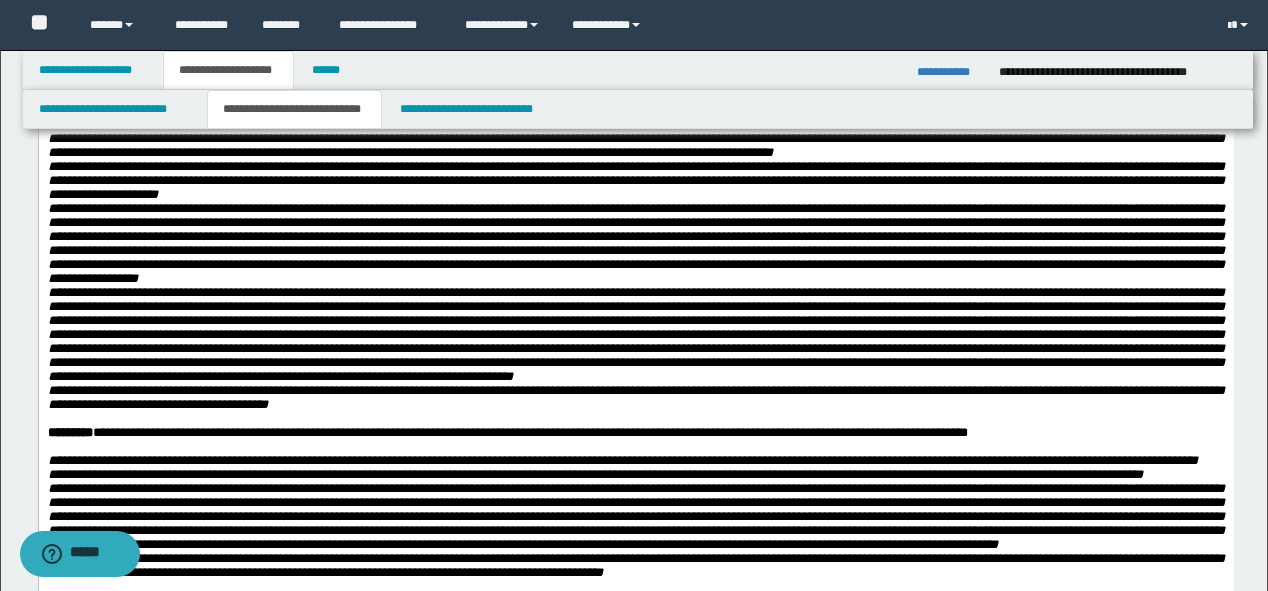 click at bounding box center (635, 334) 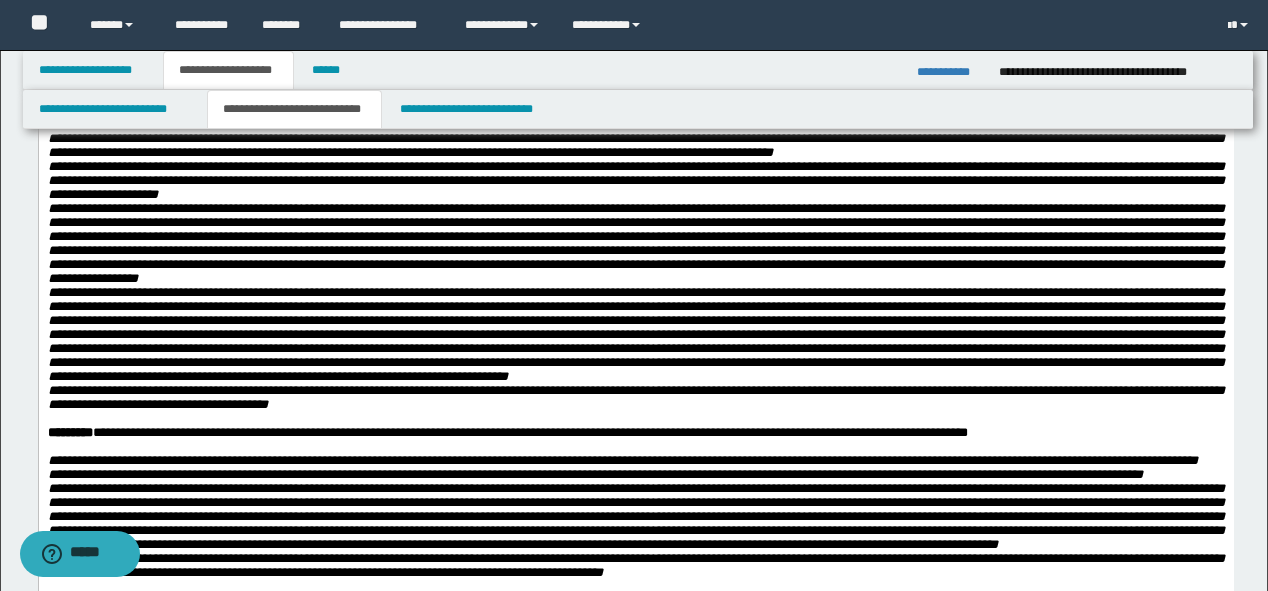 click at bounding box center [635, 334] 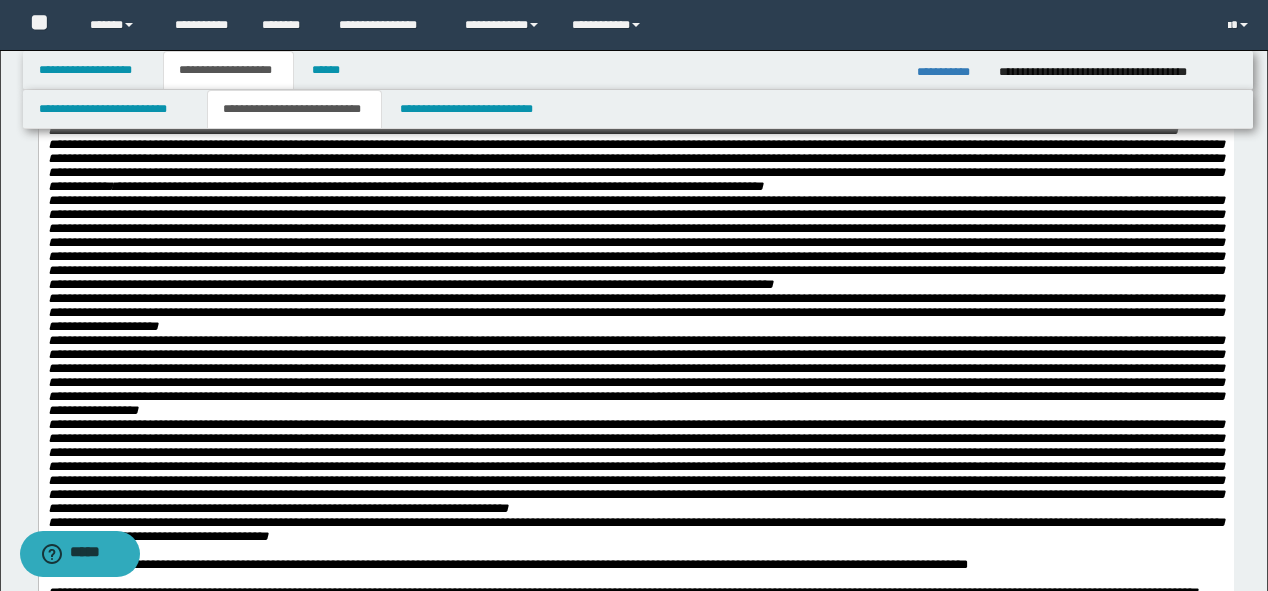 scroll, scrollTop: 240, scrollLeft: 0, axis: vertical 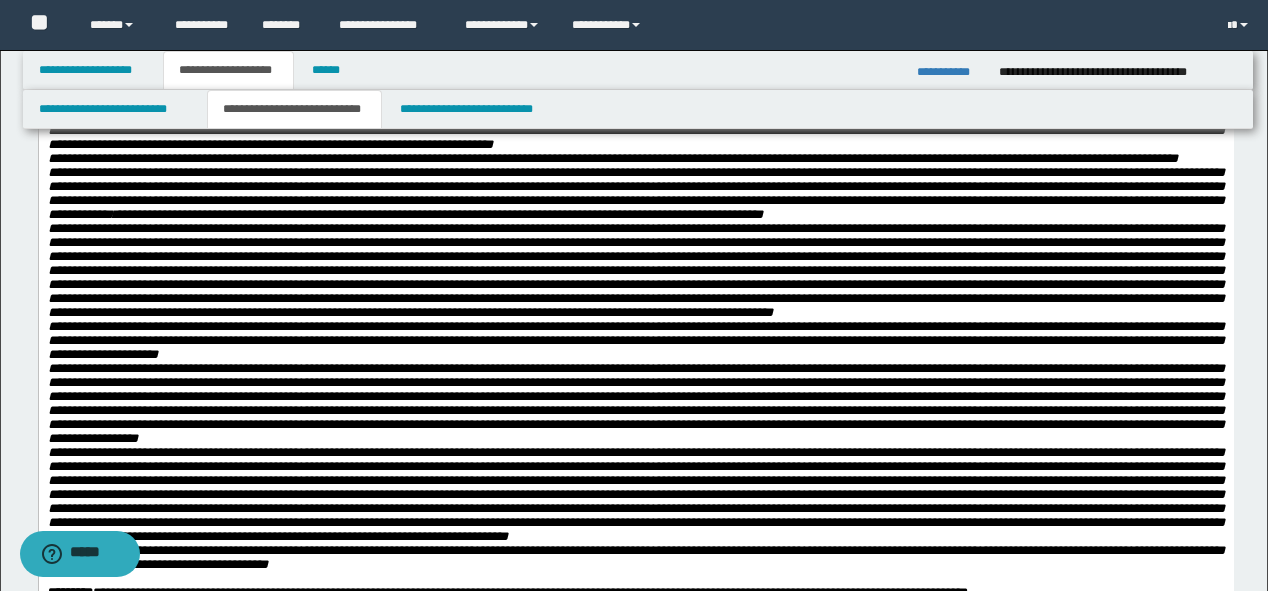 click on "**********" at bounding box center (635, 340) 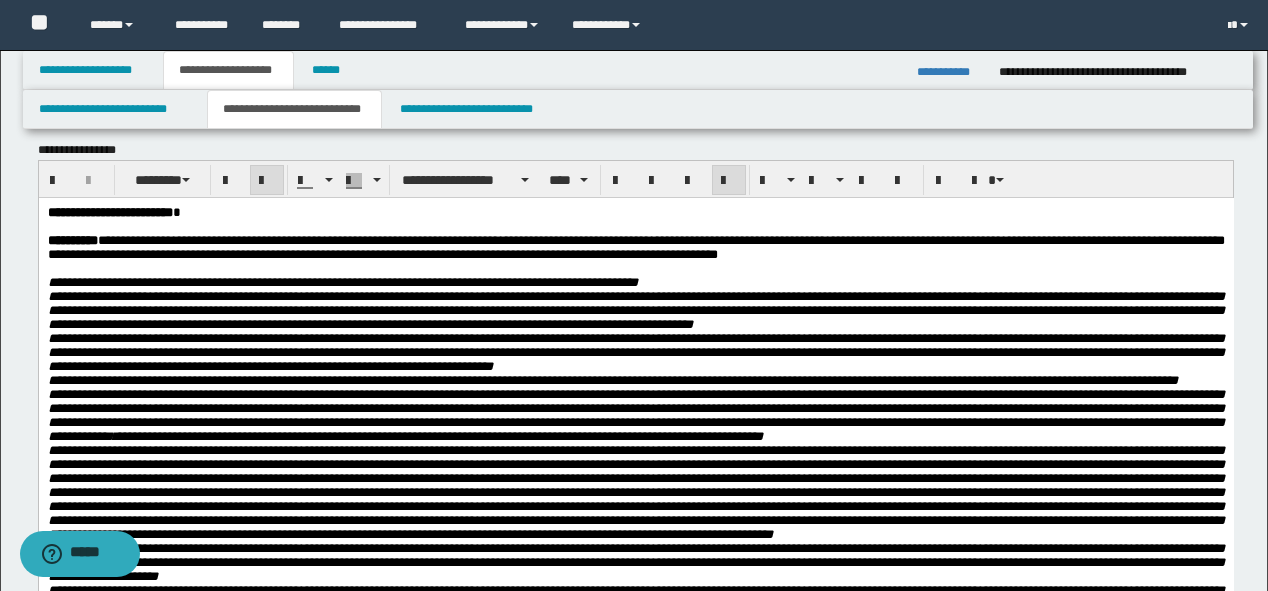 scroll, scrollTop: 0, scrollLeft: 0, axis: both 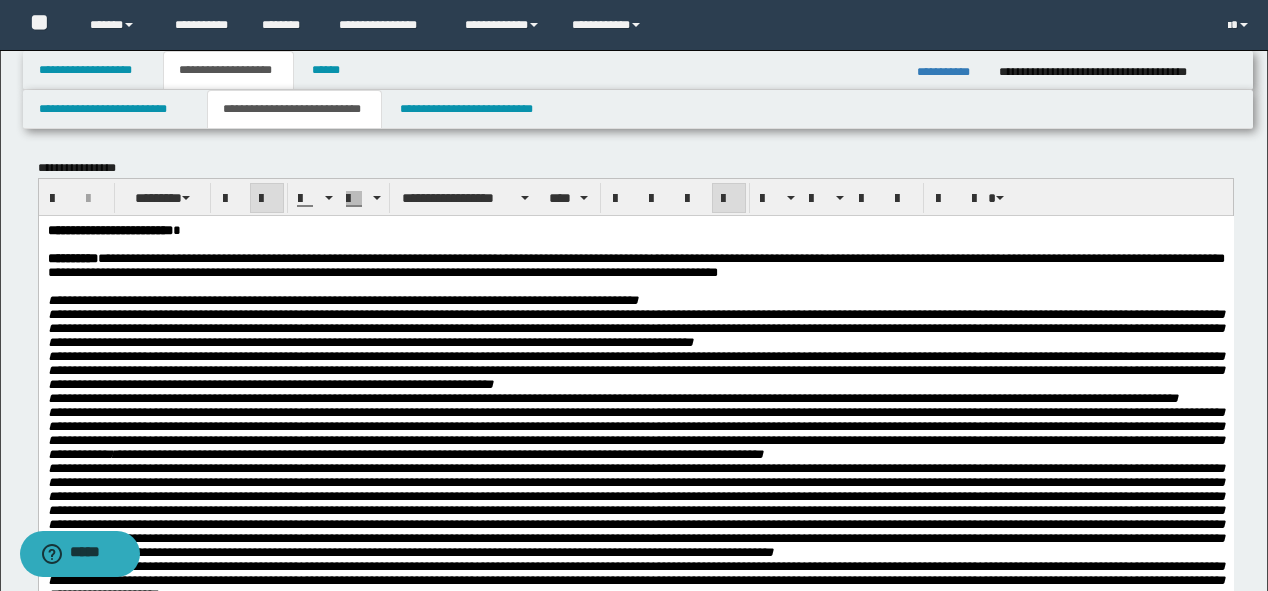 click on "**********" at bounding box center (635, 369) 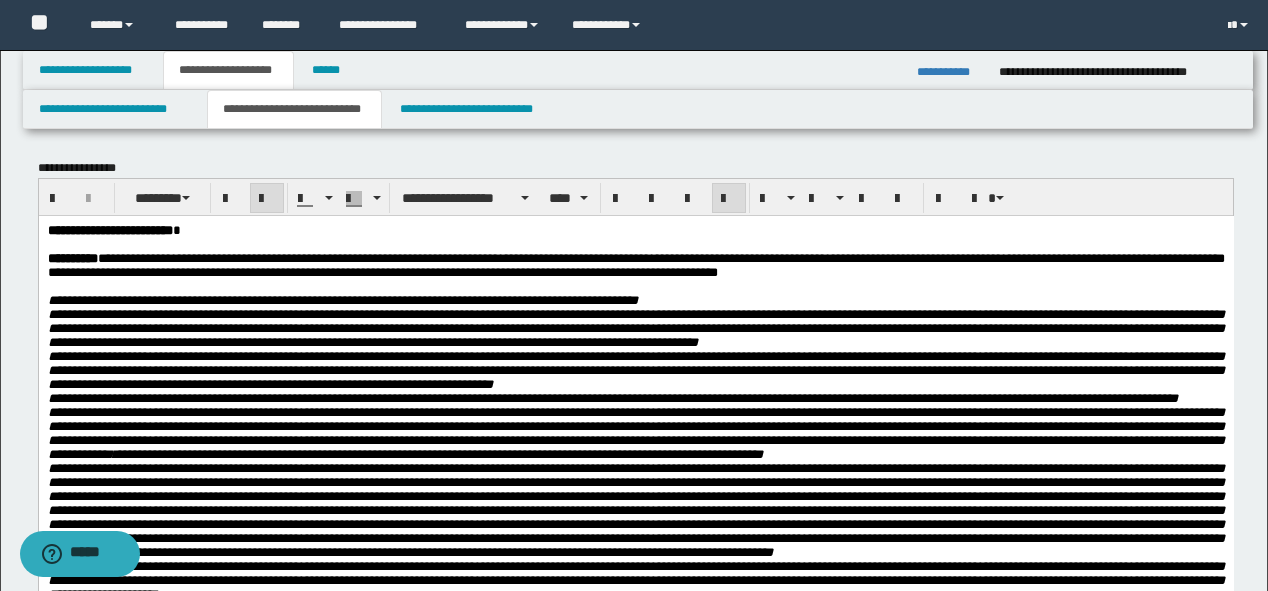click on "**********" at bounding box center (612, 397) 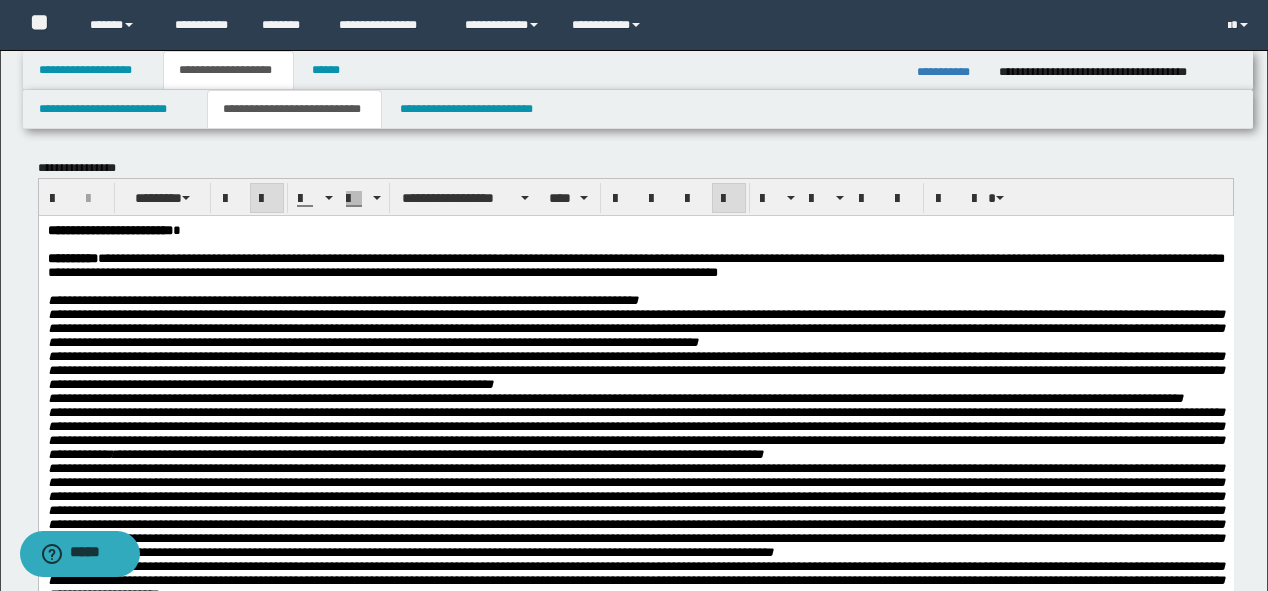 click on "**********" at bounding box center [614, 397] 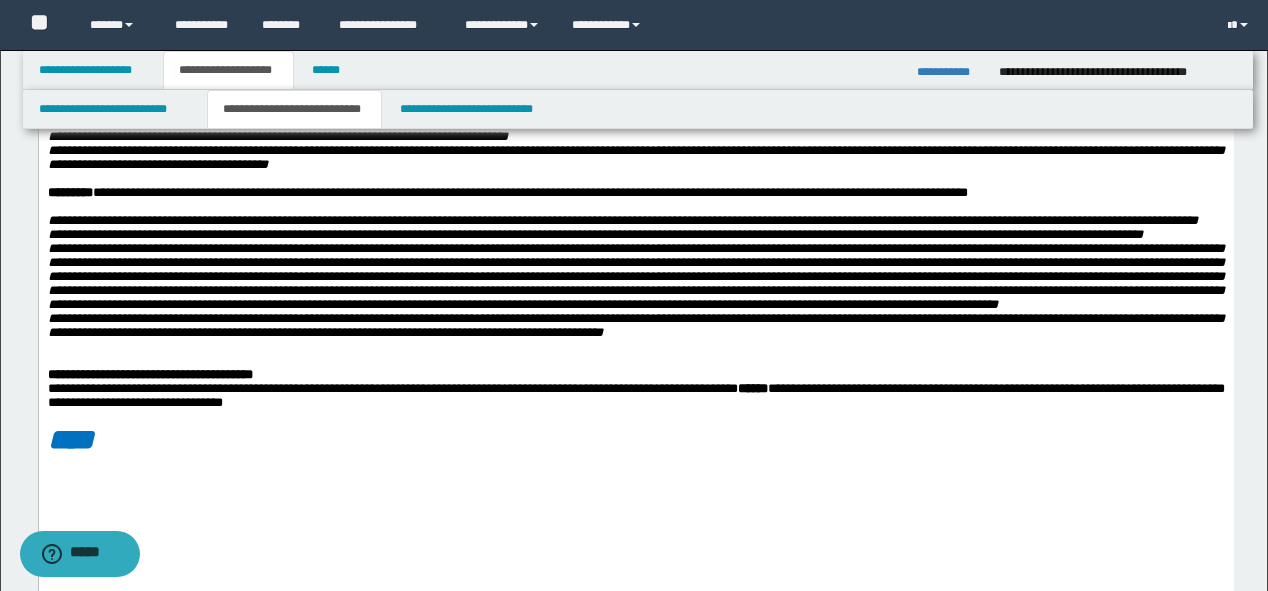 scroll, scrollTop: 720, scrollLeft: 0, axis: vertical 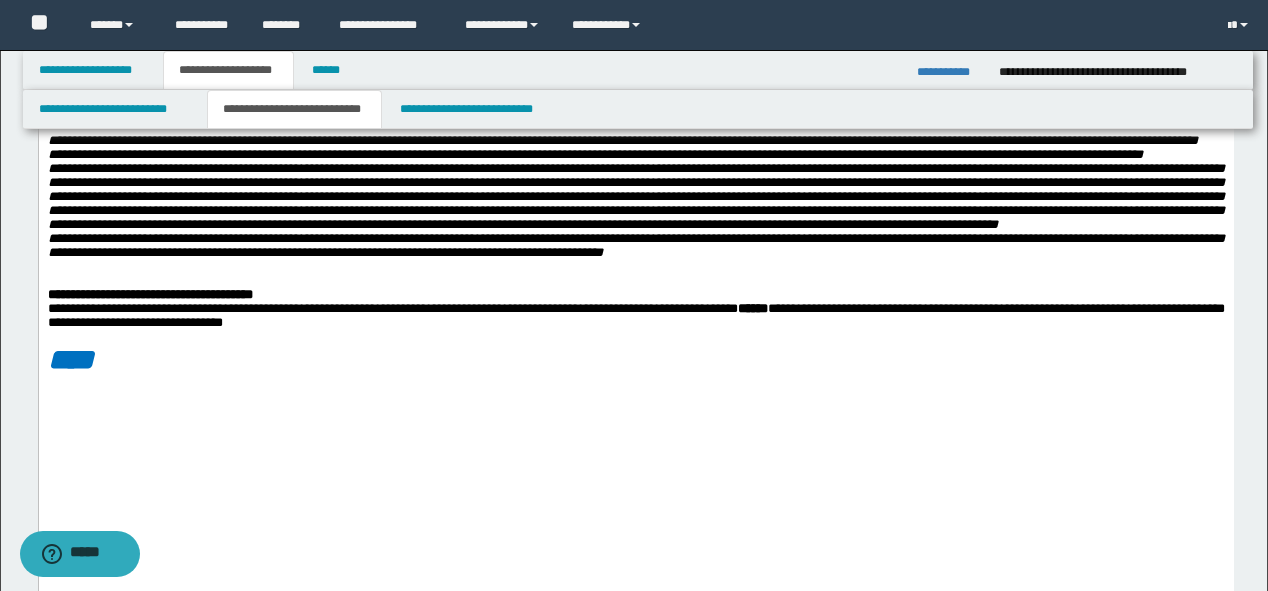 click on "**********" at bounding box center (635, 141) 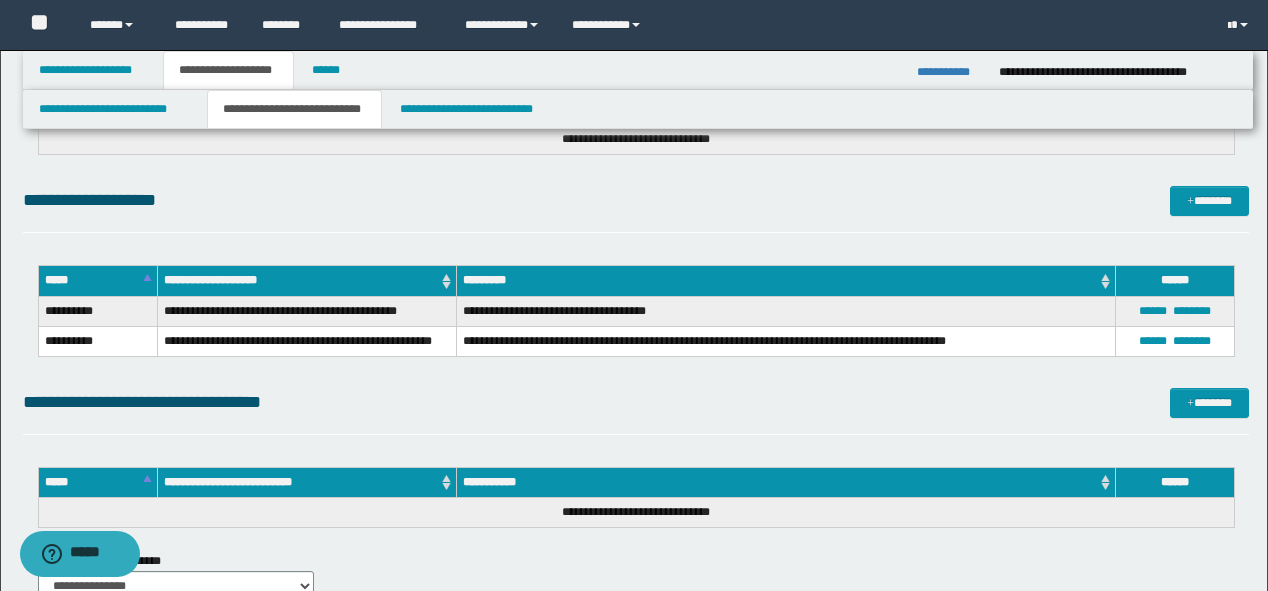 scroll, scrollTop: 2720, scrollLeft: 0, axis: vertical 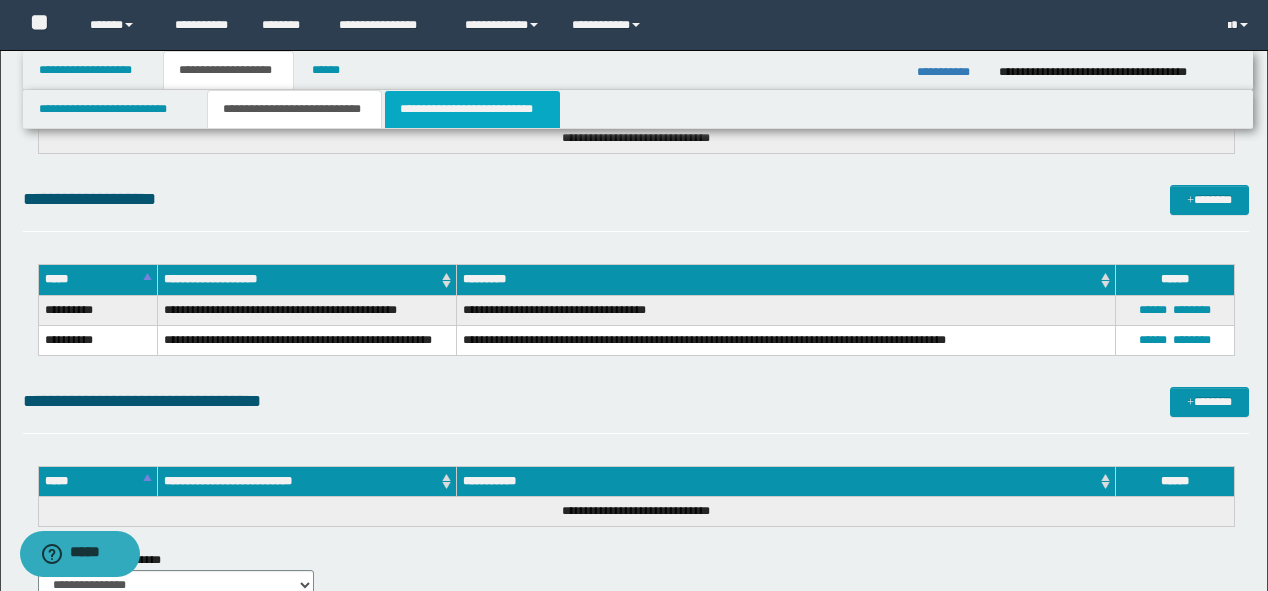 click on "**********" at bounding box center (472, 109) 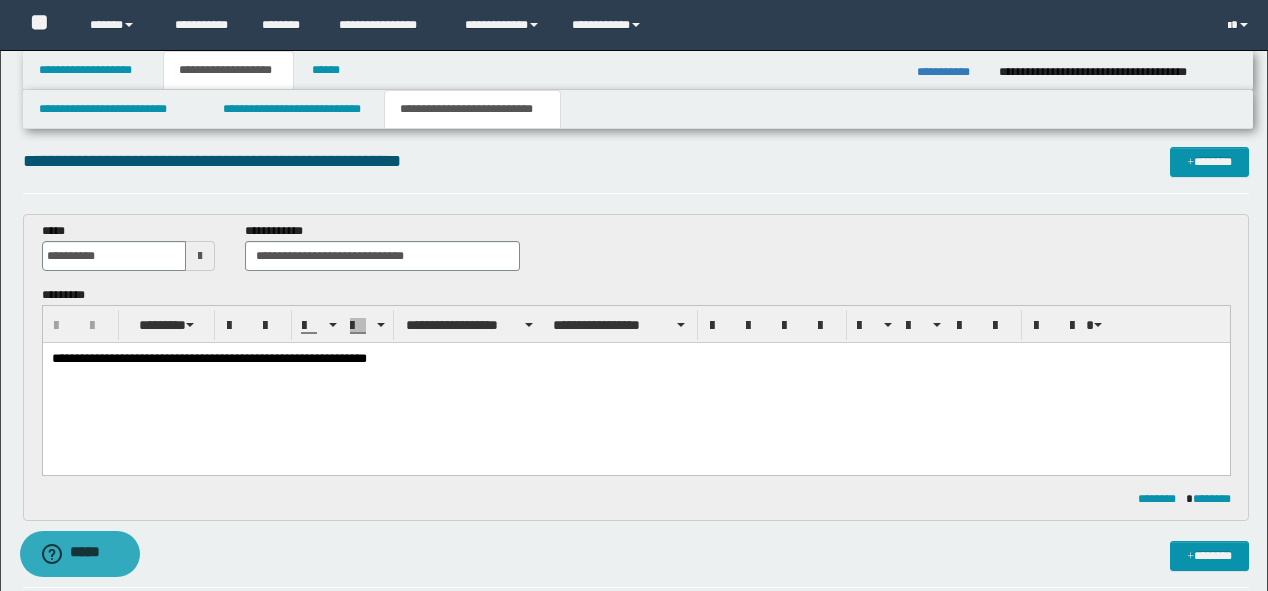 scroll, scrollTop: 0, scrollLeft: 0, axis: both 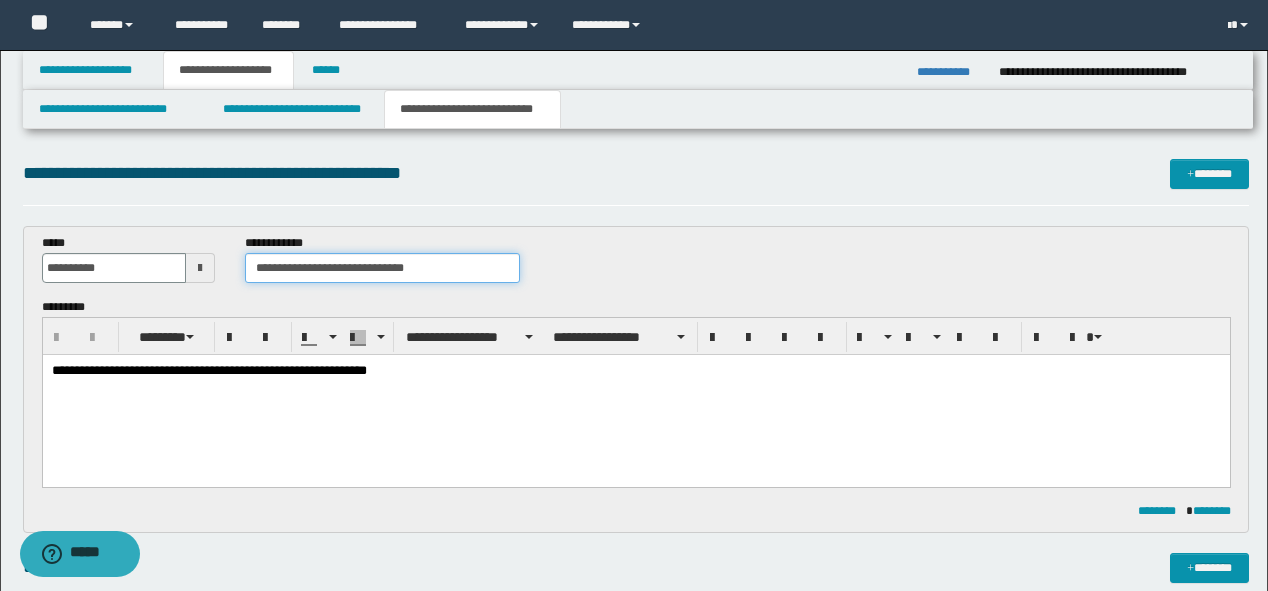 click on "**********" at bounding box center [382, 268] 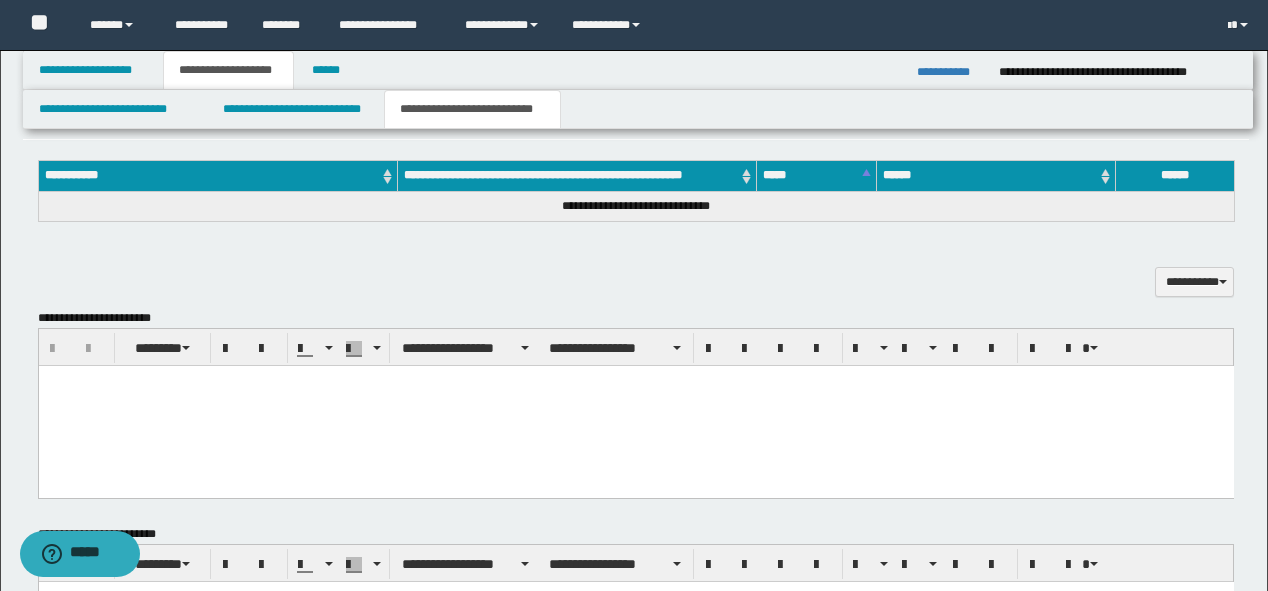 scroll, scrollTop: 640, scrollLeft: 0, axis: vertical 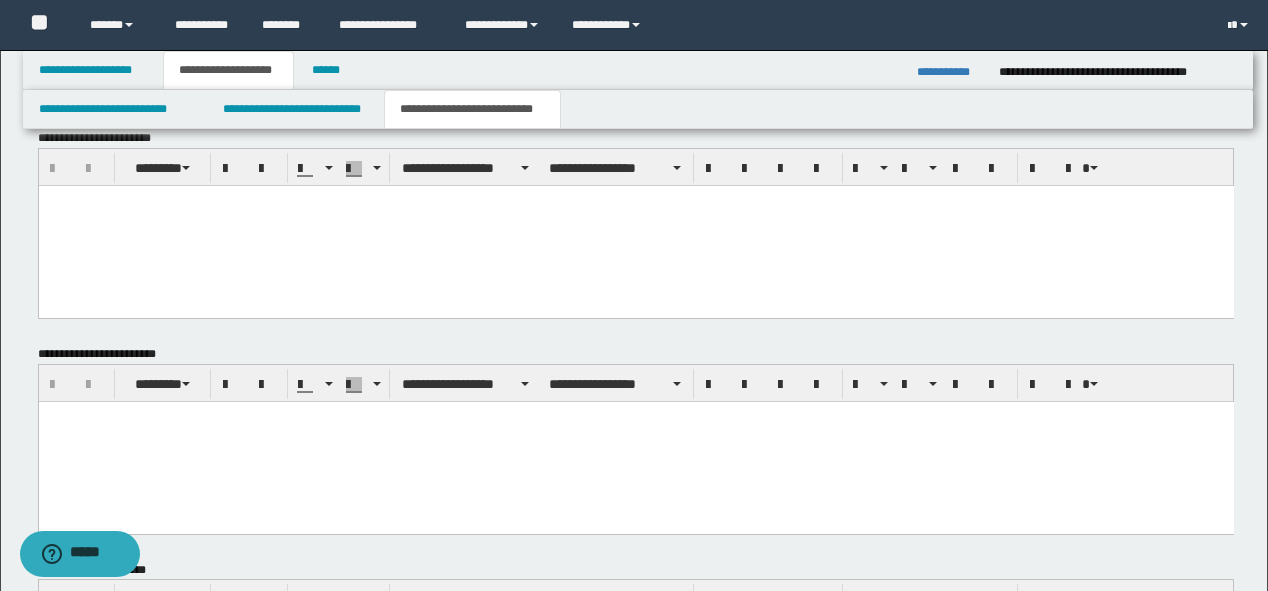 type on "**********" 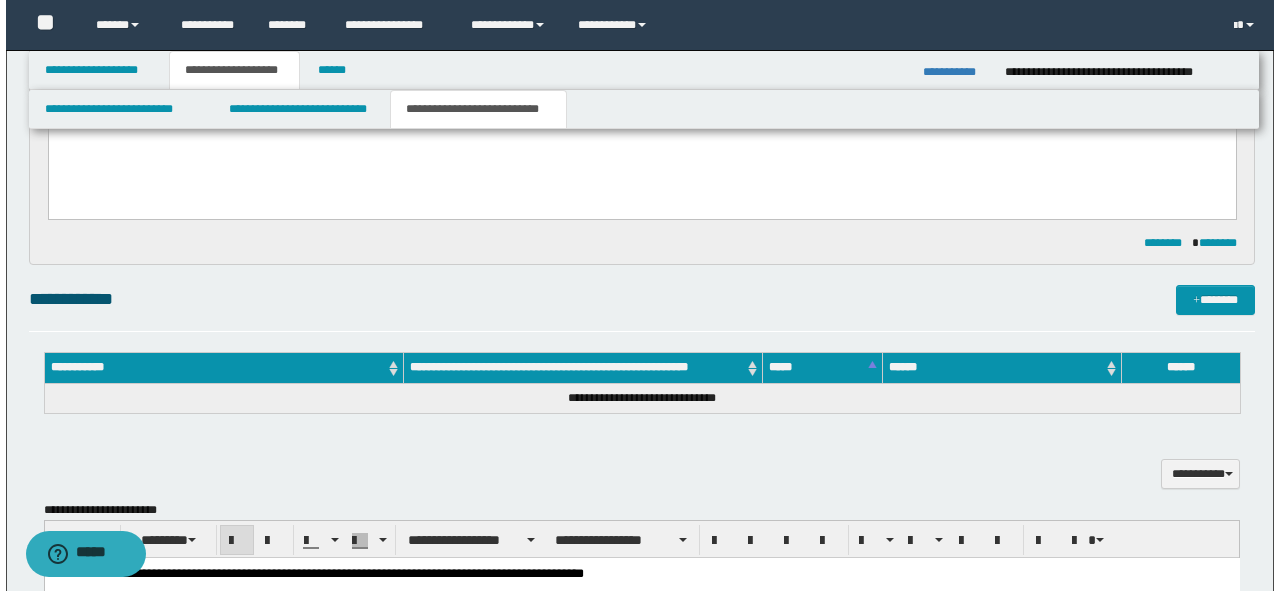 scroll, scrollTop: 240, scrollLeft: 0, axis: vertical 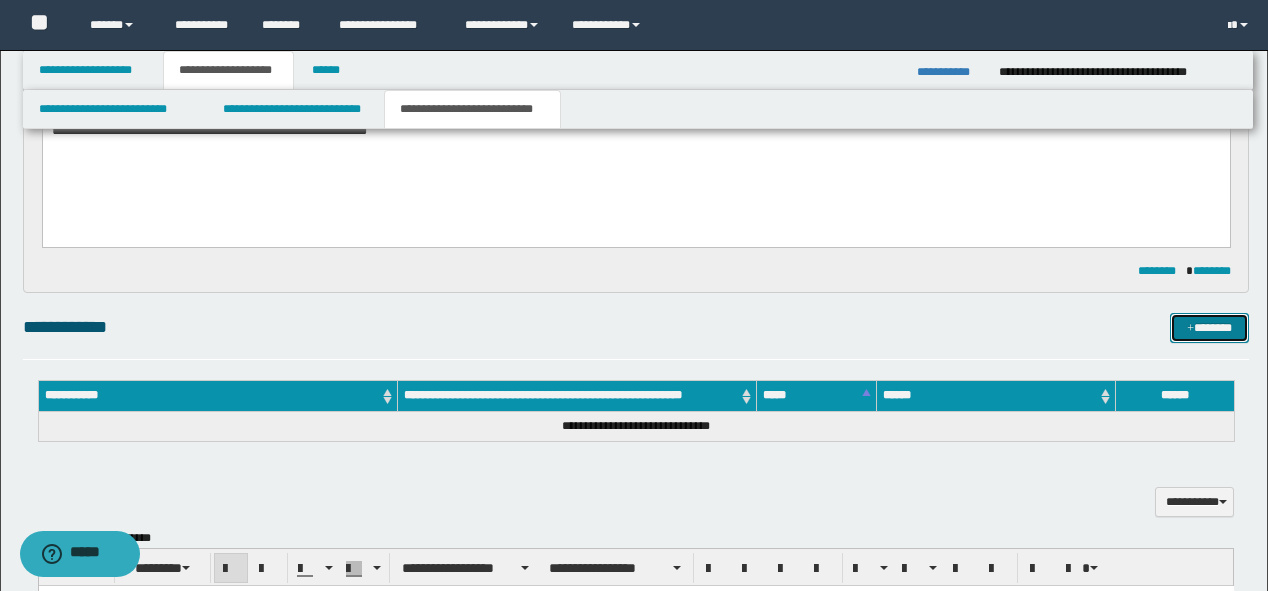 click on "*******" at bounding box center (1209, 328) 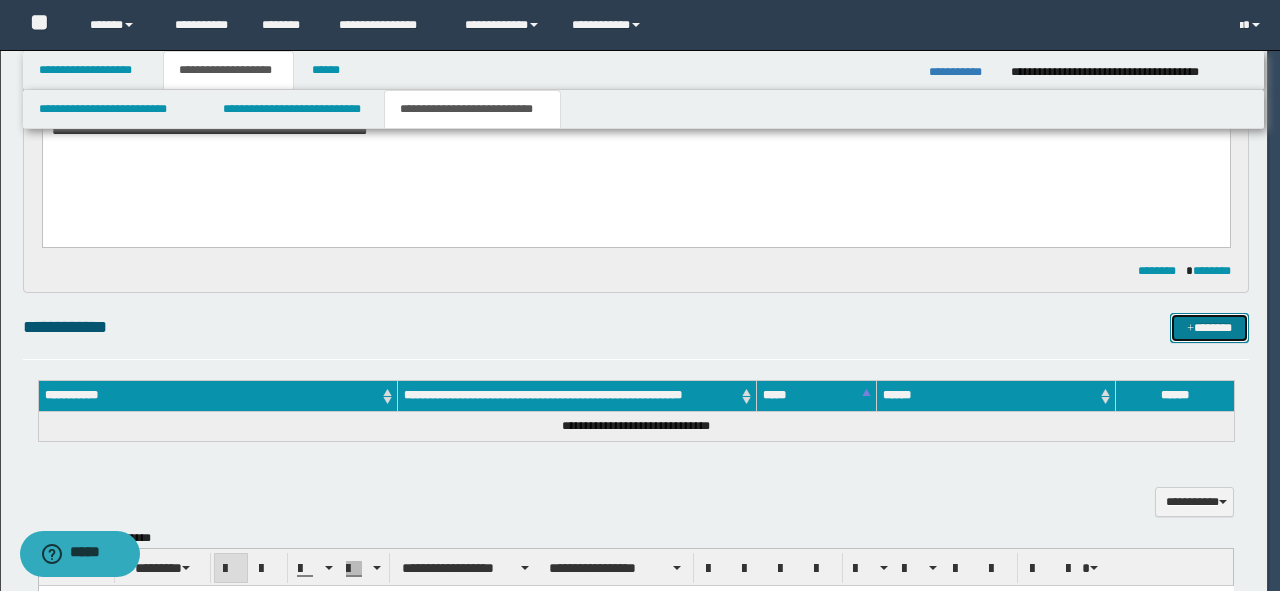 type 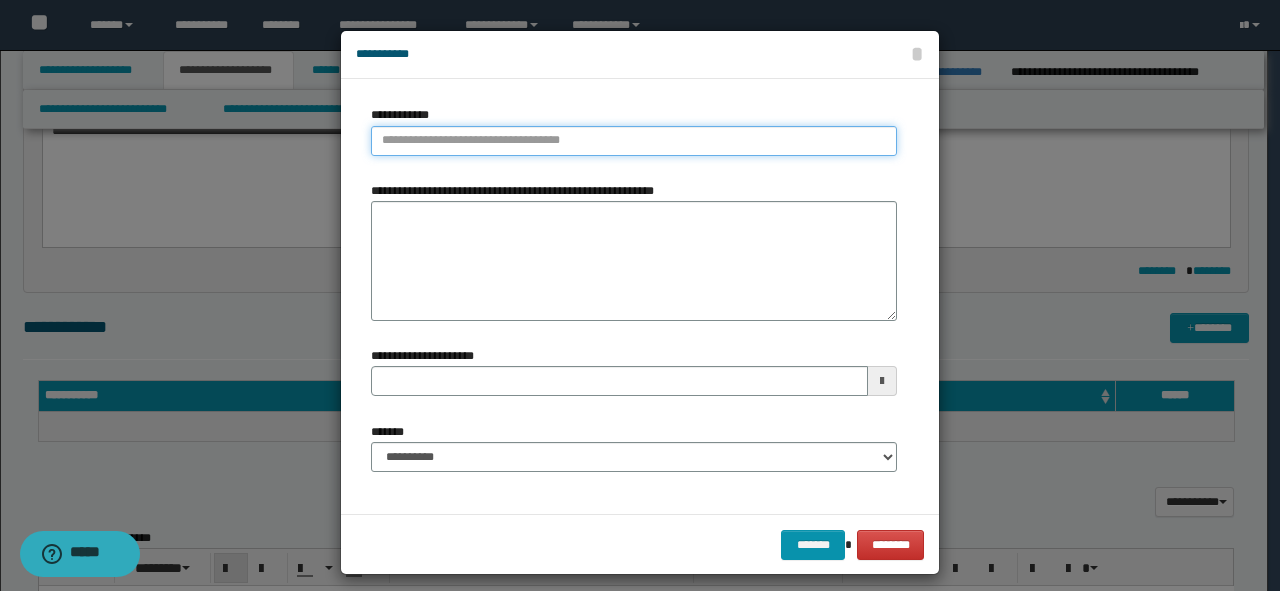 click on "**********" at bounding box center [634, 141] 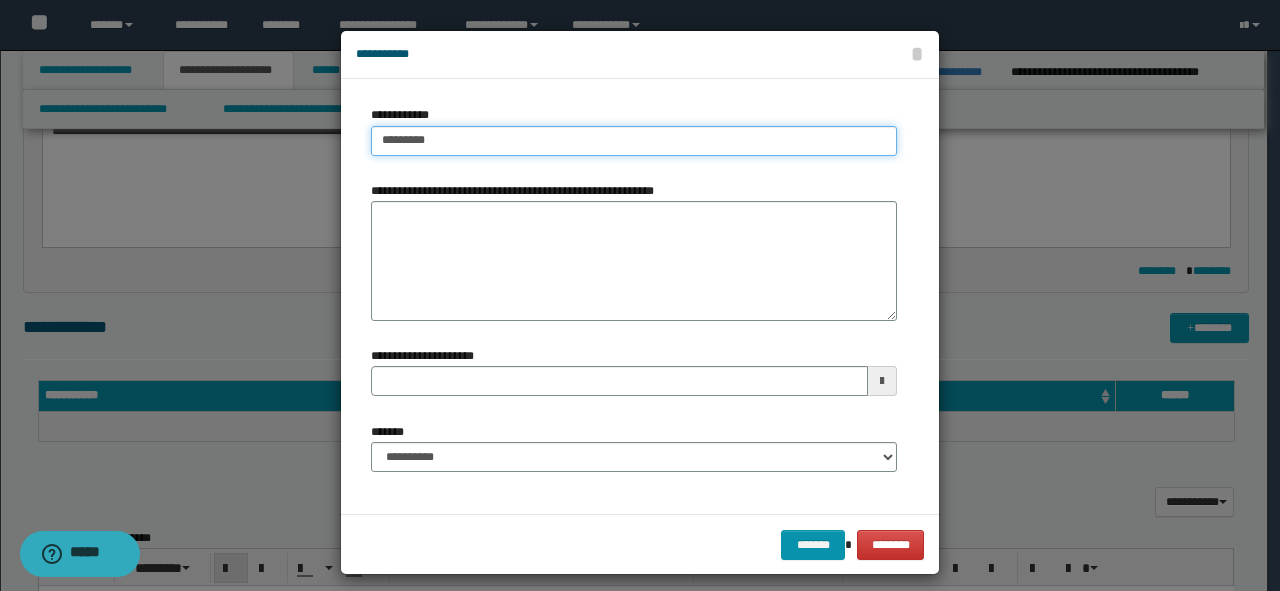 type on "**********" 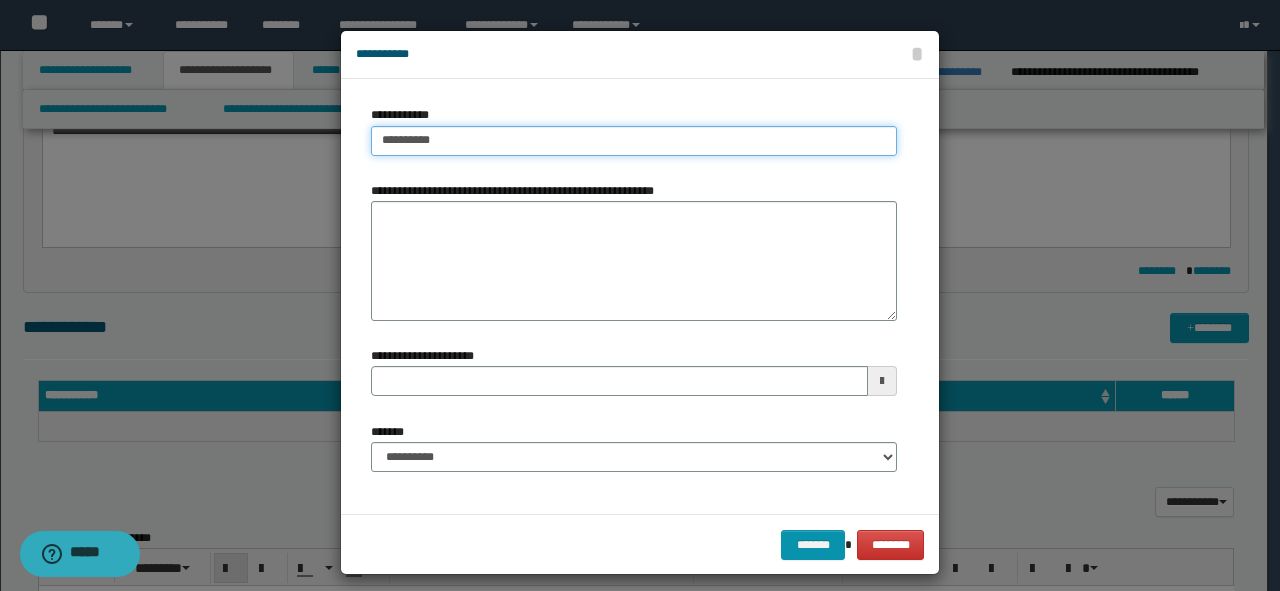 type on "**********" 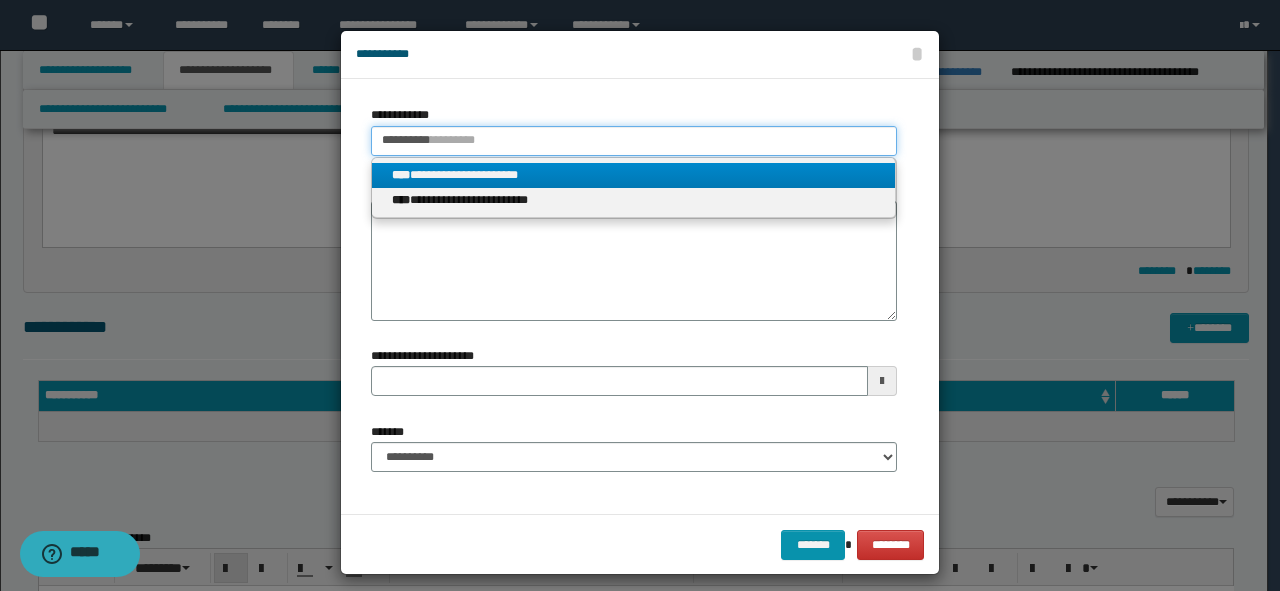 type on "**********" 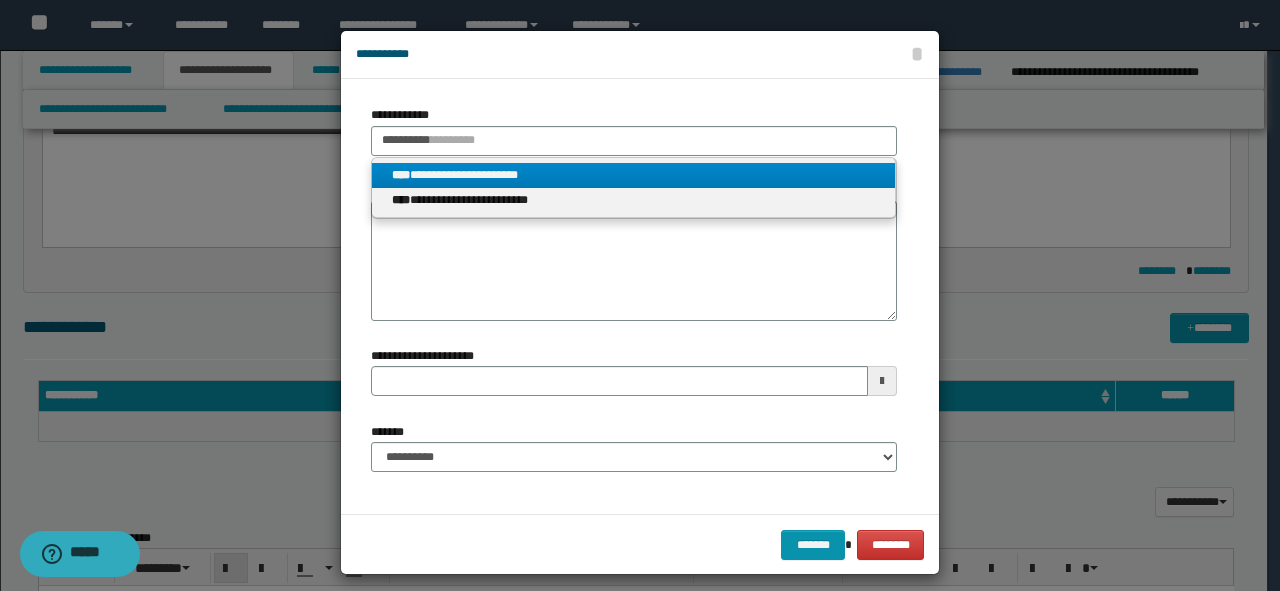 click on "**********" at bounding box center (634, 175) 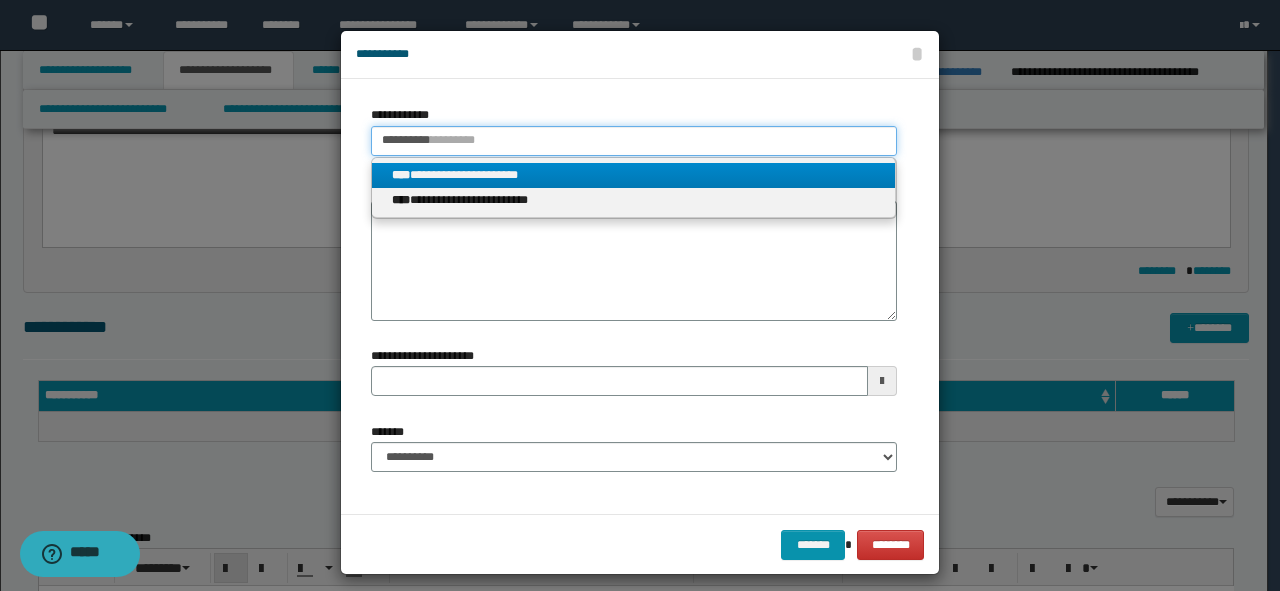 type 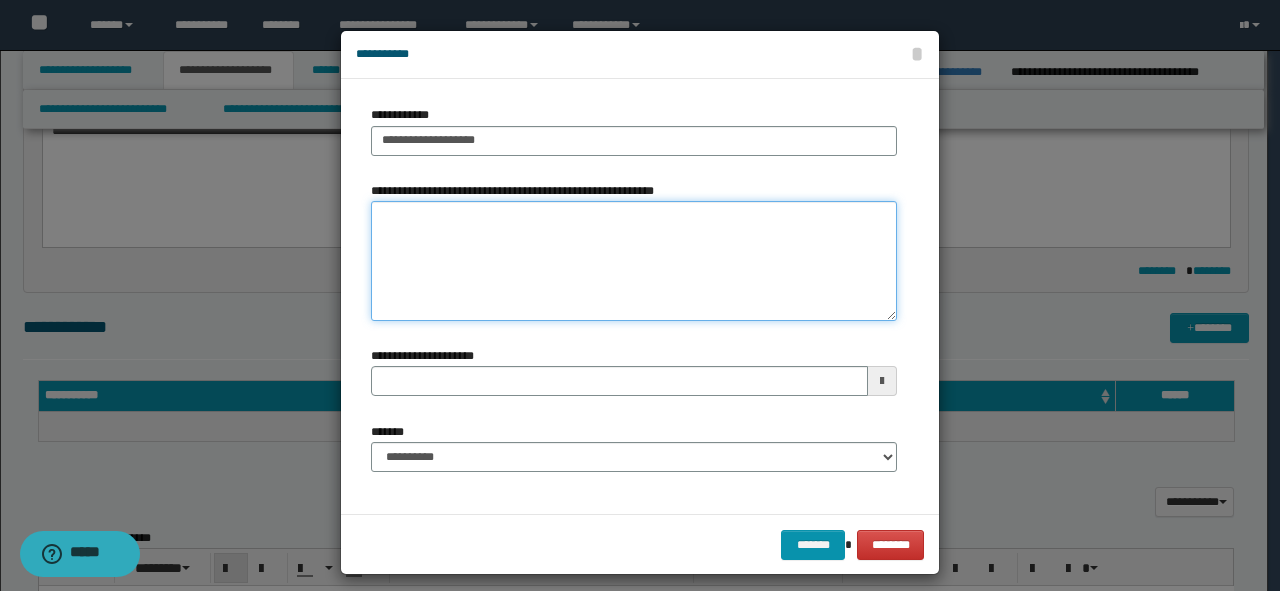 click on "**********" at bounding box center [634, 261] 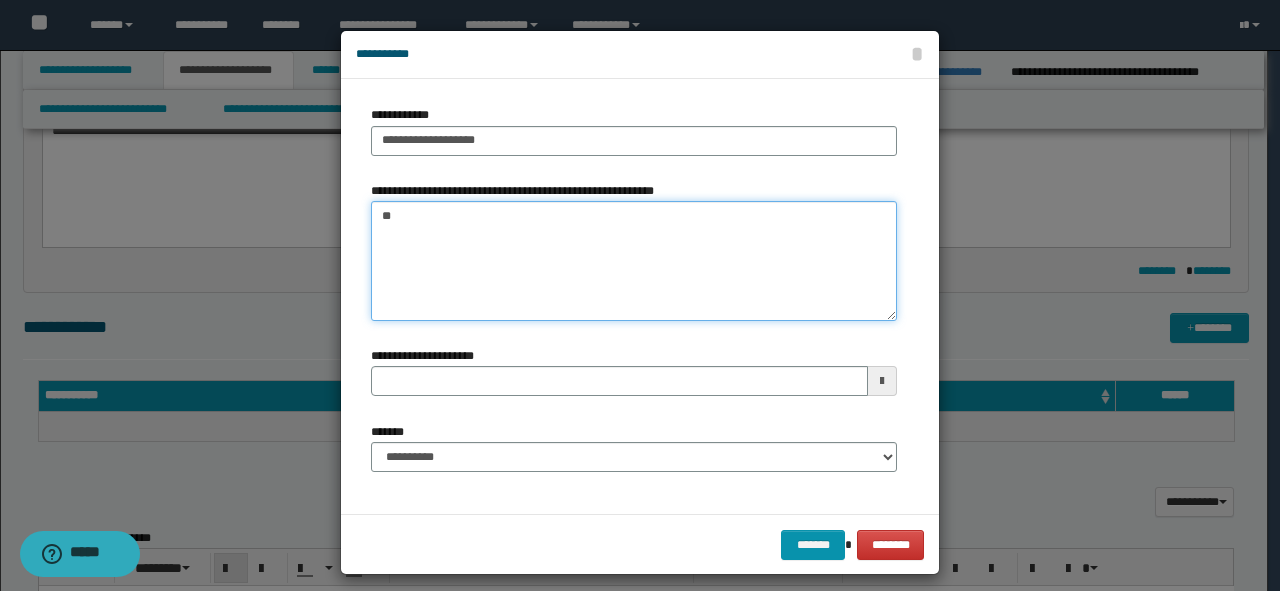 type on "*" 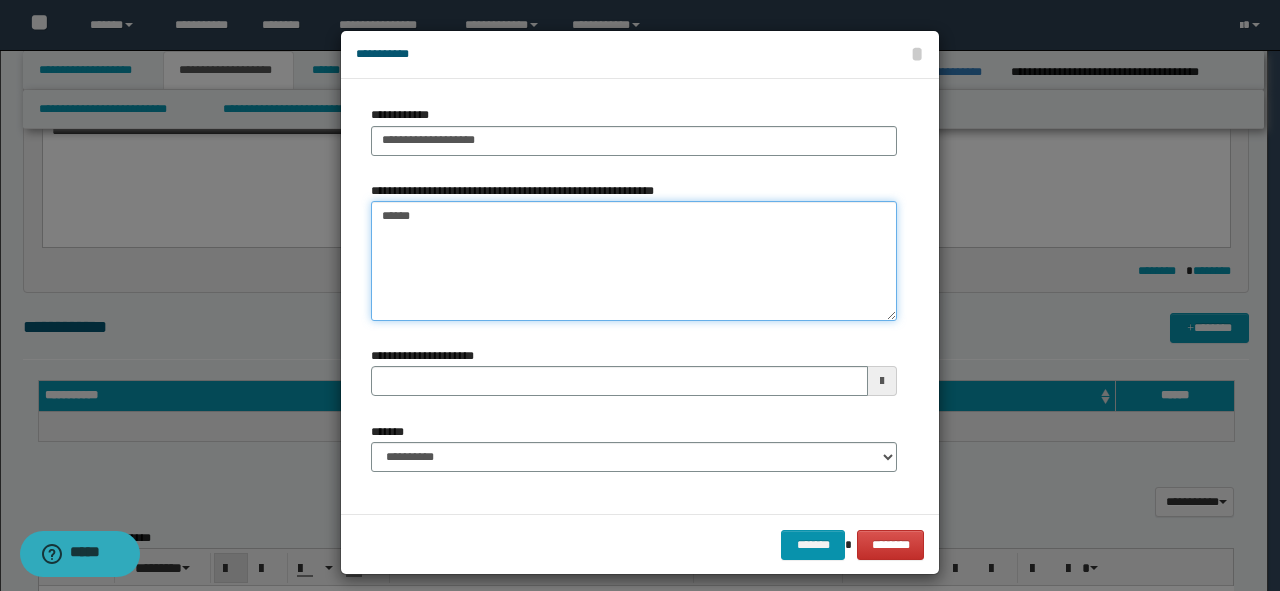 type on "*******" 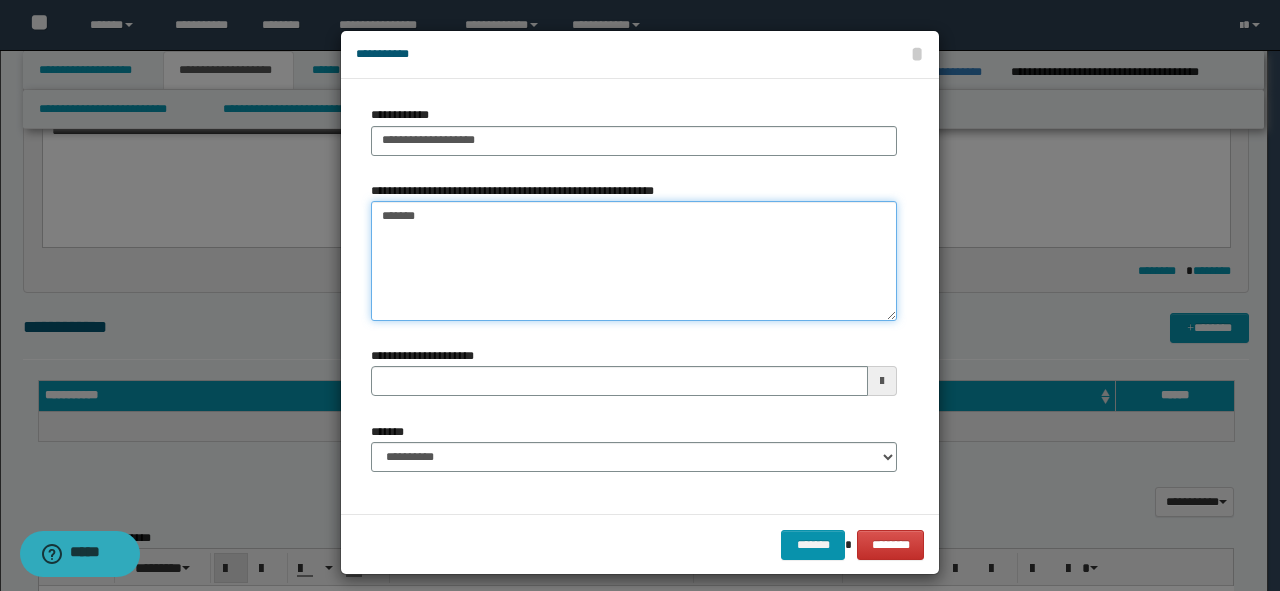 type 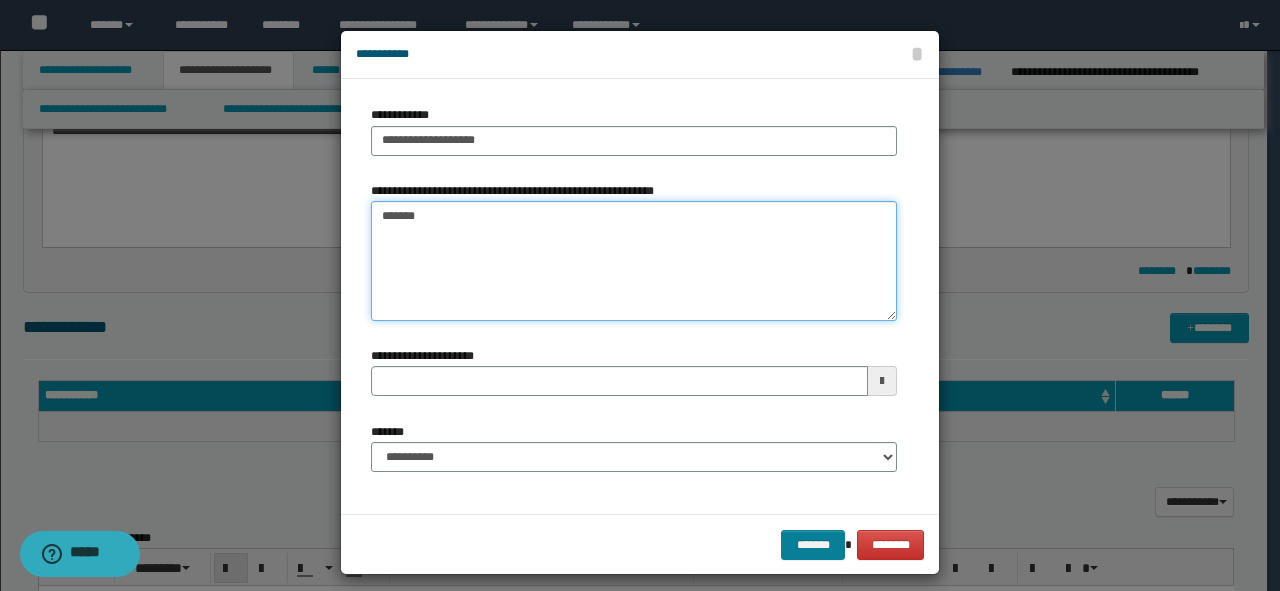 type on "*******" 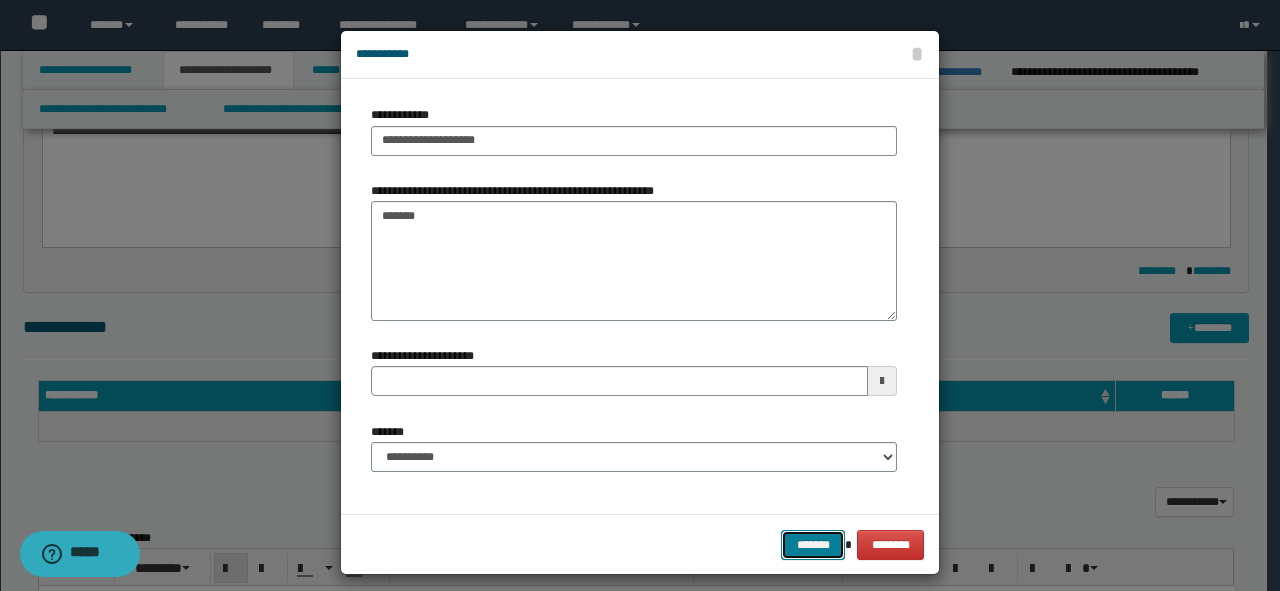 click on "*******" at bounding box center (813, 545) 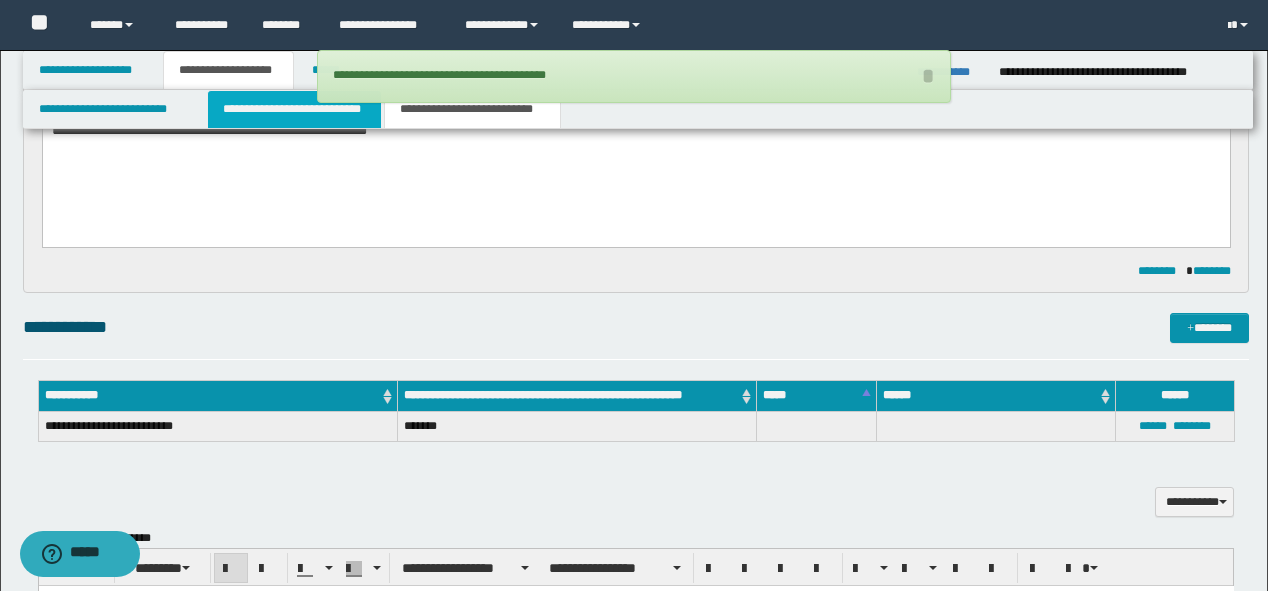 click on "**********" at bounding box center [294, 109] 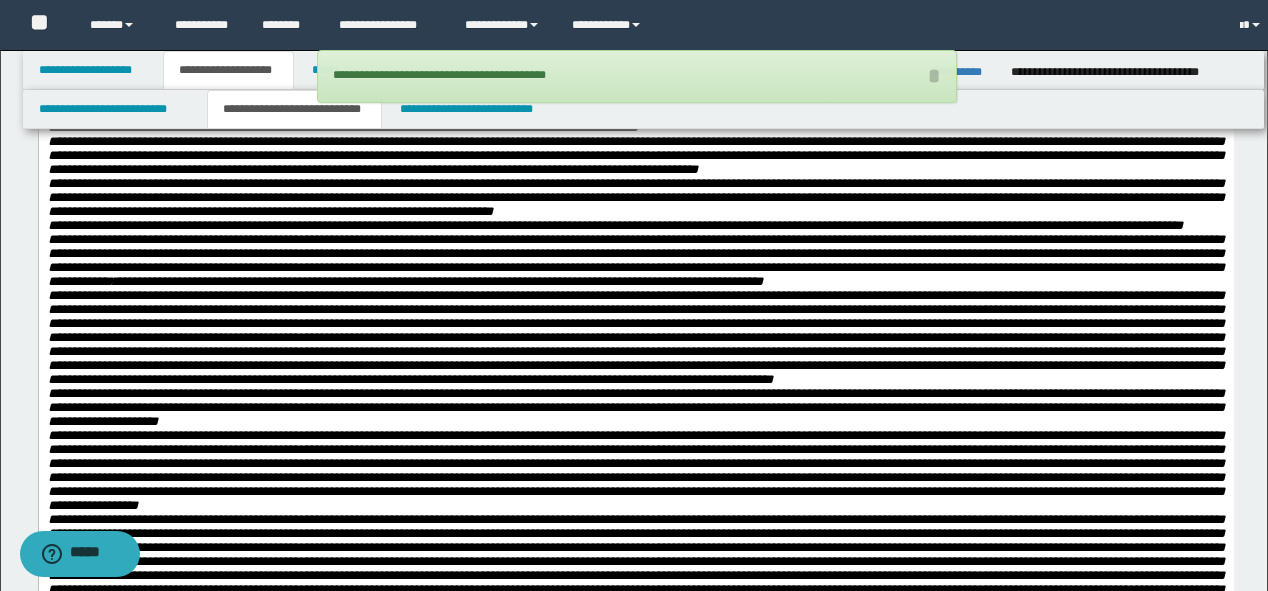 scroll, scrollTop: 0, scrollLeft: 0, axis: both 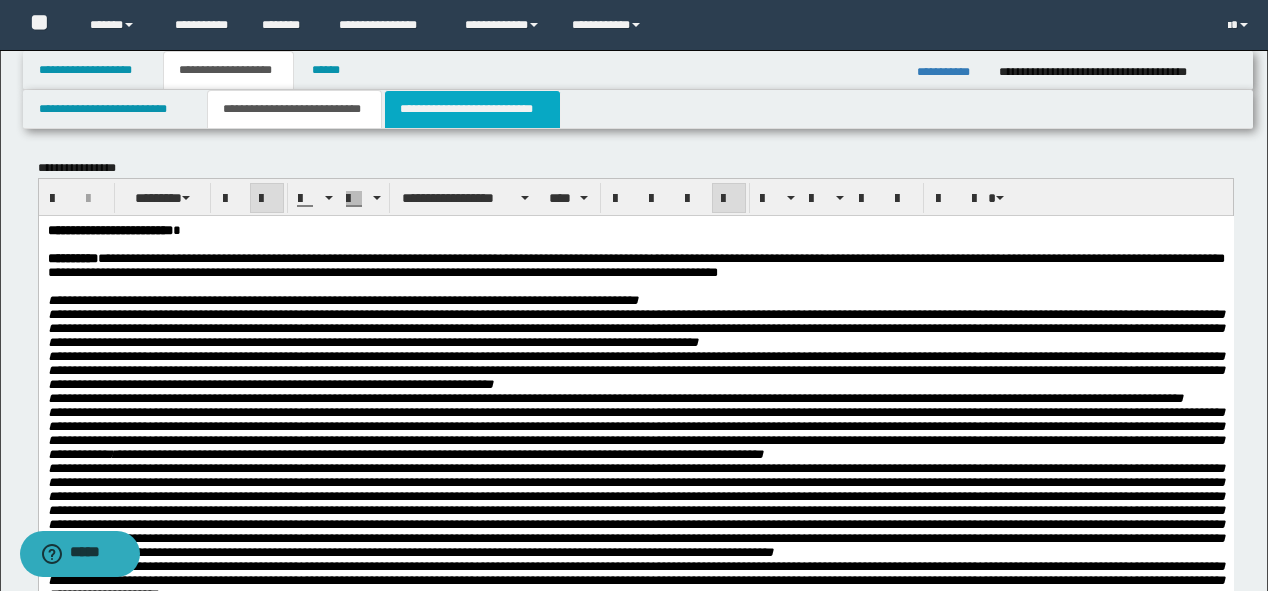 click on "**********" at bounding box center (472, 109) 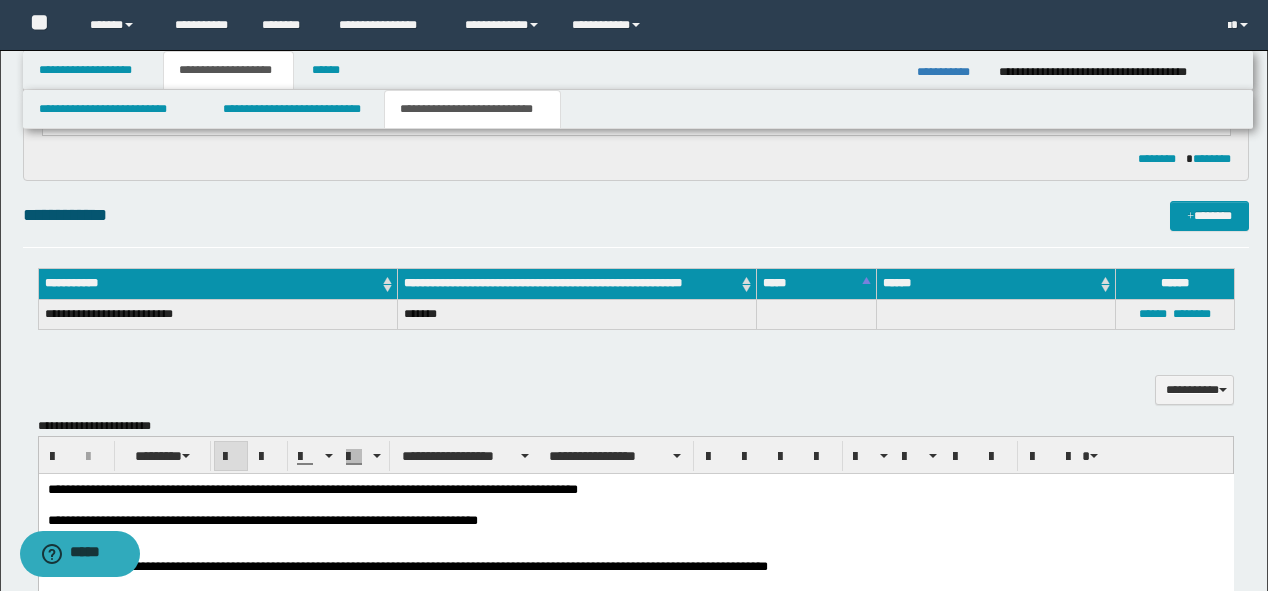 scroll, scrollTop: 400, scrollLeft: 0, axis: vertical 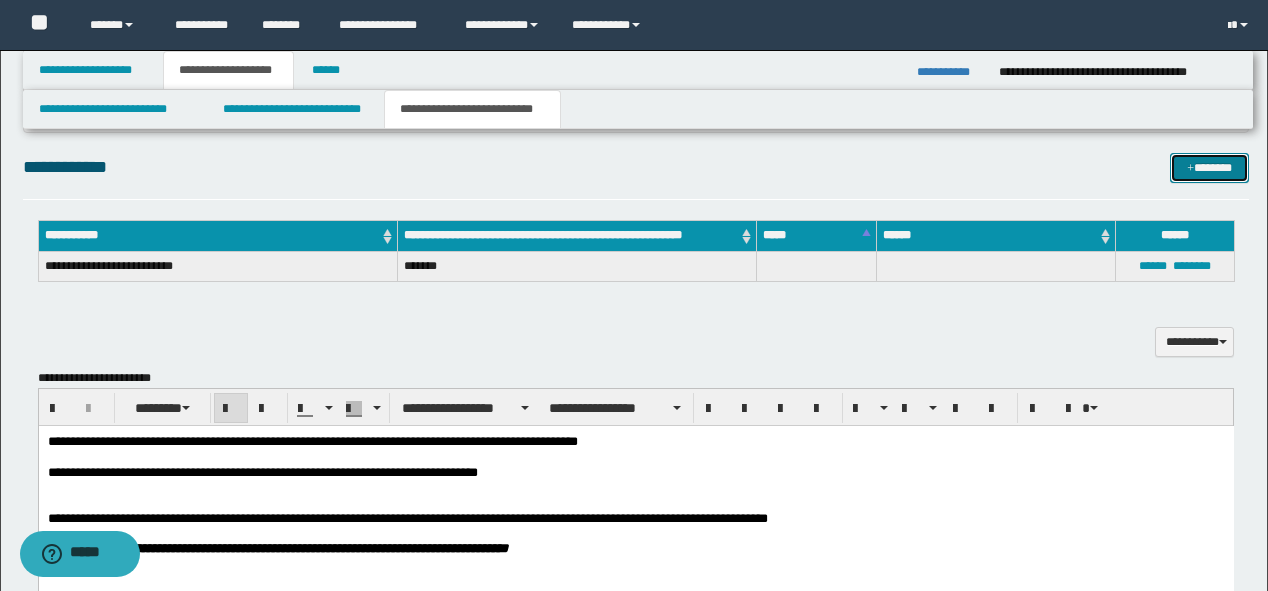 click on "*******" at bounding box center [1209, 168] 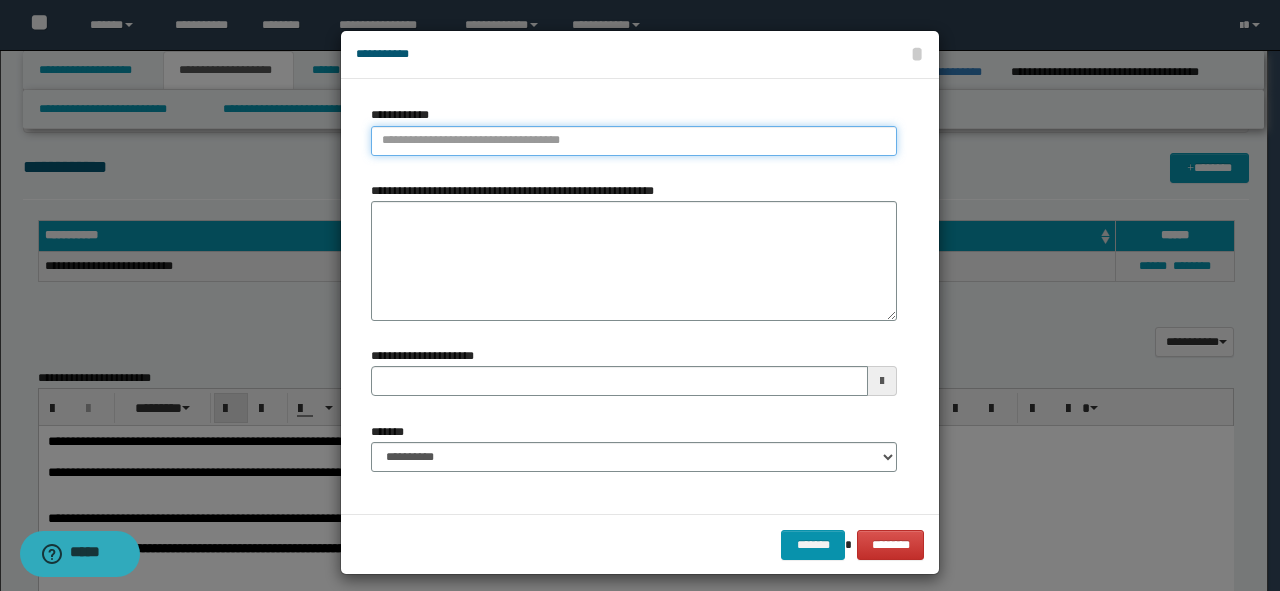 type on "**********" 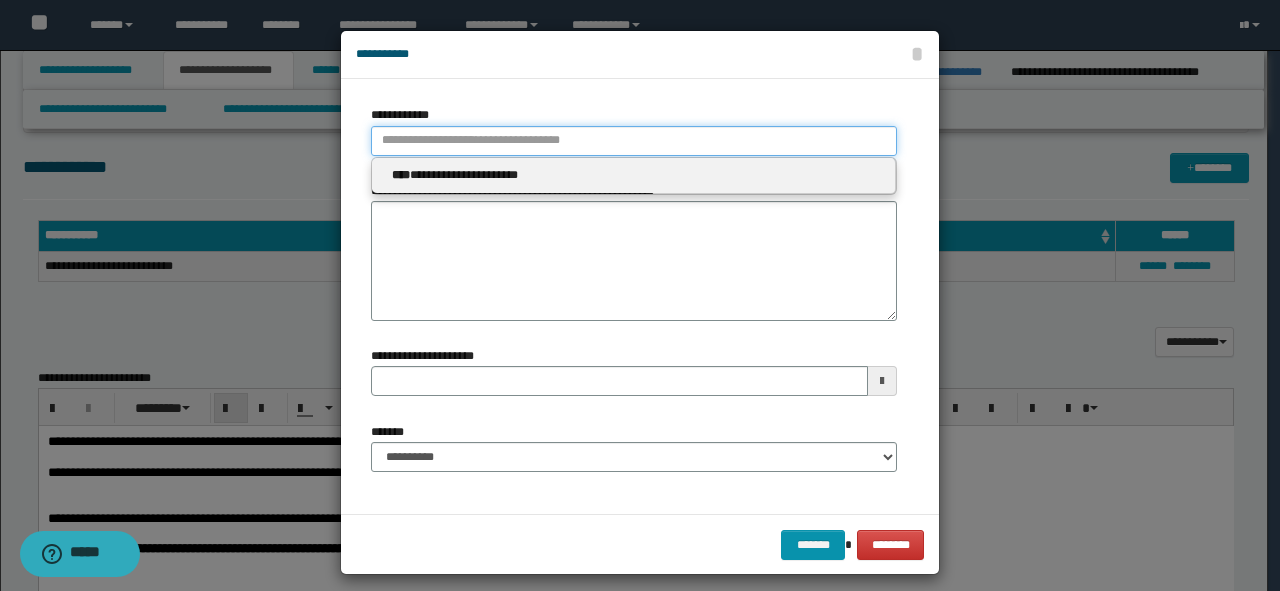 click on "**********" at bounding box center [634, 141] 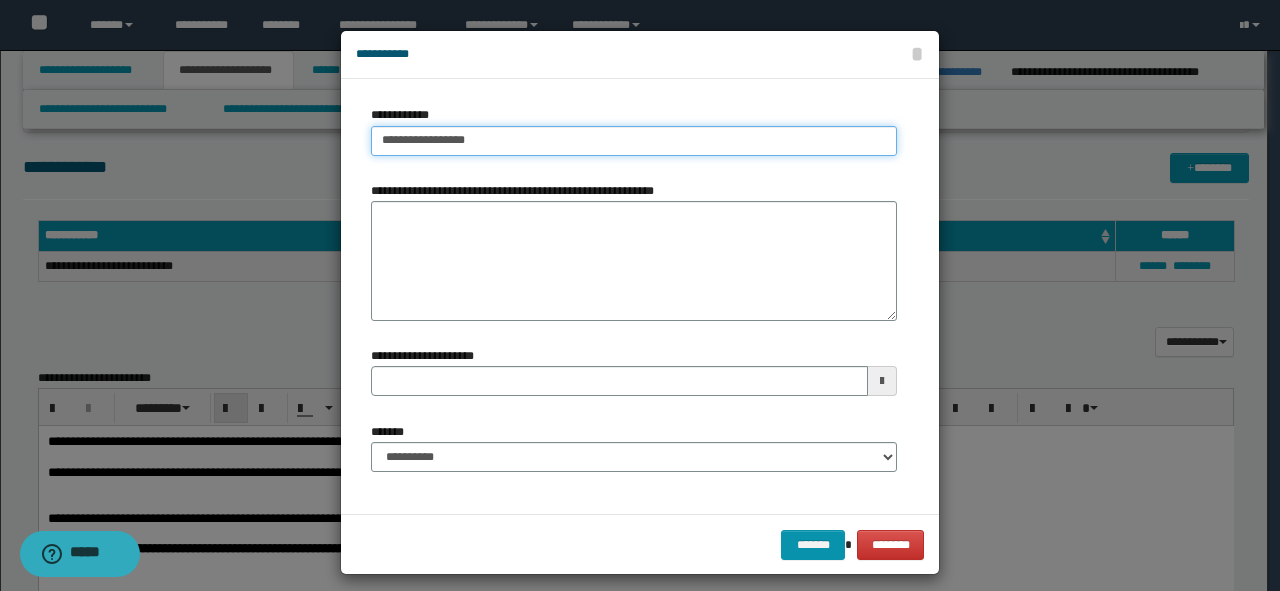 type on "**********" 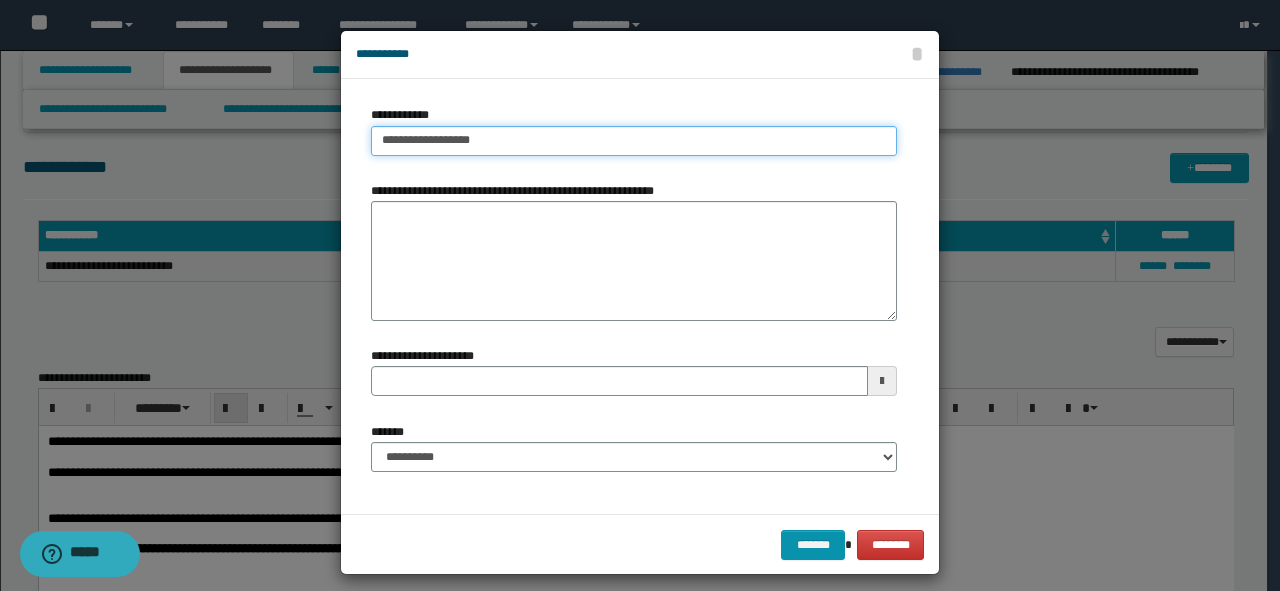 type on "**********" 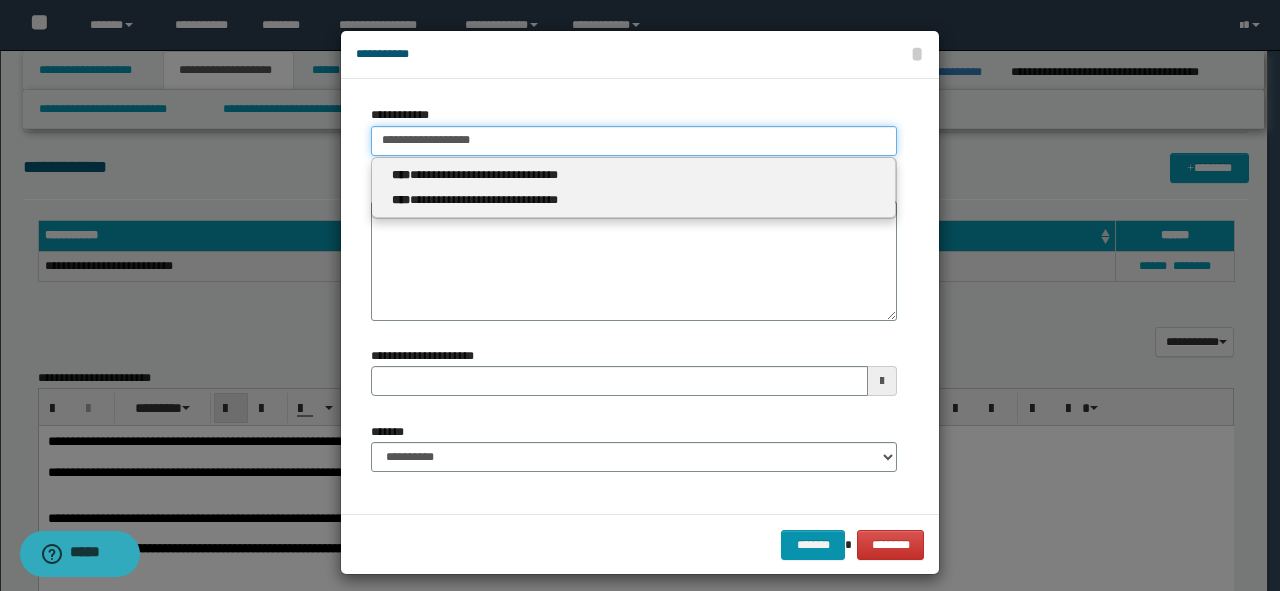 type 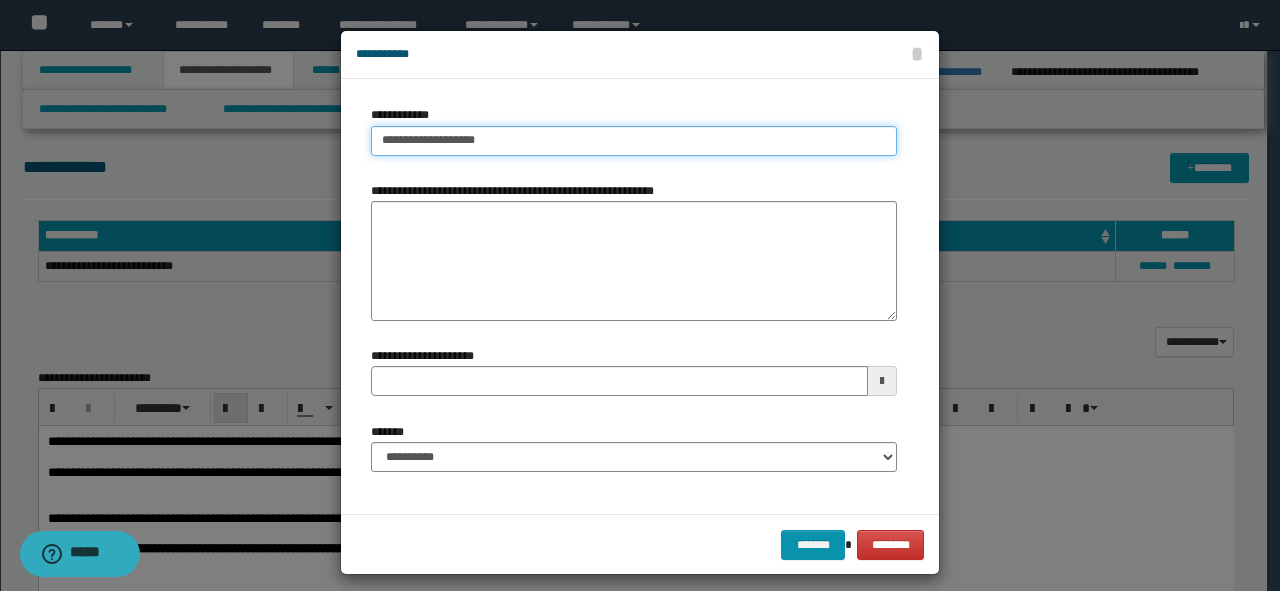 type on "**********" 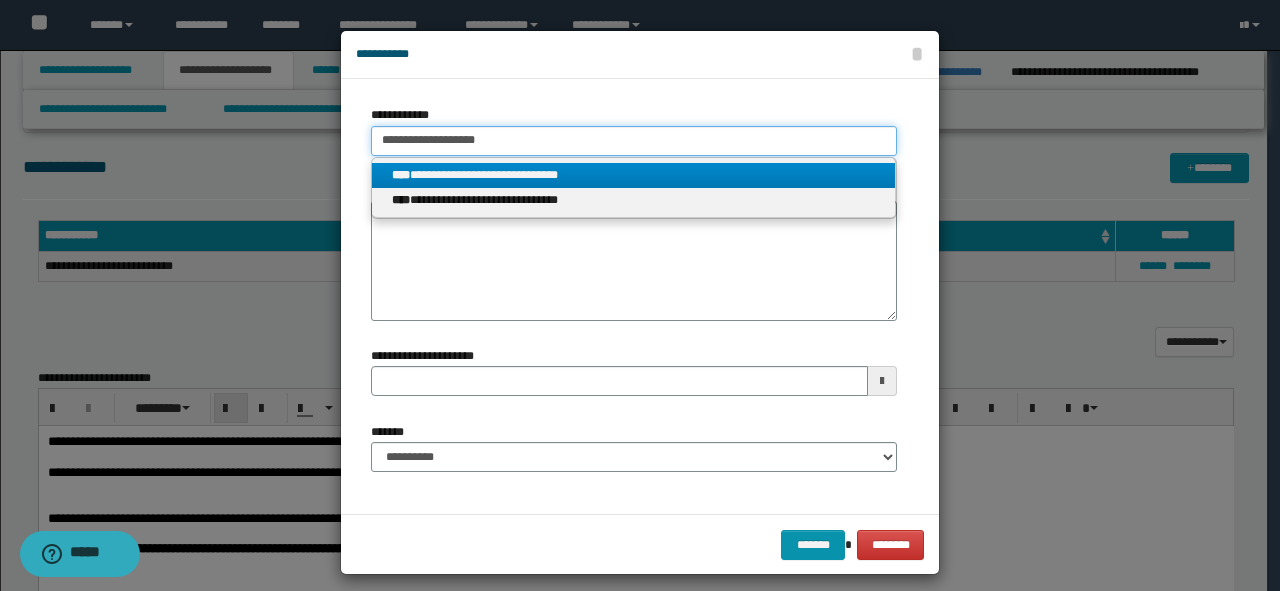 type on "**********" 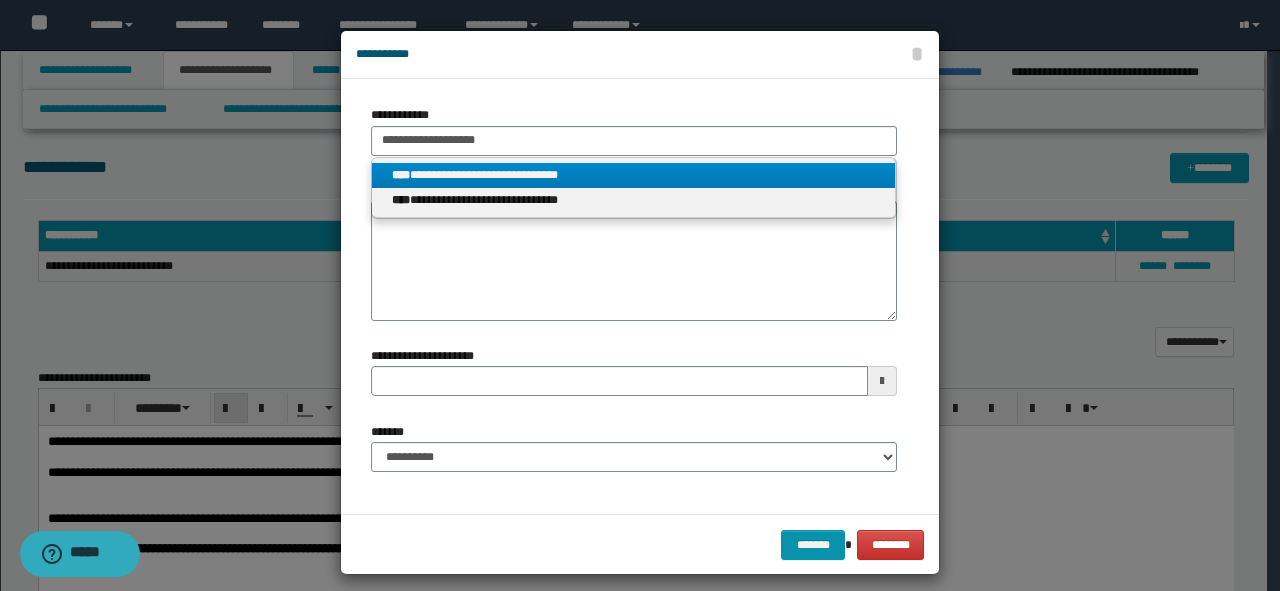 click on "**********" at bounding box center (634, 175) 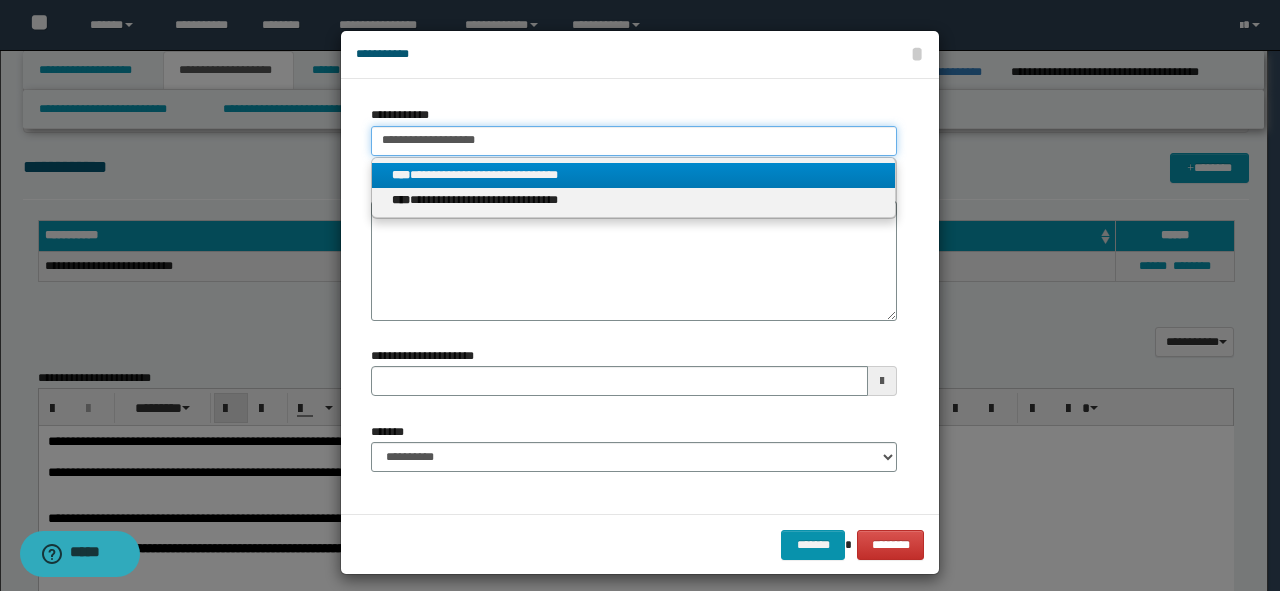 type 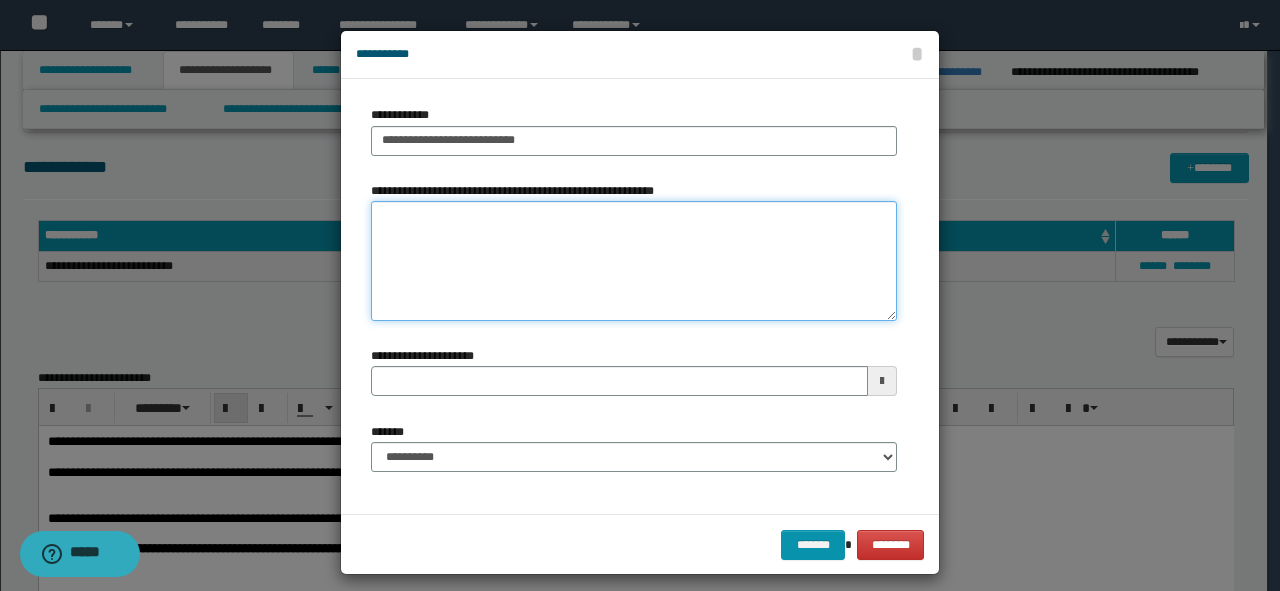 click on "**********" at bounding box center (634, 261) 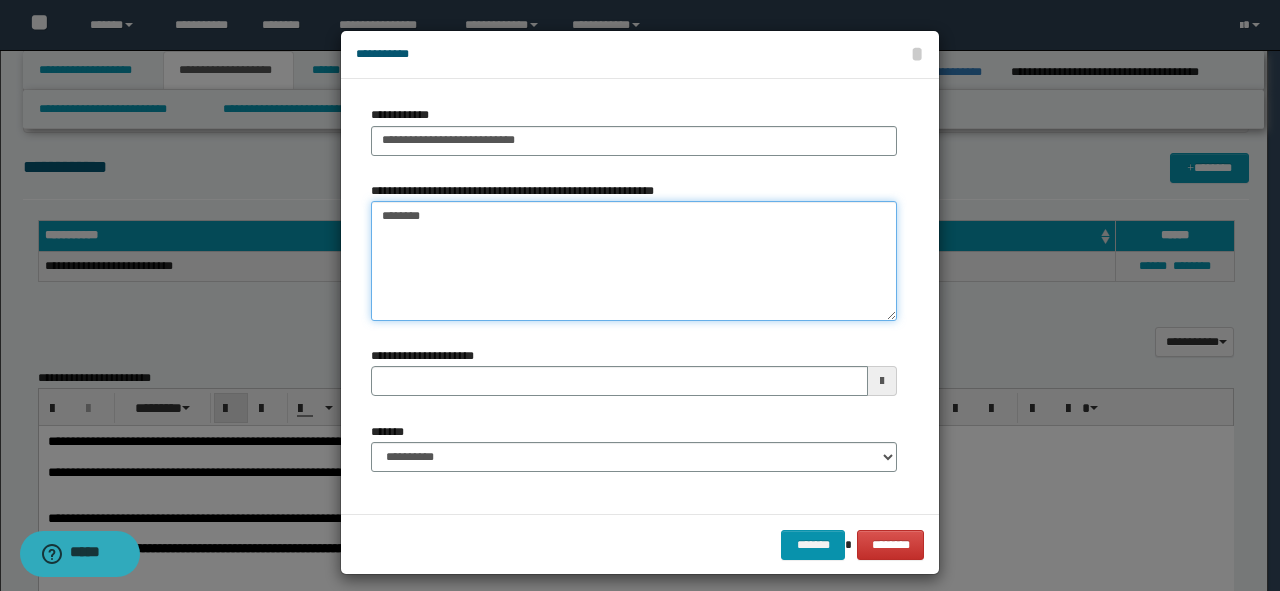 type on "*********" 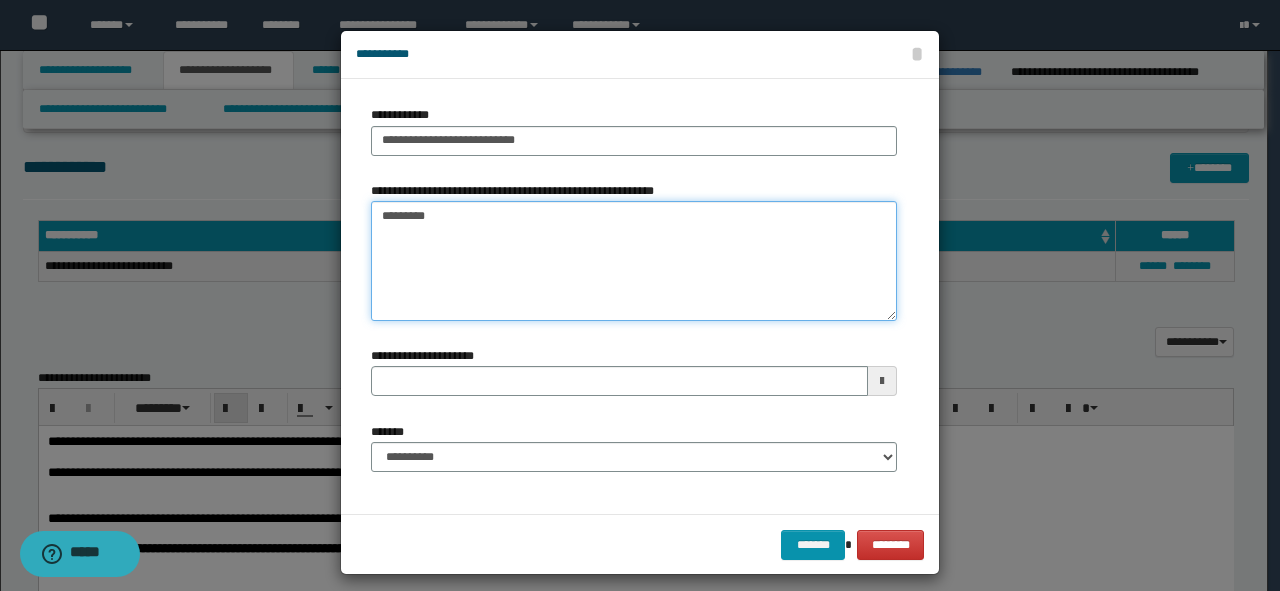type 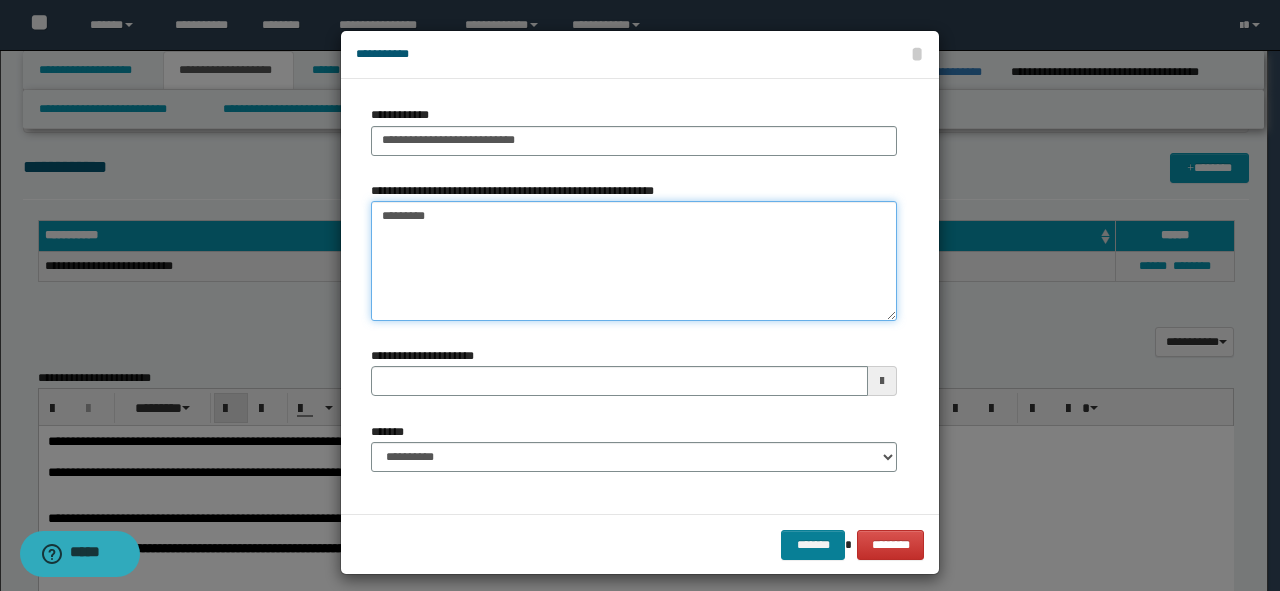 type on "*********" 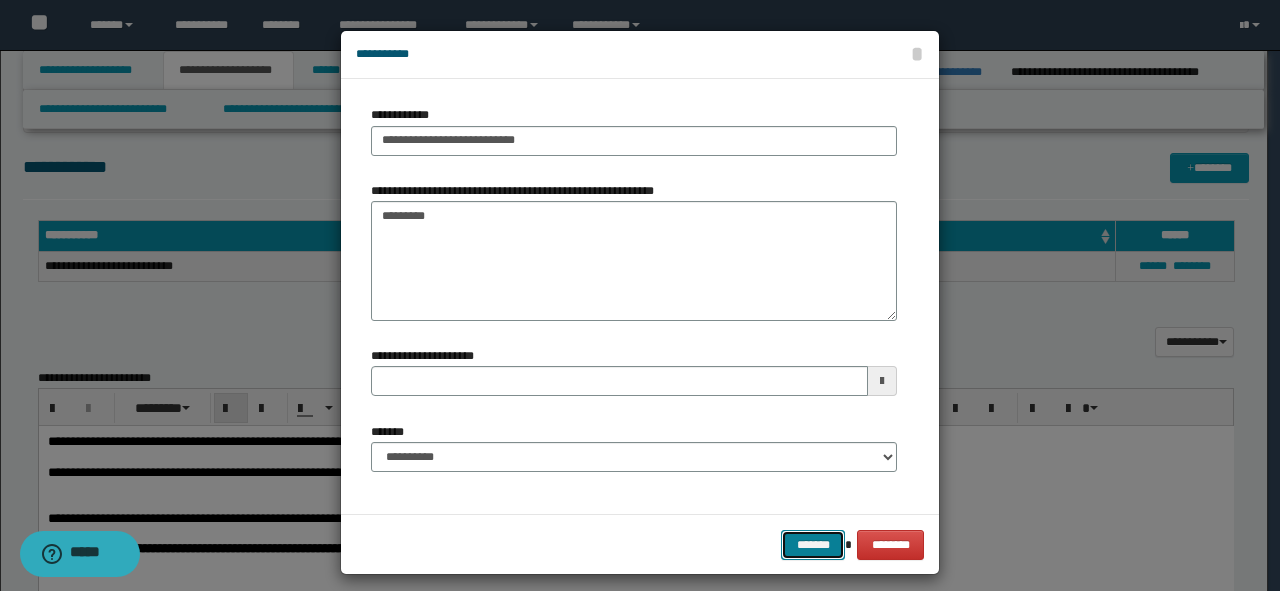 click on "*******" at bounding box center (813, 545) 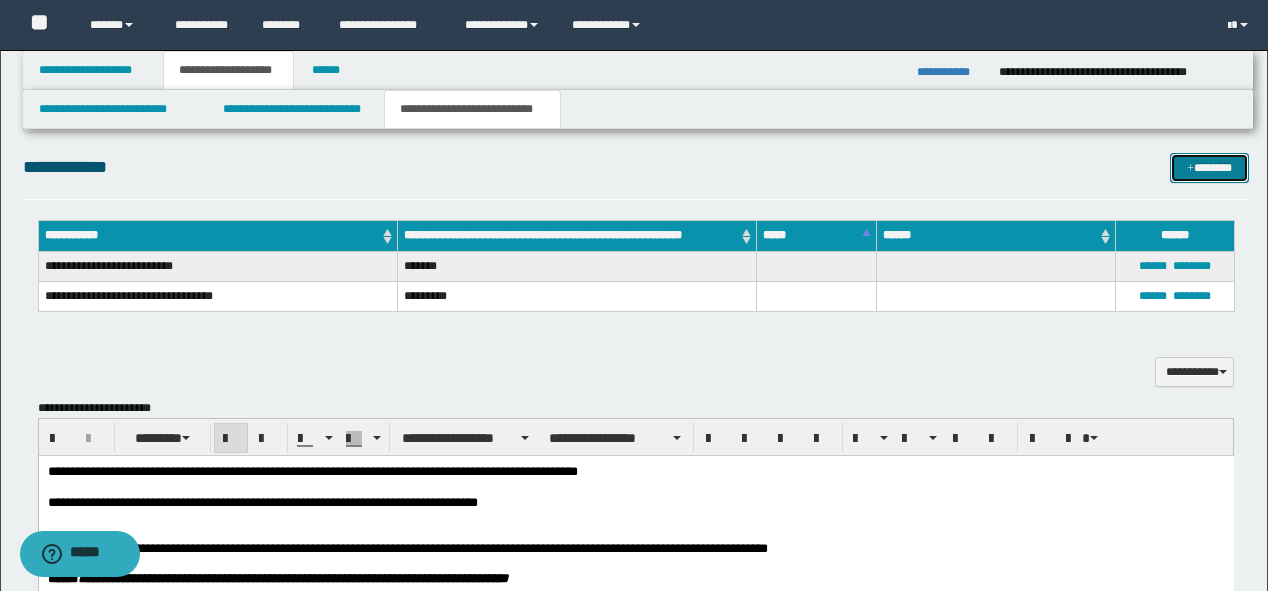 type 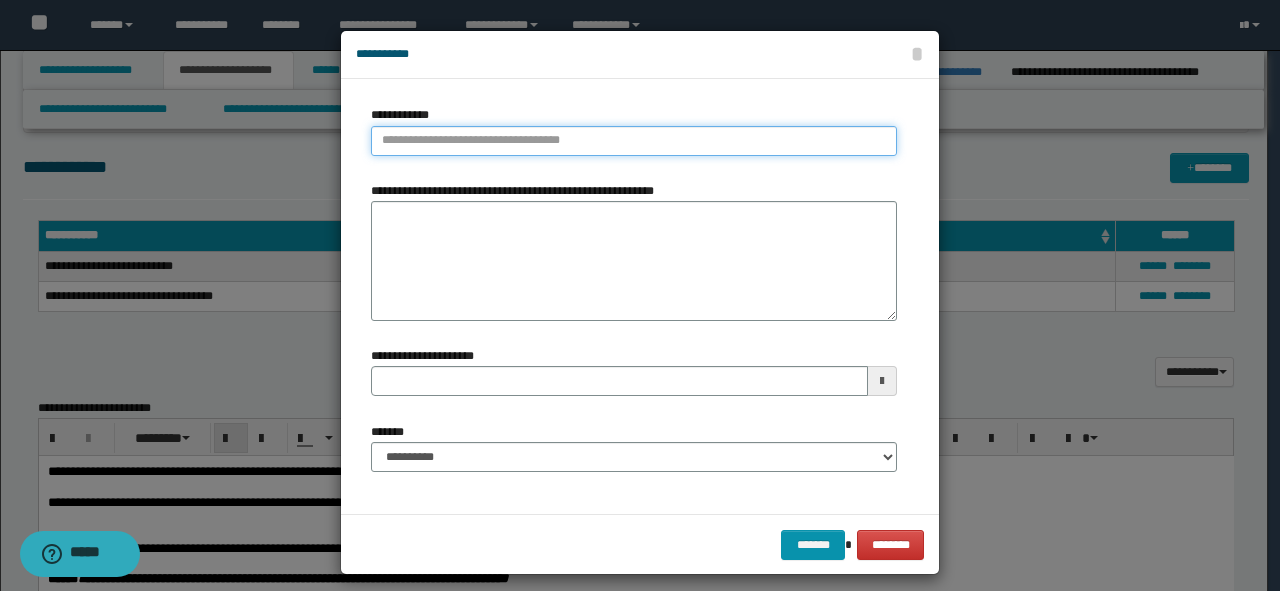 type on "**********" 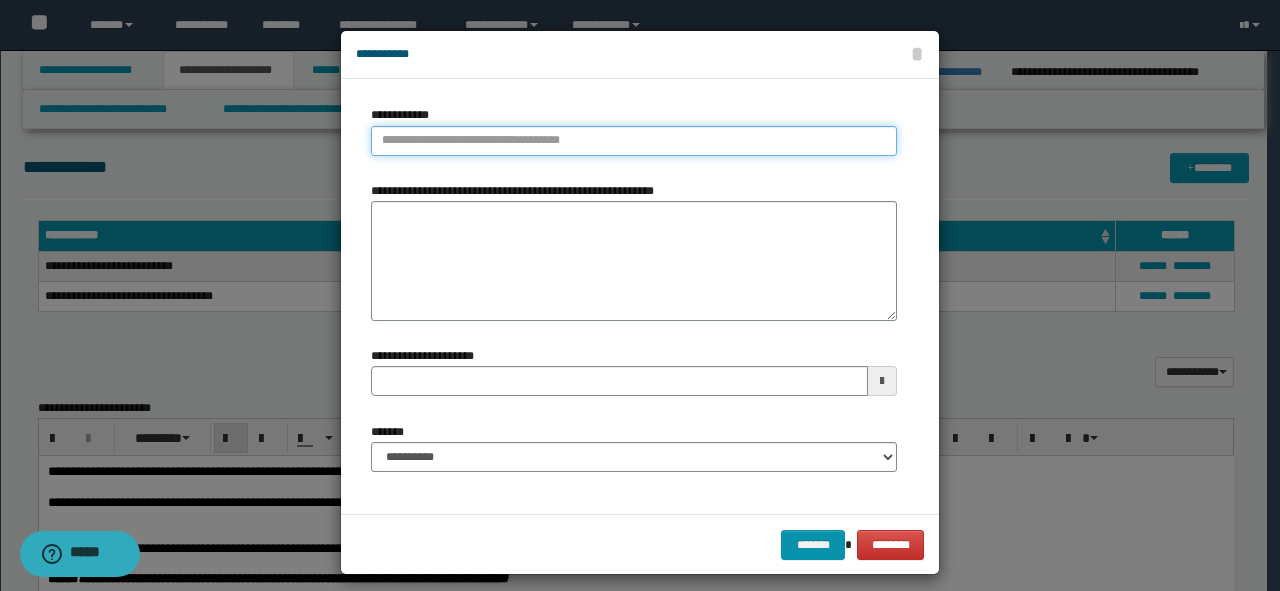 click on "**********" at bounding box center (634, 141) 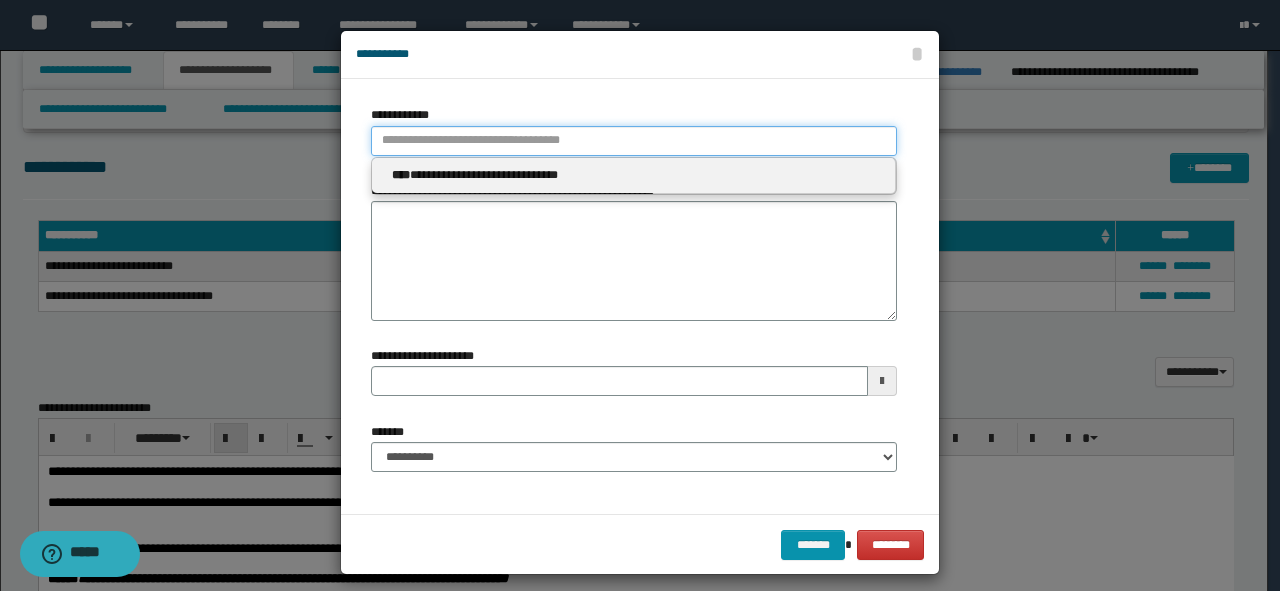 type 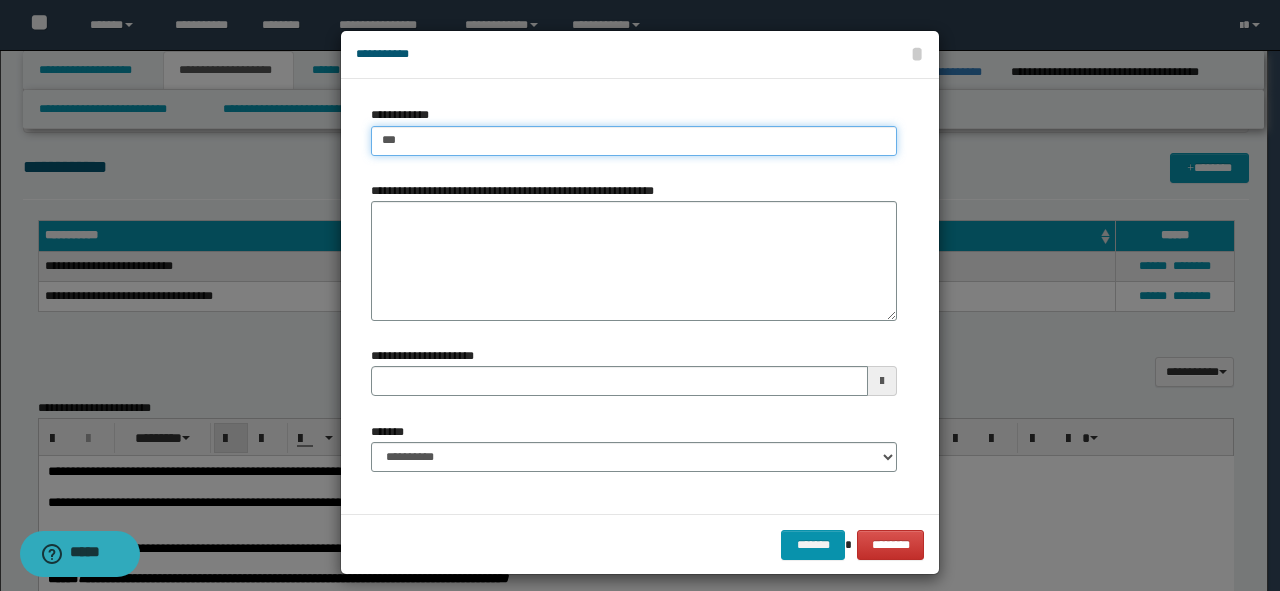 type on "****" 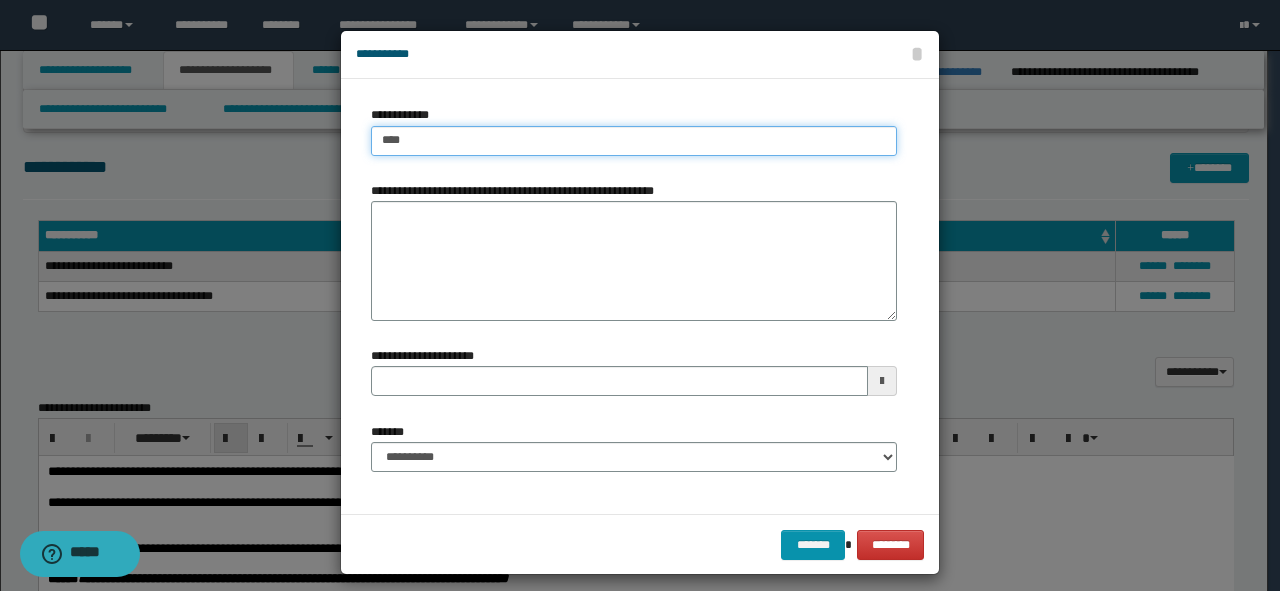type on "****" 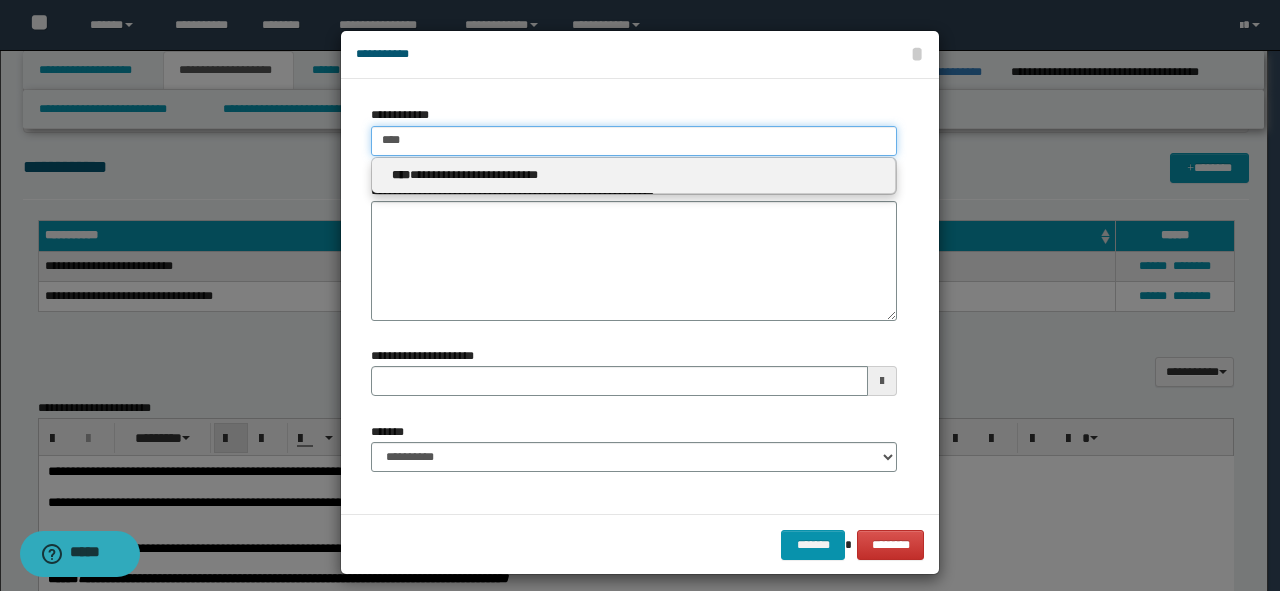 type on "****" 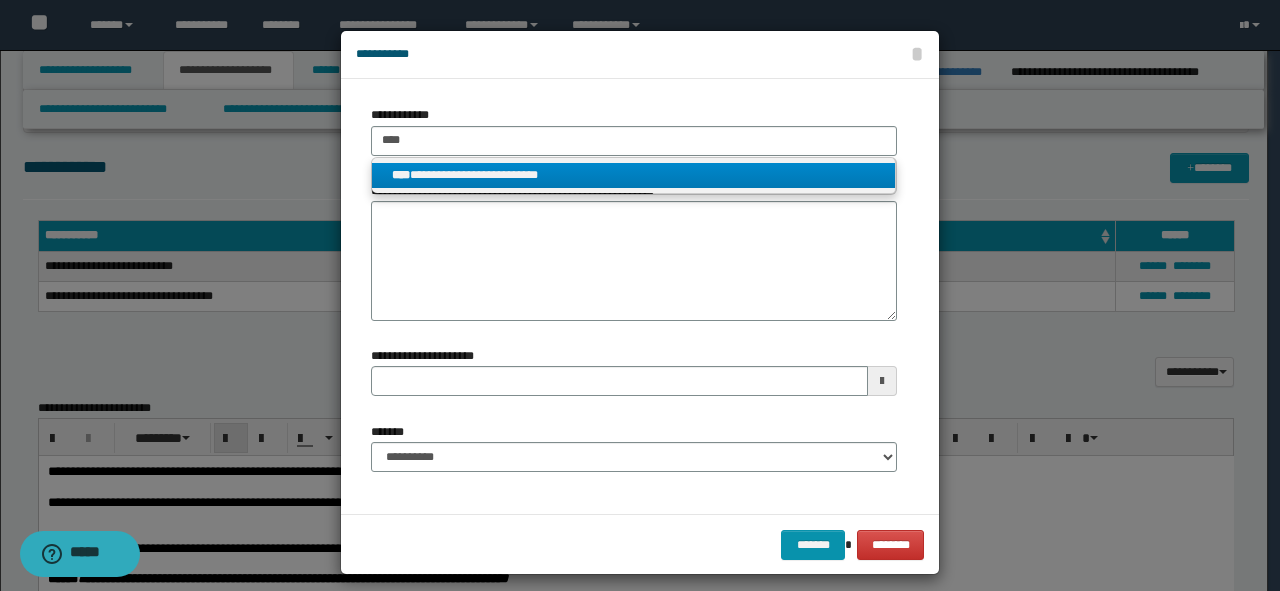 click on "**********" at bounding box center (634, 175) 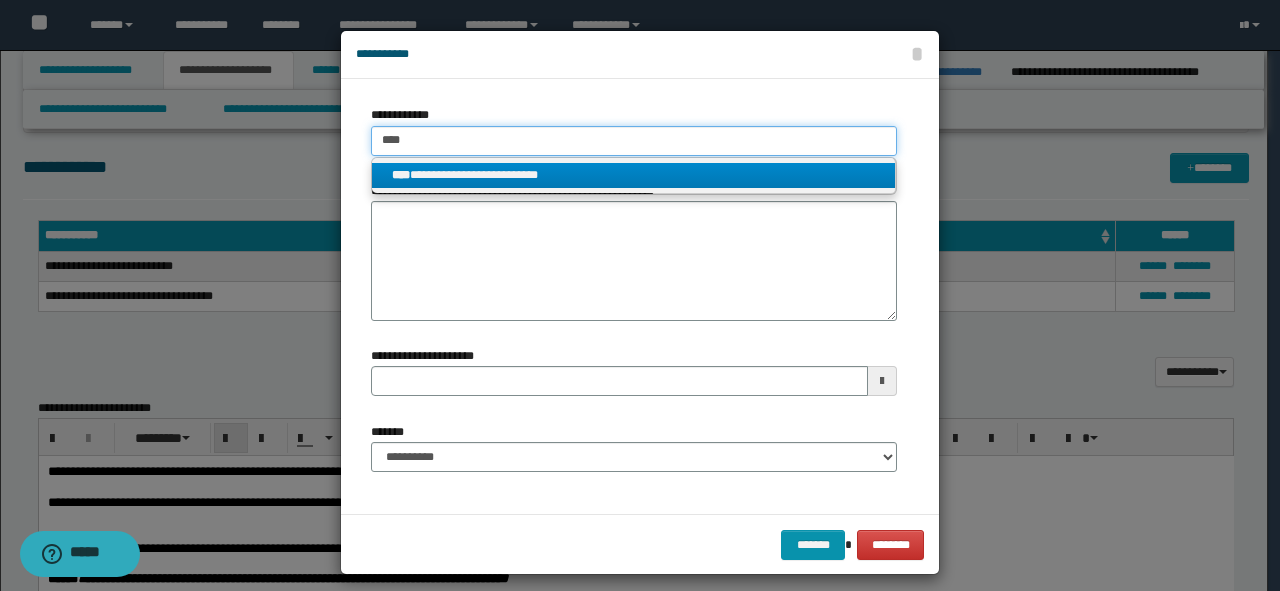 type 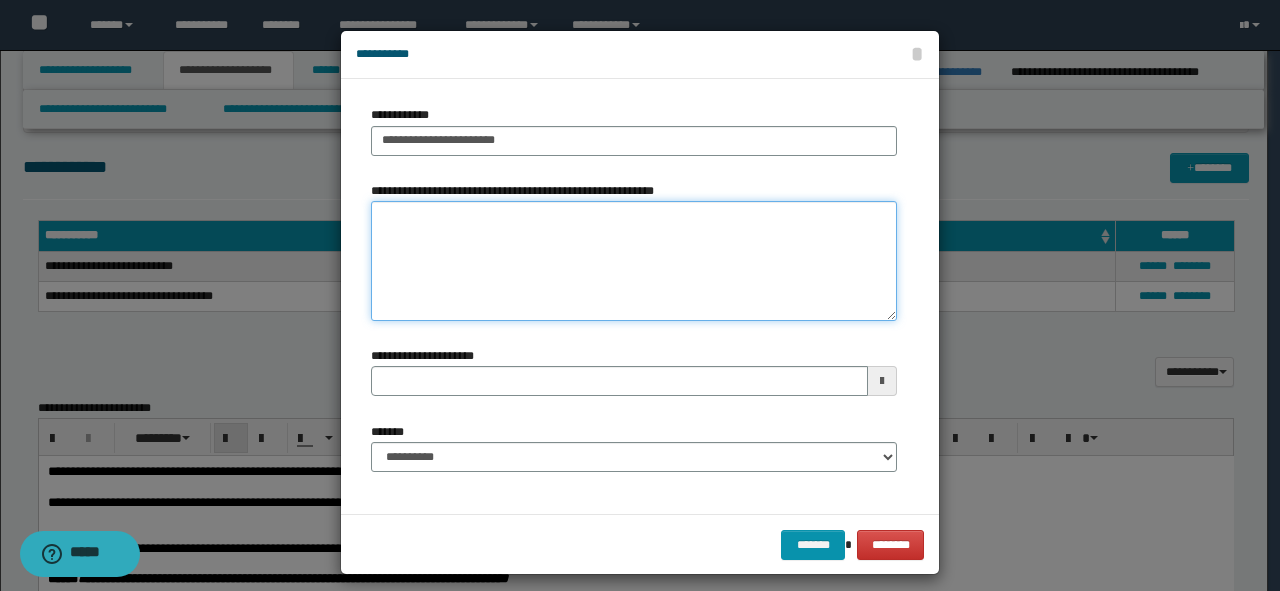 click on "**********" at bounding box center [634, 261] 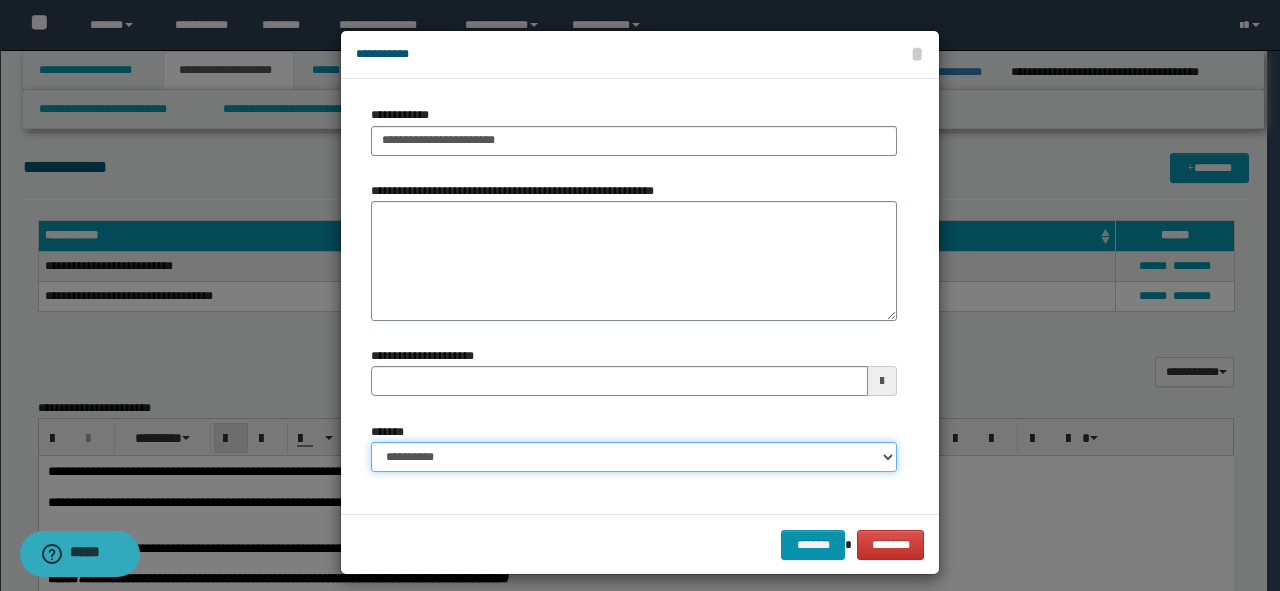 click on "**********" at bounding box center [634, 457] 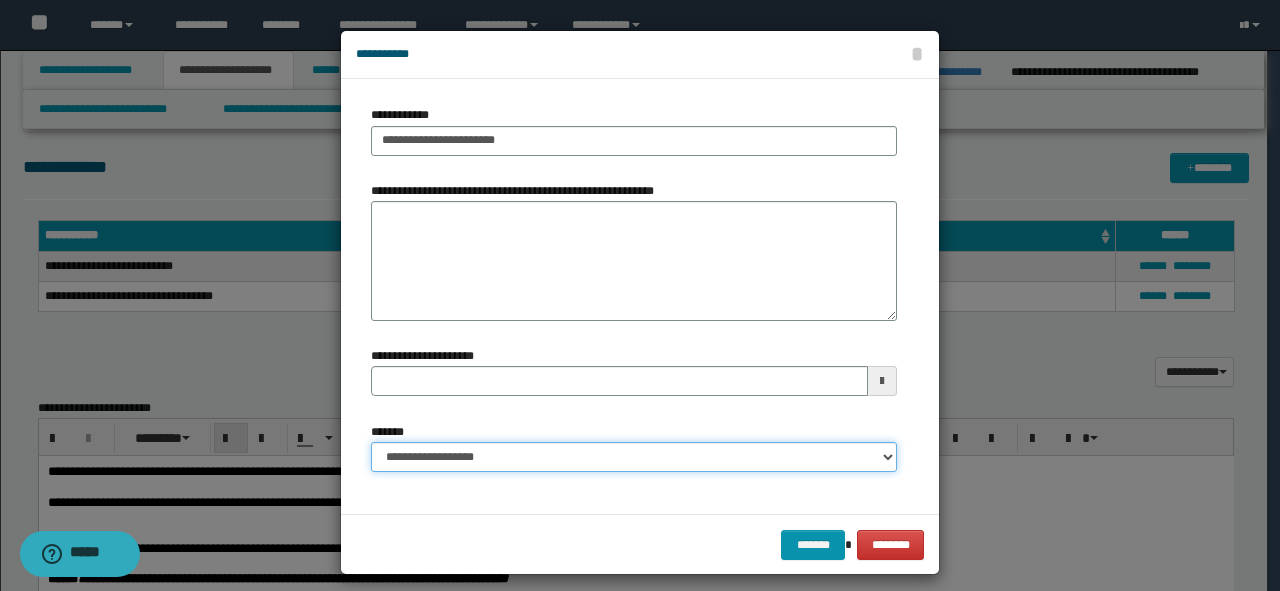 type 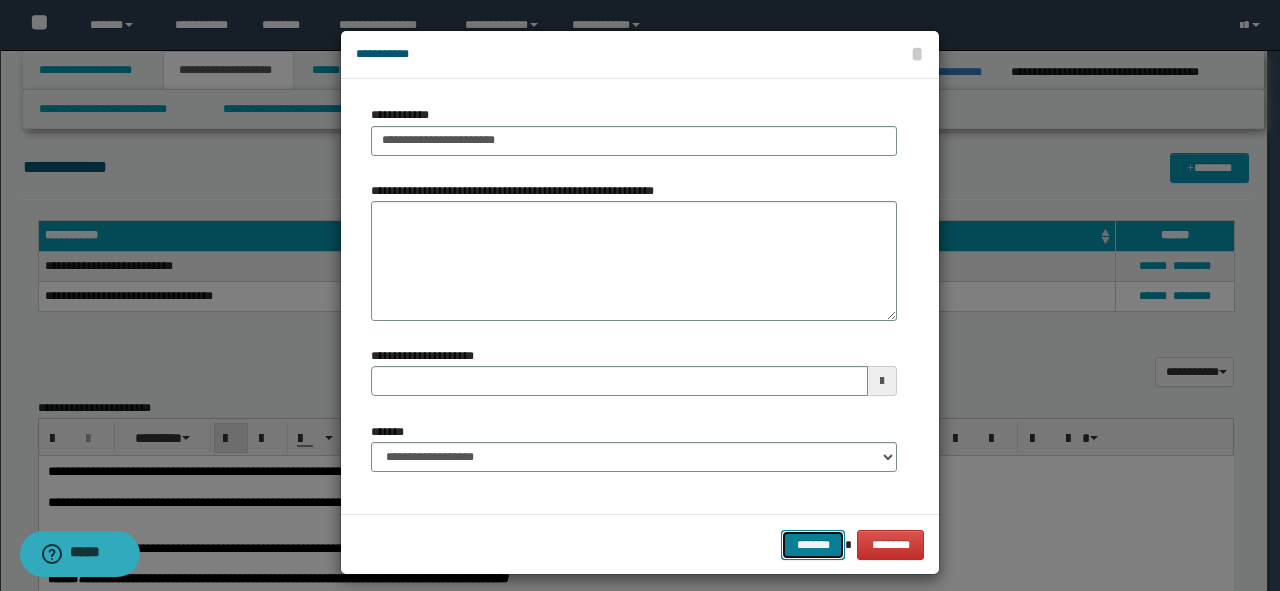 click on "*******" at bounding box center (813, 545) 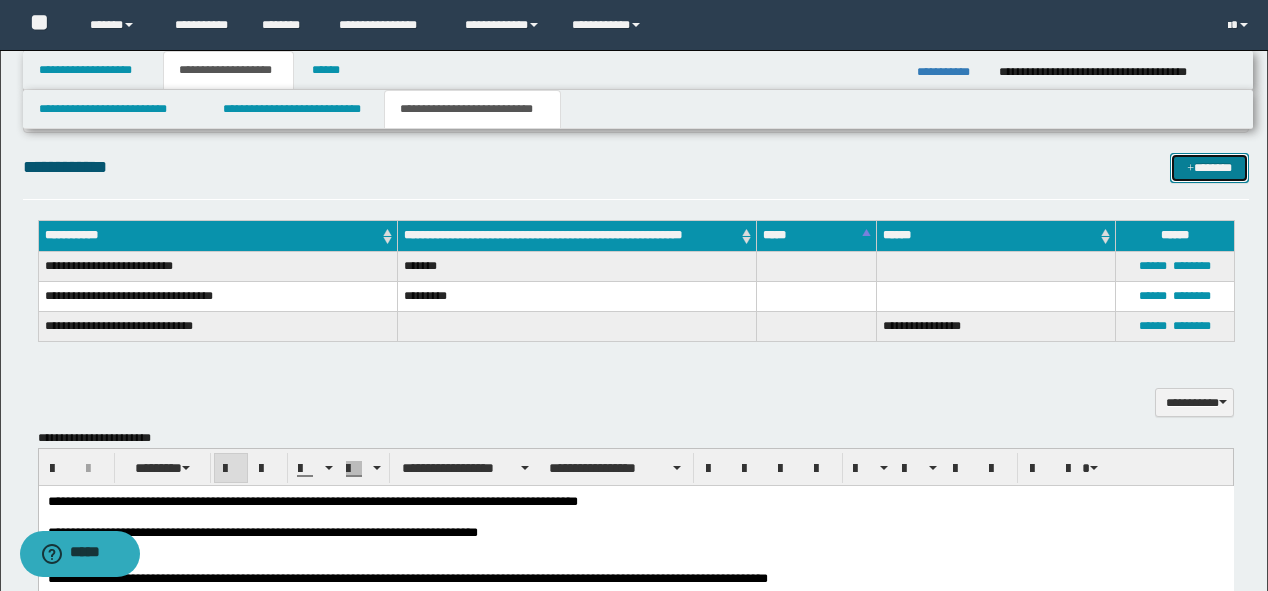 click on "*******" at bounding box center [1209, 168] 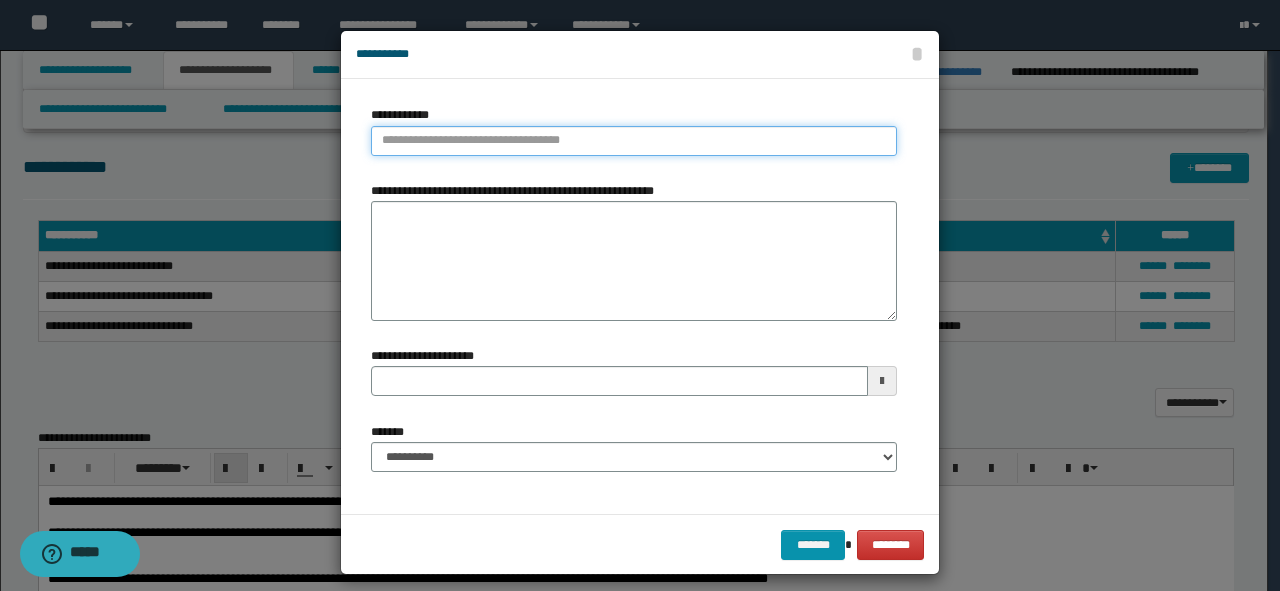 type on "**********" 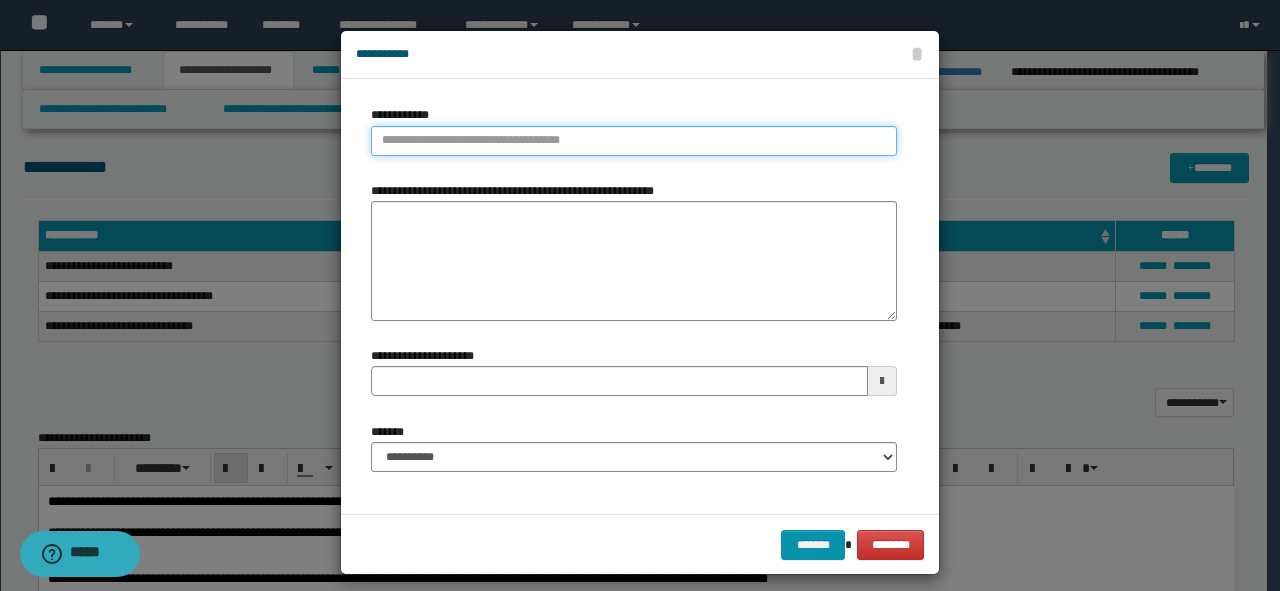 click on "**********" at bounding box center (634, 141) 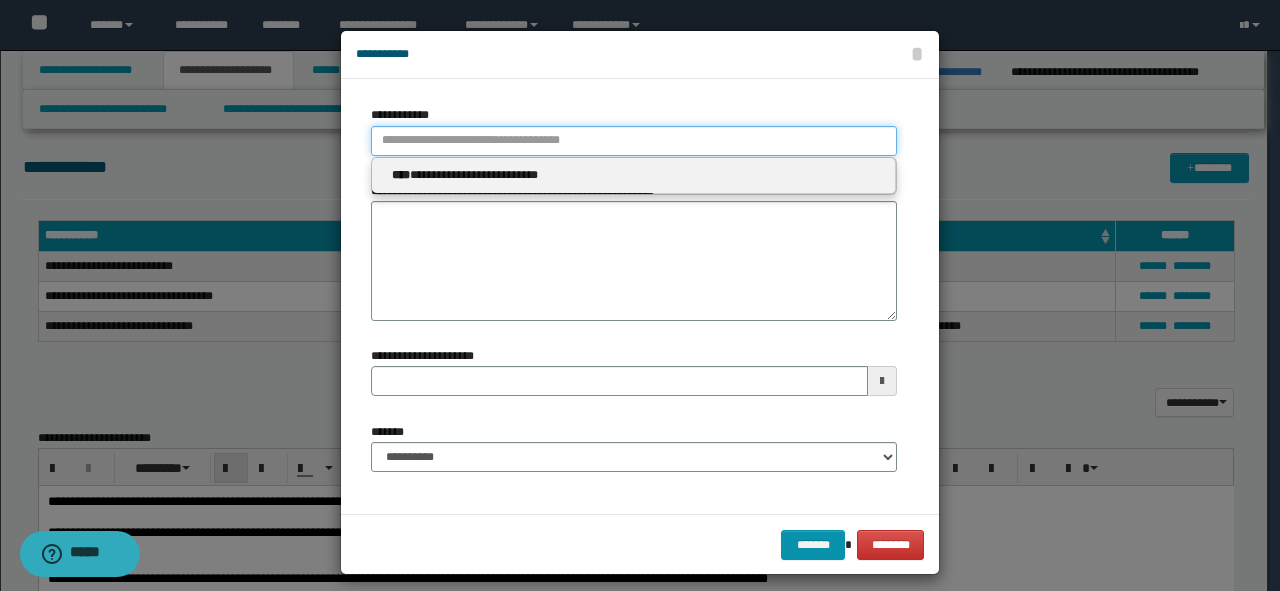 type 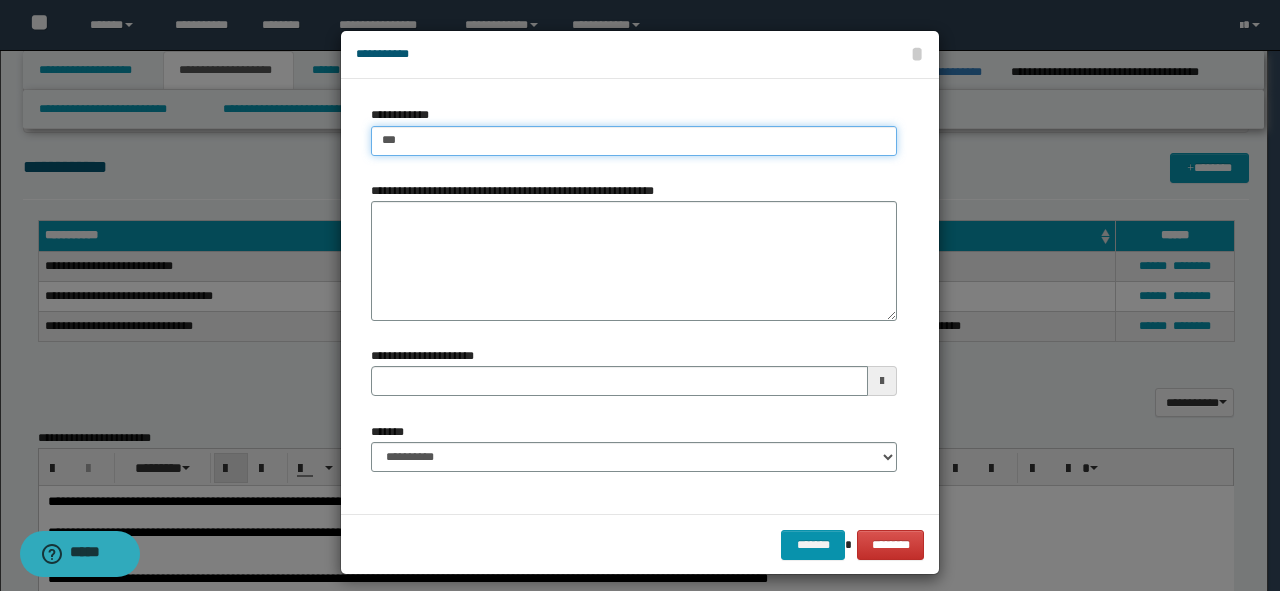 type on "****" 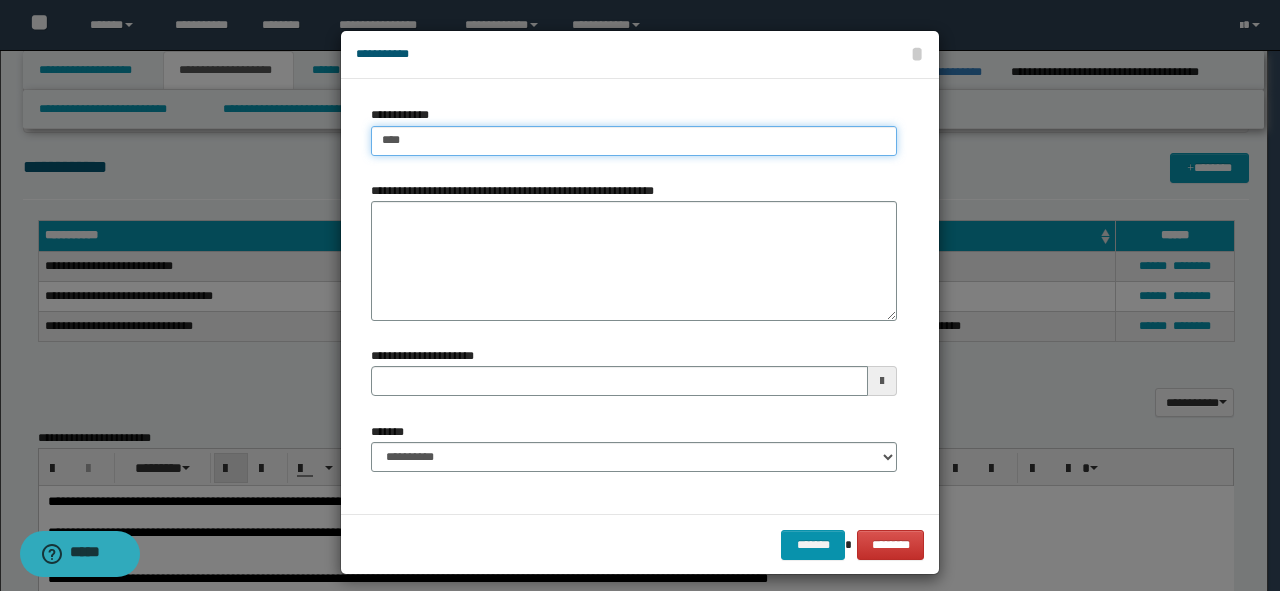 type on "****" 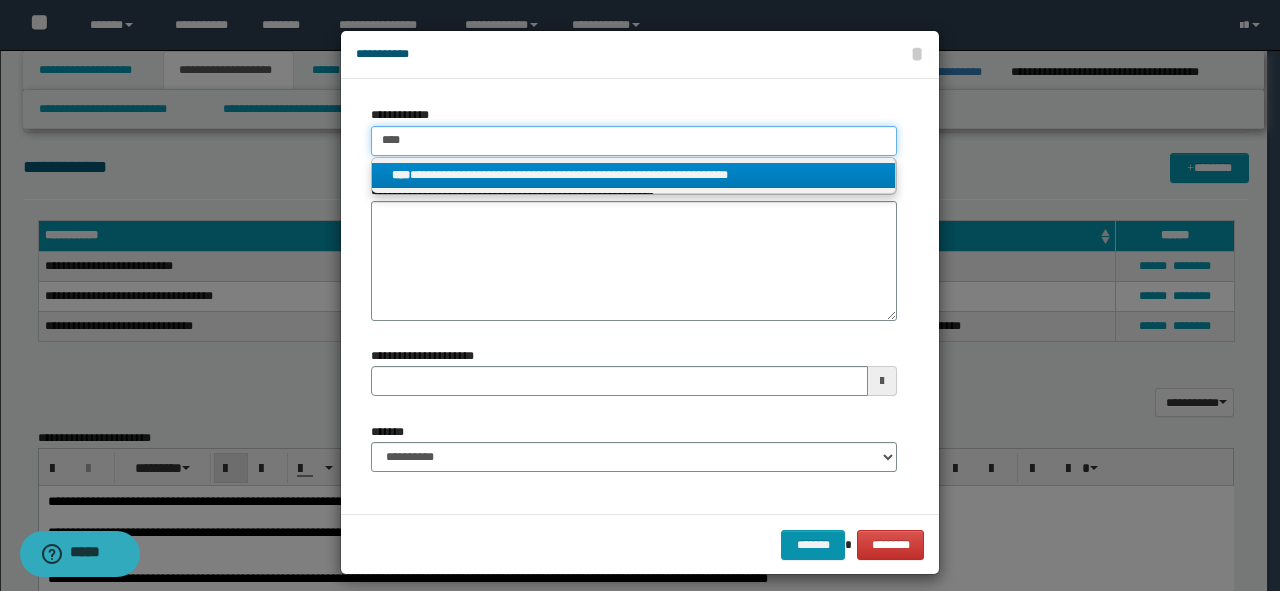 type on "****" 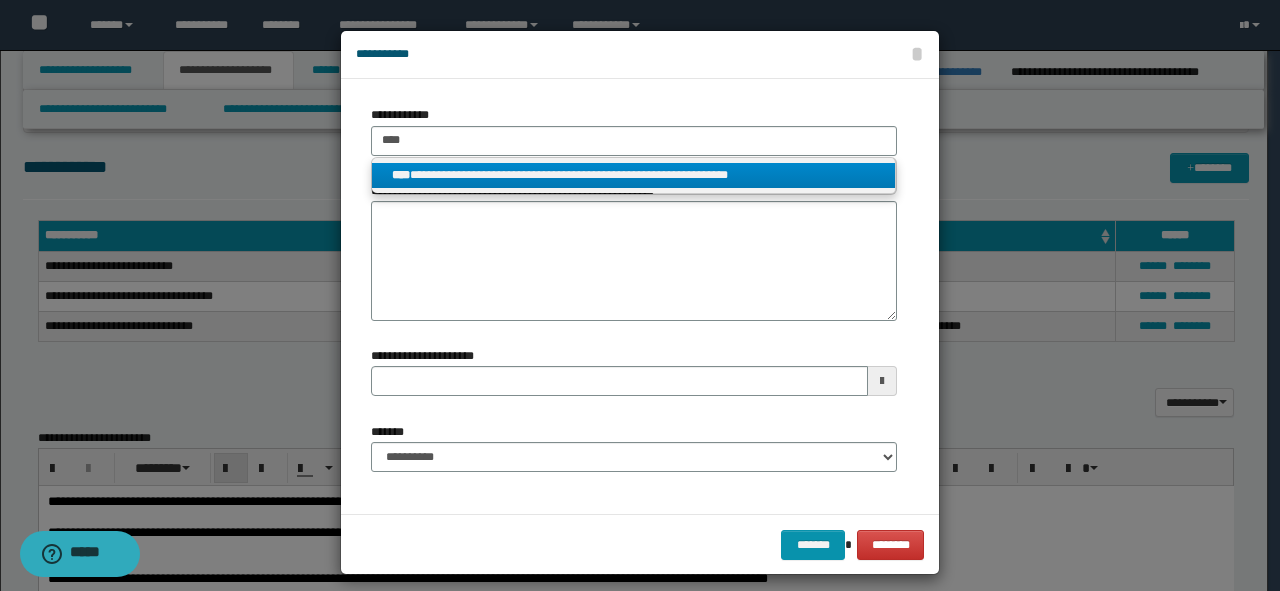 click on "**********" at bounding box center (634, 175) 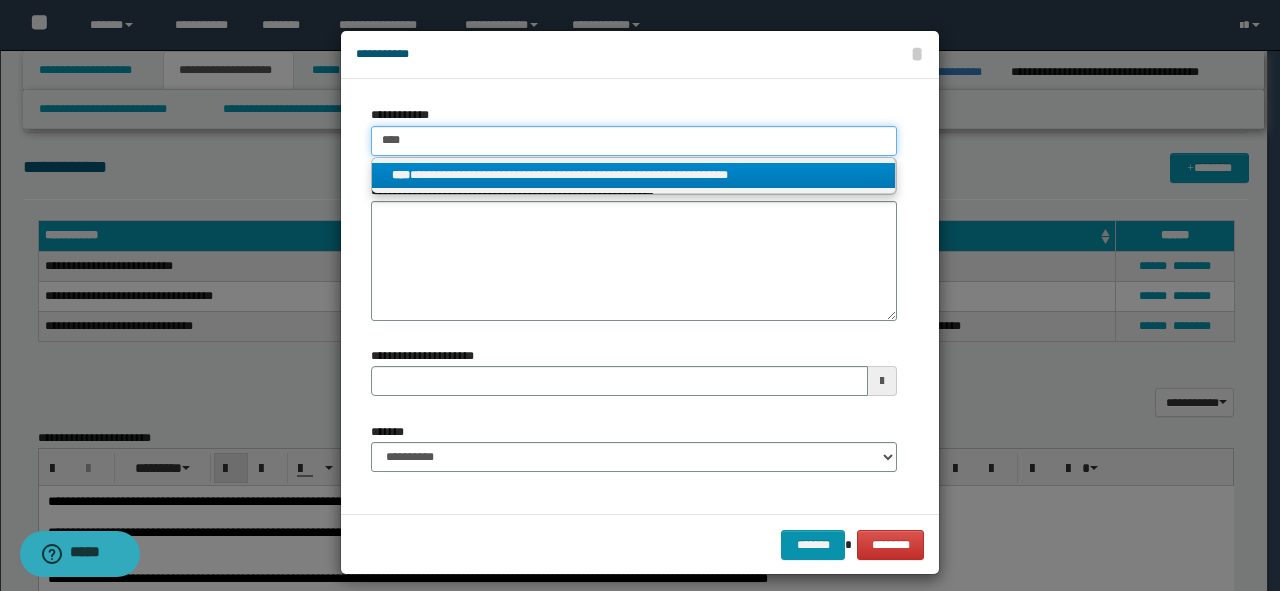 type 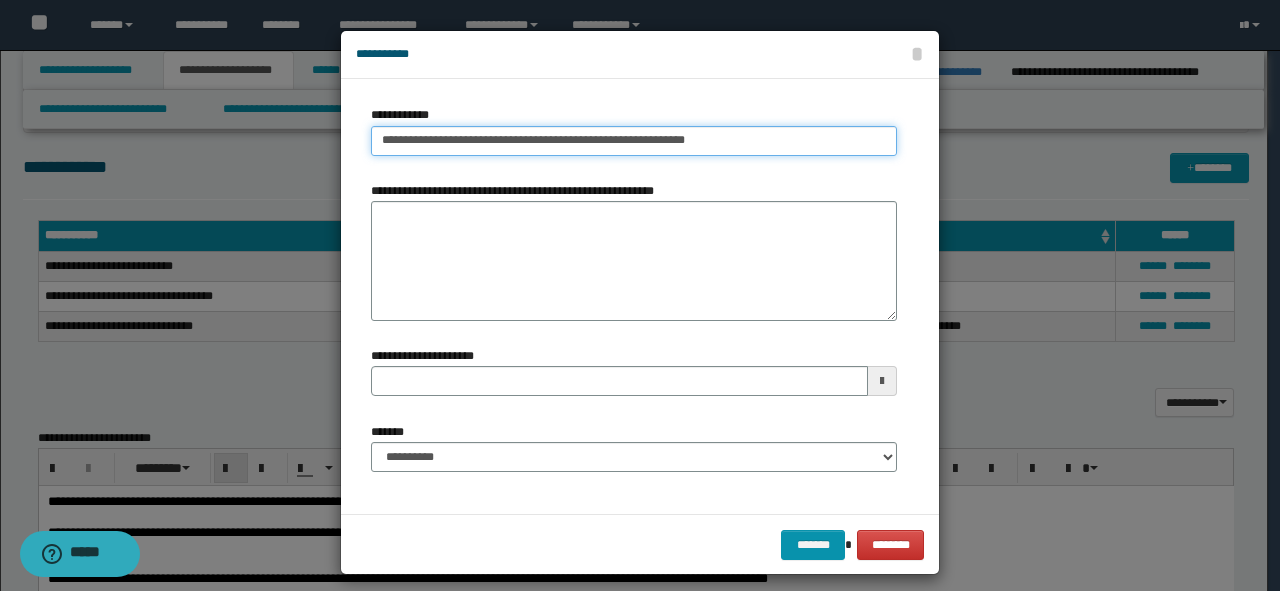 type on "**********" 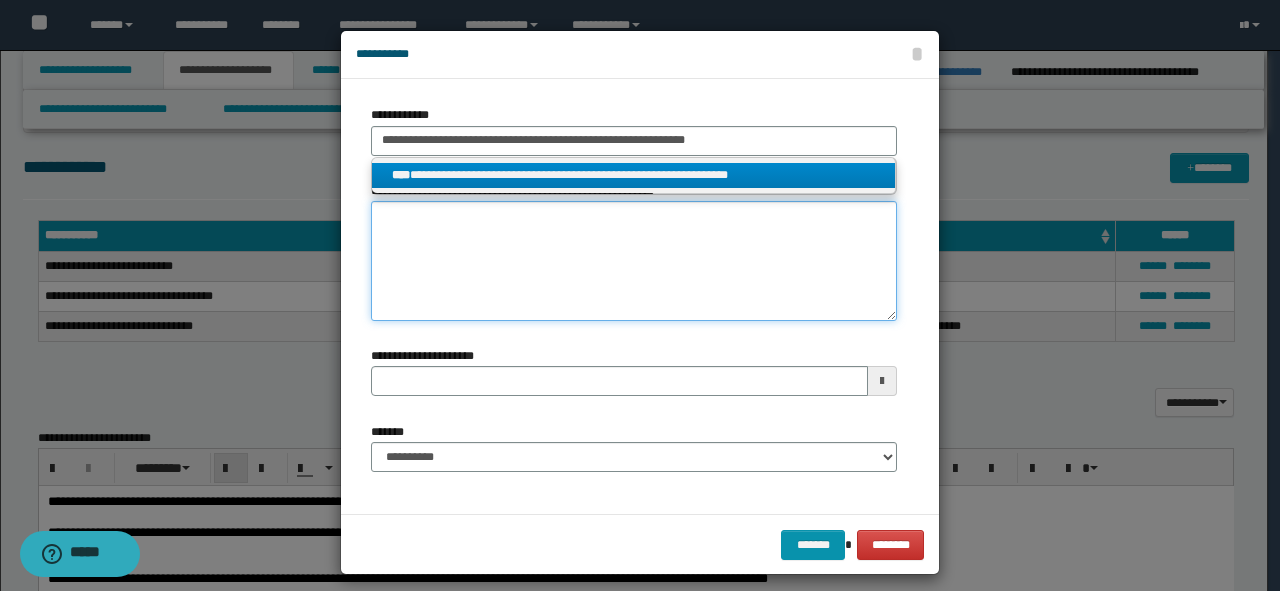 type 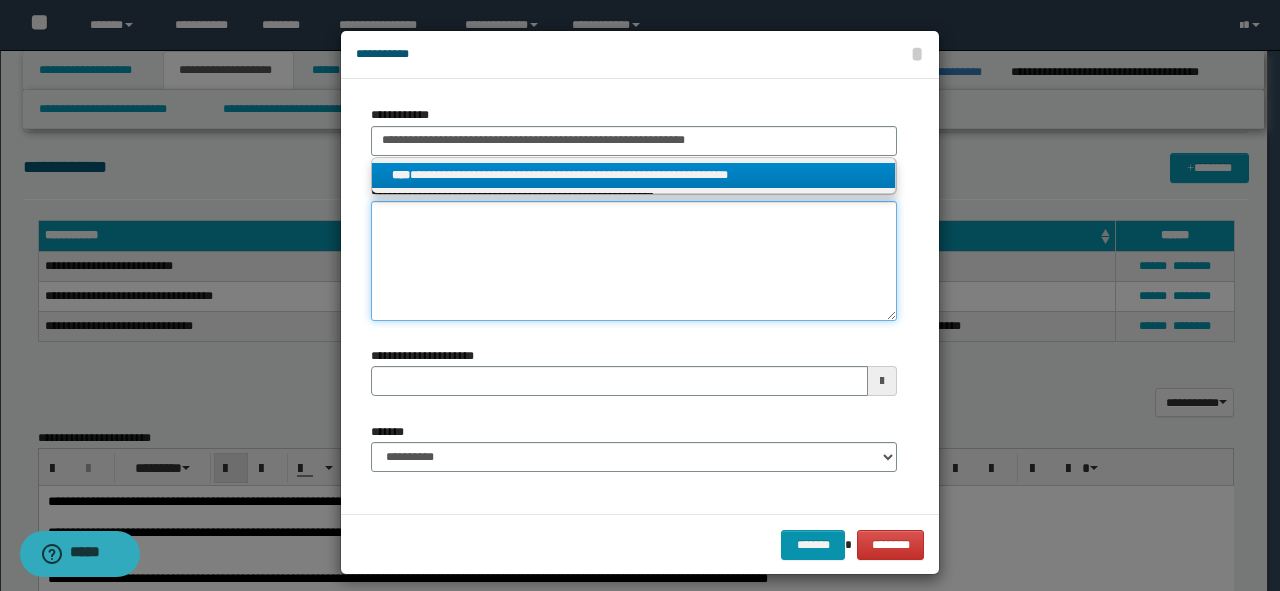 click on "**********" at bounding box center [634, 261] 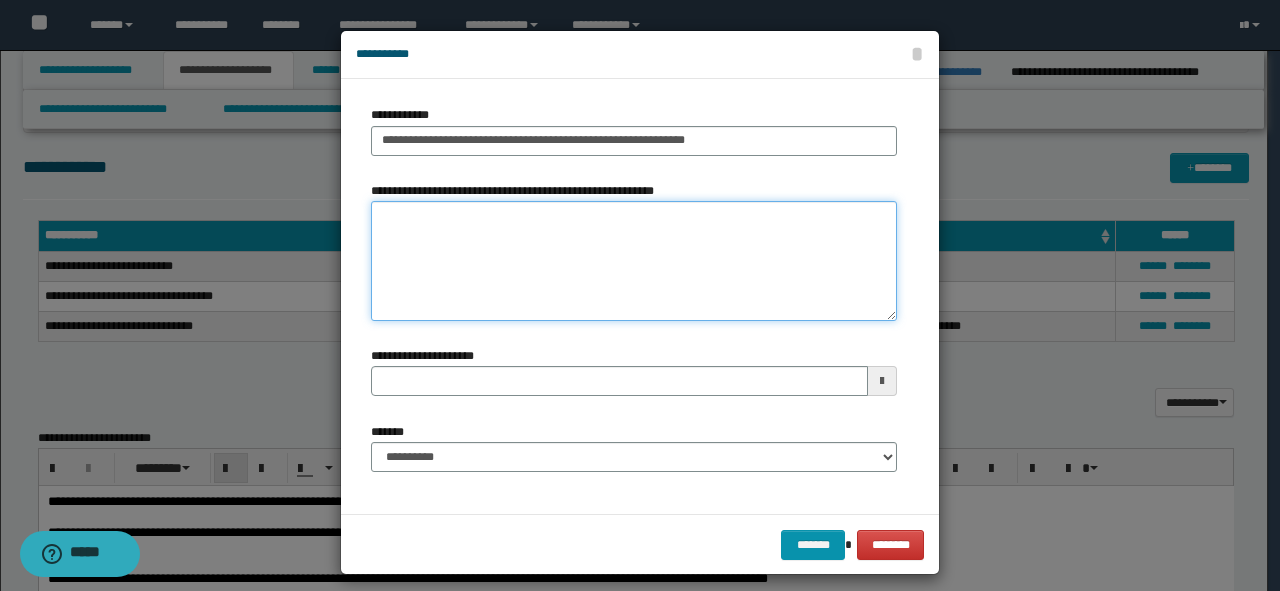 type 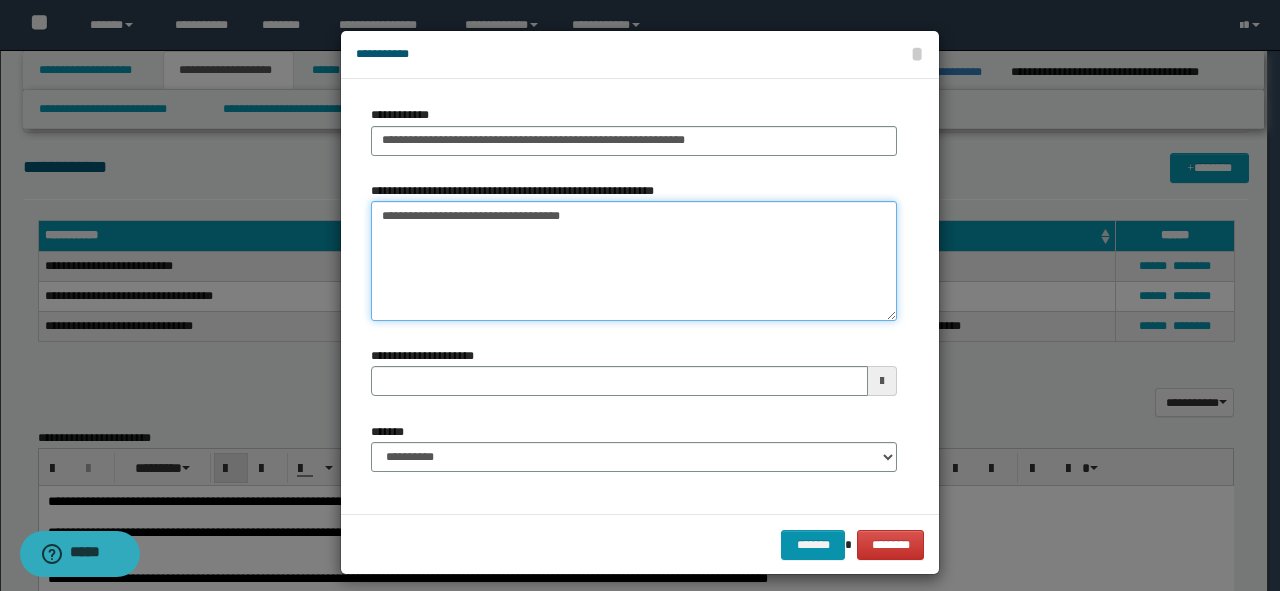 type on "**********" 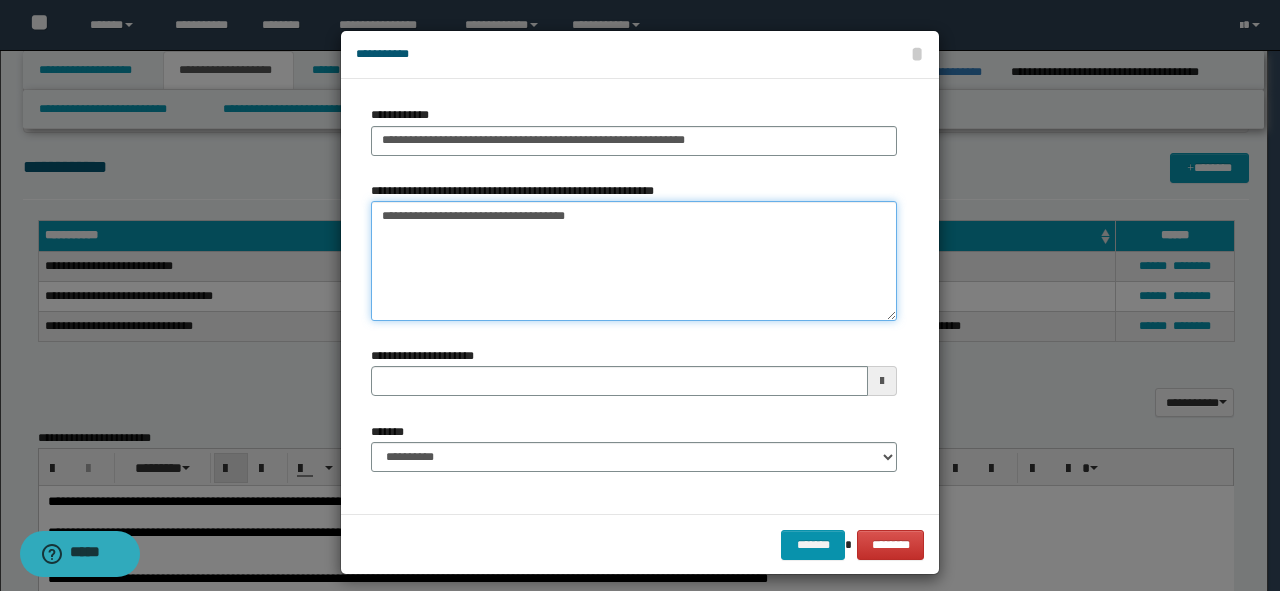 type 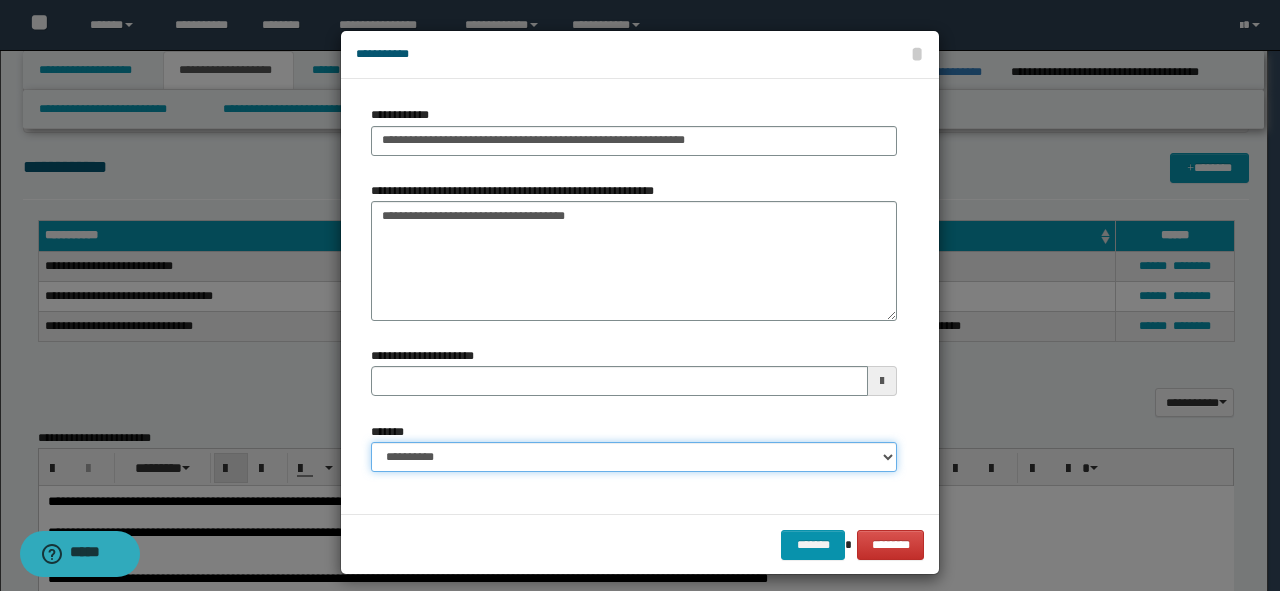 click on "**********" at bounding box center [634, 457] 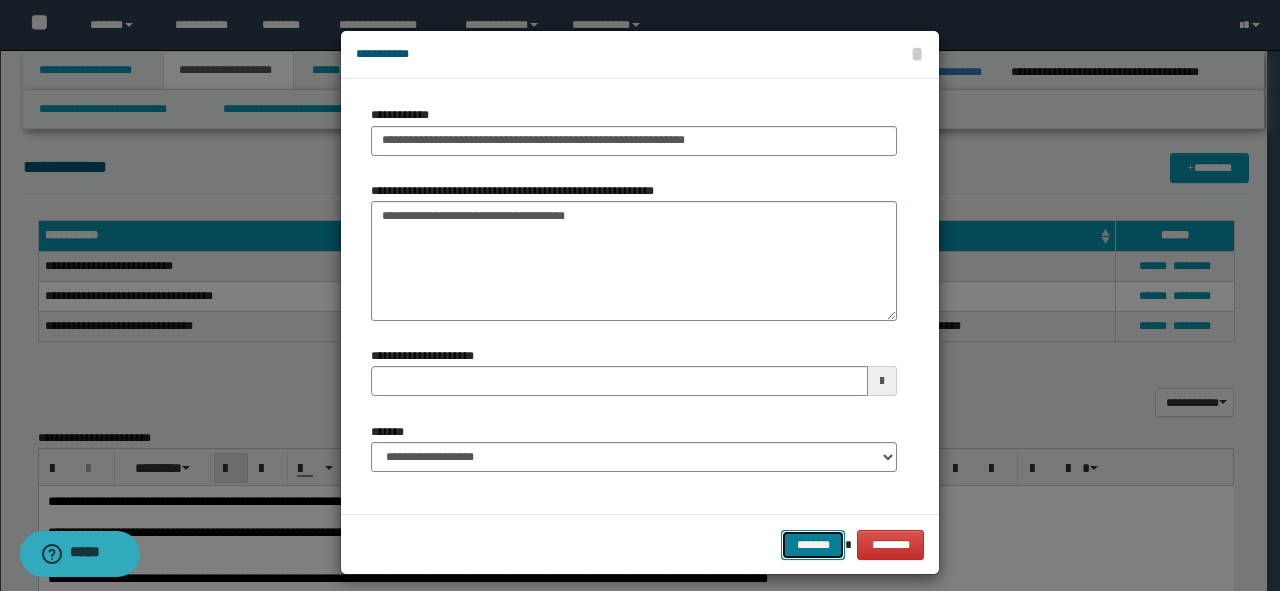 click on "*******" at bounding box center [813, 545] 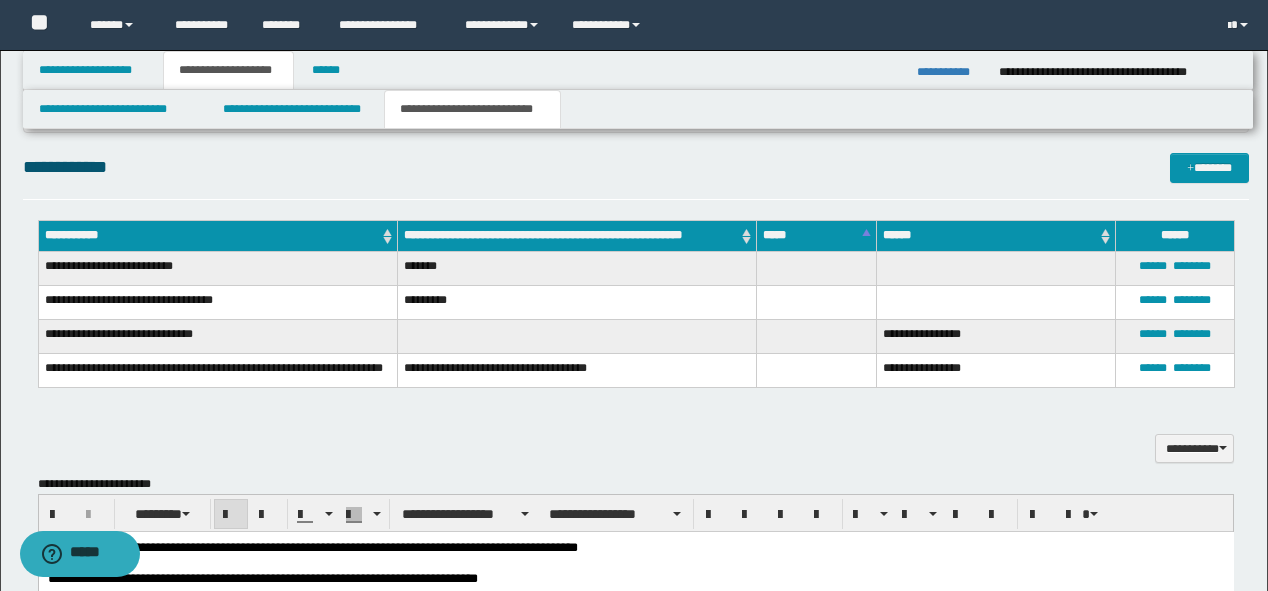 click on "**********" at bounding box center (950, 72) 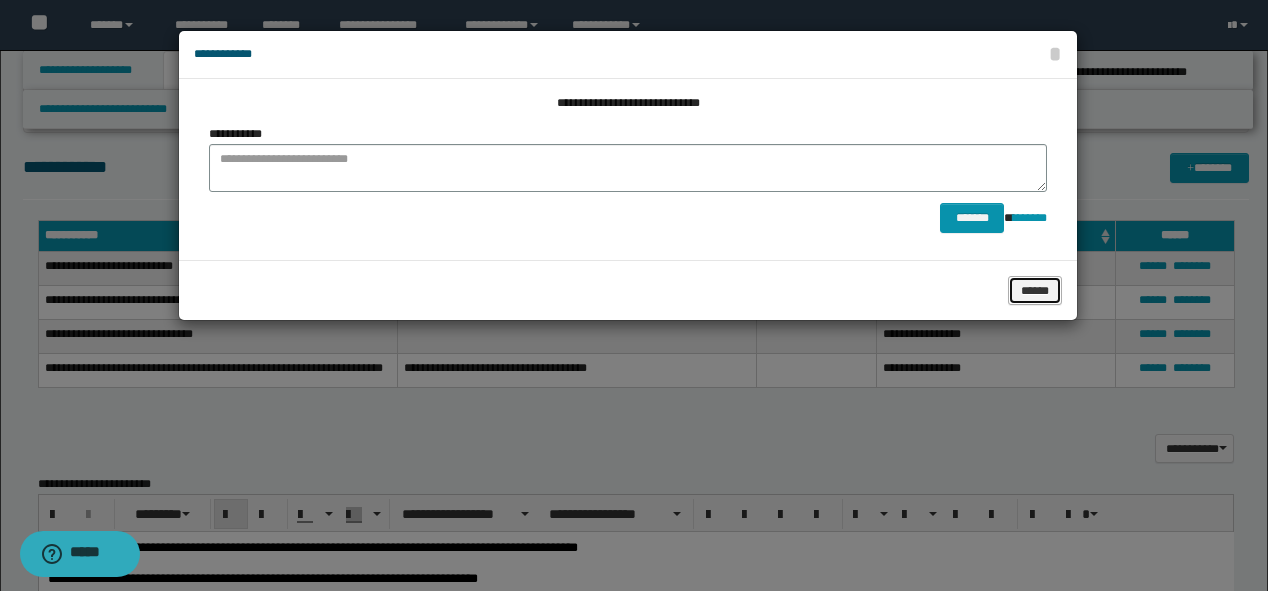 click on "******" at bounding box center [1035, 291] 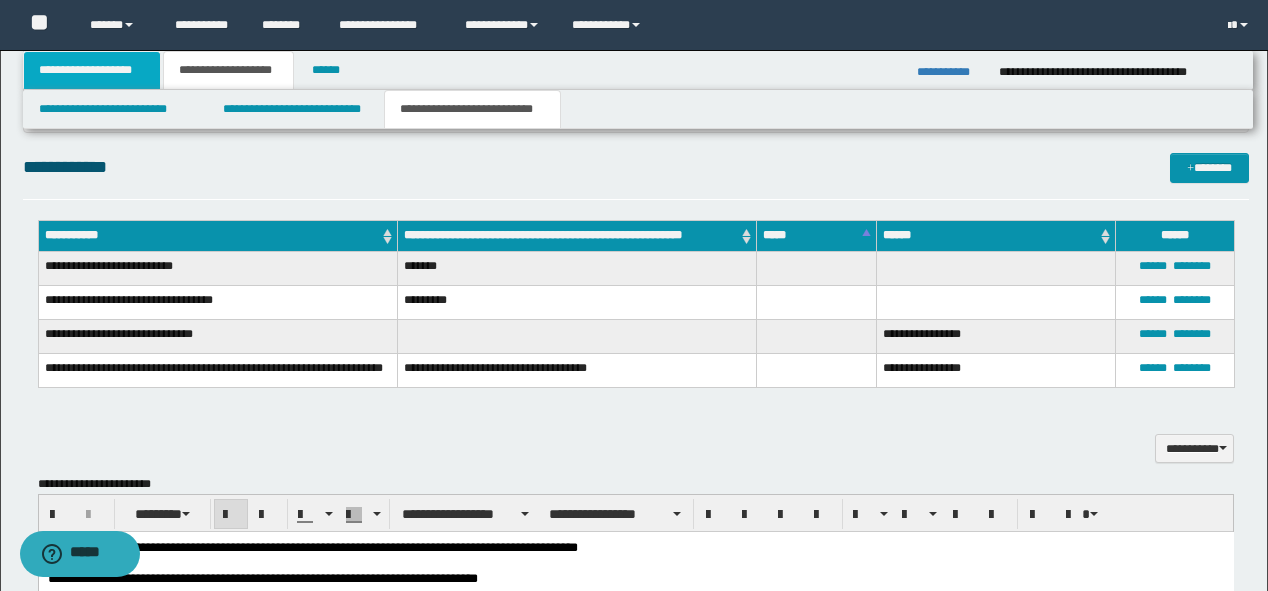 click on "**********" at bounding box center (92, 70) 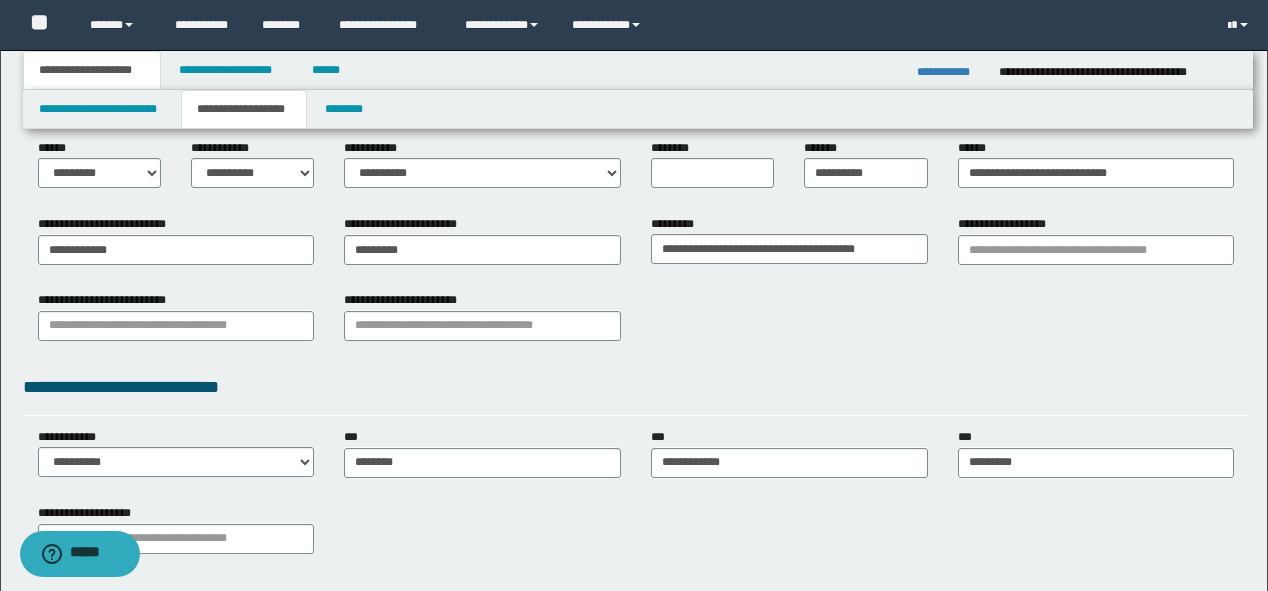 scroll, scrollTop: 160, scrollLeft: 0, axis: vertical 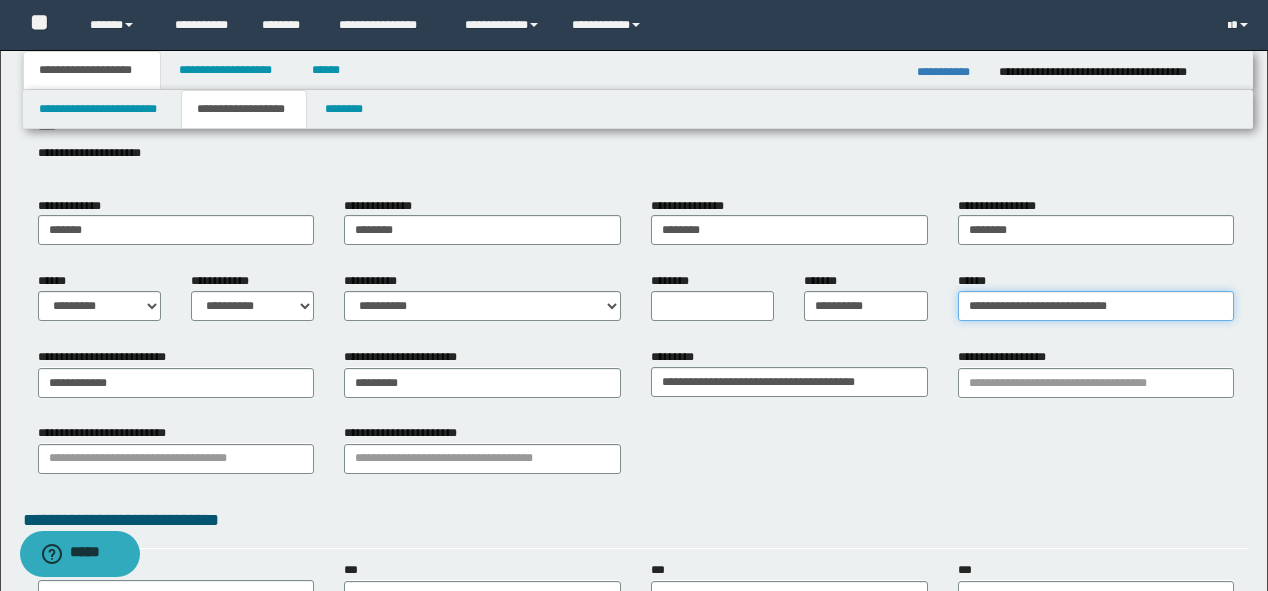 drag, startPoint x: 1149, startPoint y: 311, endPoint x: 649, endPoint y: 307, distance: 500.016 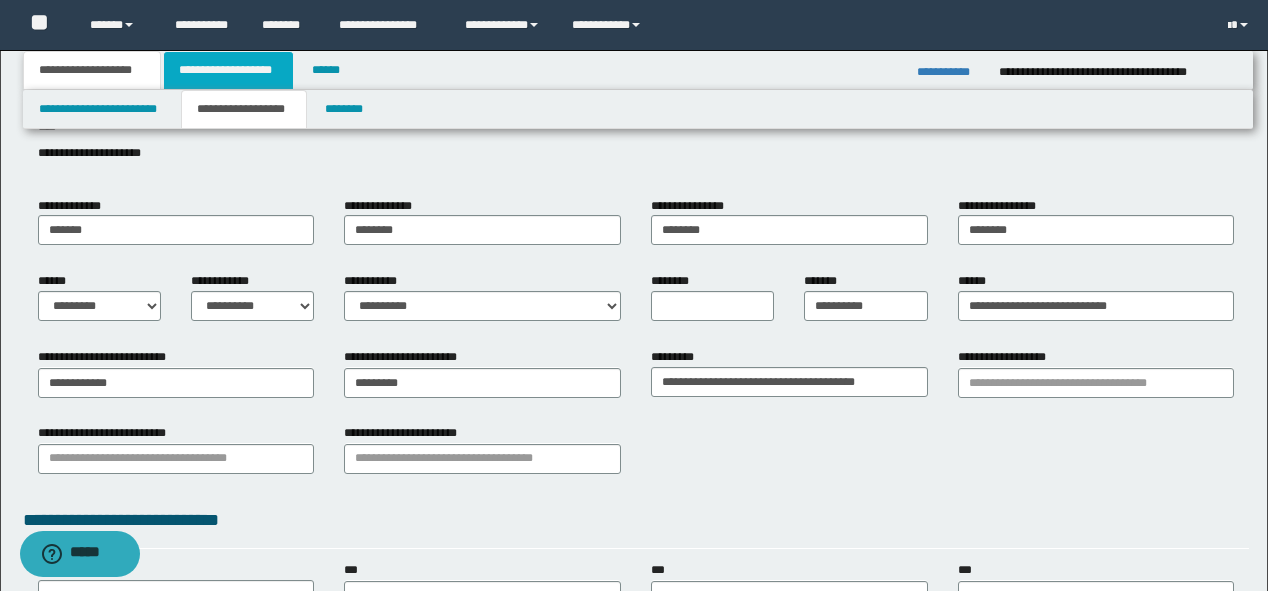 click on "**********" at bounding box center (228, 70) 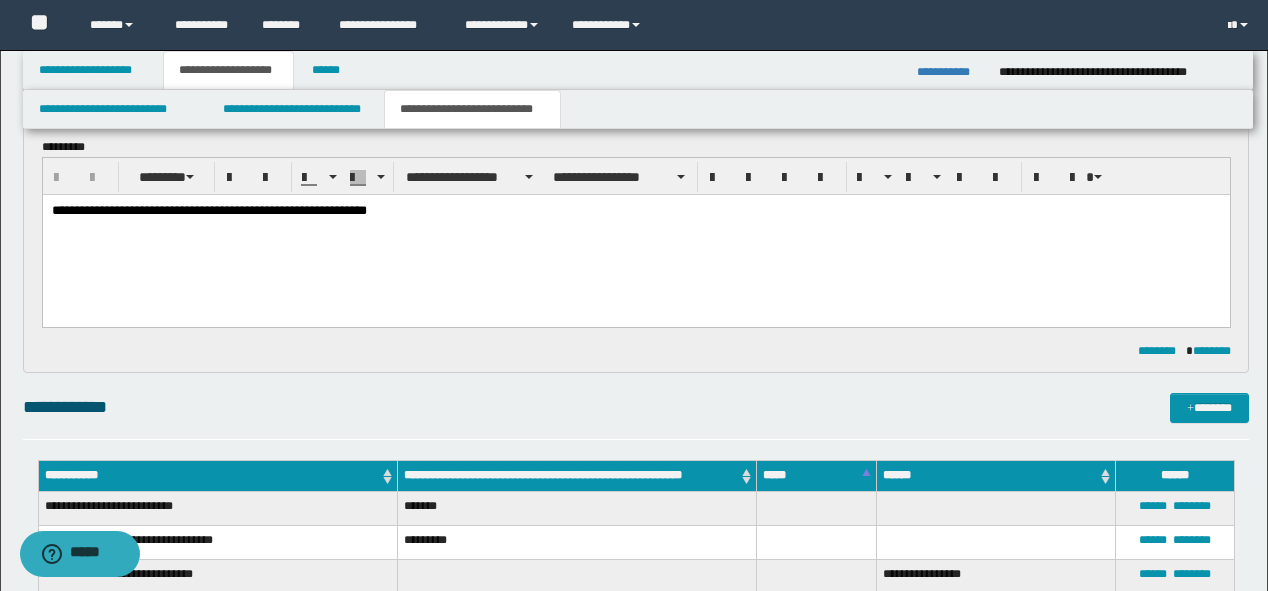 click on "**********" at bounding box center [950, 72] 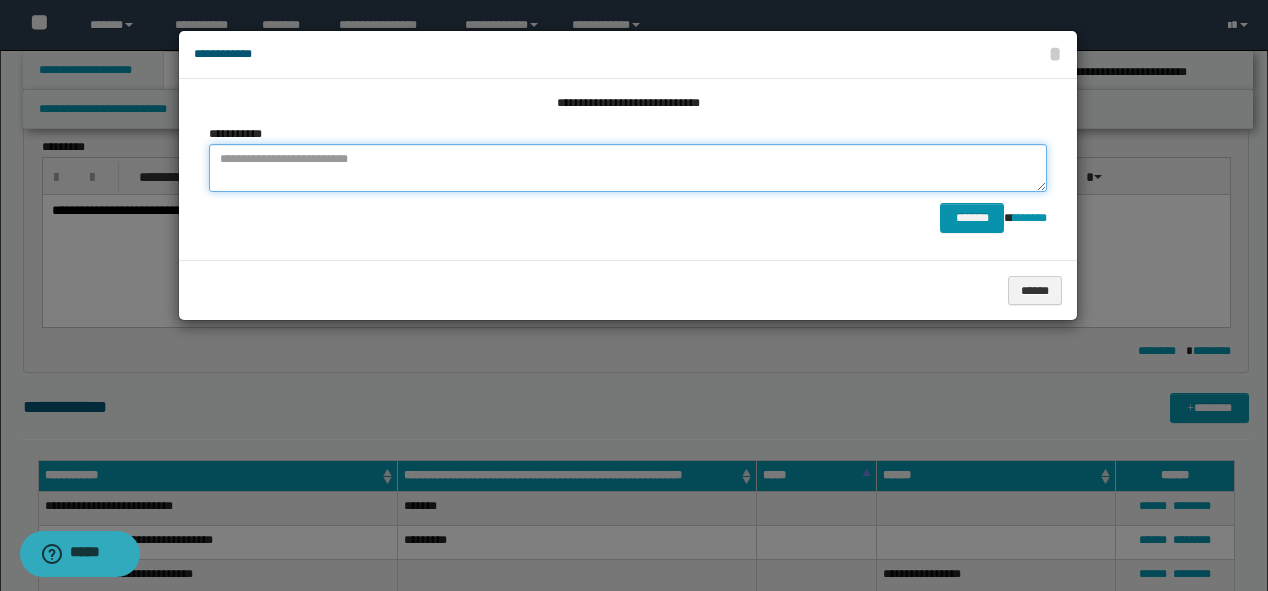 click at bounding box center [628, 168] 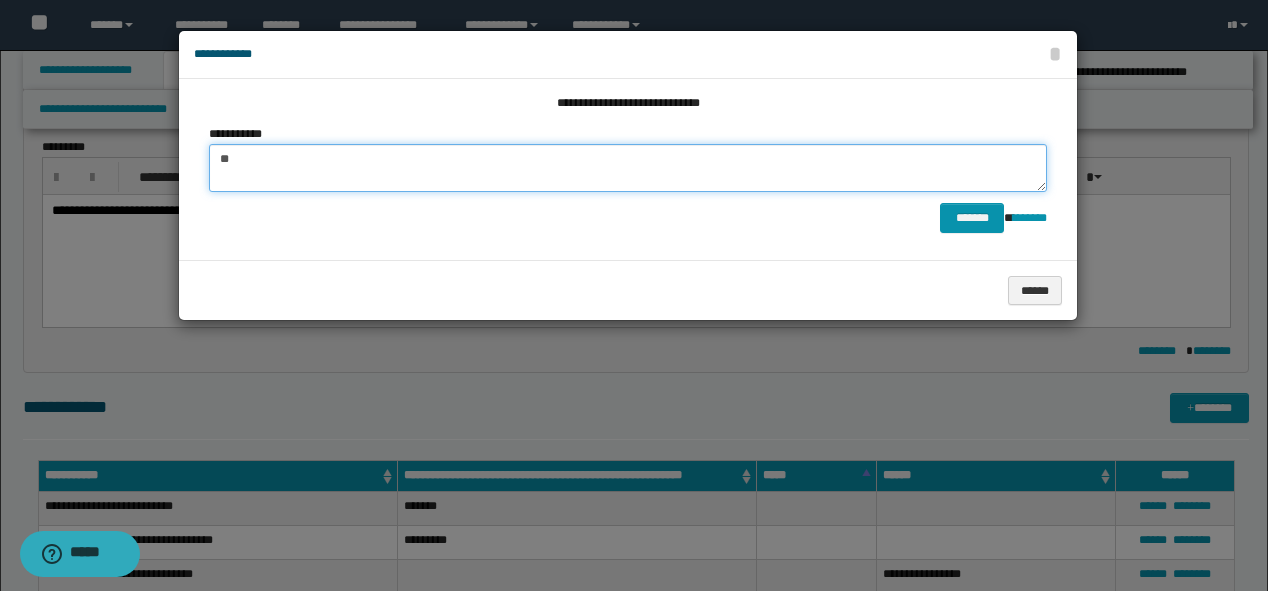 type on "*" 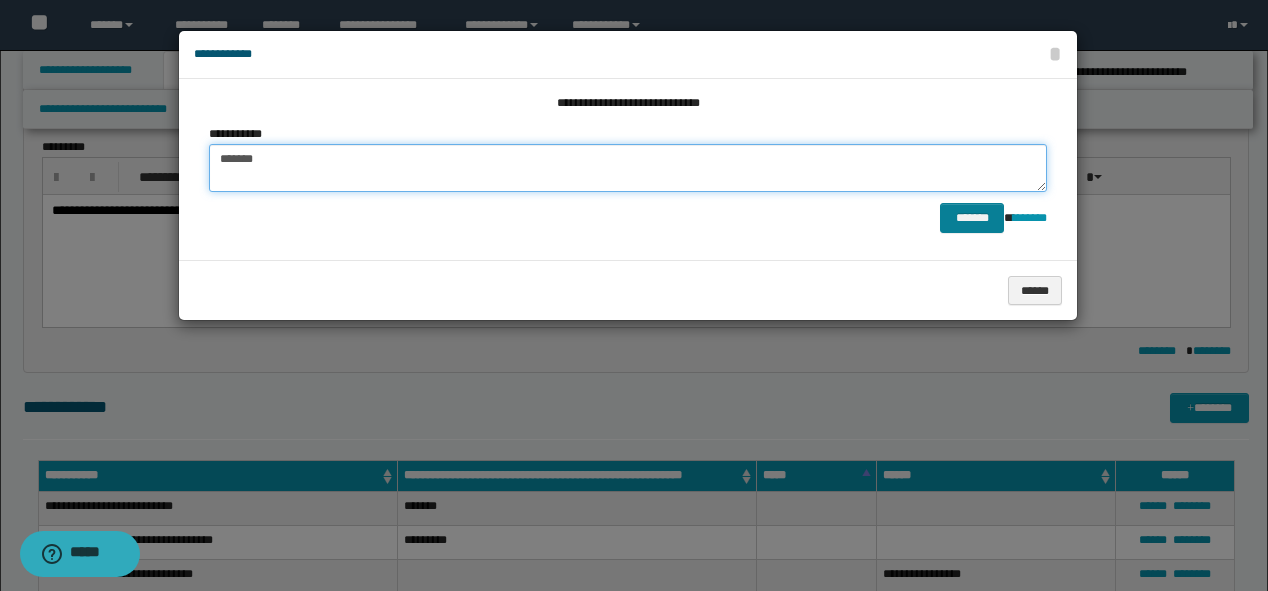 type on "*******" 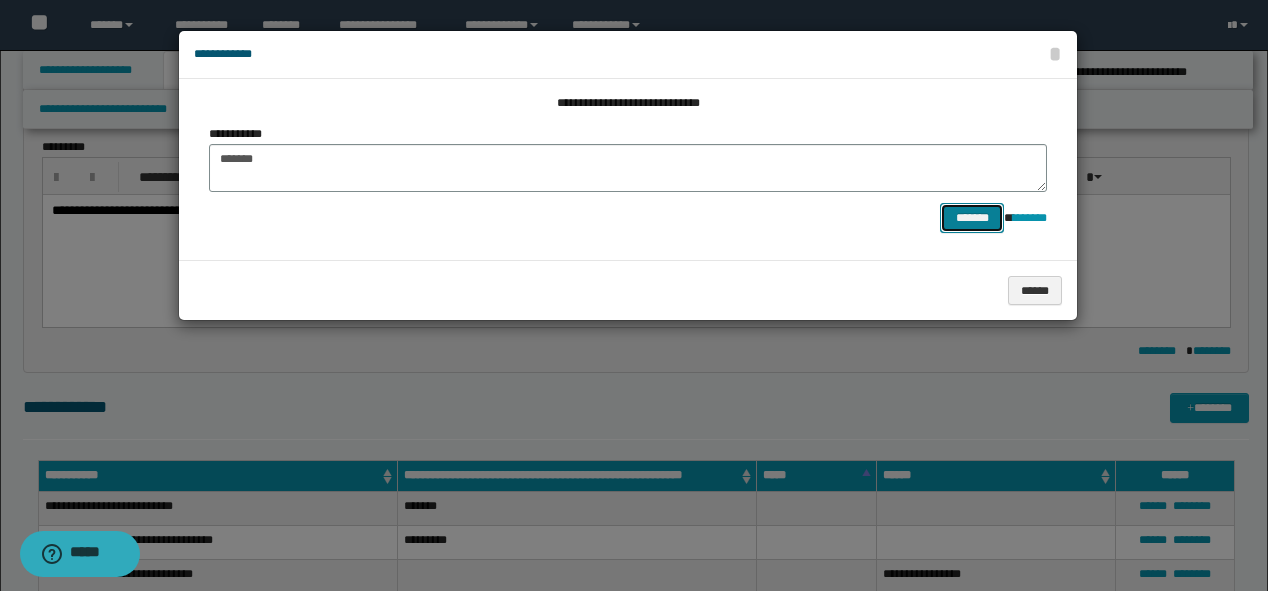 click on "*******" at bounding box center [972, 218] 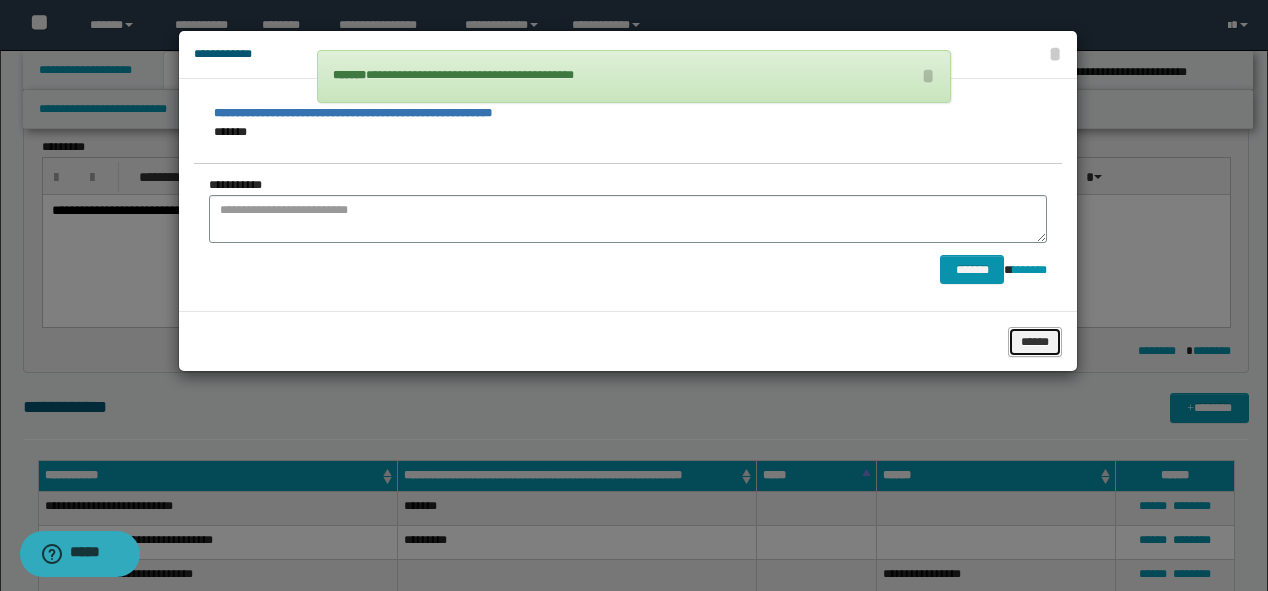 click on "******" at bounding box center (1035, 342) 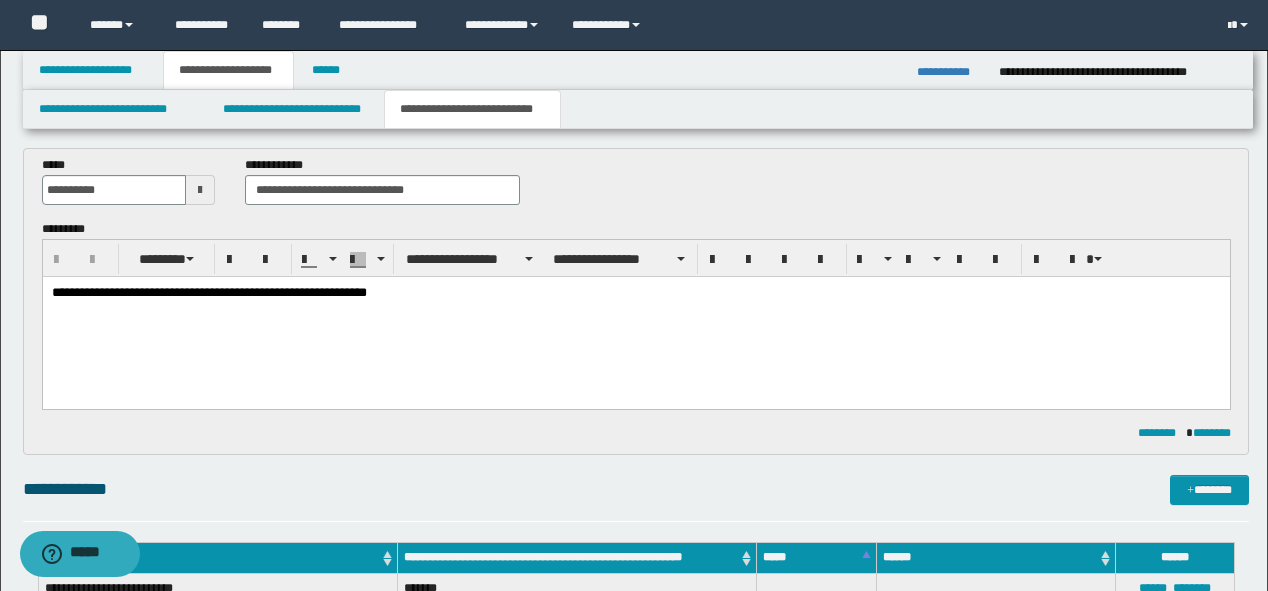 scroll, scrollTop: 0, scrollLeft: 0, axis: both 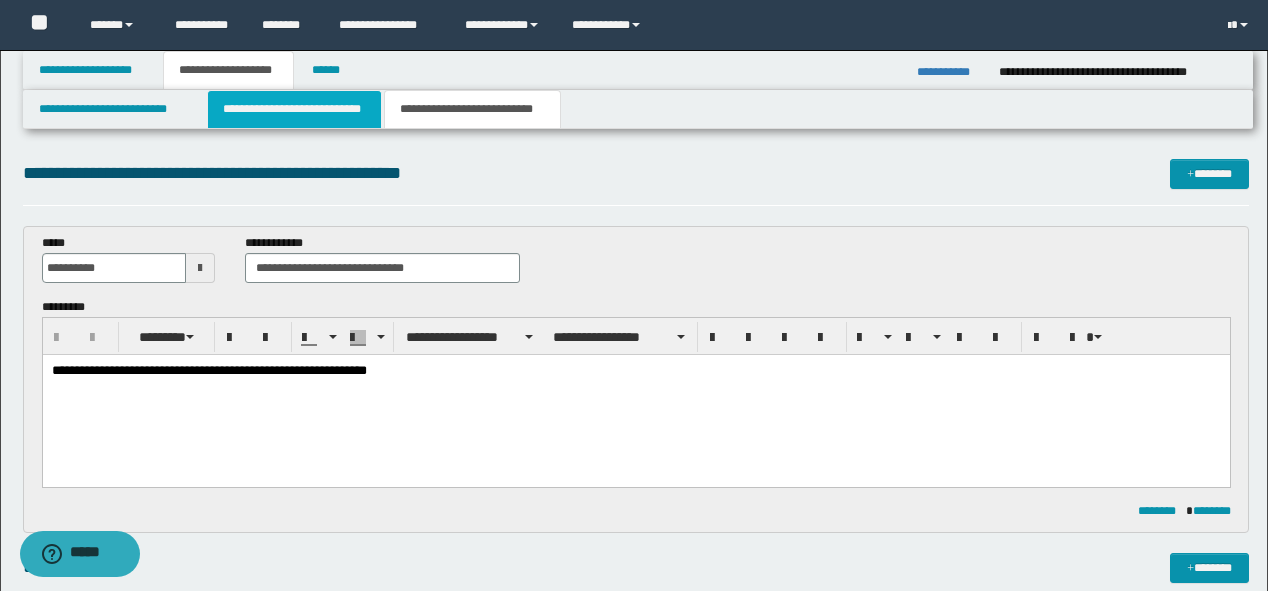 click on "**********" at bounding box center [294, 109] 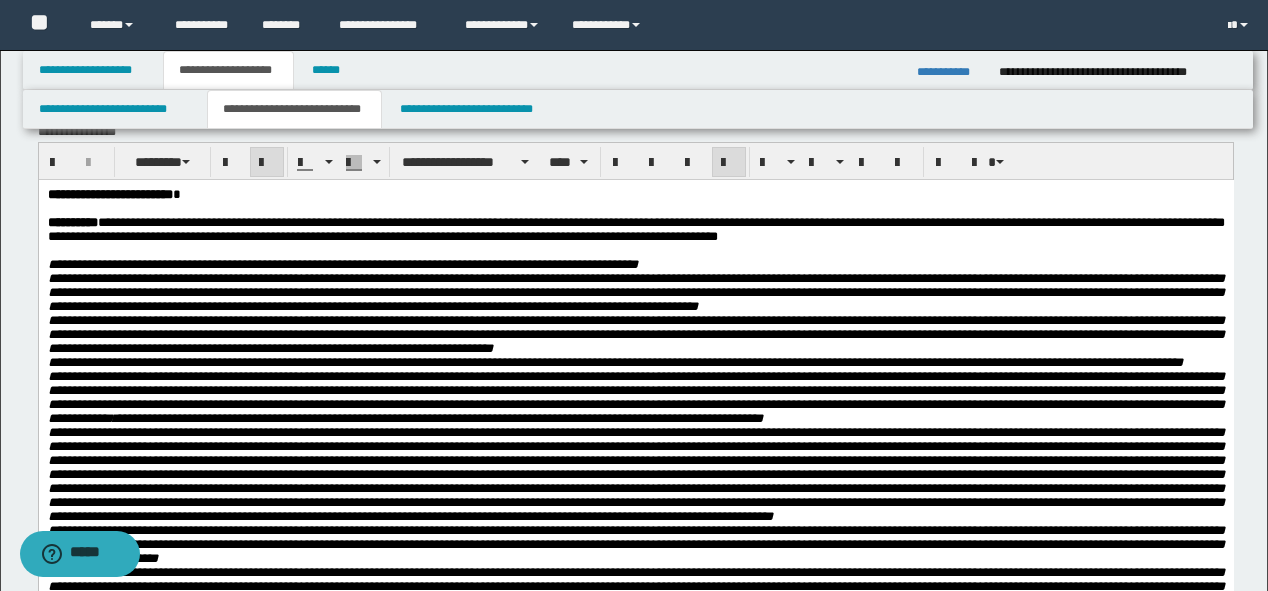 scroll, scrollTop: 0, scrollLeft: 0, axis: both 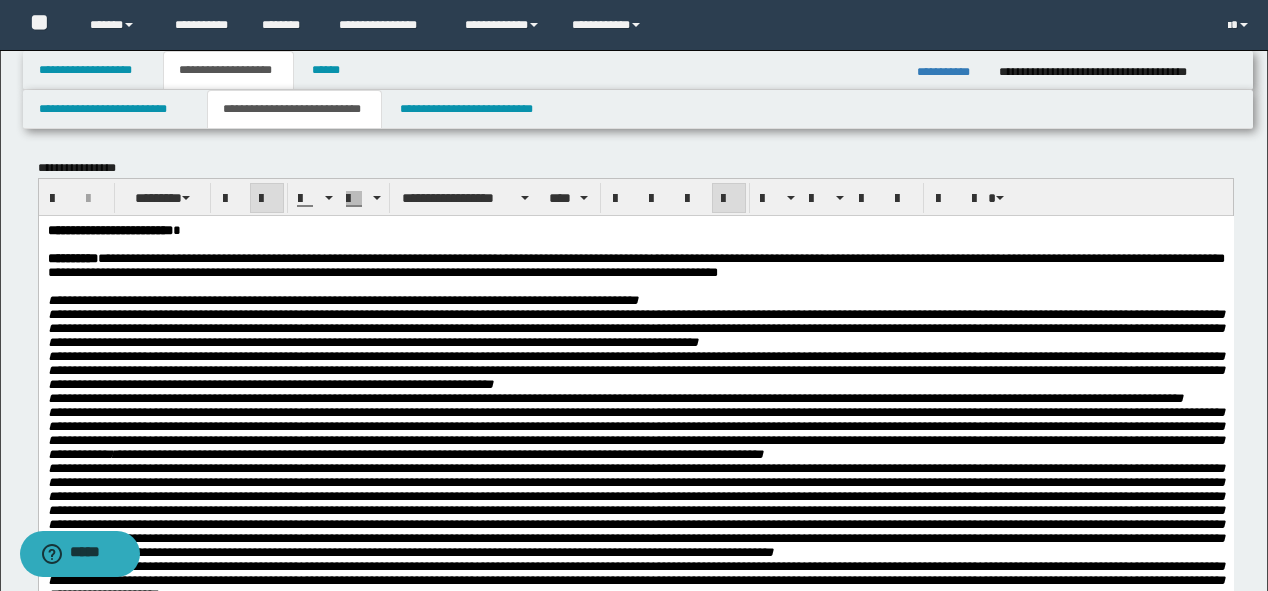 click on "**********" at bounding box center (342, 299) 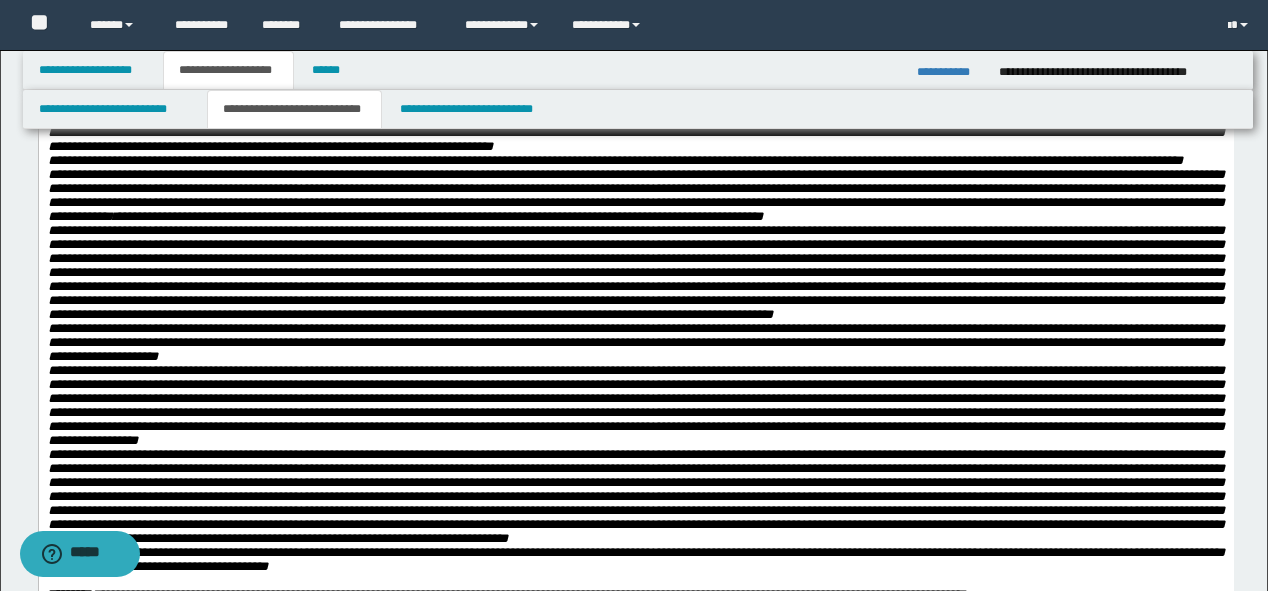 scroll, scrollTop: 240, scrollLeft: 0, axis: vertical 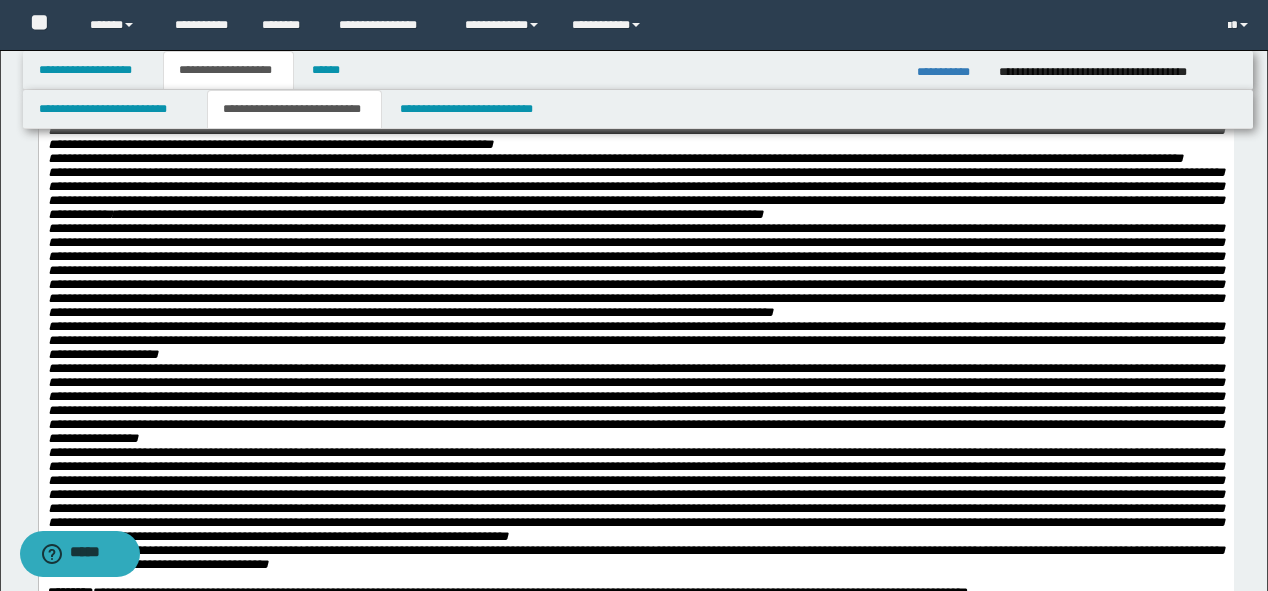 click on "**********" at bounding box center (635, 193) 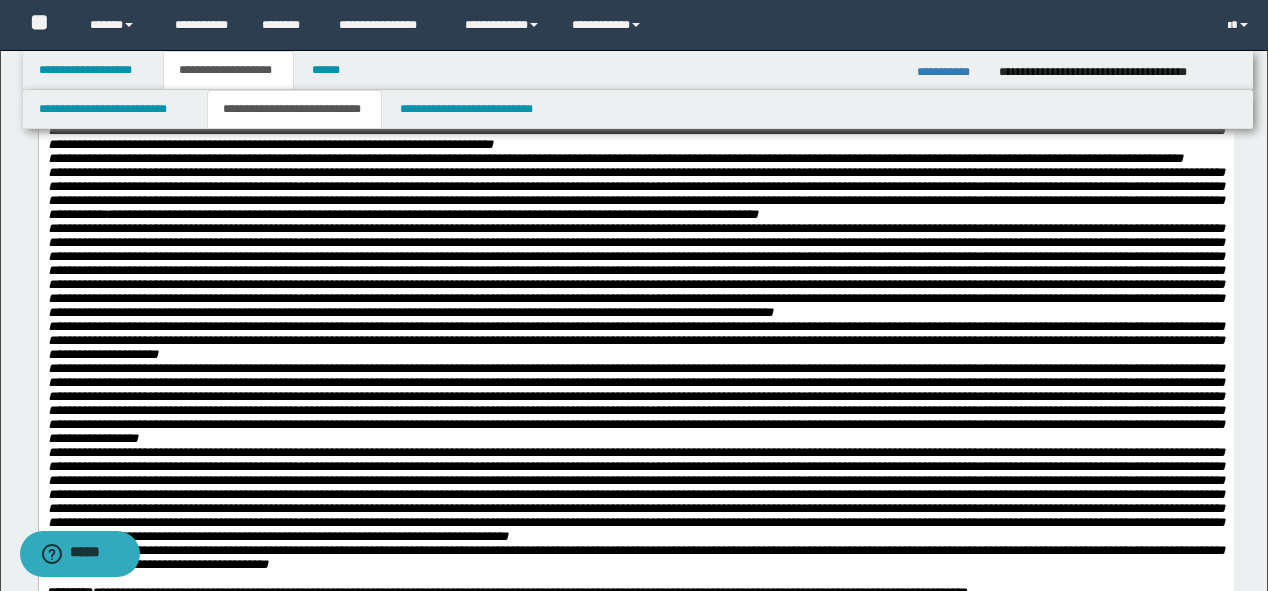 click at bounding box center (635, 270) 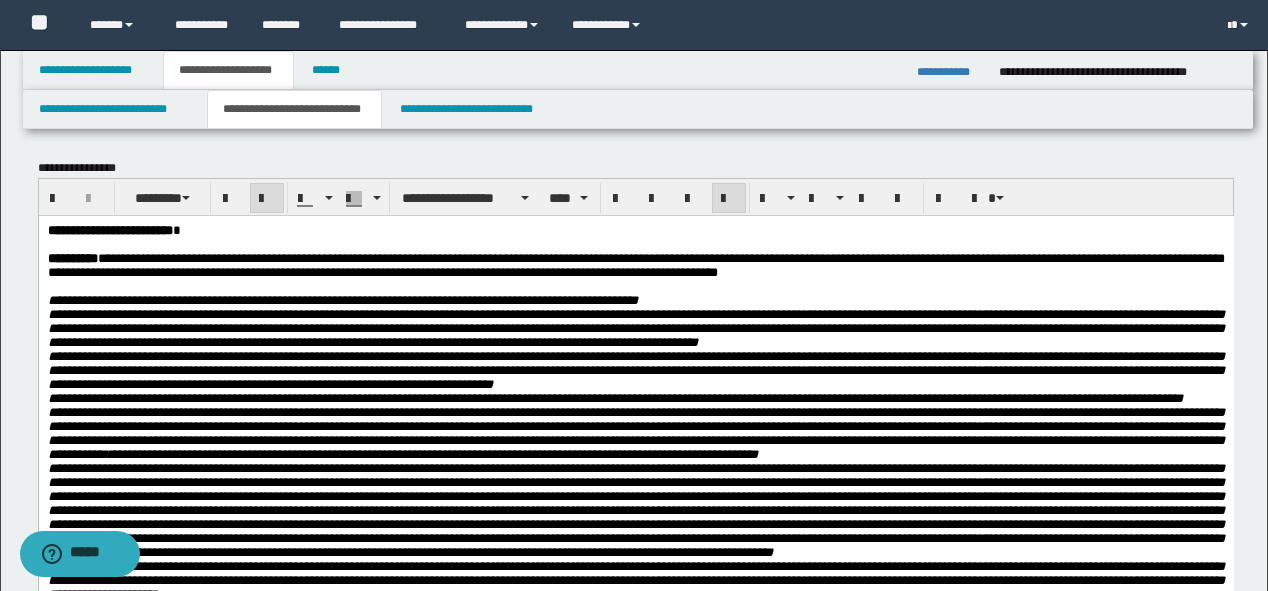 scroll, scrollTop: 0, scrollLeft: 0, axis: both 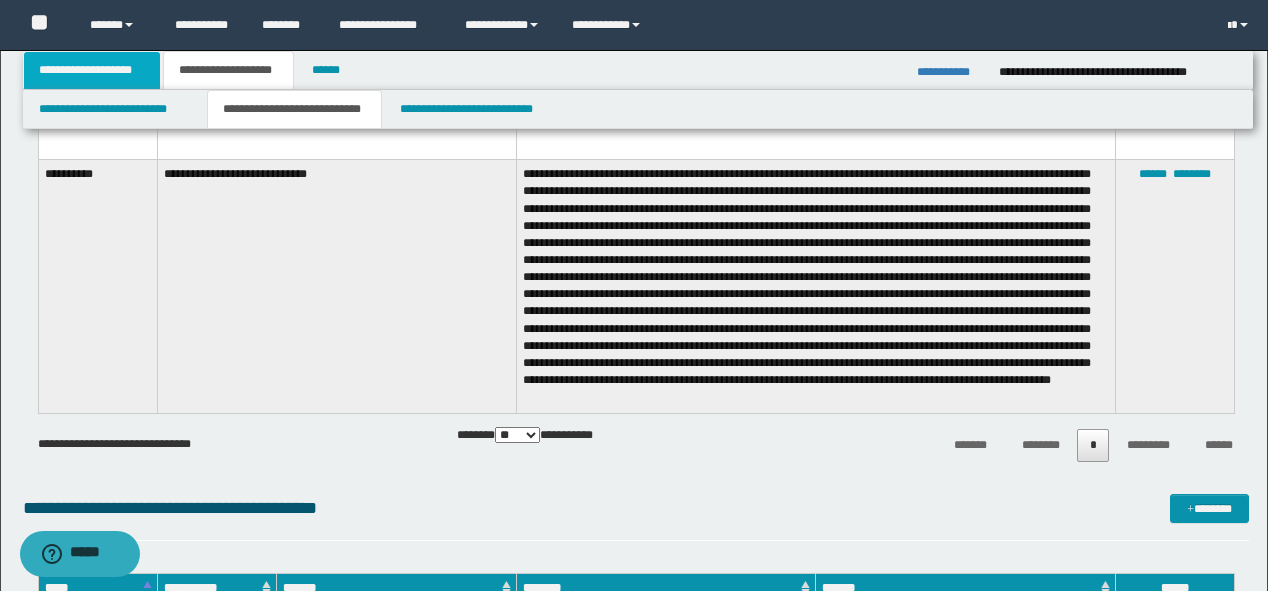 click on "**********" at bounding box center [92, 70] 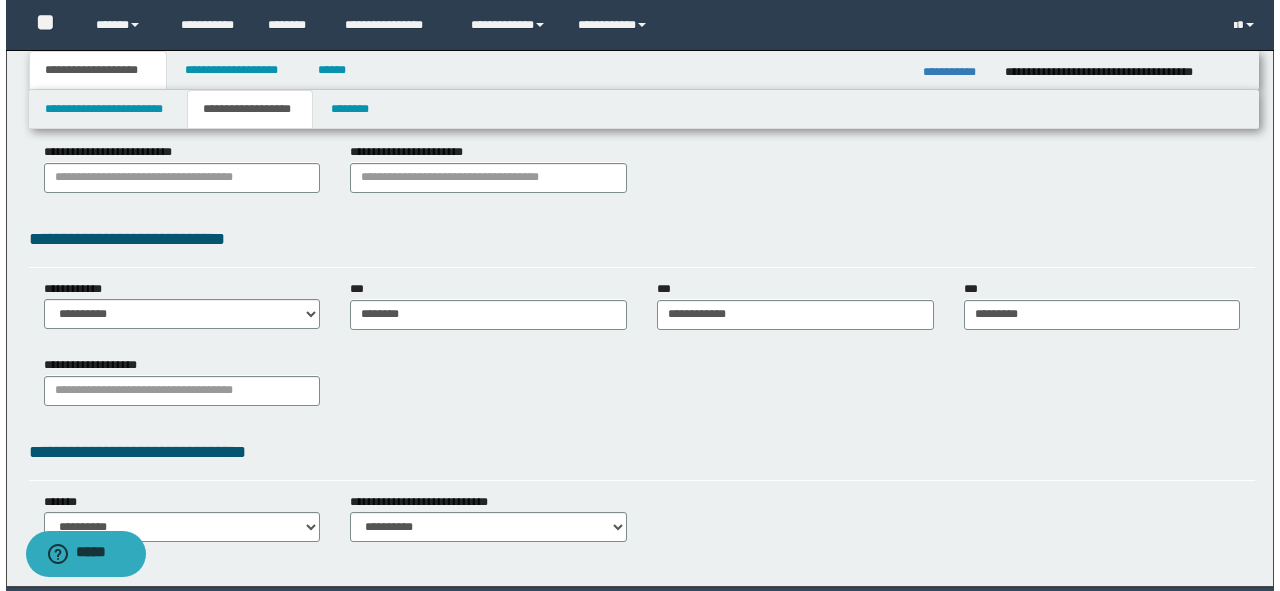 scroll, scrollTop: 195, scrollLeft: 0, axis: vertical 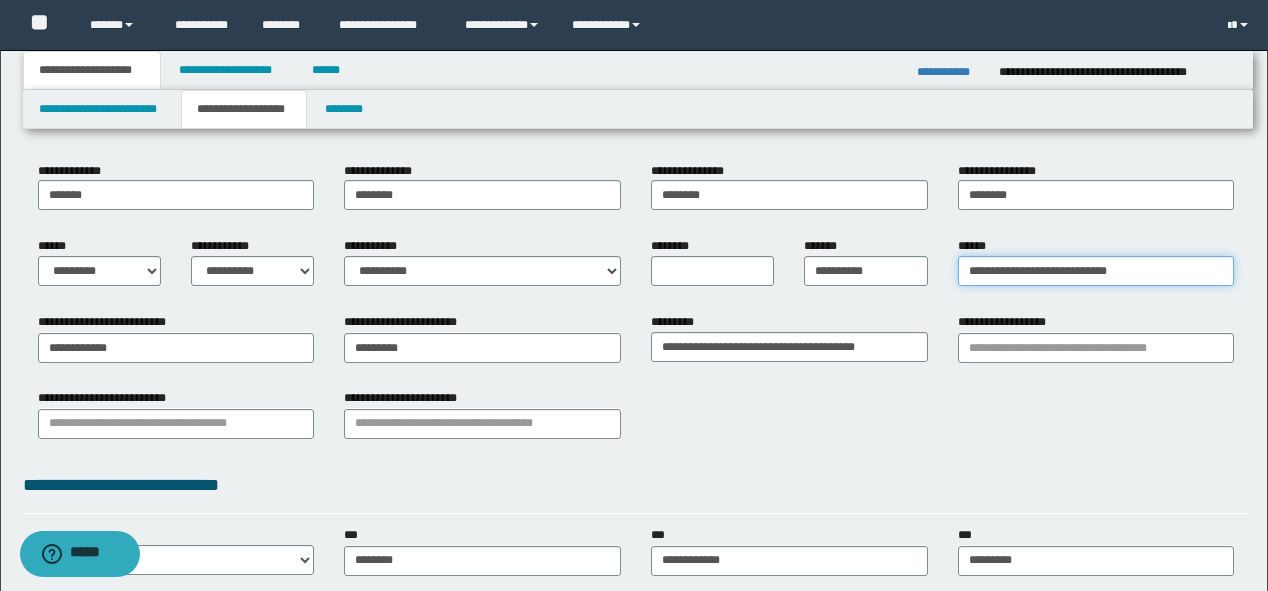 drag, startPoint x: 1136, startPoint y: 270, endPoint x: 848, endPoint y: 251, distance: 288.62607 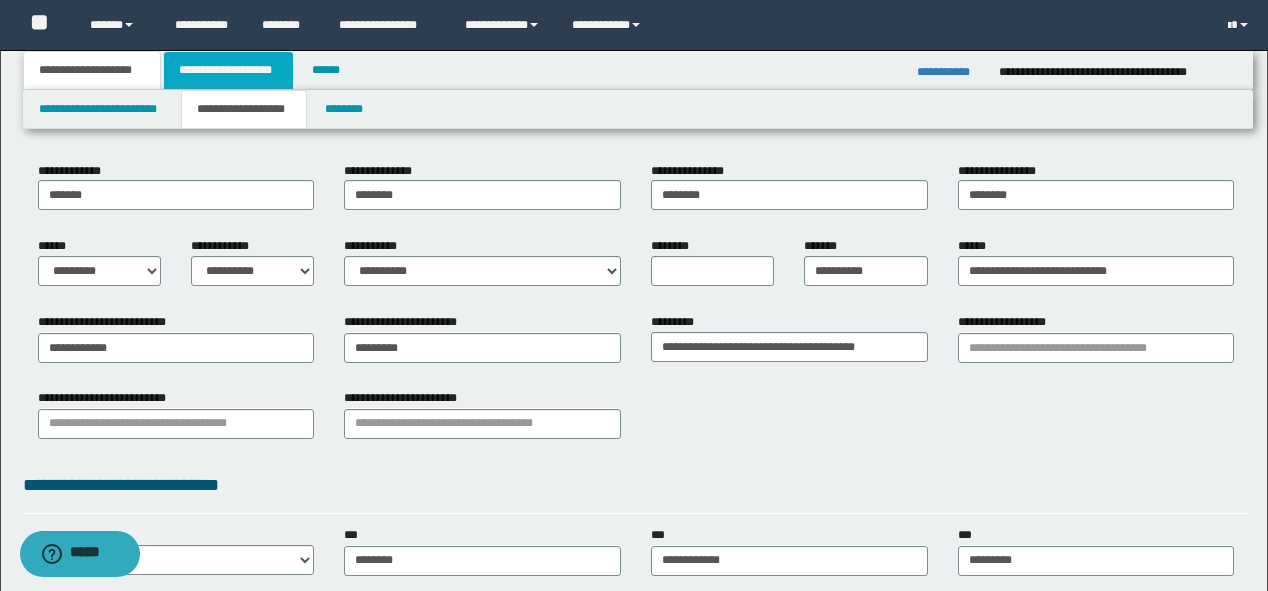 click on "**********" at bounding box center [228, 70] 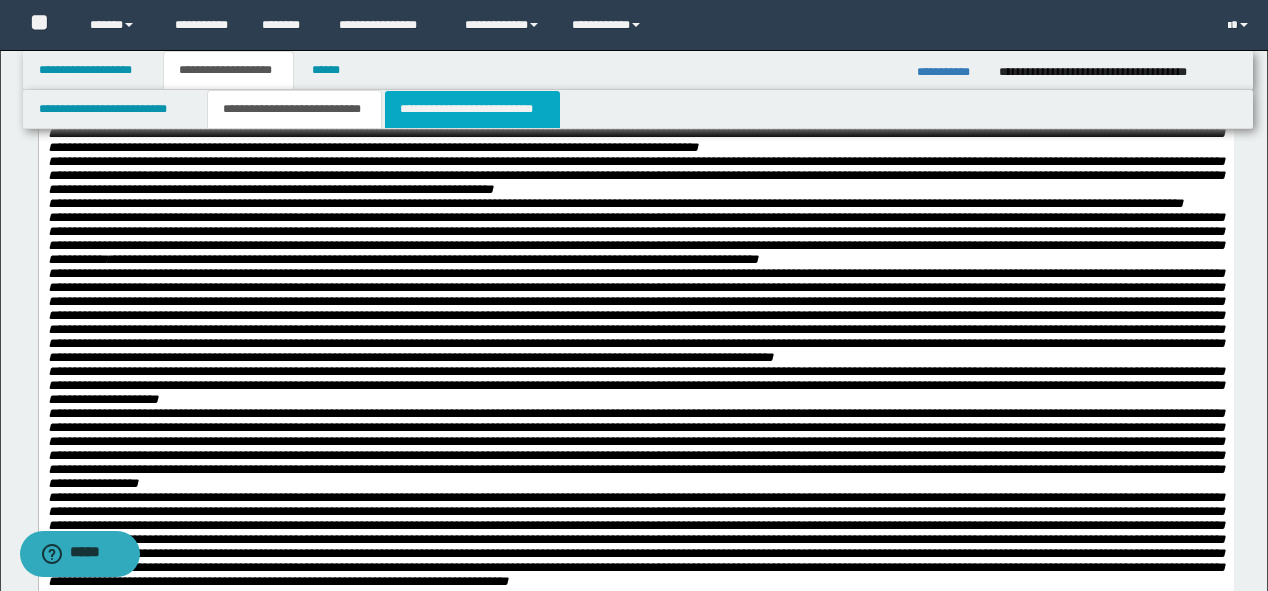 click on "**********" at bounding box center (472, 109) 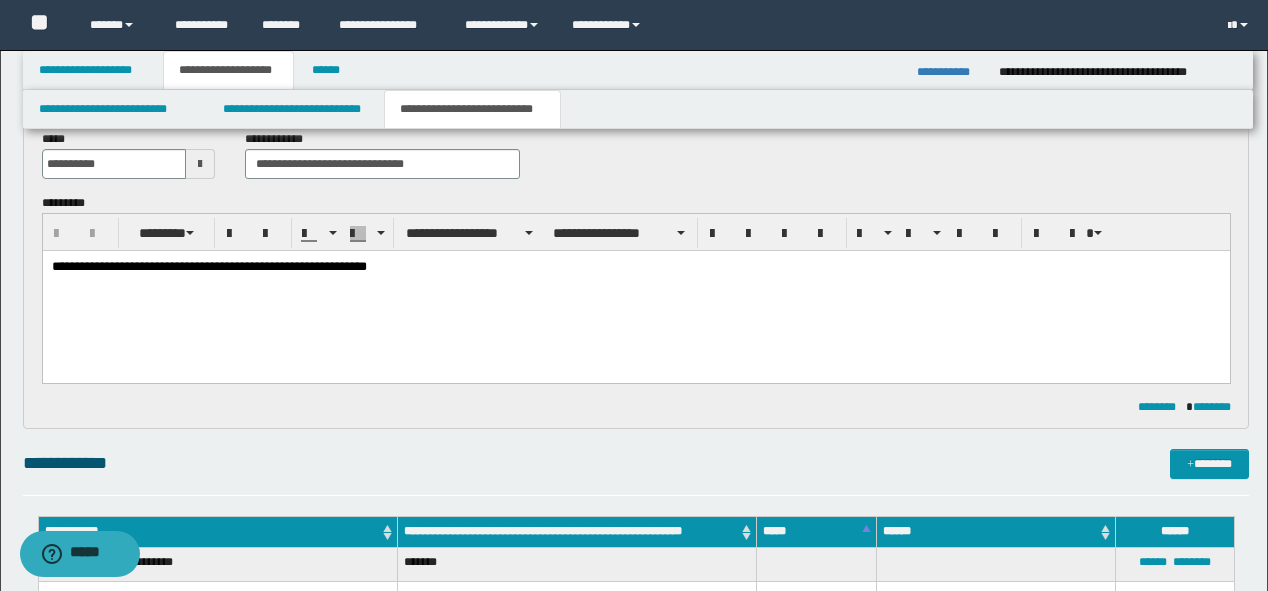 scroll, scrollTop: 0, scrollLeft: 0, axis: both 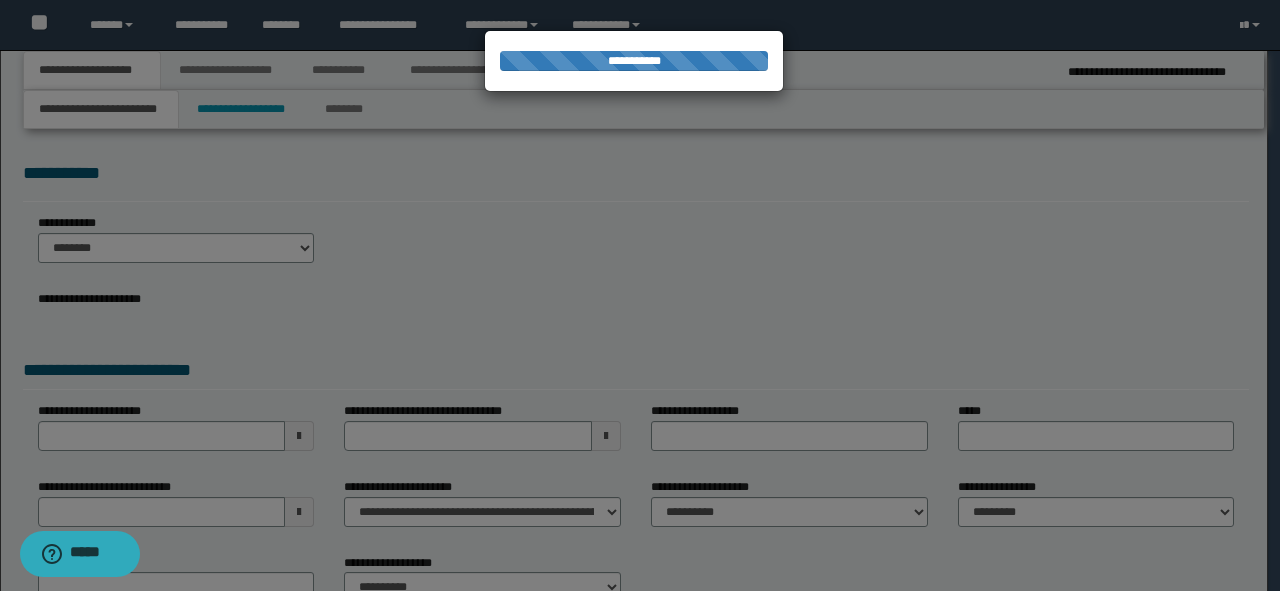 type on "**********" 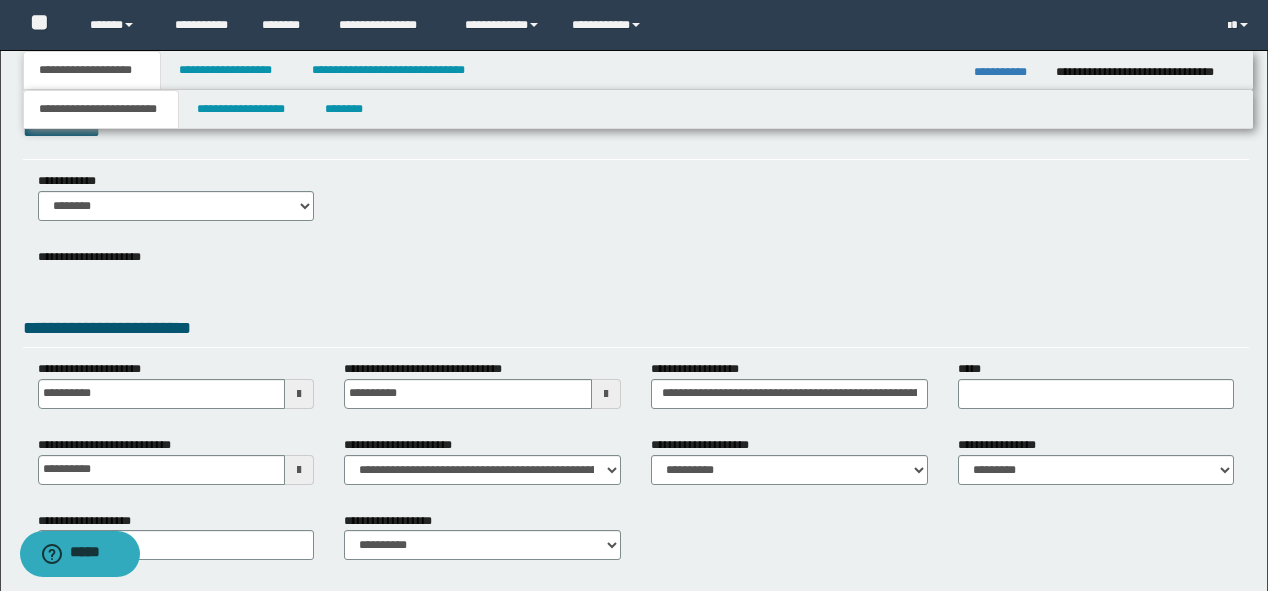 scroll, scrollTop: 80, scrollLeft: 0, axis: vertical 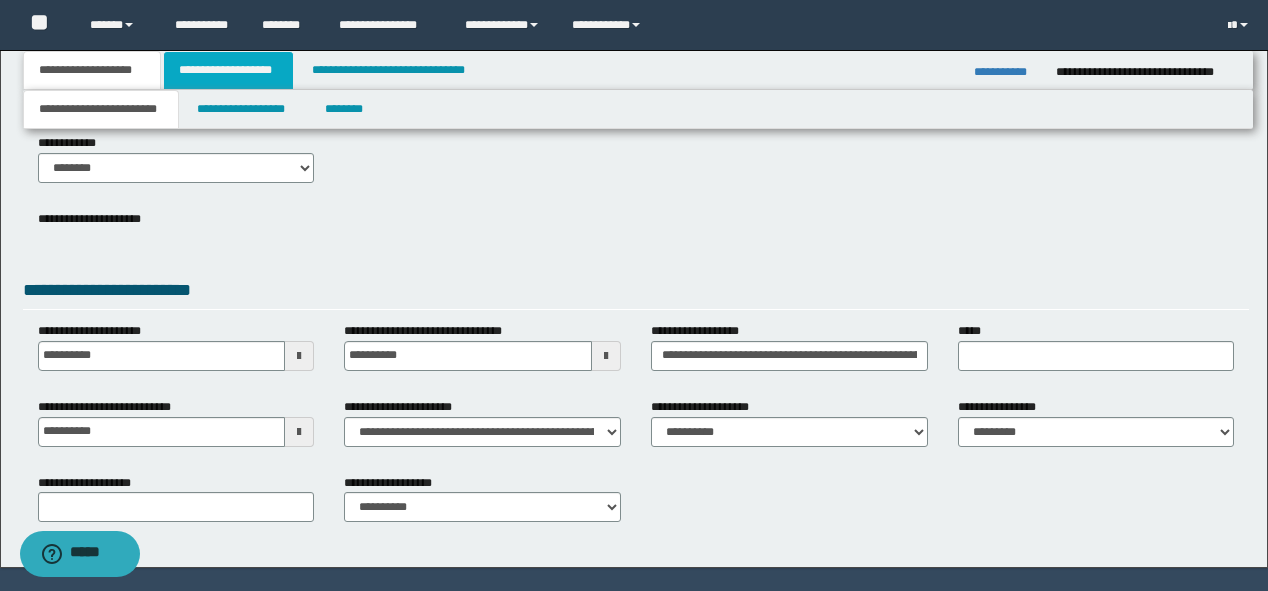 click on "**********" at bounding box center (228, 70) 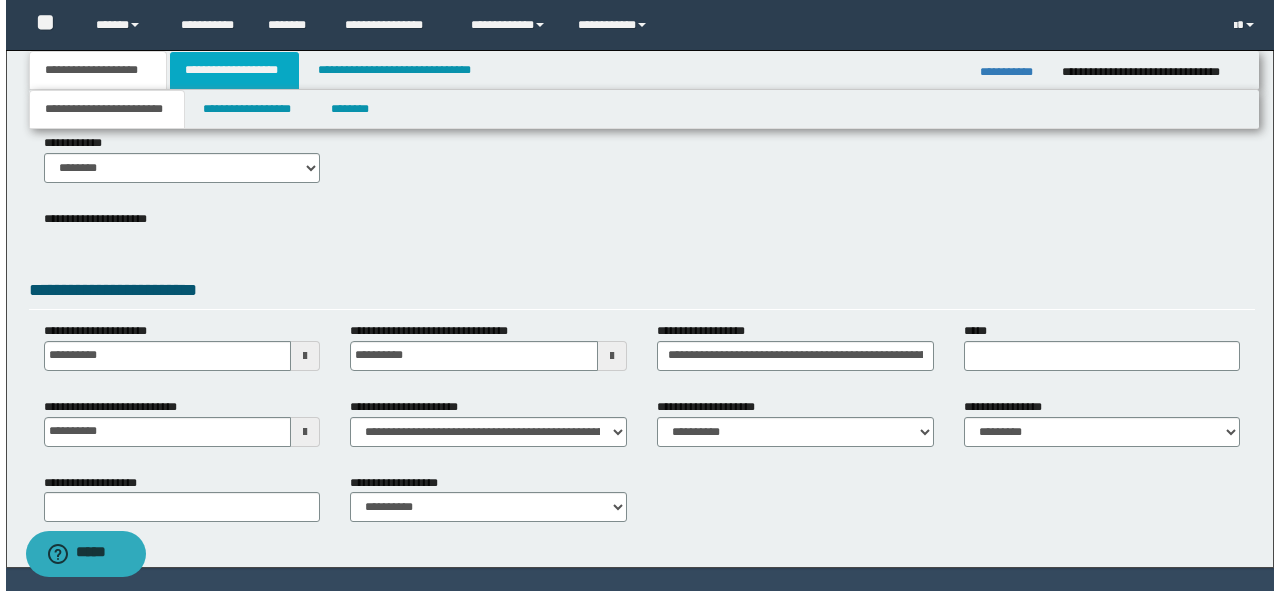 scroll, scrollTop: 0, scrollLeft: 0, axis: both 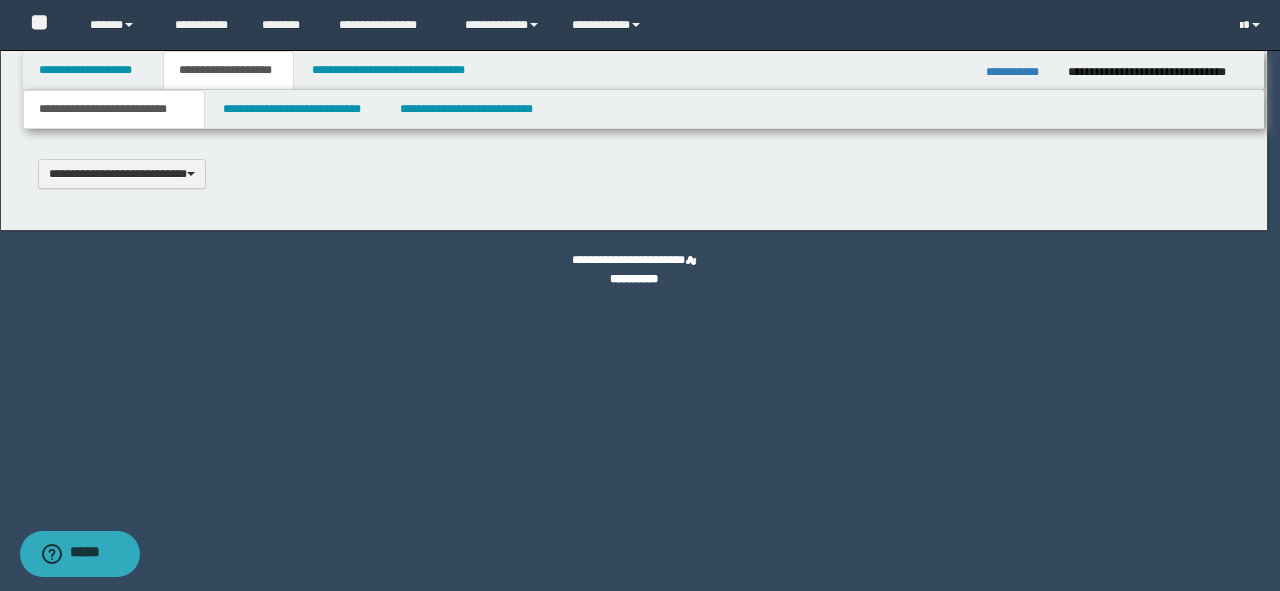 type 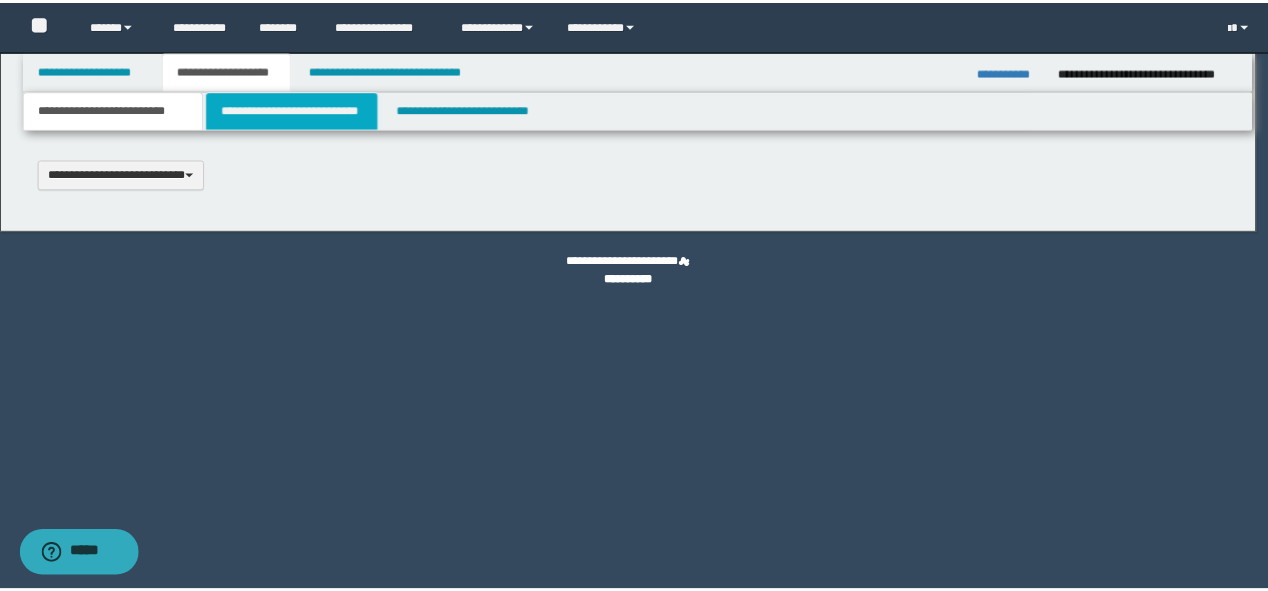 scroll, scrollTop: 0, scrollLeft: 0, axis: both 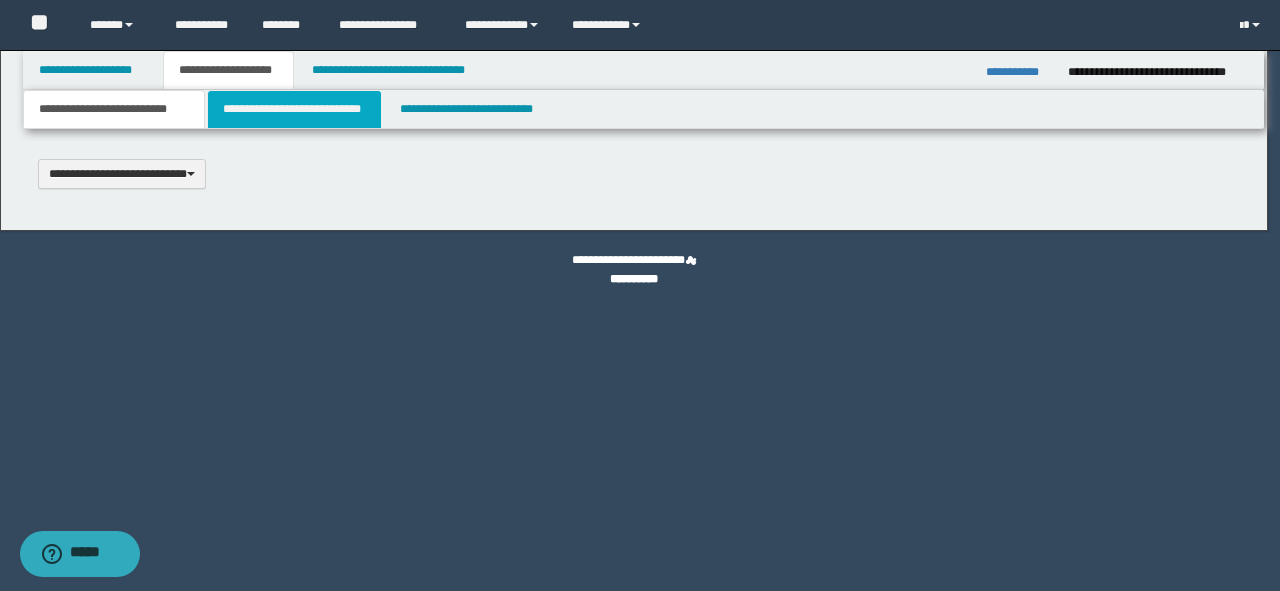 click on "**********" at bounding box center (294, 109) 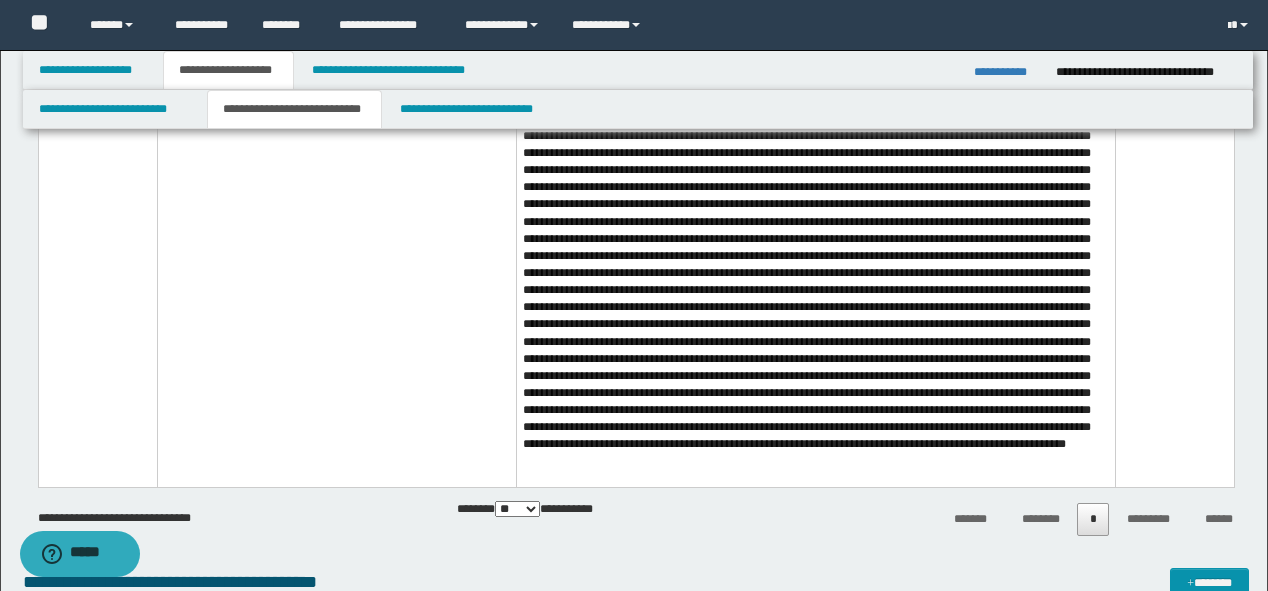scroll, scrollTop: 2080, scrollLeft: 0, axis: vertical 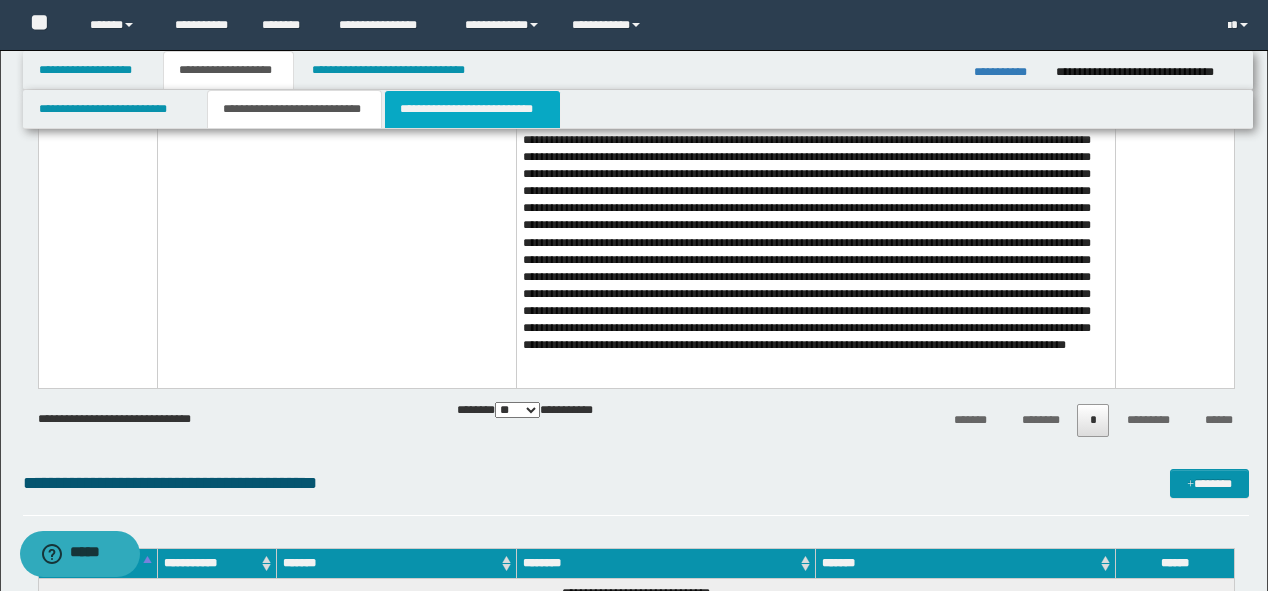 click on "**********" at bounding box center (472, 109) 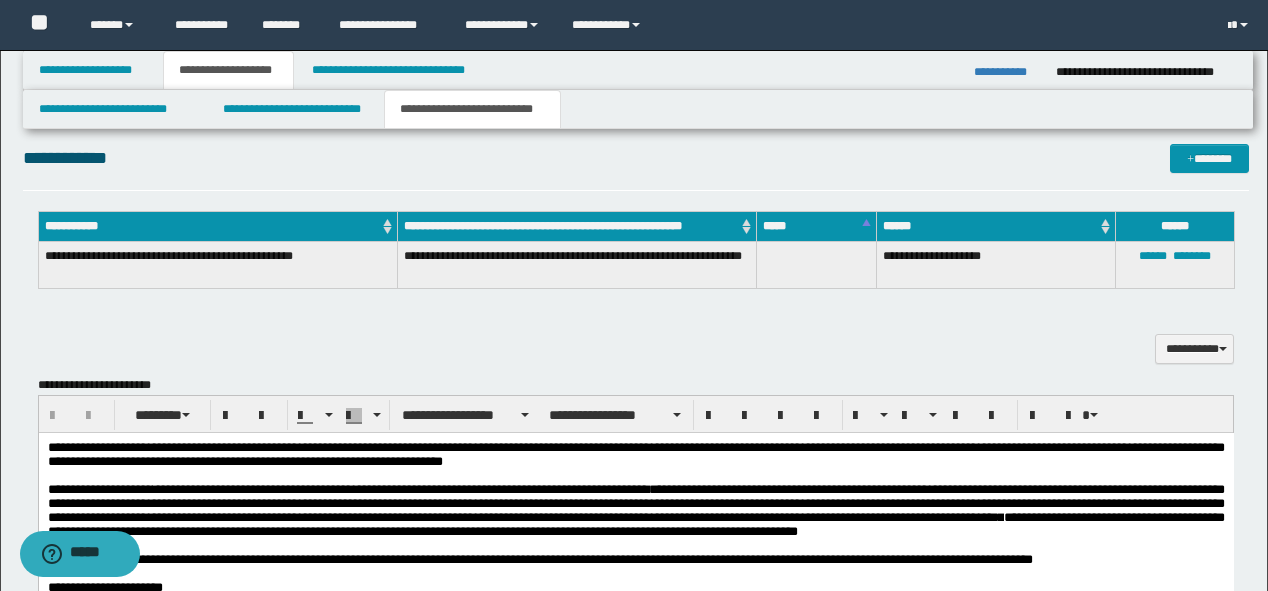 scroll, scrollTop: 960, scrollLeft: 0, axis: vertical 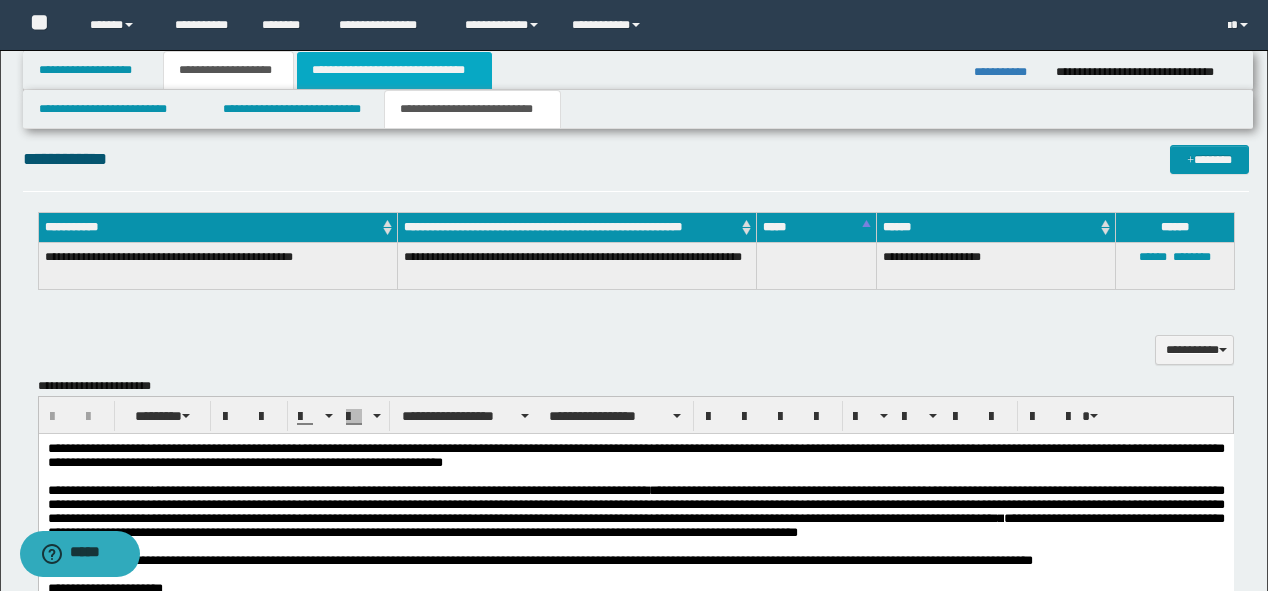click on "**********" at bounding box center [394, 70] 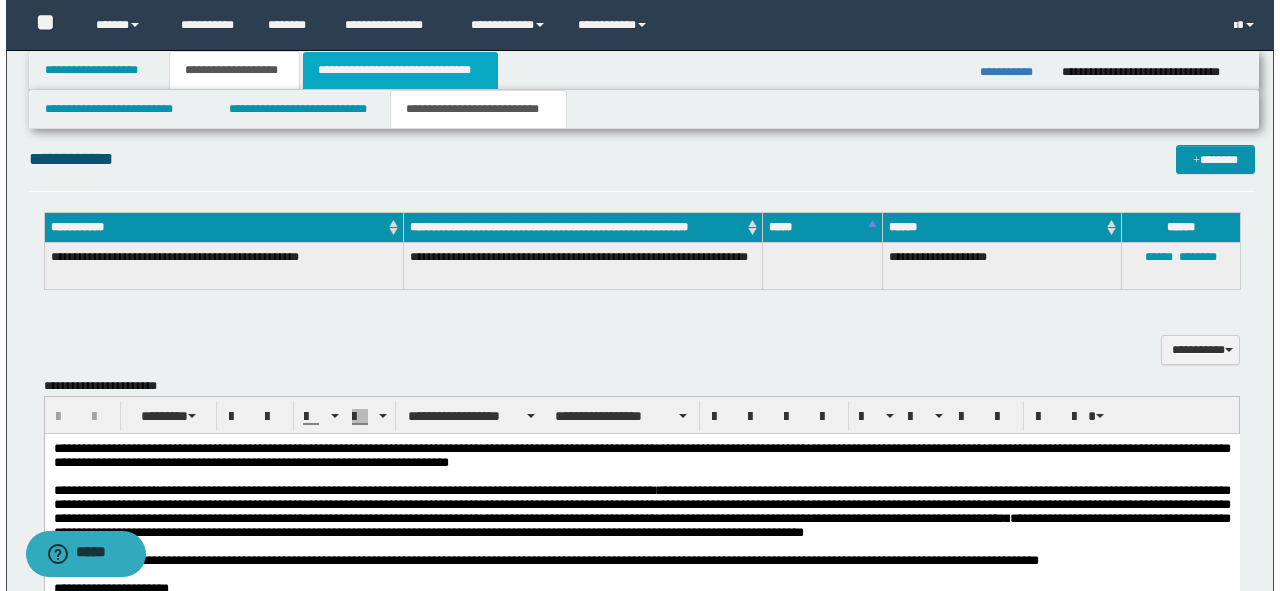 scroll, scrollTop: 0, scrollLeft: 0, axis: both 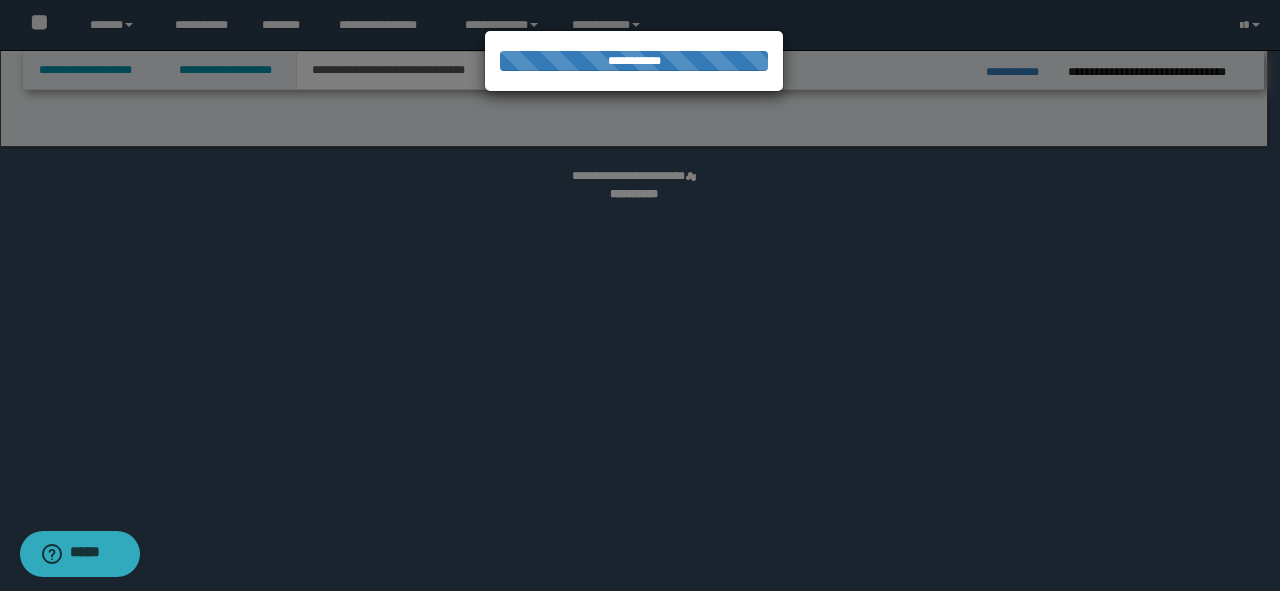select on "*" 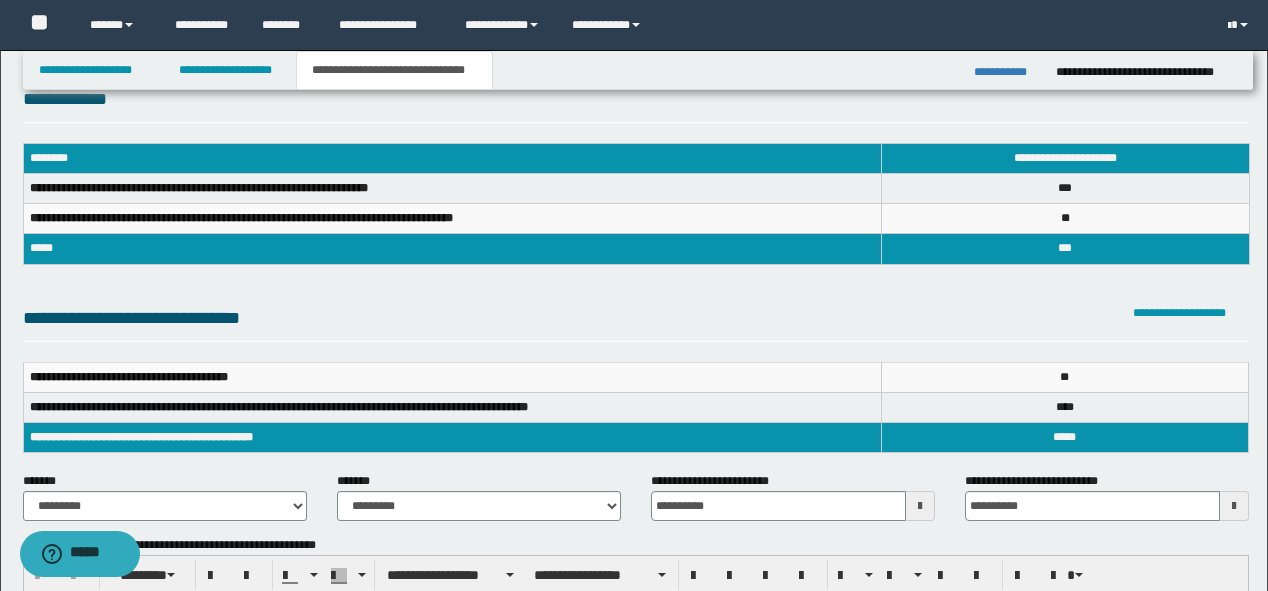 scroll, scrollTop: 80, scrollLeft: 0, axis: vertical 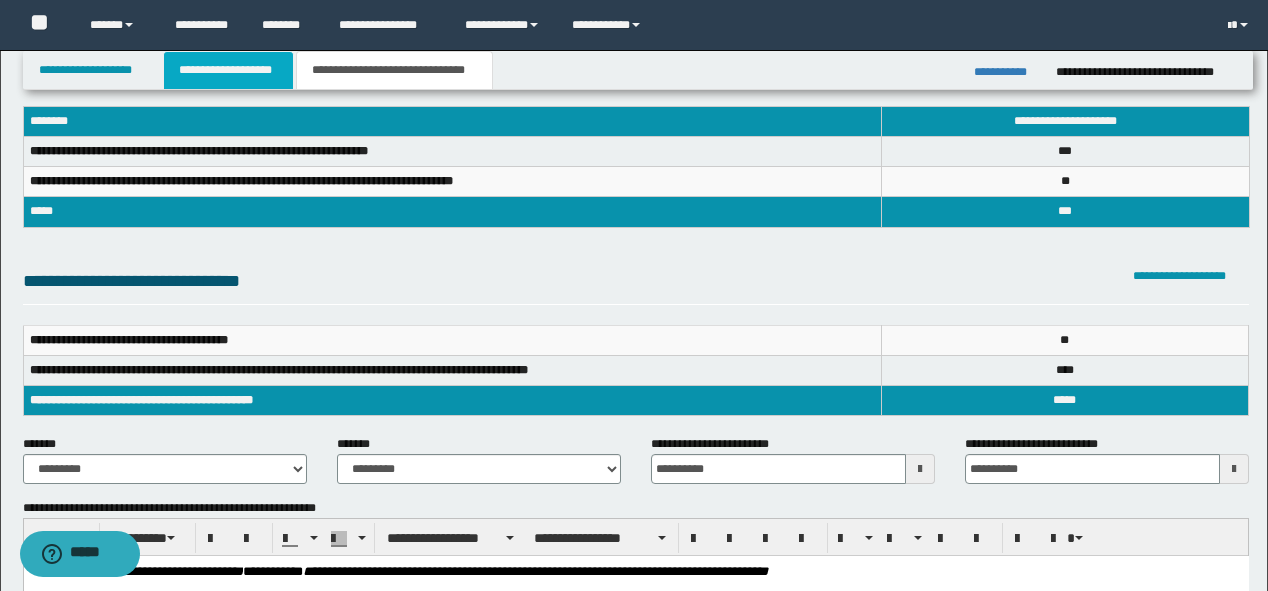 click on "**********" at bounding box center (228, 70) 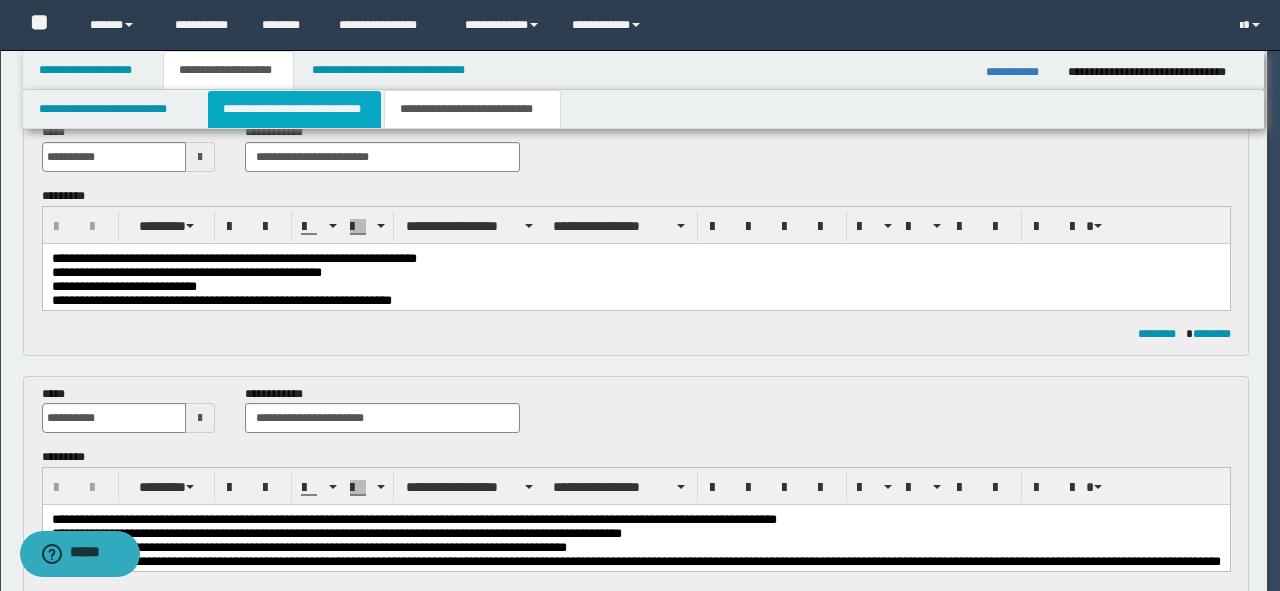 click on "**********" at bounding box center [294, 109] 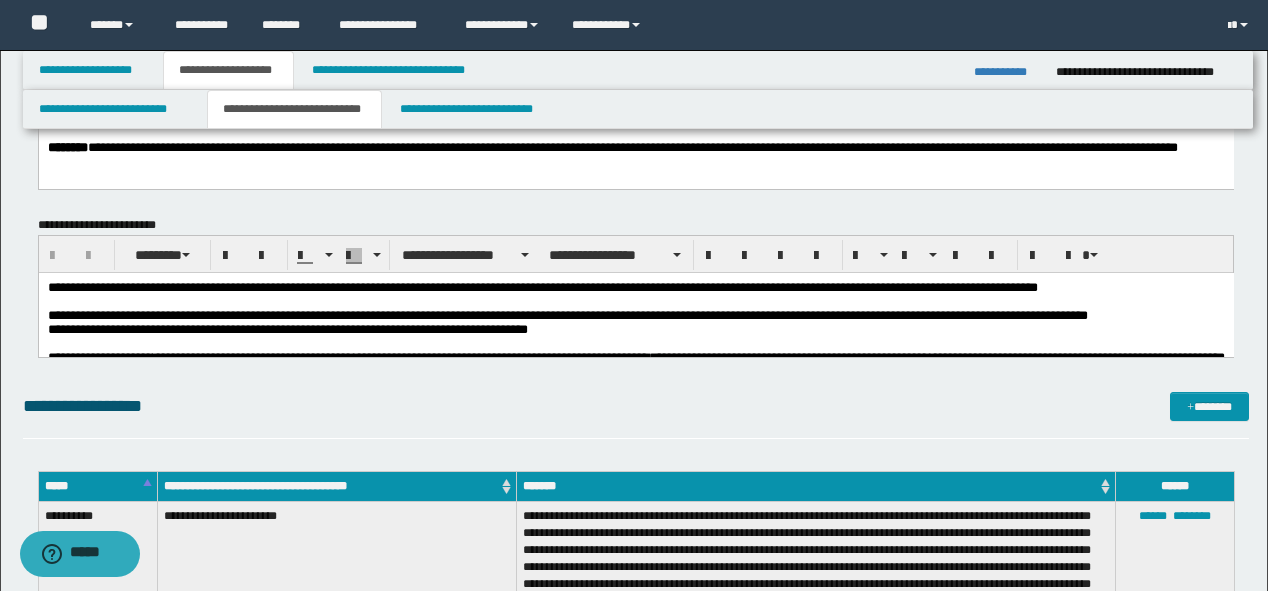 click on "**********" at bounding box center [635, 156] 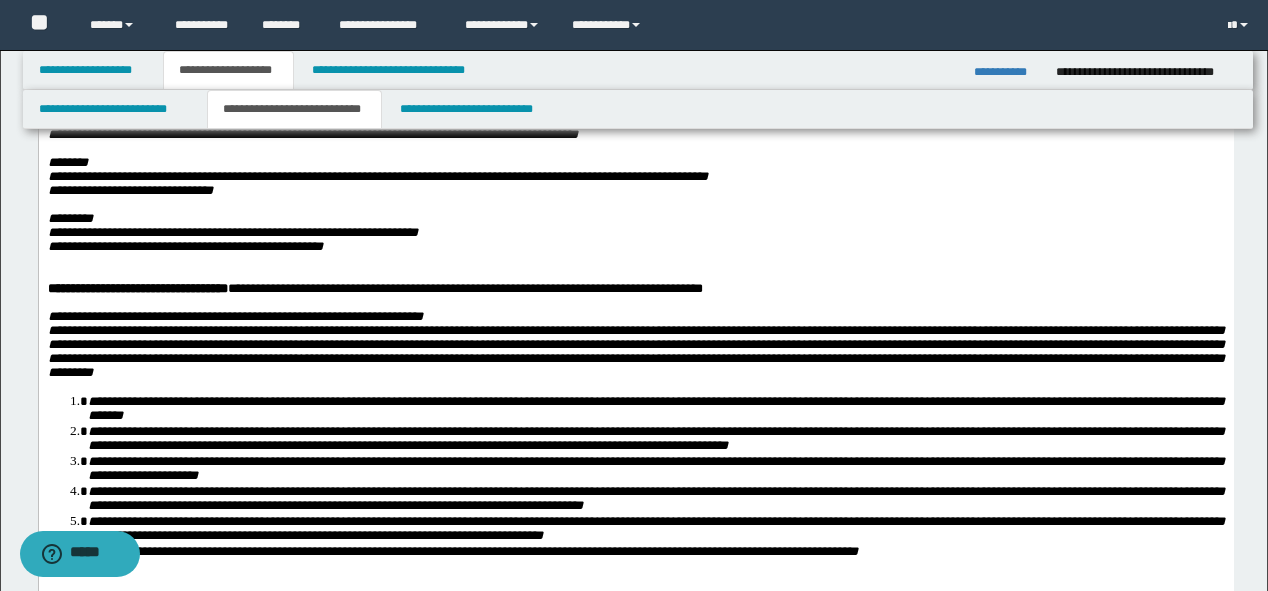 scroll, scrollTop: 431, scrollLeft: 0, axis: vertical 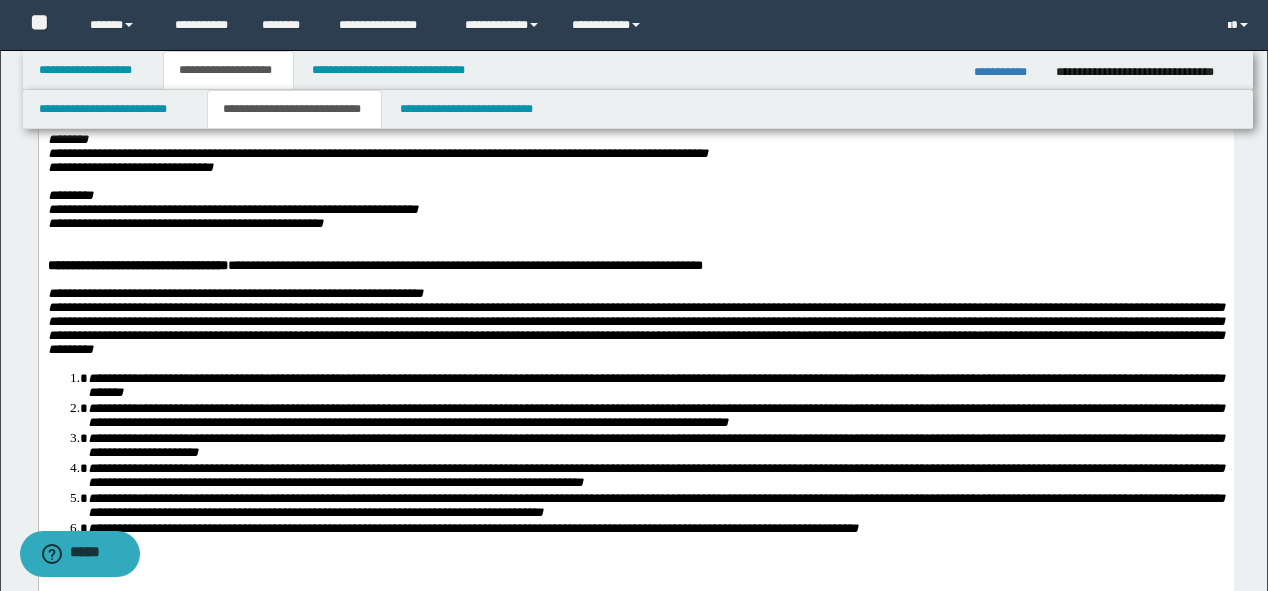 click on "**********" at bounding box center (234, 293) 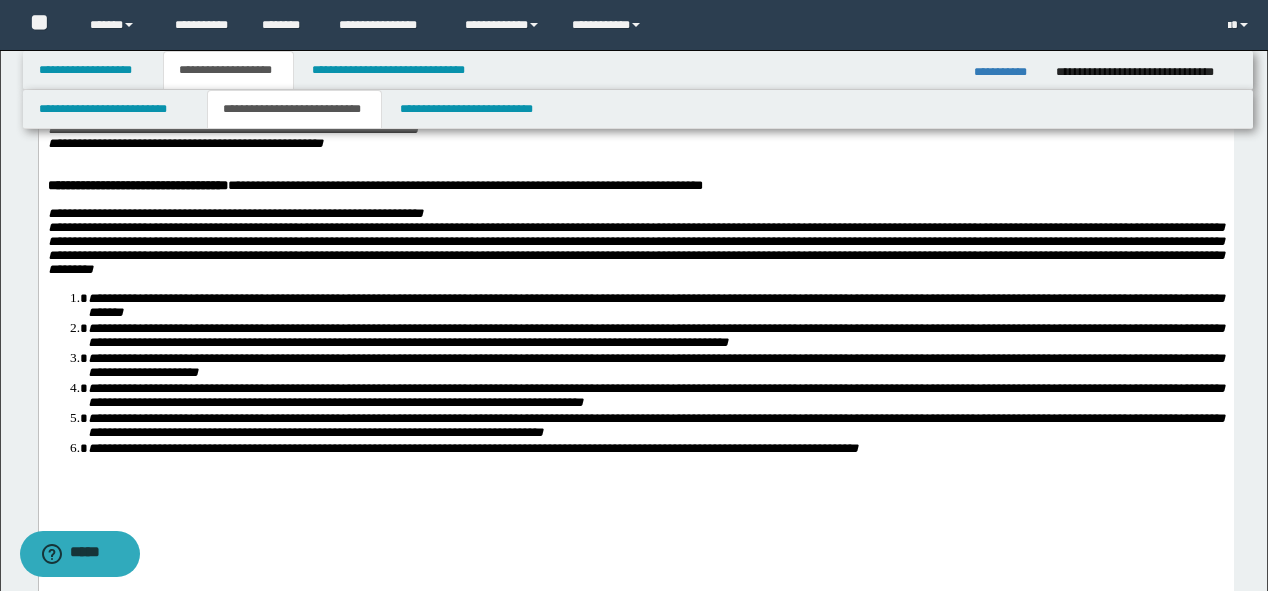 click on "**********" at bounding box center [635, 248] 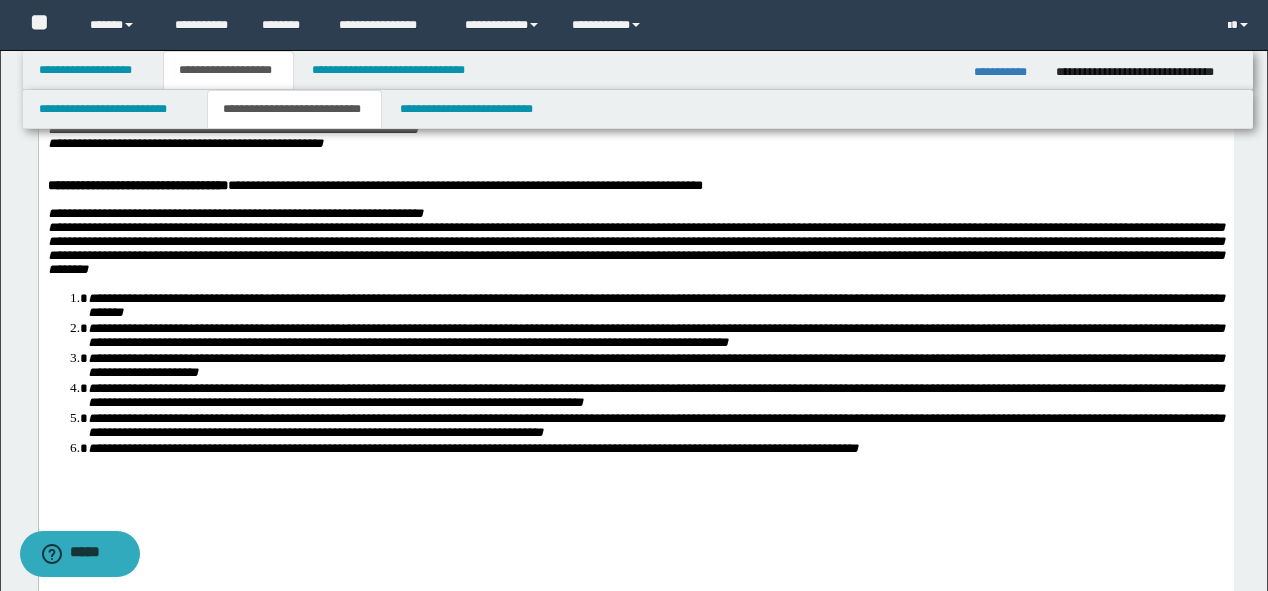 click on "**********" at bounding box center [635, 248] 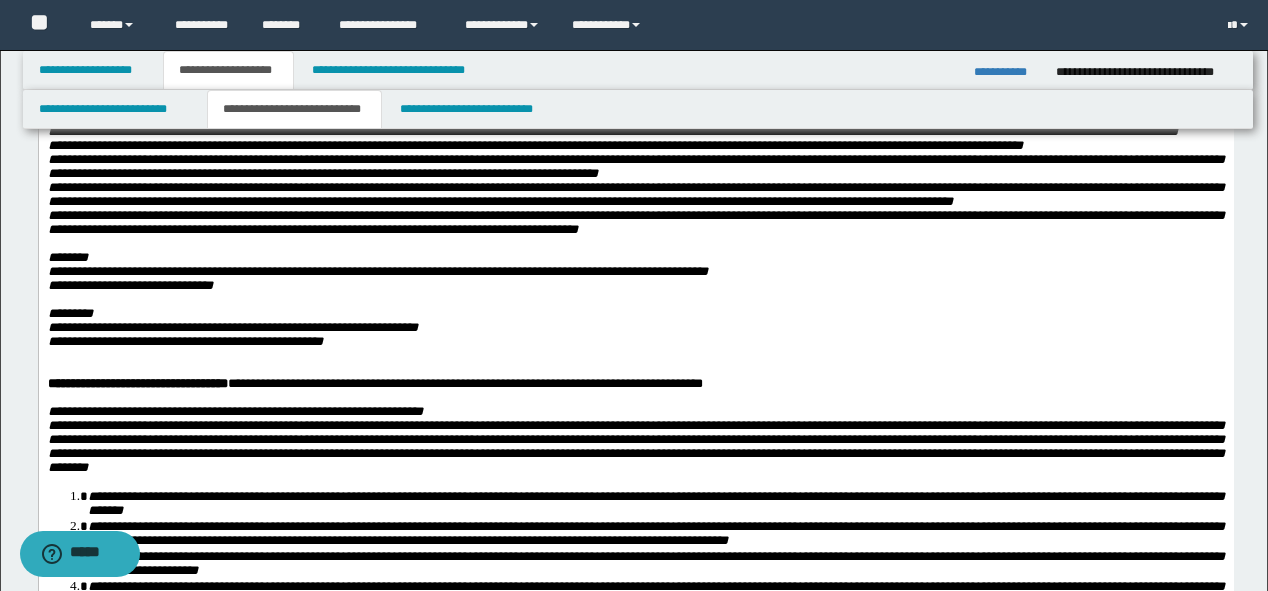 scroll, scrollTop: 320, scrollLeft: 0, axis: vertical 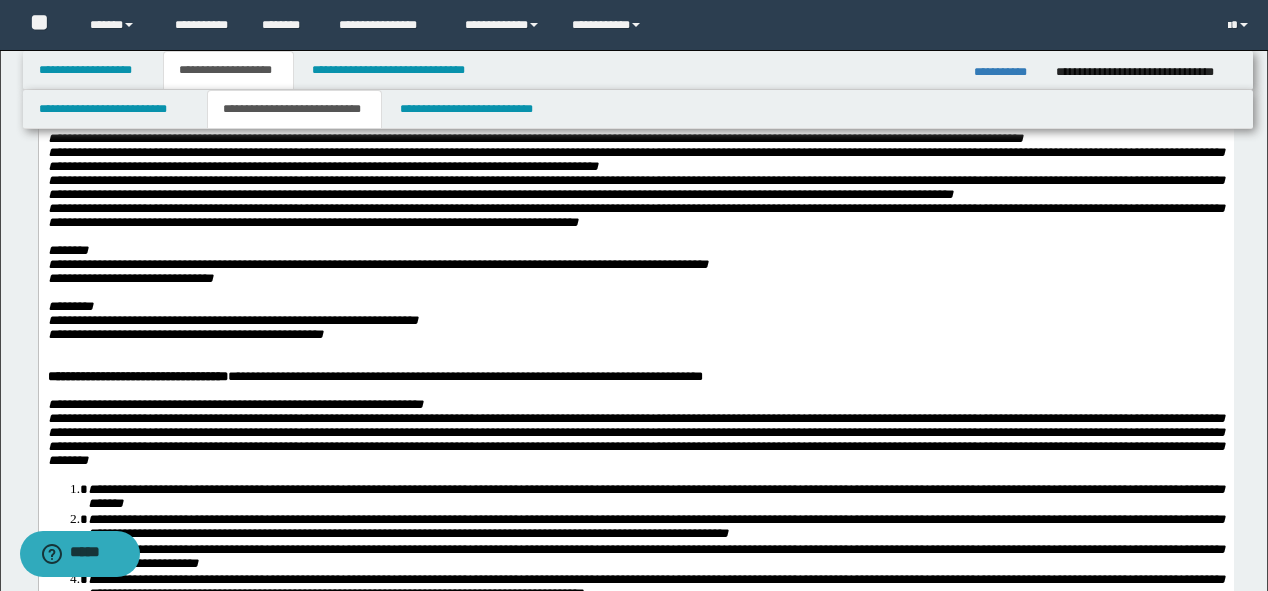 click on "**********" at bounding box center [377, 264] 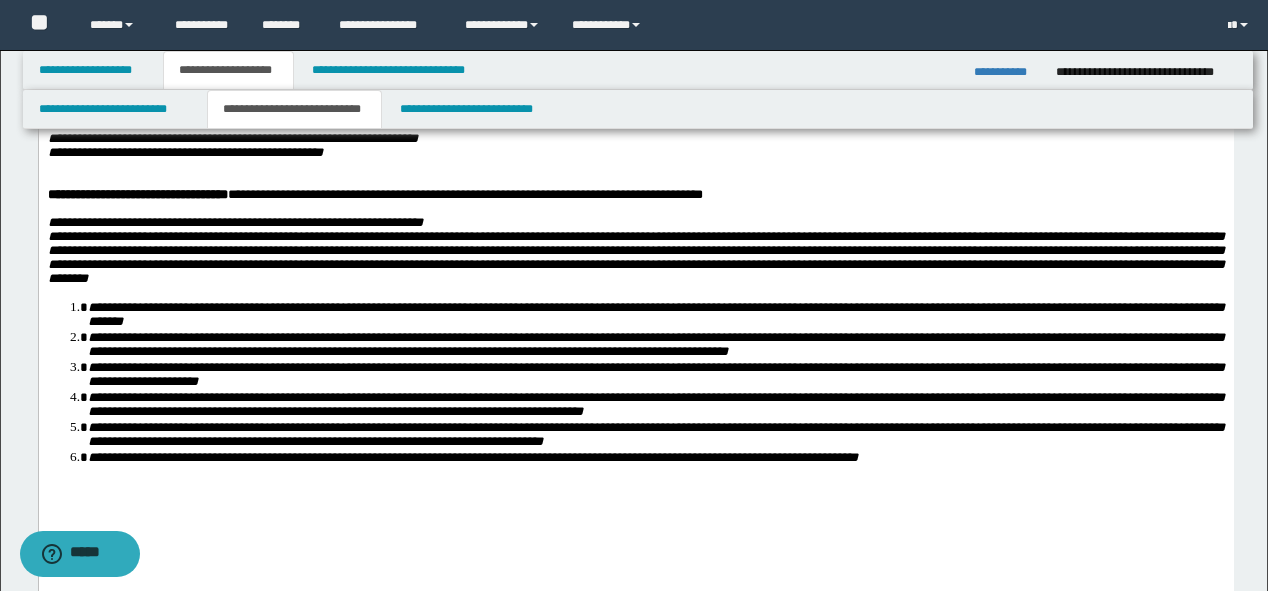 scroll, scrollTop: 560, scrollLeft: 0, axis: vertical 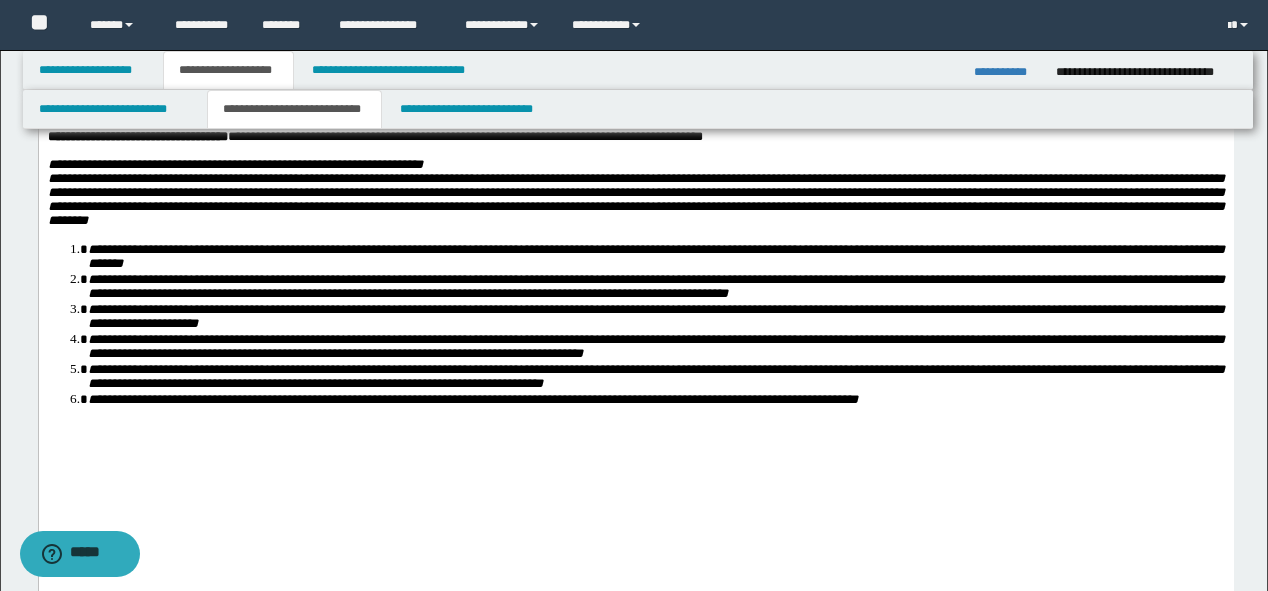 click on "**********" at bounding box center (137, 136) 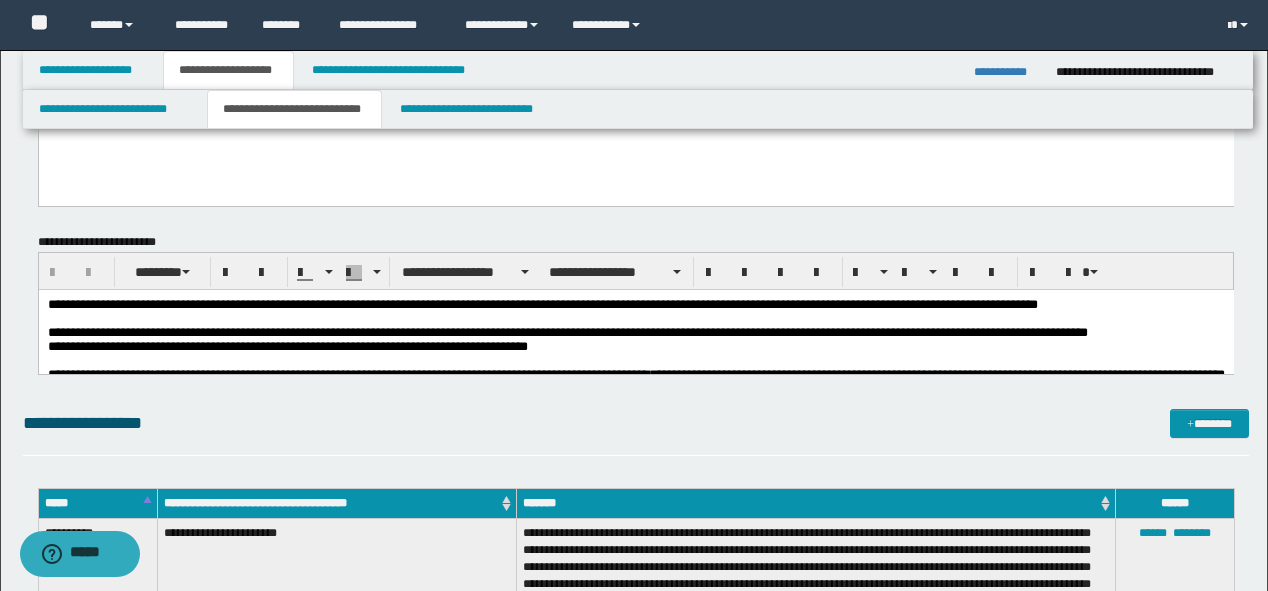 scroll, scrollTop: 1040, scrollLeft: 0, axis: vertical 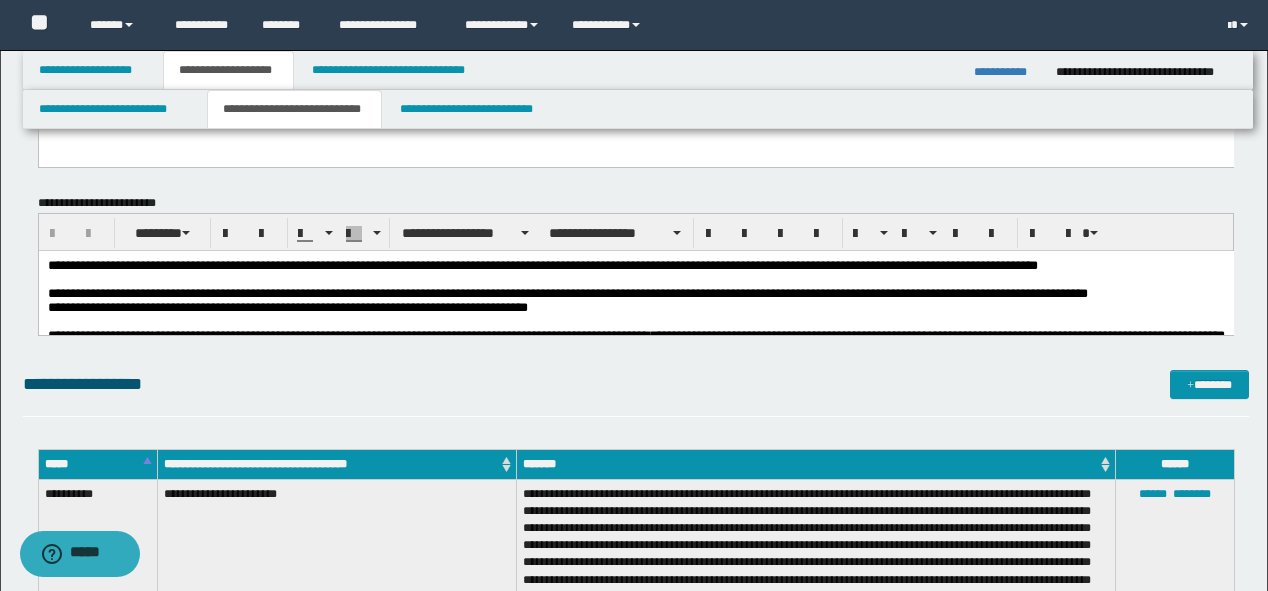 click at bounding box center (635, 321) 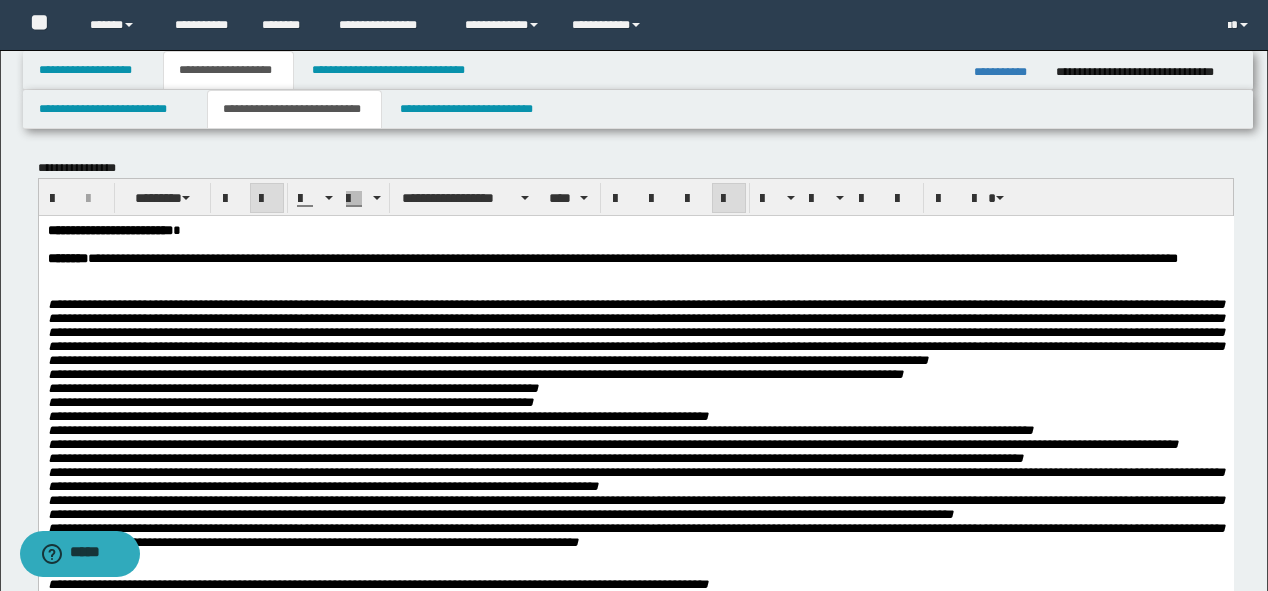 scroll, scrollTop: 0, scrollLeft: 0, axis: both 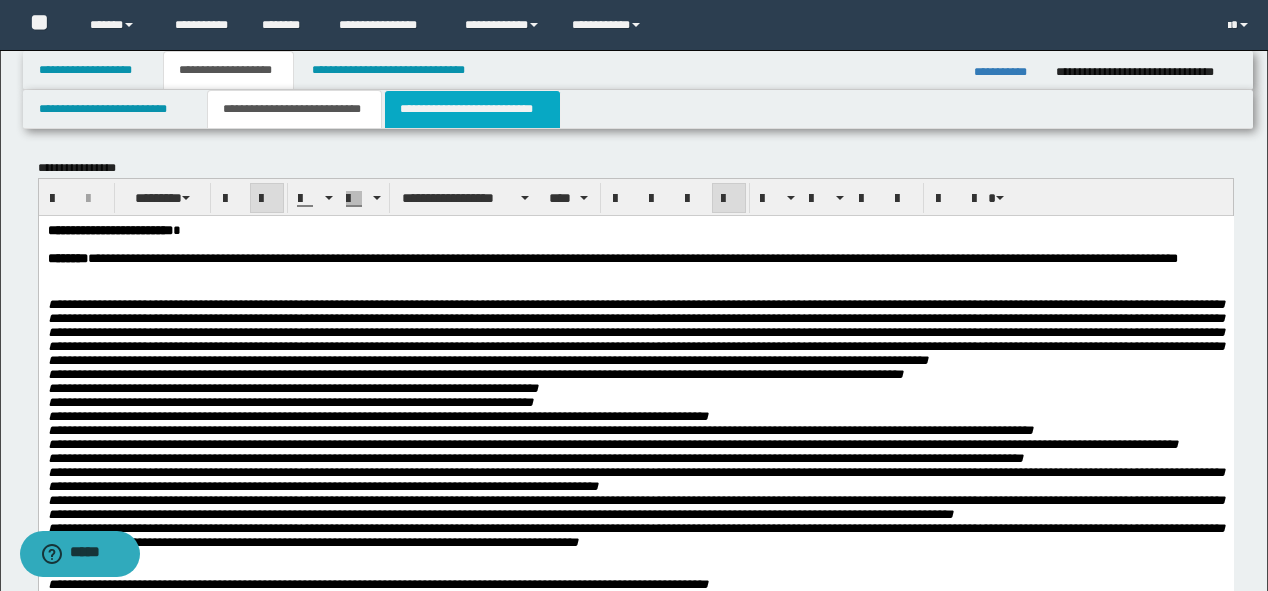 click on "**********" at bounding box center [472, 109] 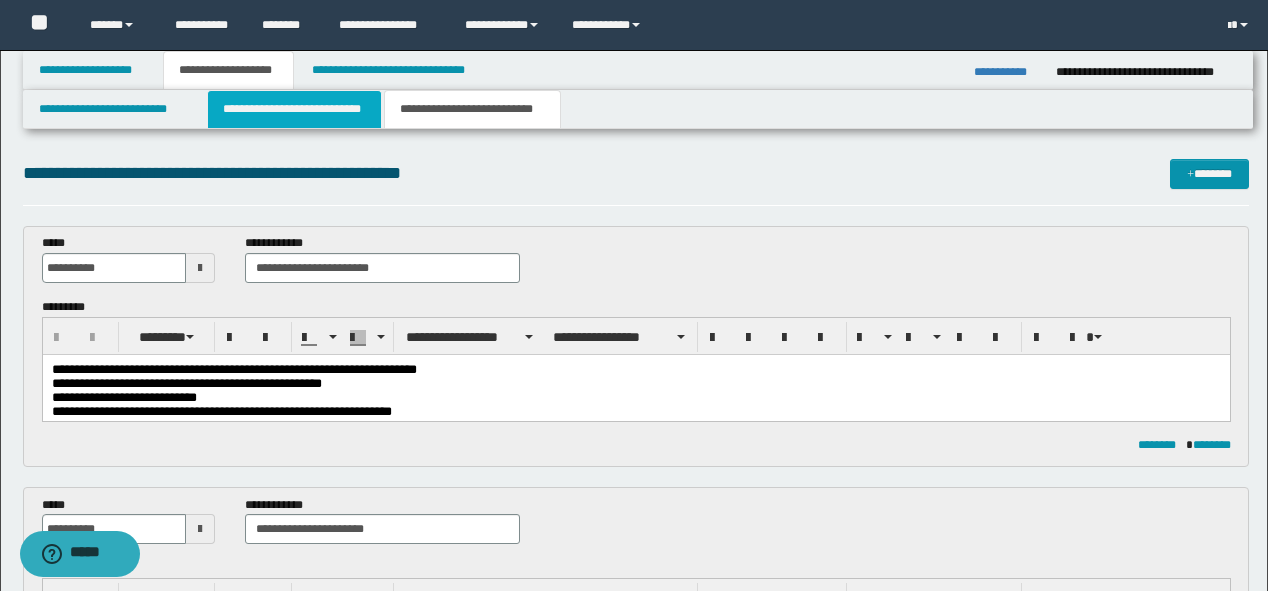 click on "**********" at bounding box center (294, 109) 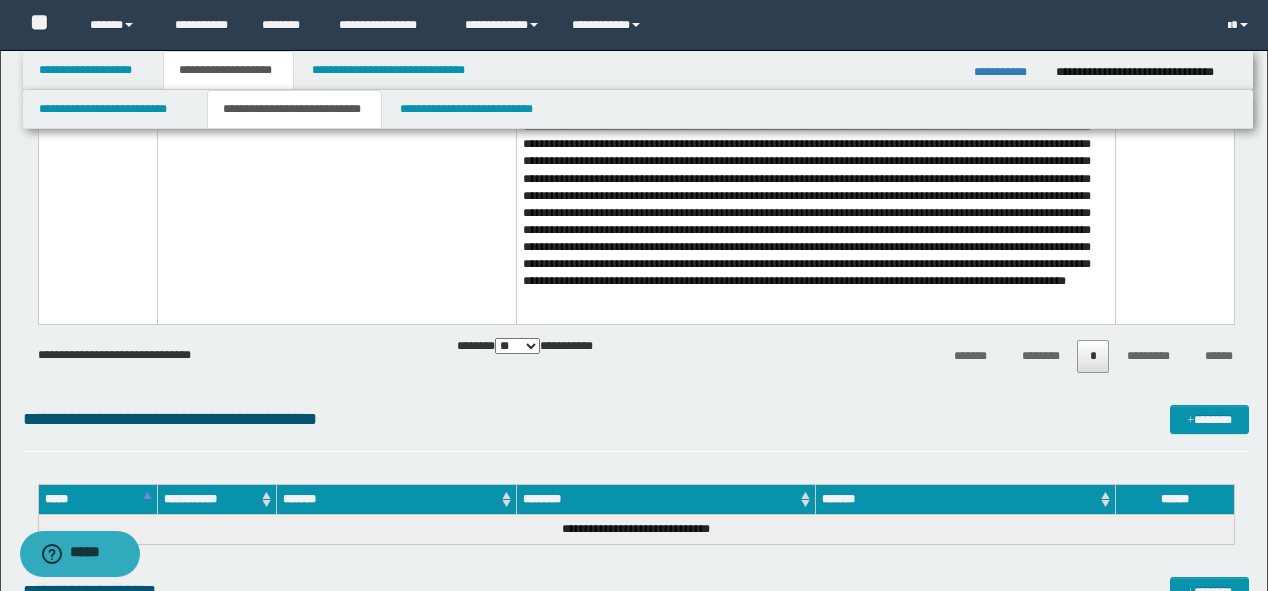 scroll, scrollTop: 2240, scrollLeft: 0, axis: vertical 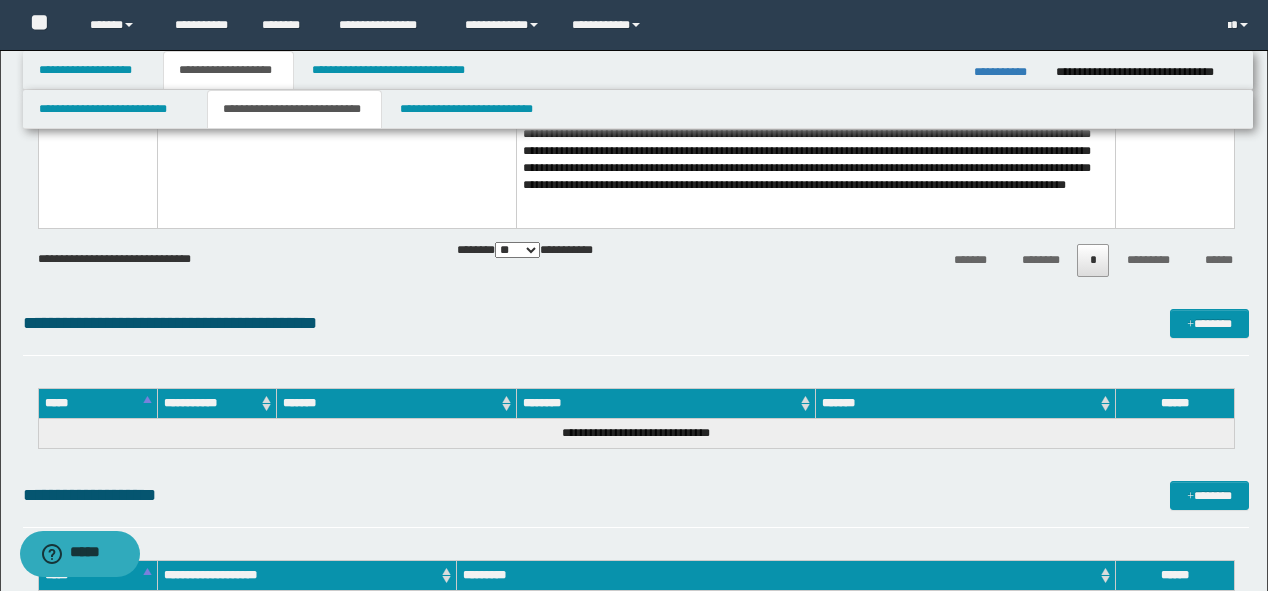 click on "**********" at bounding box center (1007, 72) 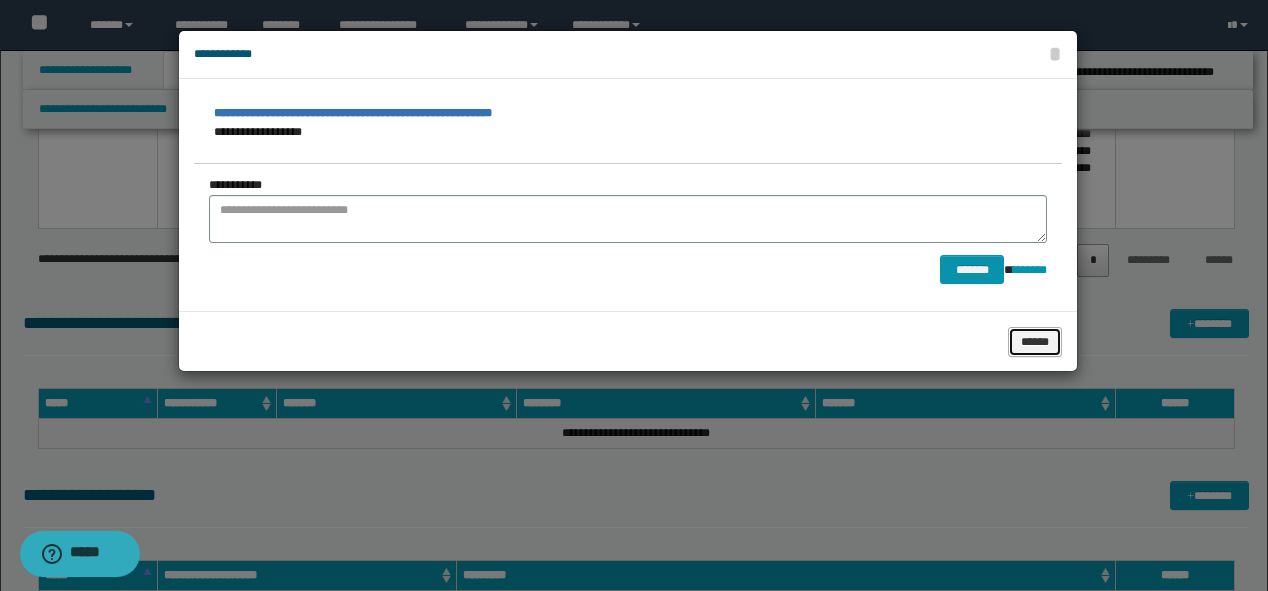 click on "******" at bounding box center [1035, 342] 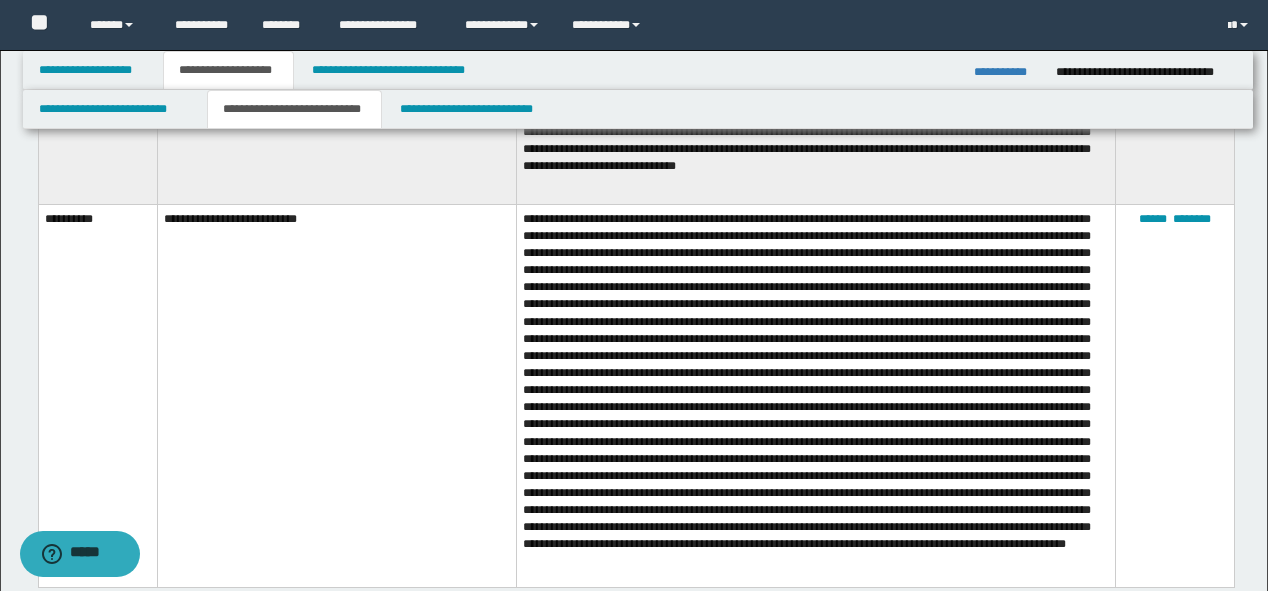 scroll, scrollTop: 1920, scrollLeft: 0, axis: vertical 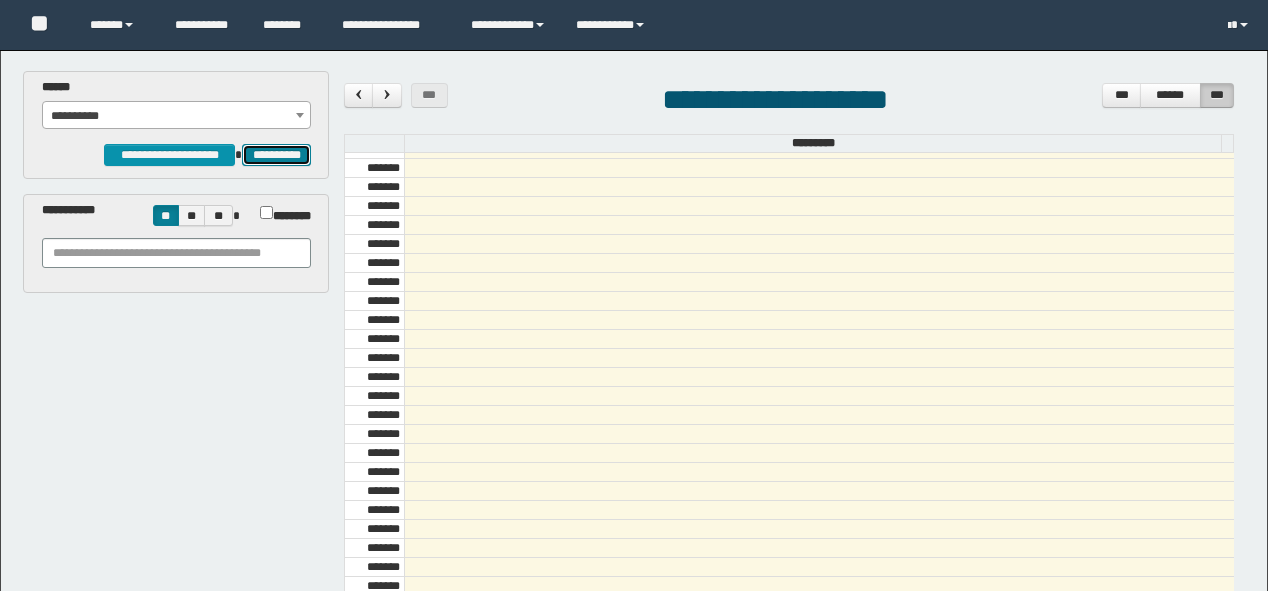 click on "**********" at bounding box center (276, 155) 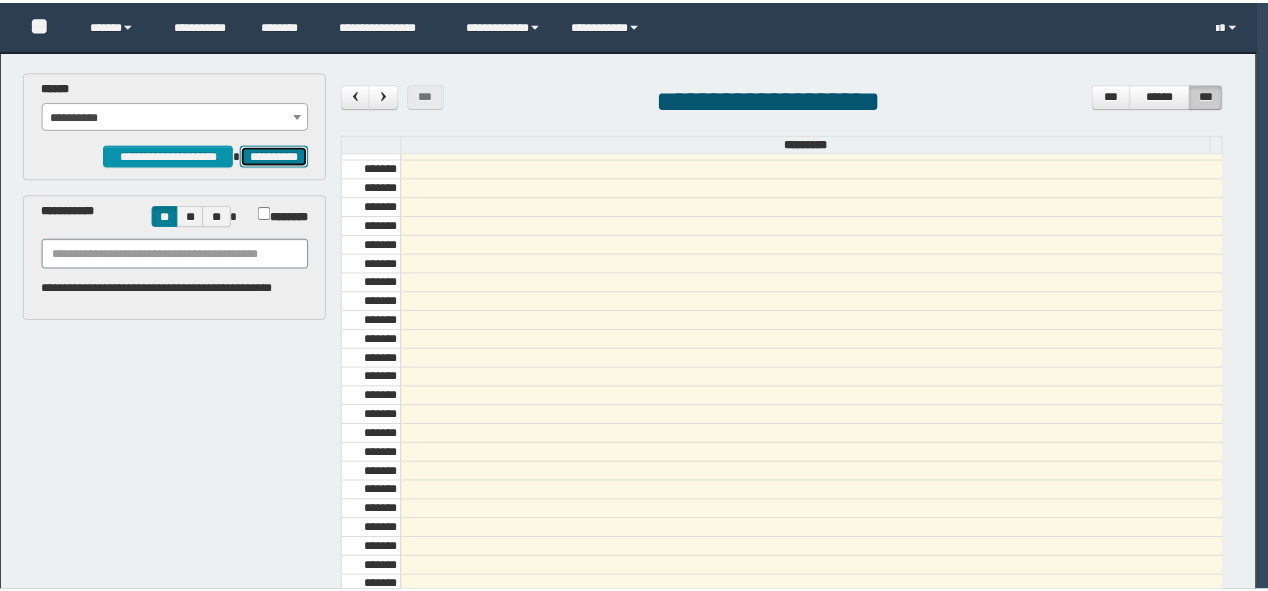 scroll, scrollTop: 0, scrollLeft: 0, axis: both 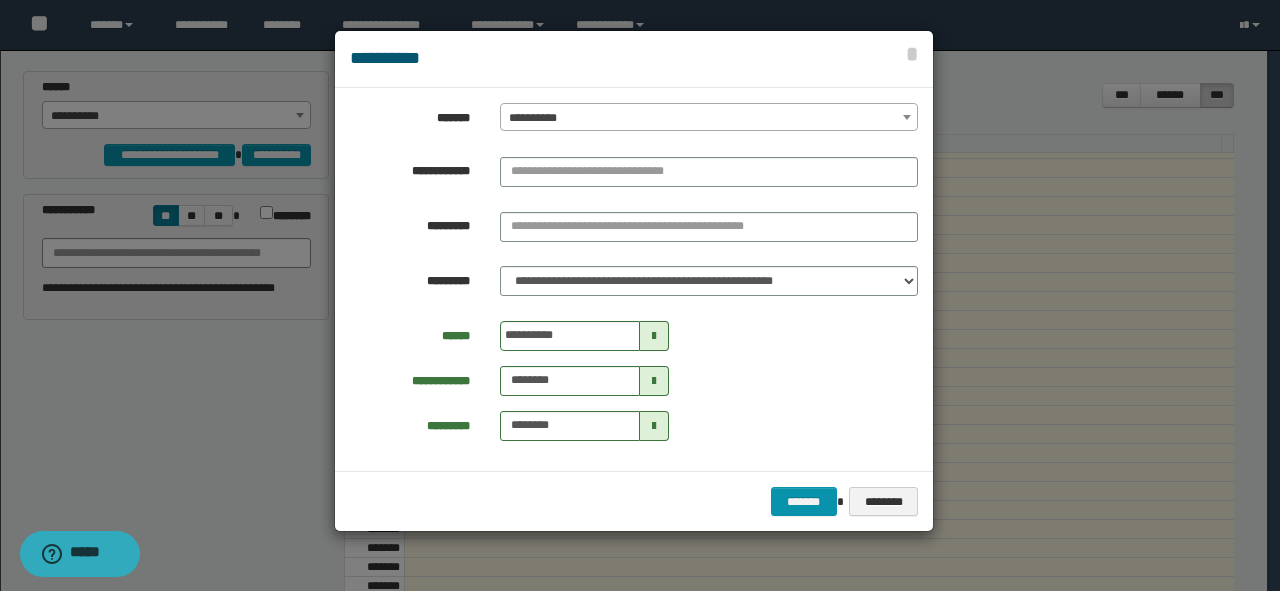 click on "**********" at bounding box center [709, 118] 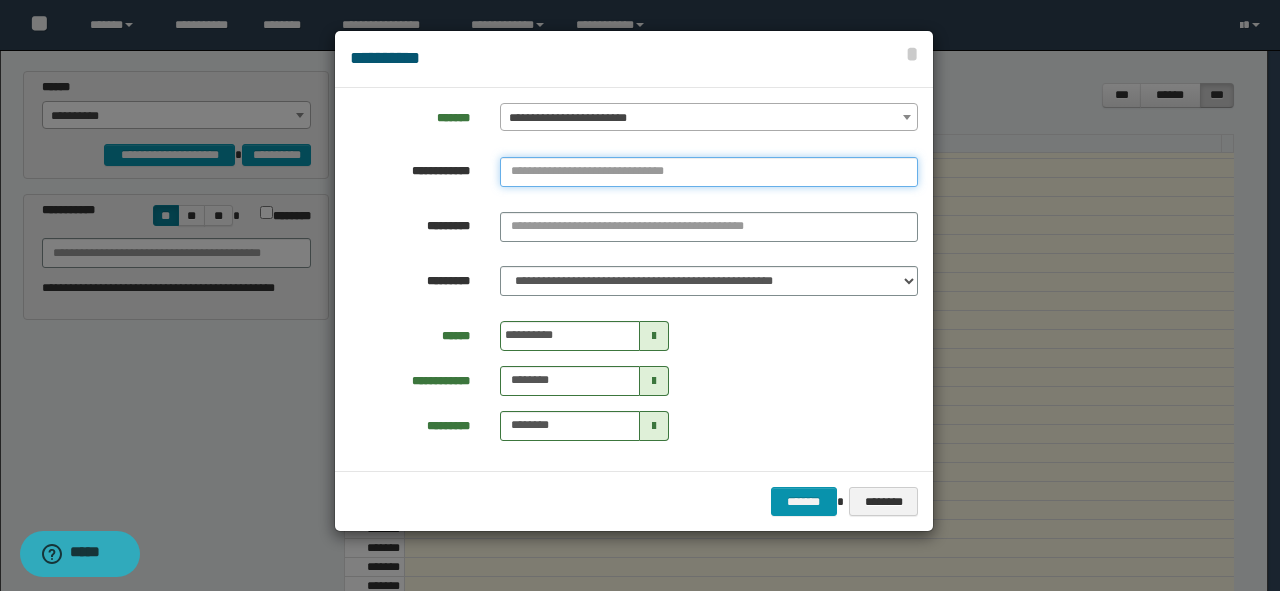 click at bounding box center [709, 172] 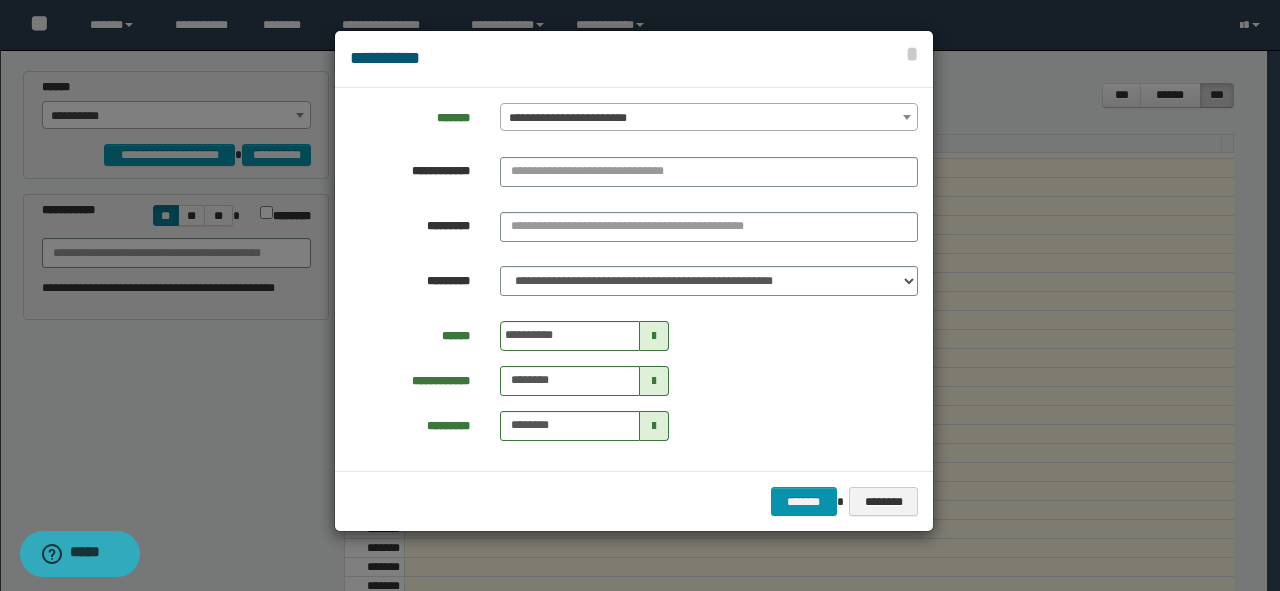 click on "**********" at bounding box center (709, 118) 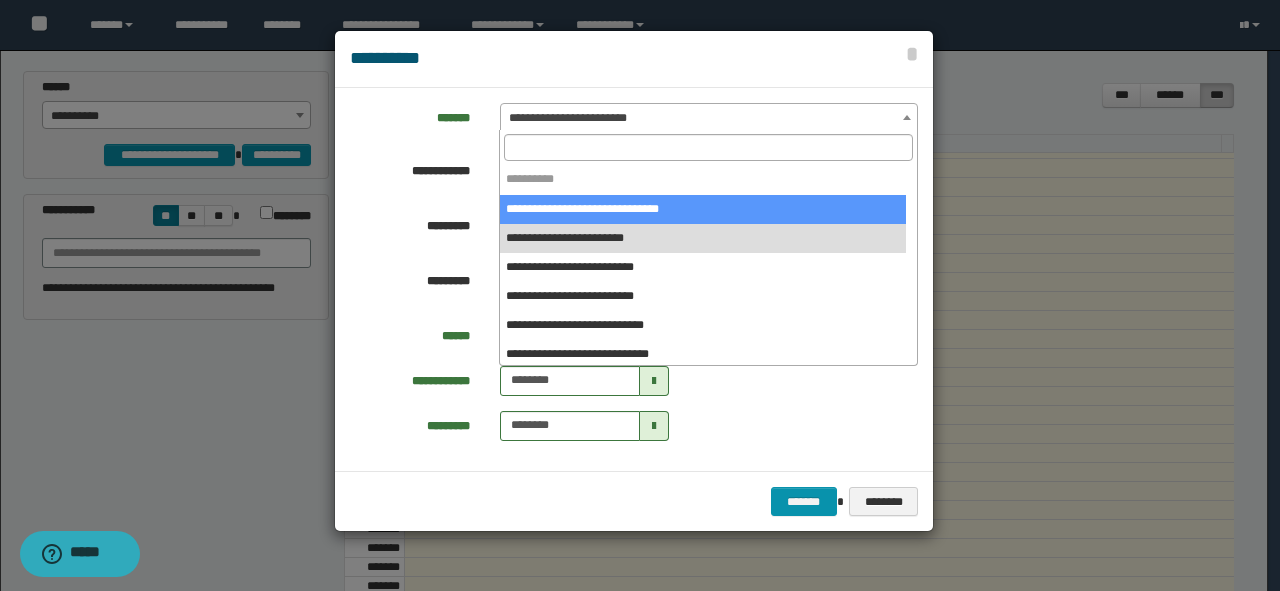 select on "******" 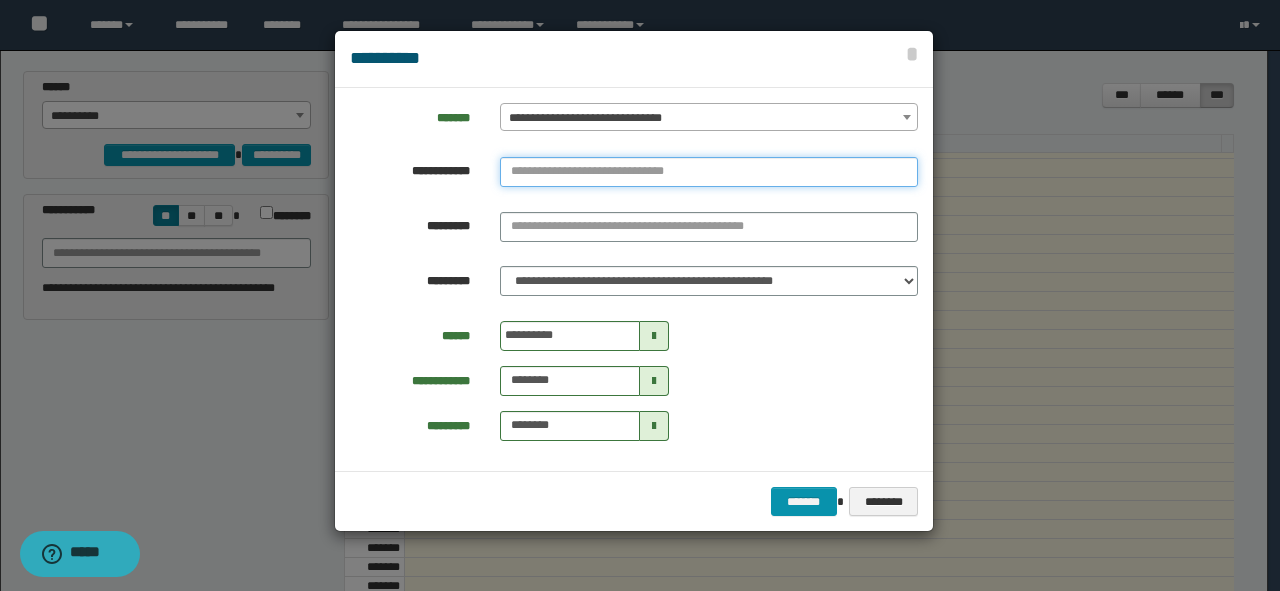 click at bounding box center (709, 172) 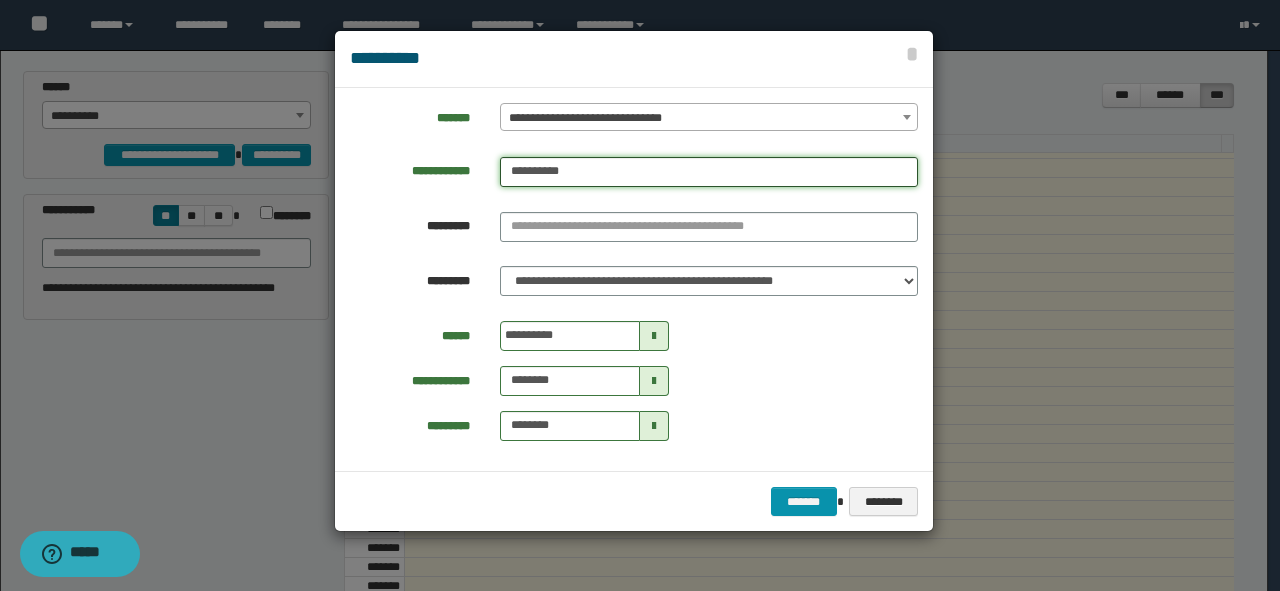 type on "**********" 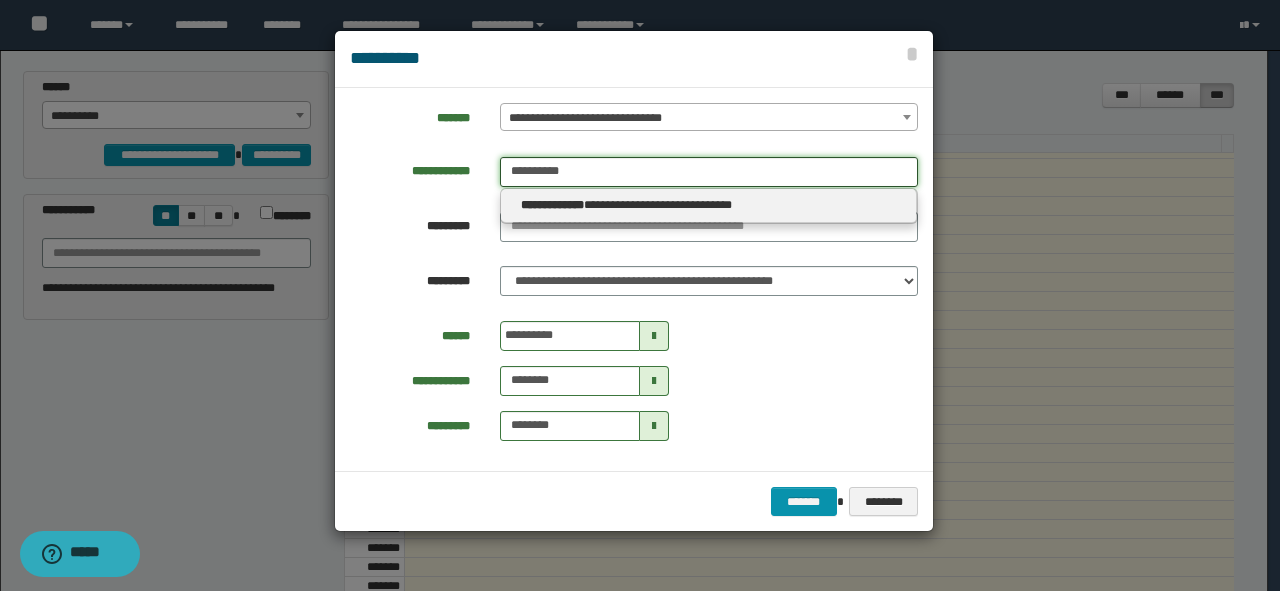 type on "**********" 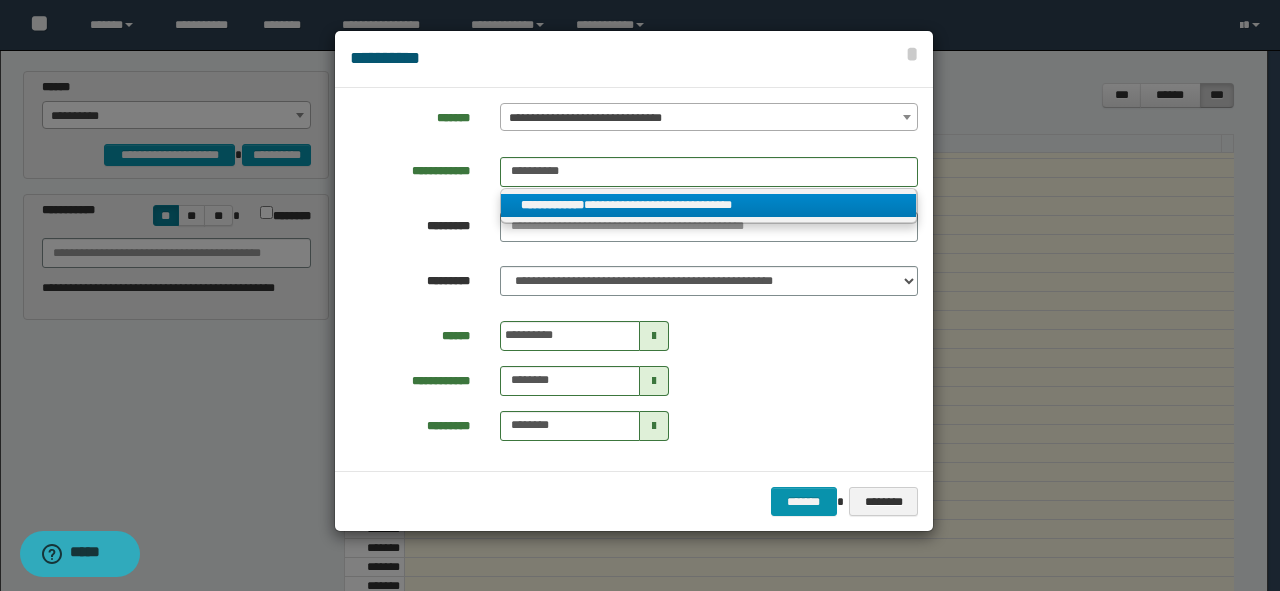 click on "**********" at bounding box center [709, 205] 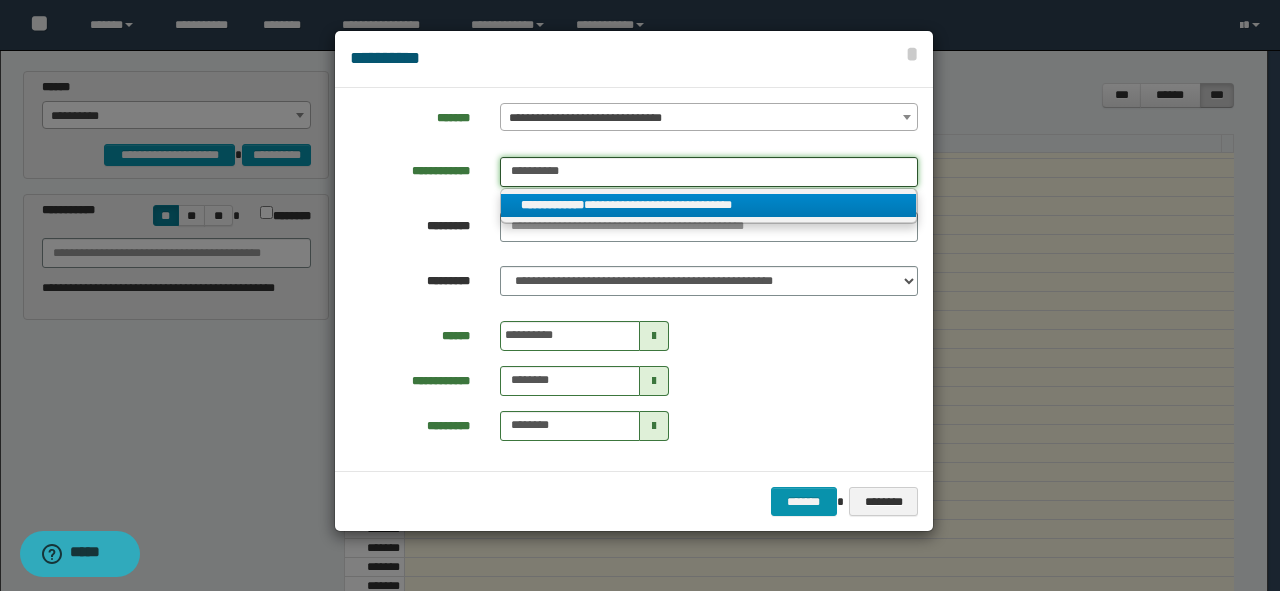type 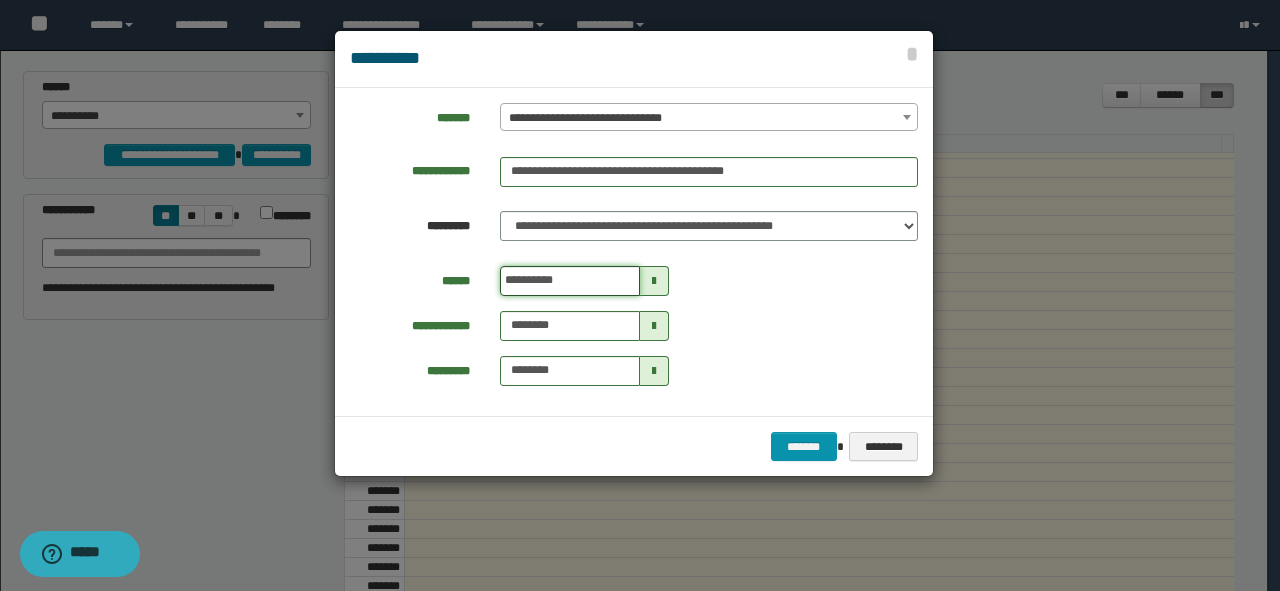 click on "**********" at bounding box center [570, 281] 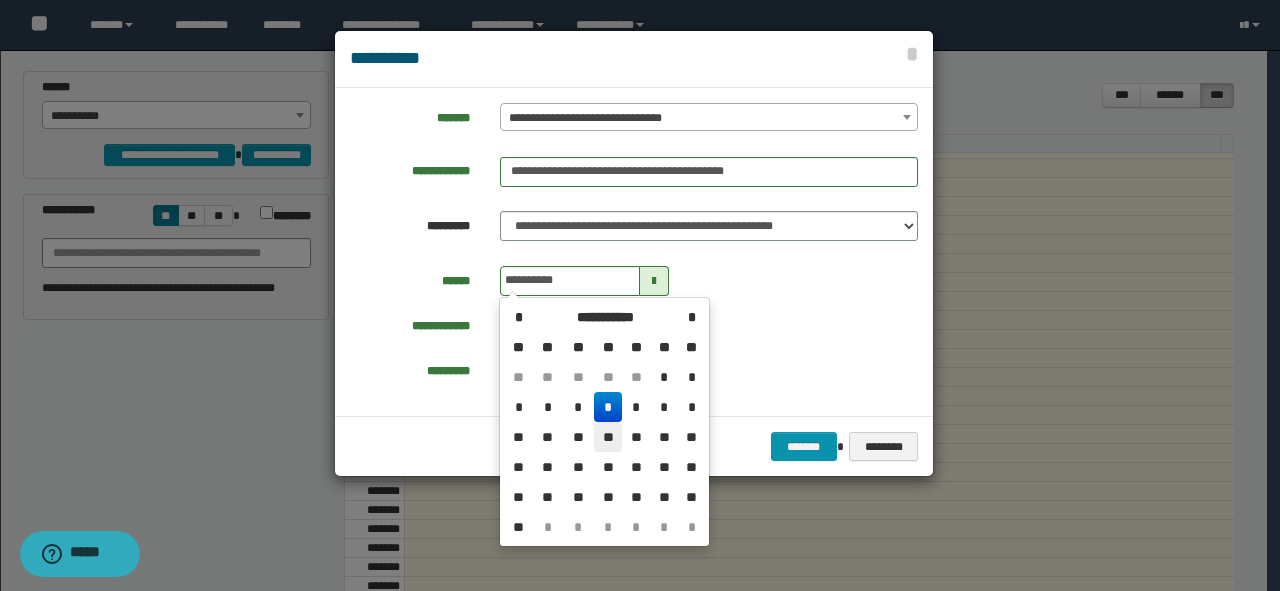 click on "**" at bounding box center [608, 437] 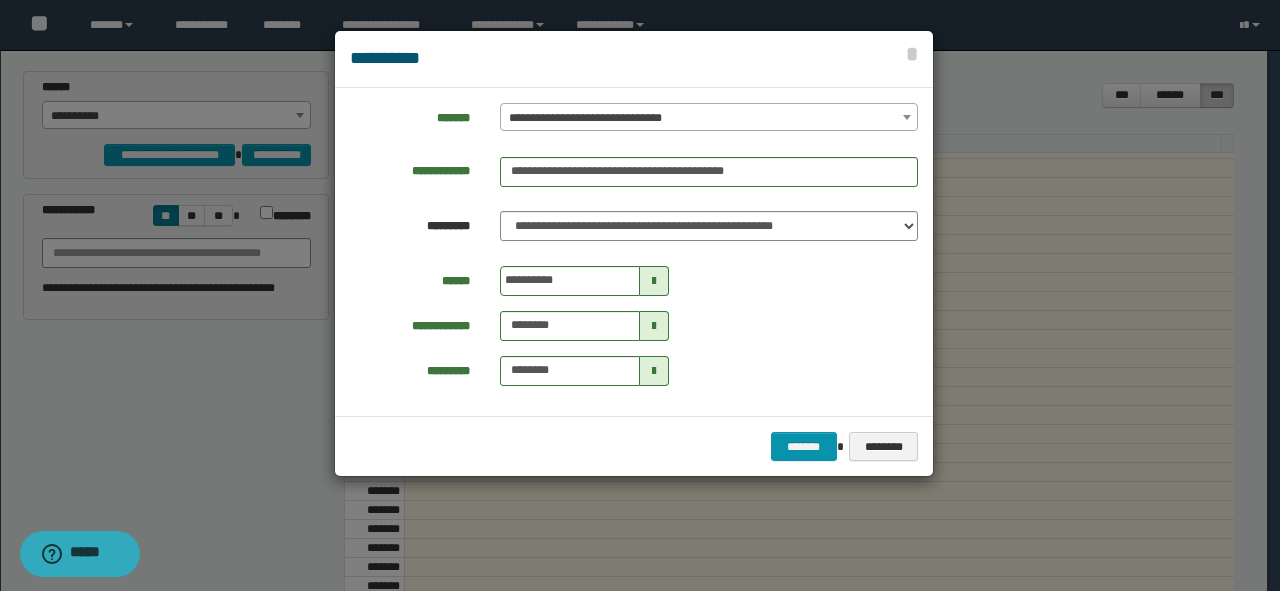 click on "**********" at bounding box center (634, 252) 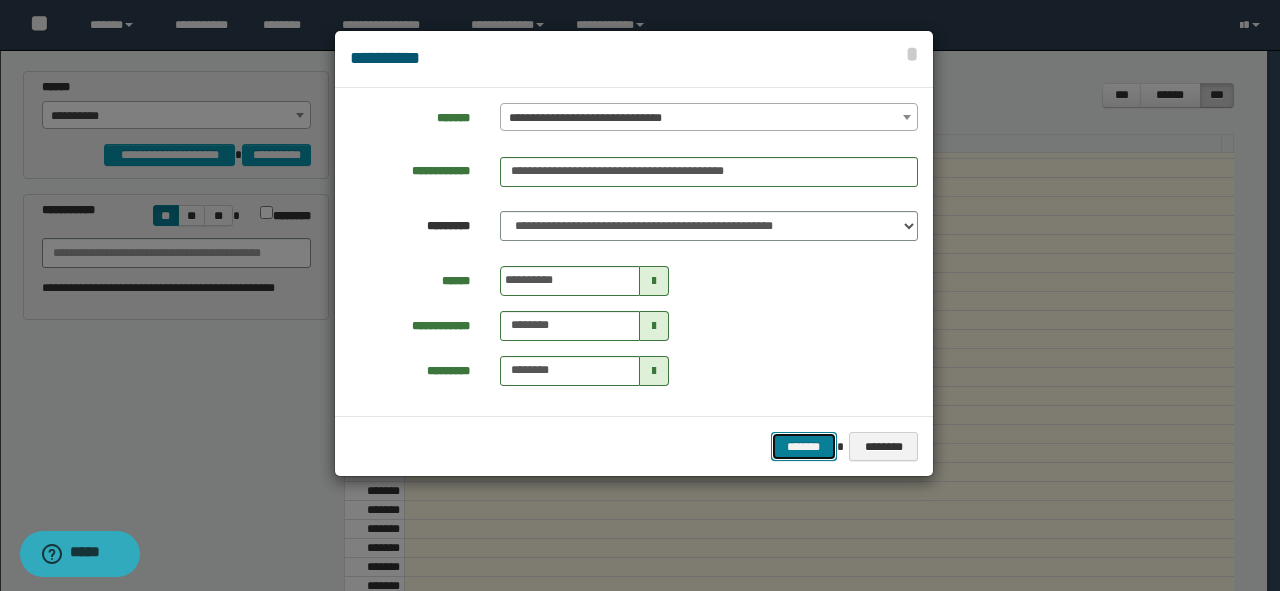 click on "*******" at bounding box center (804, 447) 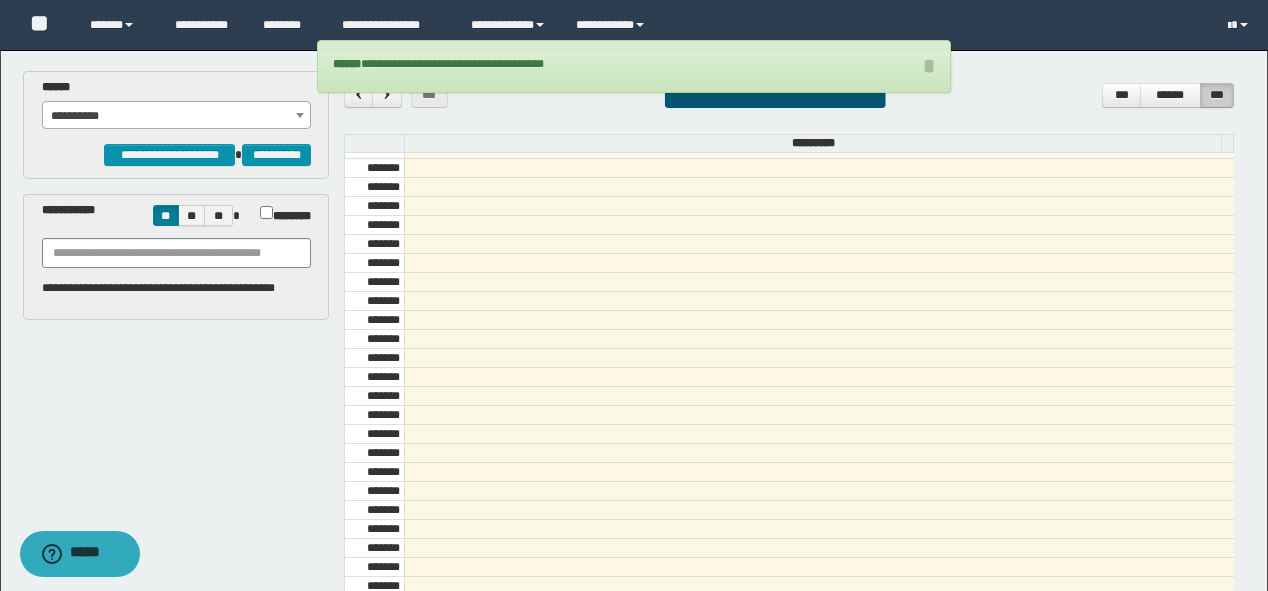 click on "**********" at bounding box center [636, 457] 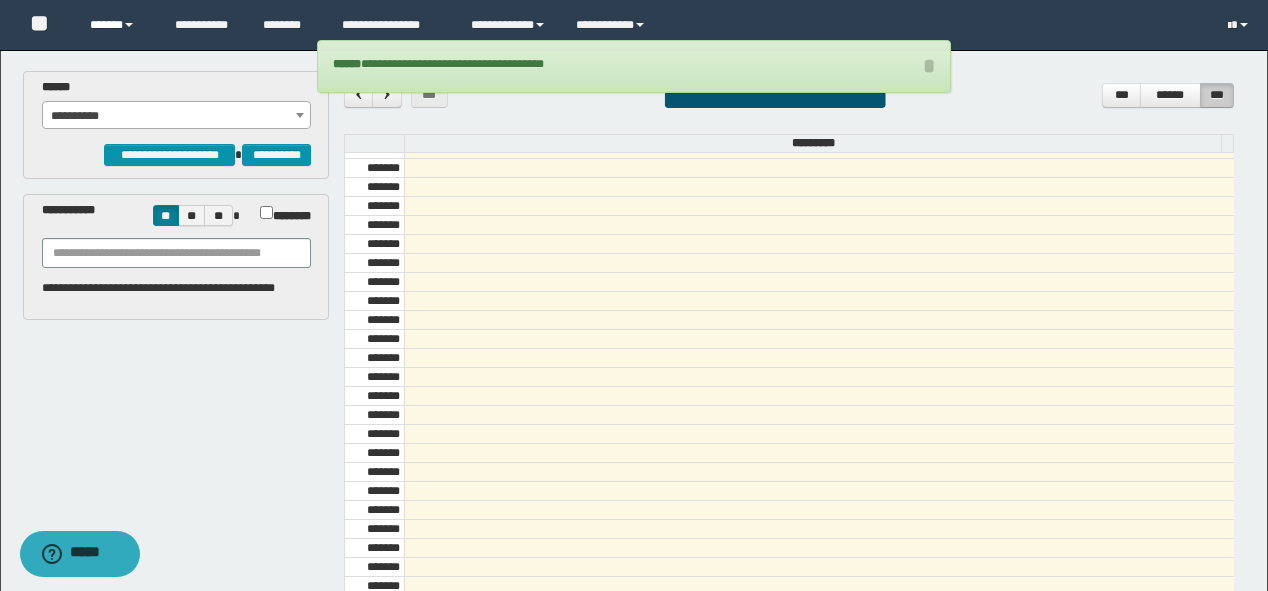 click on "******" at bounding box center (117, 25) 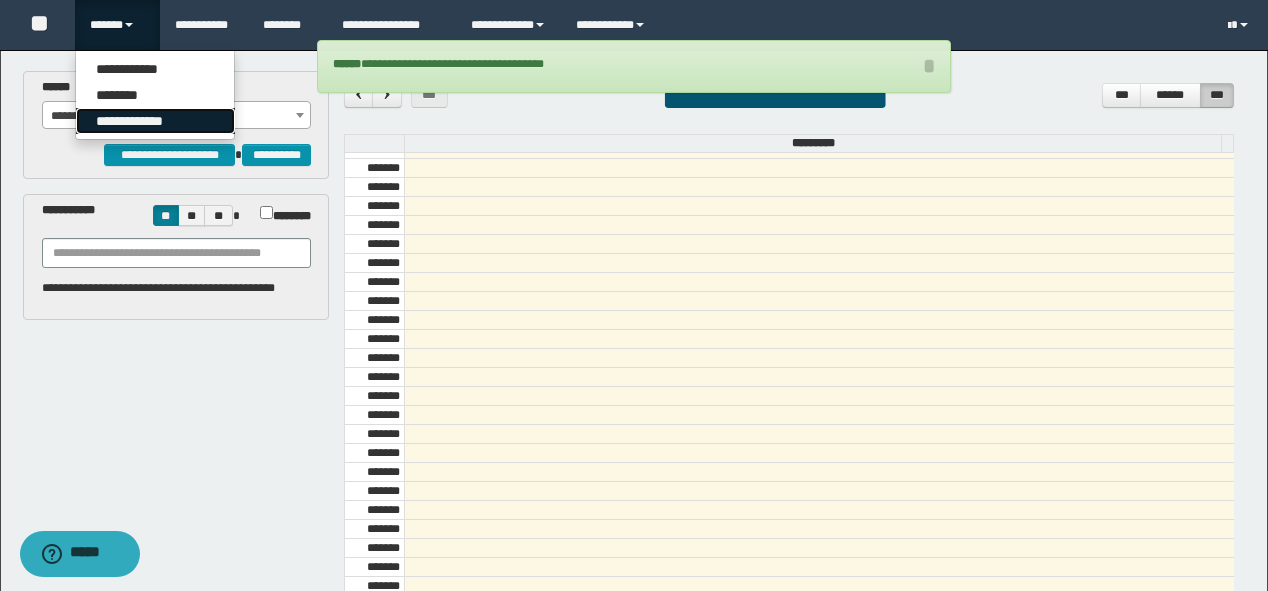click on "**********" at bounding box center (155, 121) 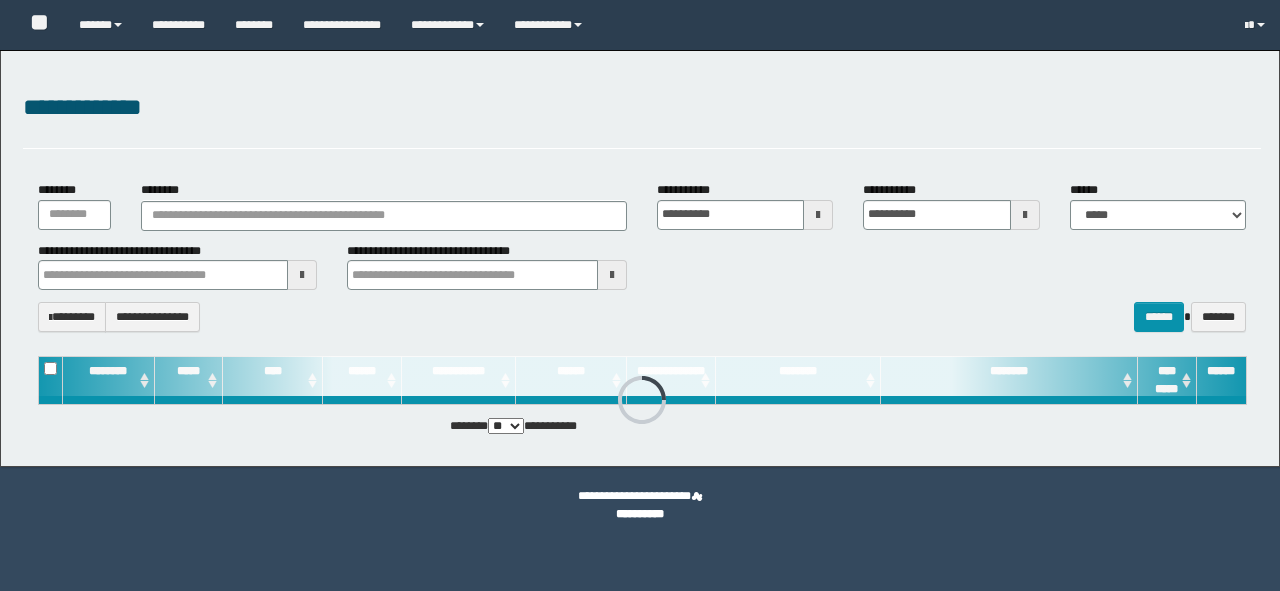 scroll, scrollTop: 0, scrollLeft: 0, axis: both 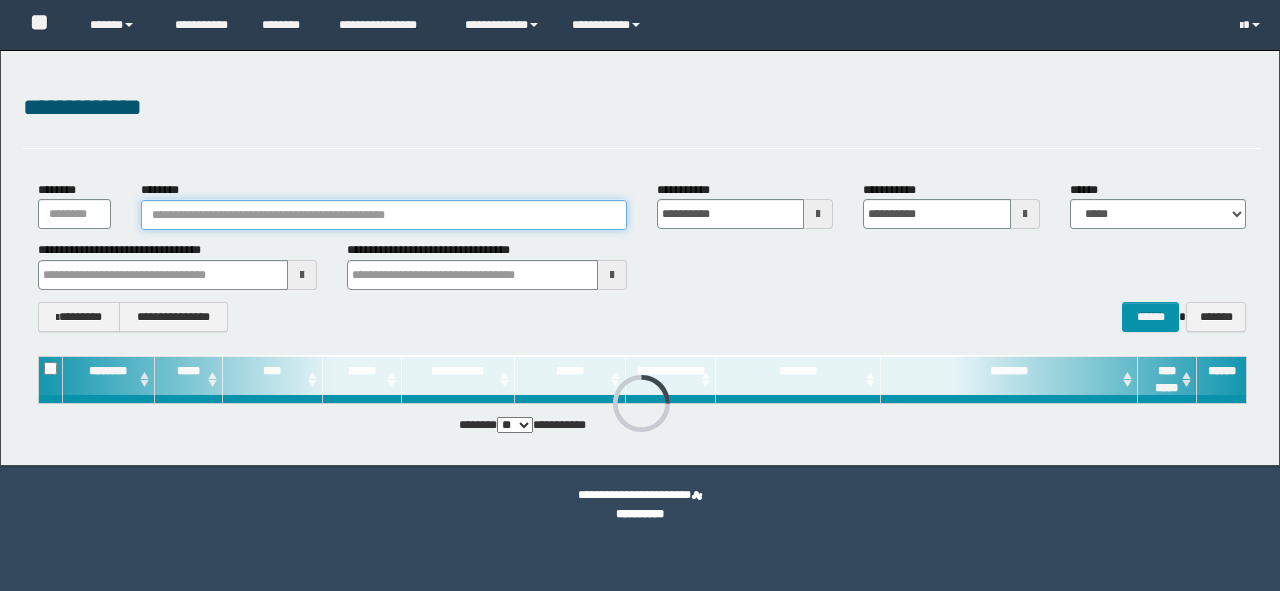 click on "********" at bounding box center [384, 215] 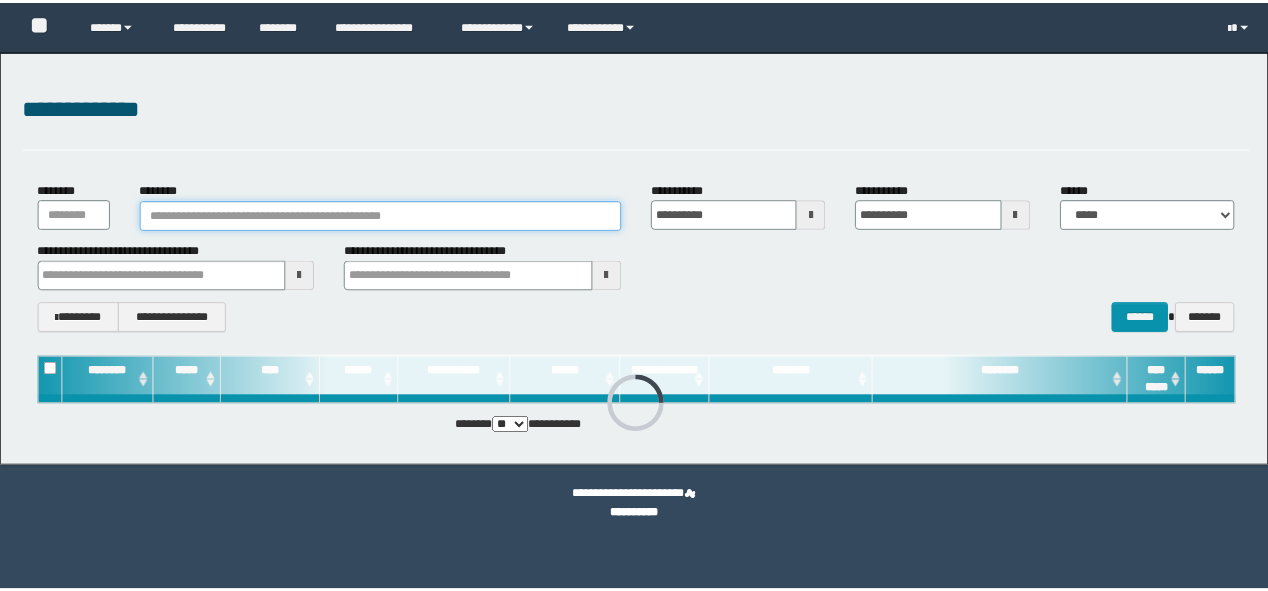 scroll, scrollTop: 0, scrollLeft: 0, axis: both 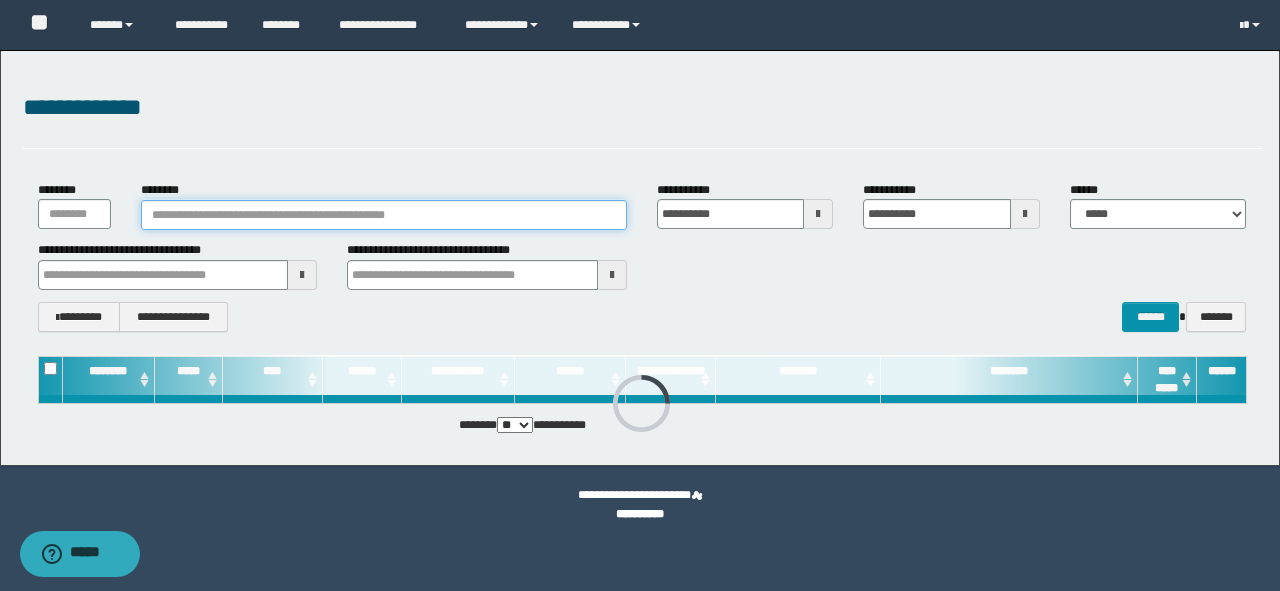 paste on "**********" 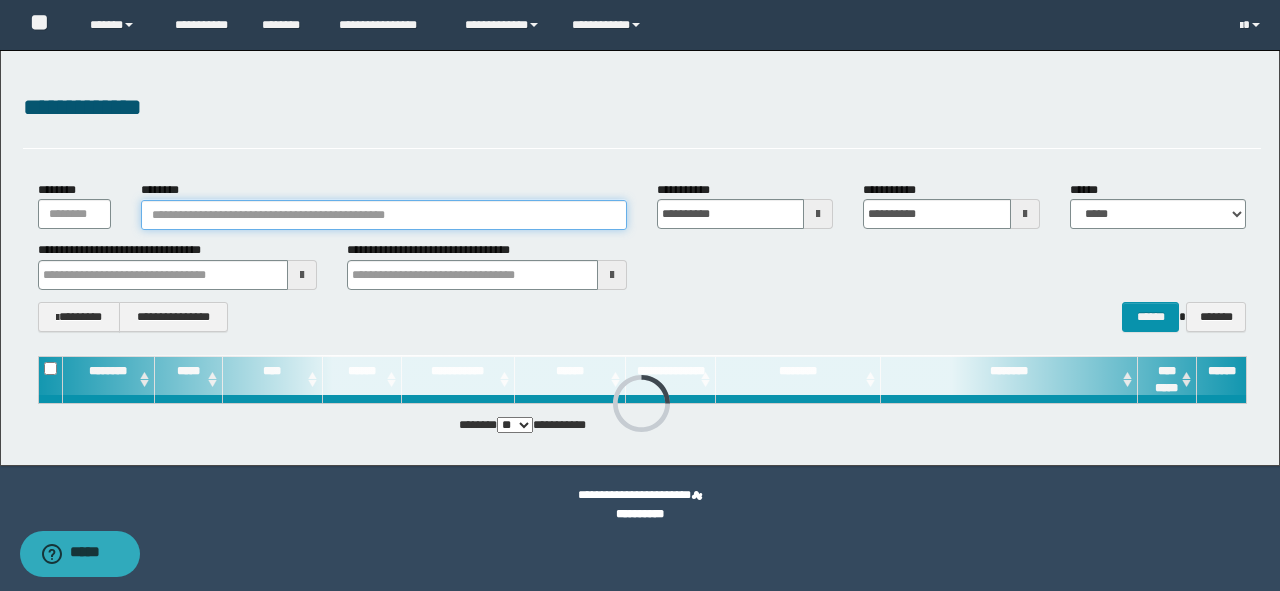 type on "**********" 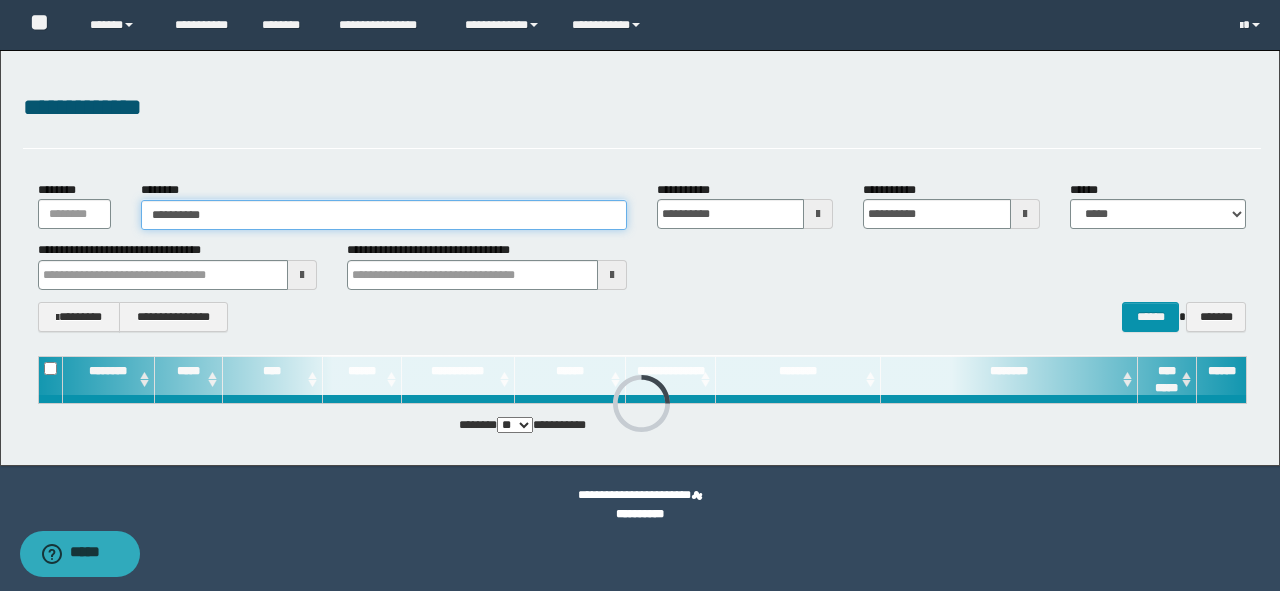 type on "**********" 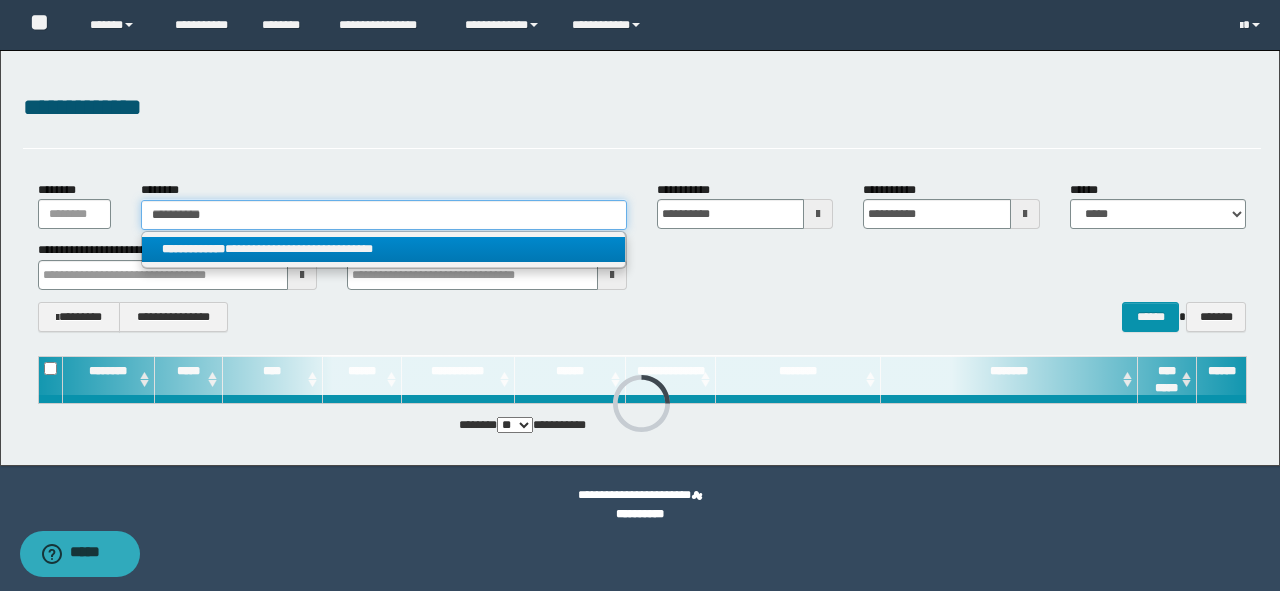 type on "**********" 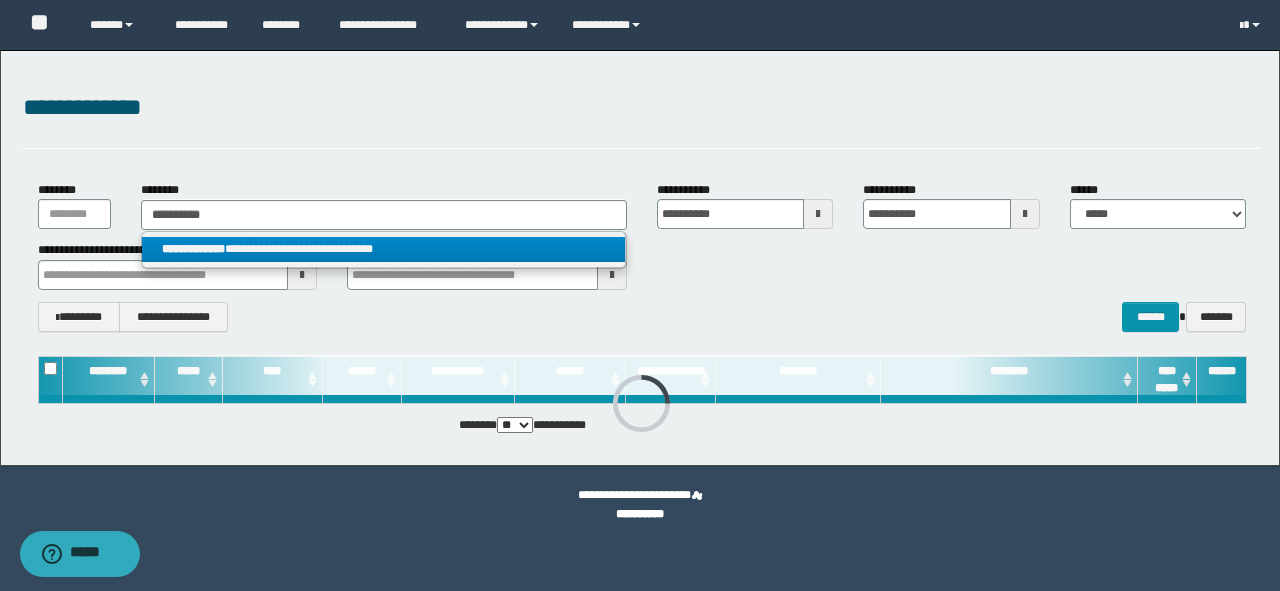 click on "**********" at bounding box center (384, 249) 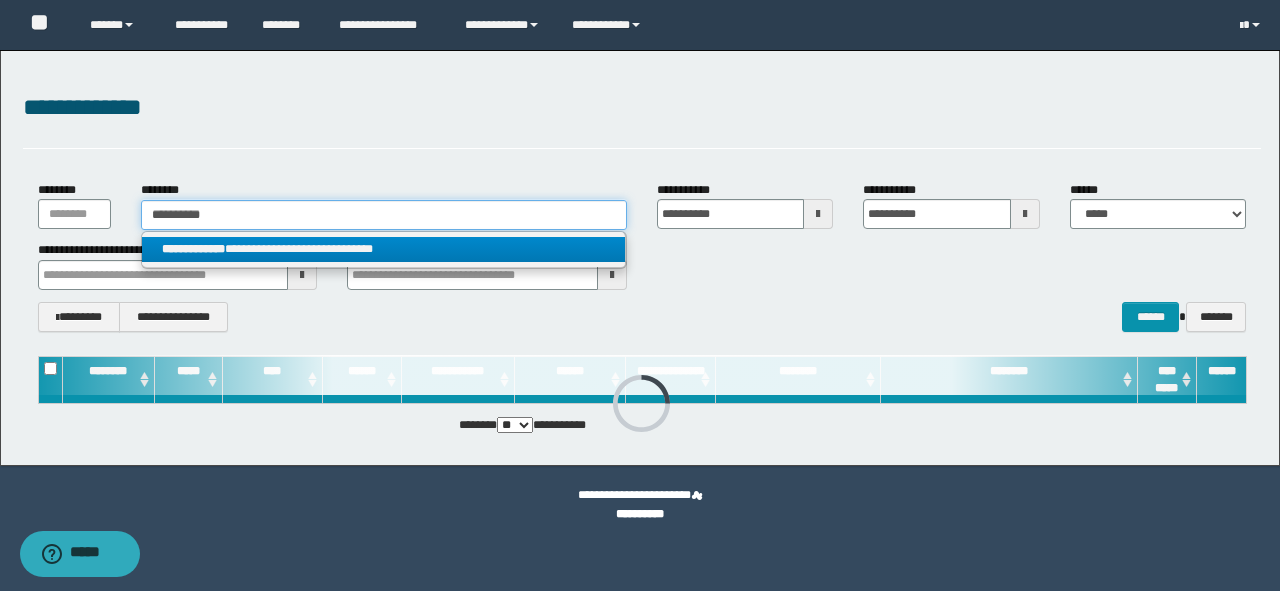 type 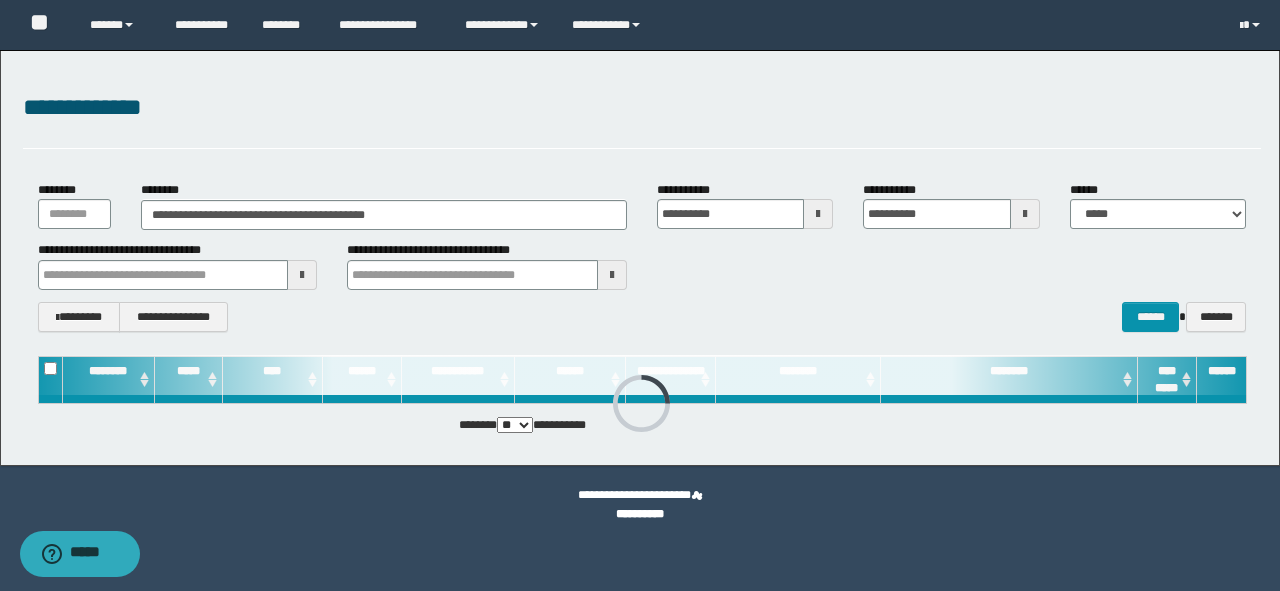 click on "**********" at bounding box center [642, 256] 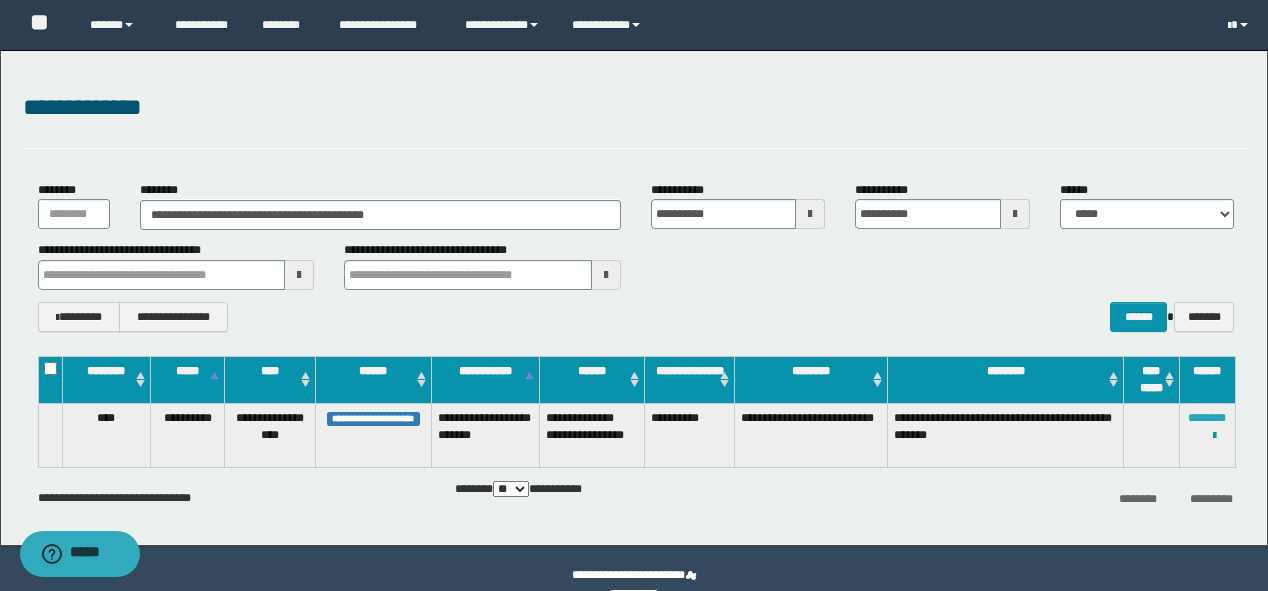 click on "********" at bounding box center [1207, 418] 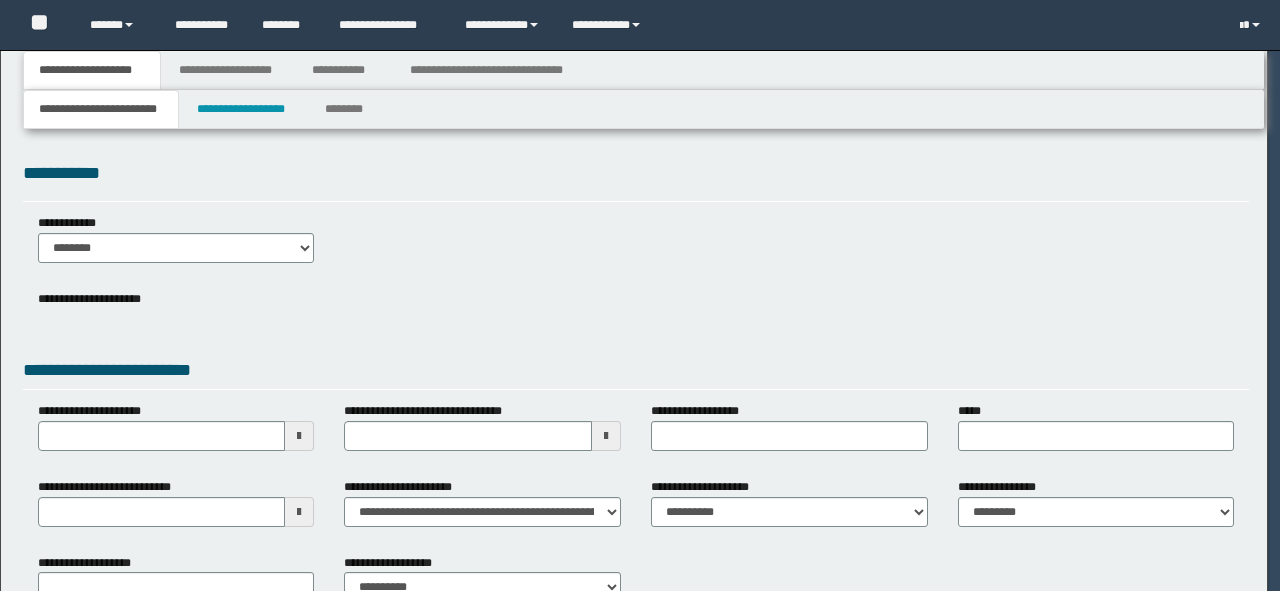 scroll, scrollTop: 0, scrollLeft: 0, axis: both 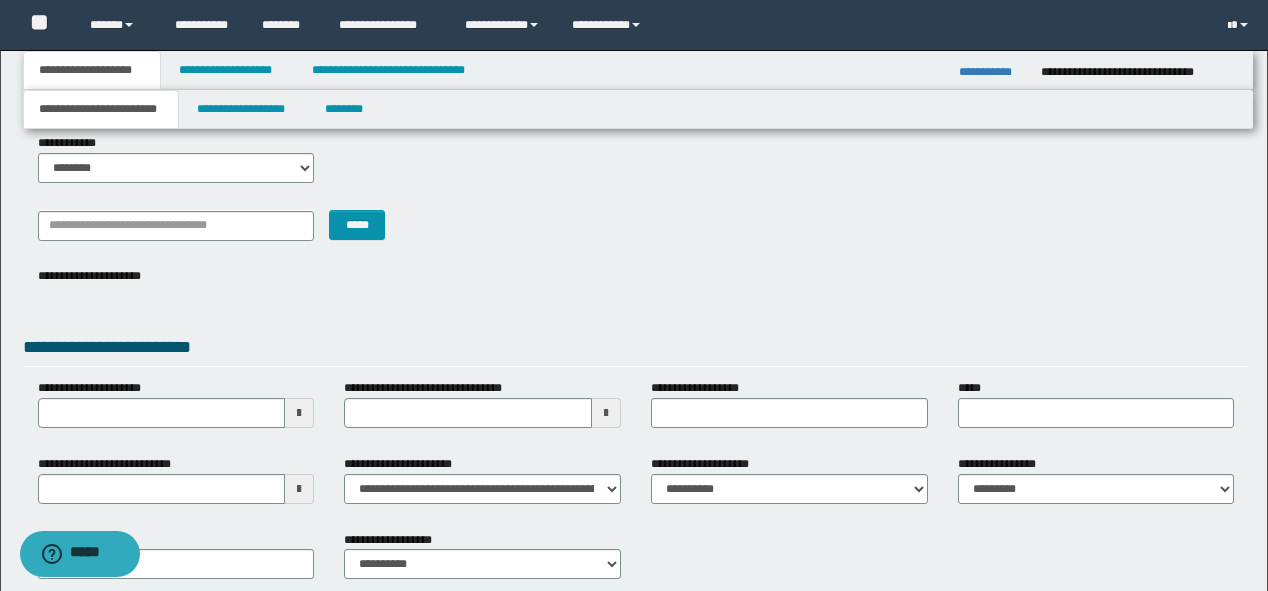 click on "**********" at bounding box center [636, 336] 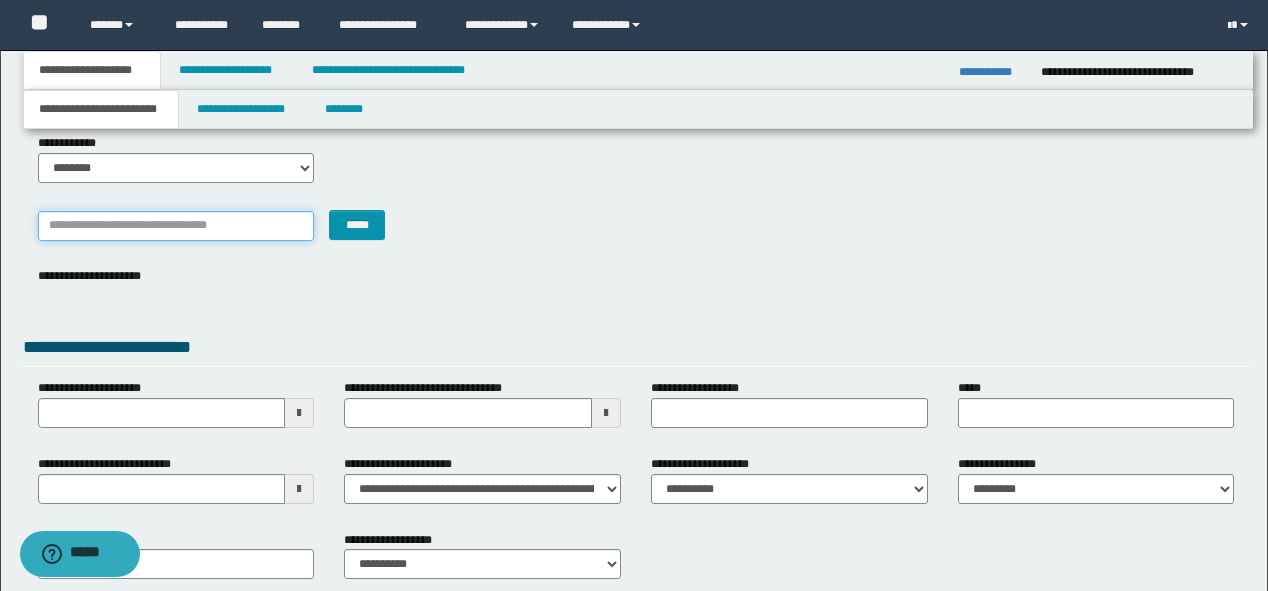 click on "*******" at bounding box center (176, 226) 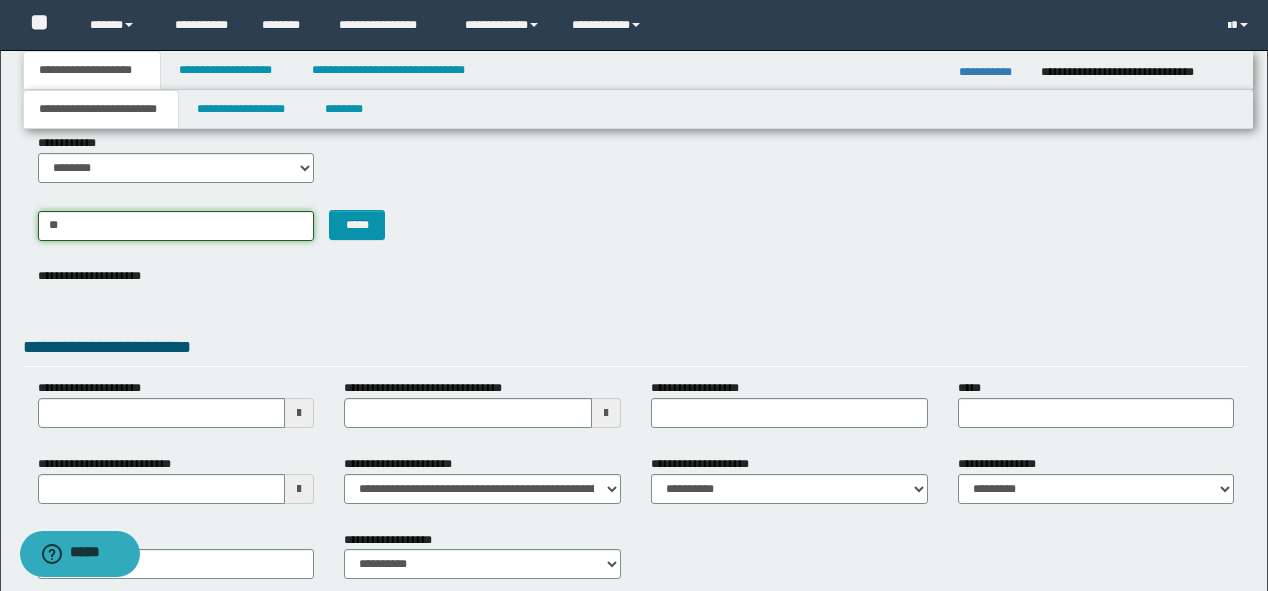 type on "*" 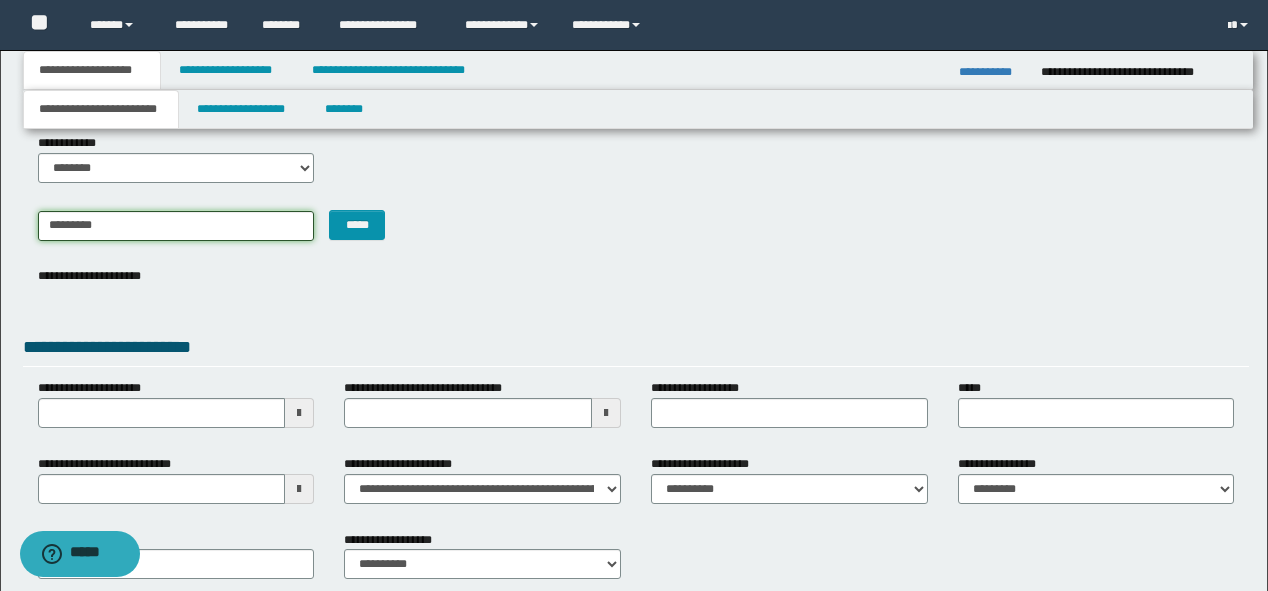 type on "********" 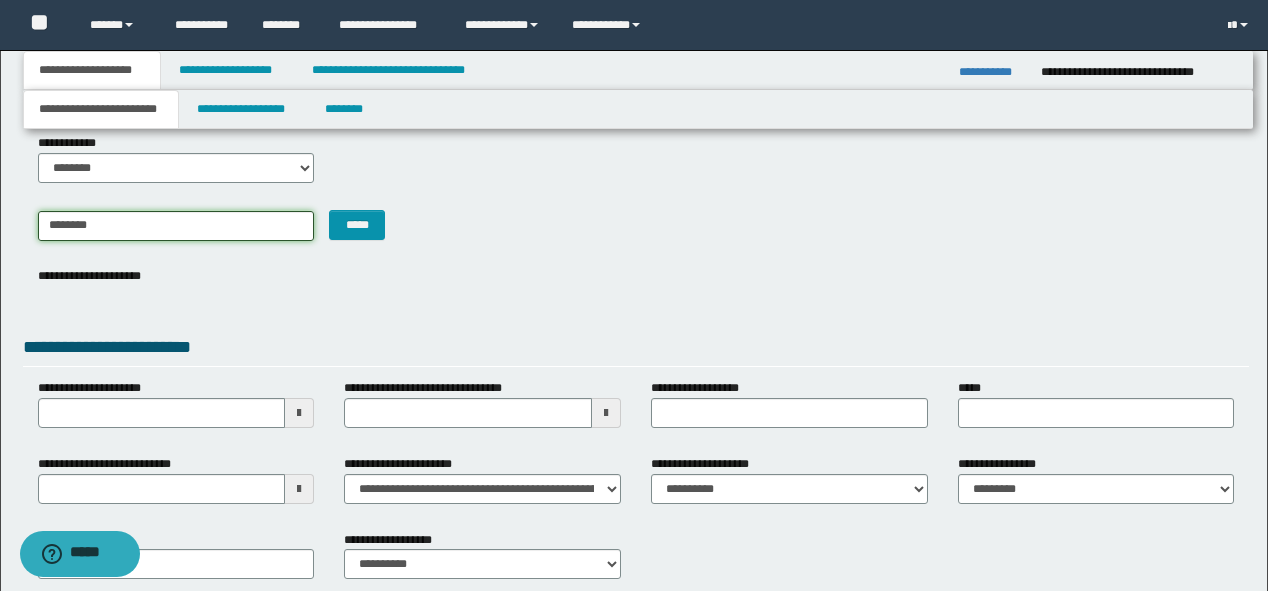 drag, startPoint x: 128, startPoint y: 235, endPoint x: 0, endPoint y: 269, distance: 132.43866 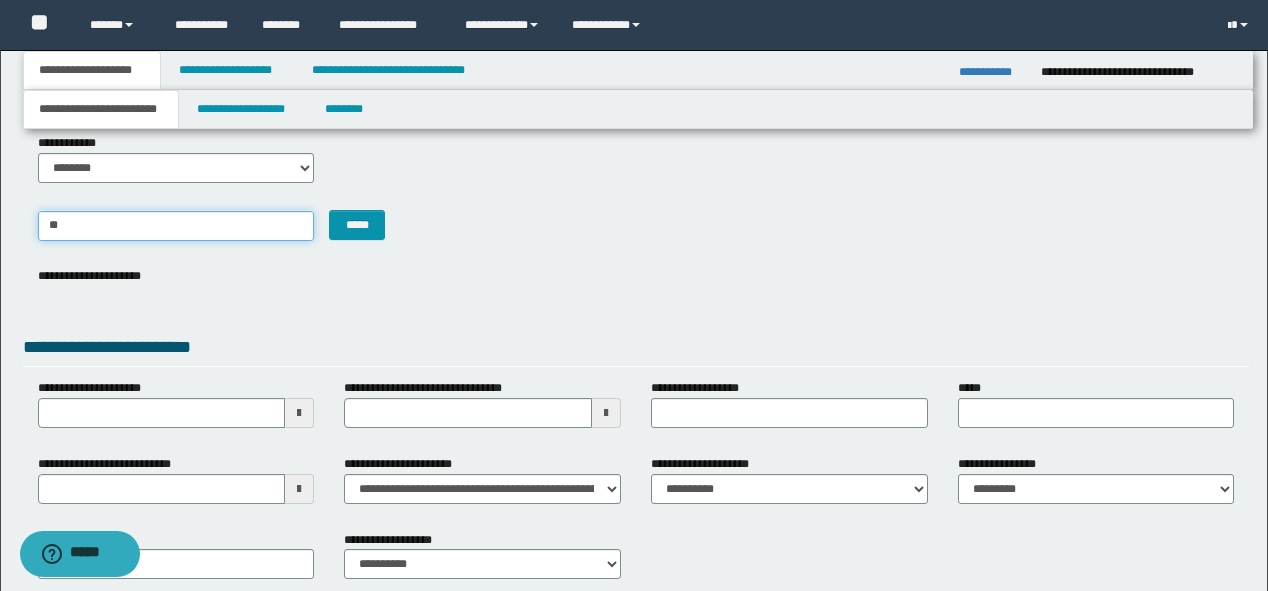 type on "***" 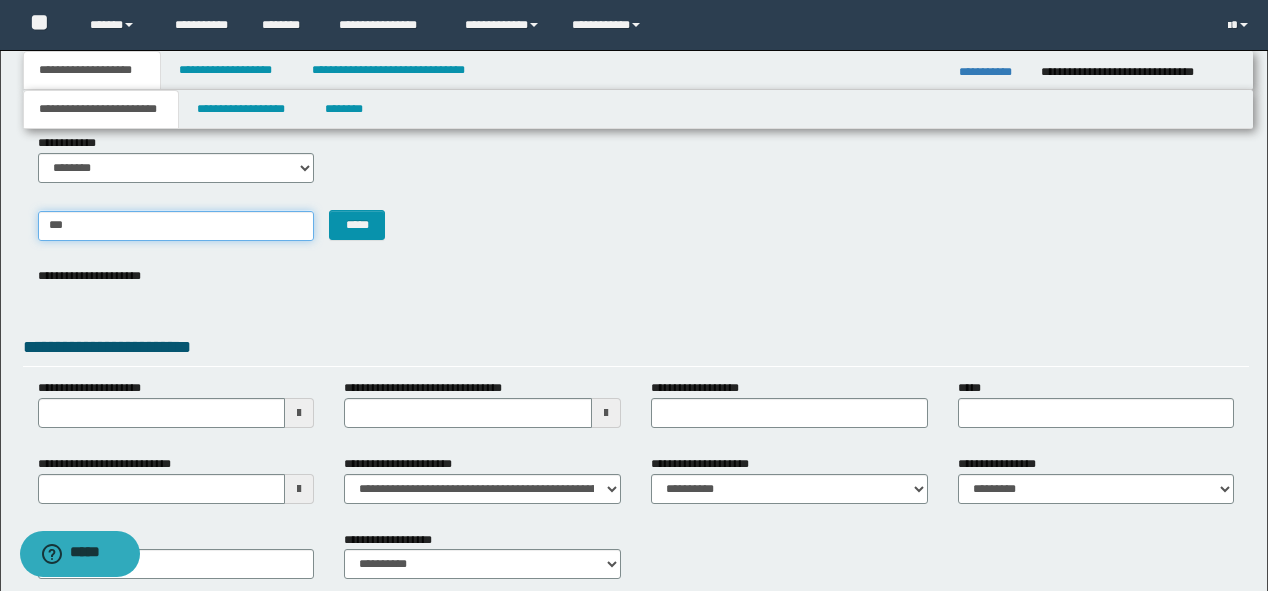 type on "**********" 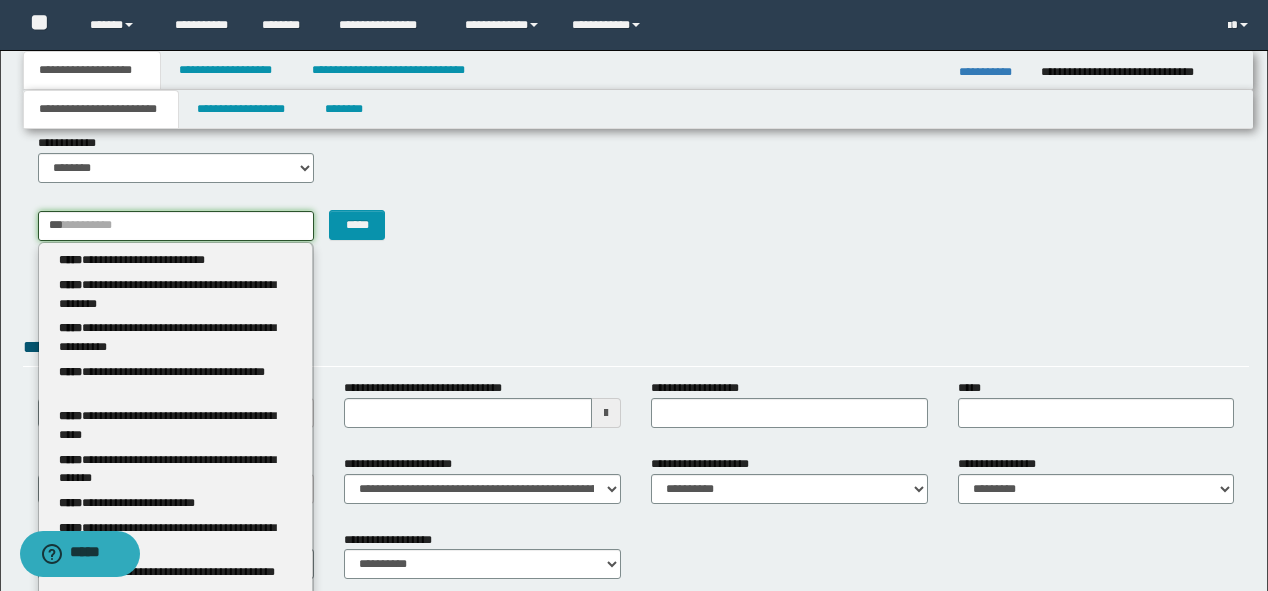 type 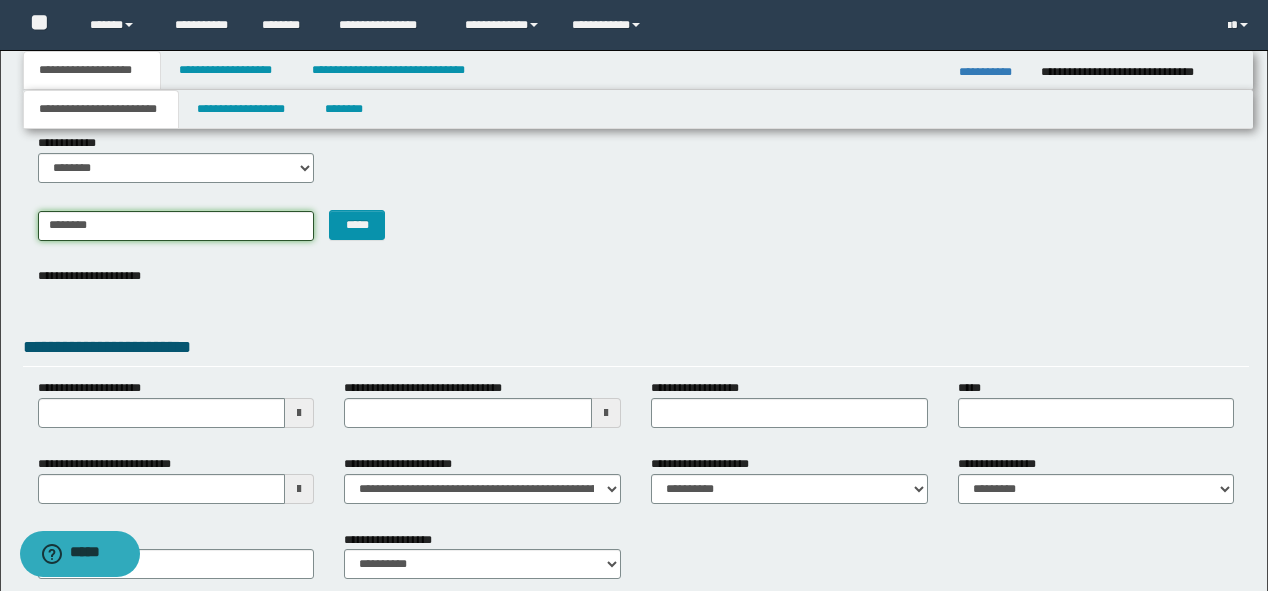type on "*********" 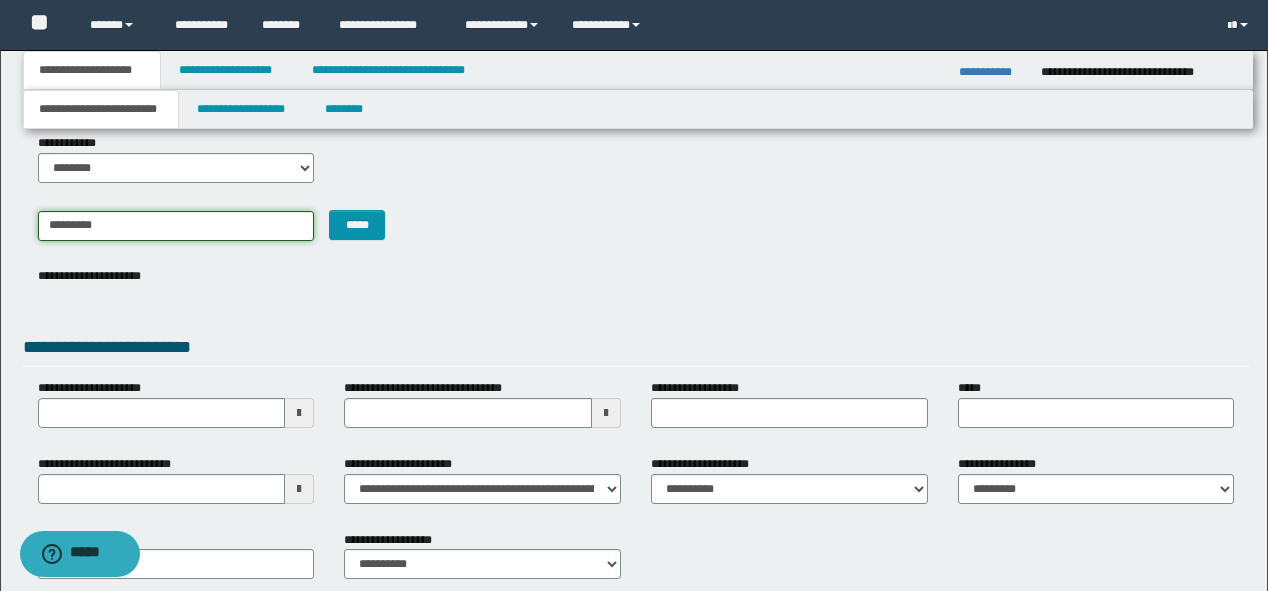 type on "**********" 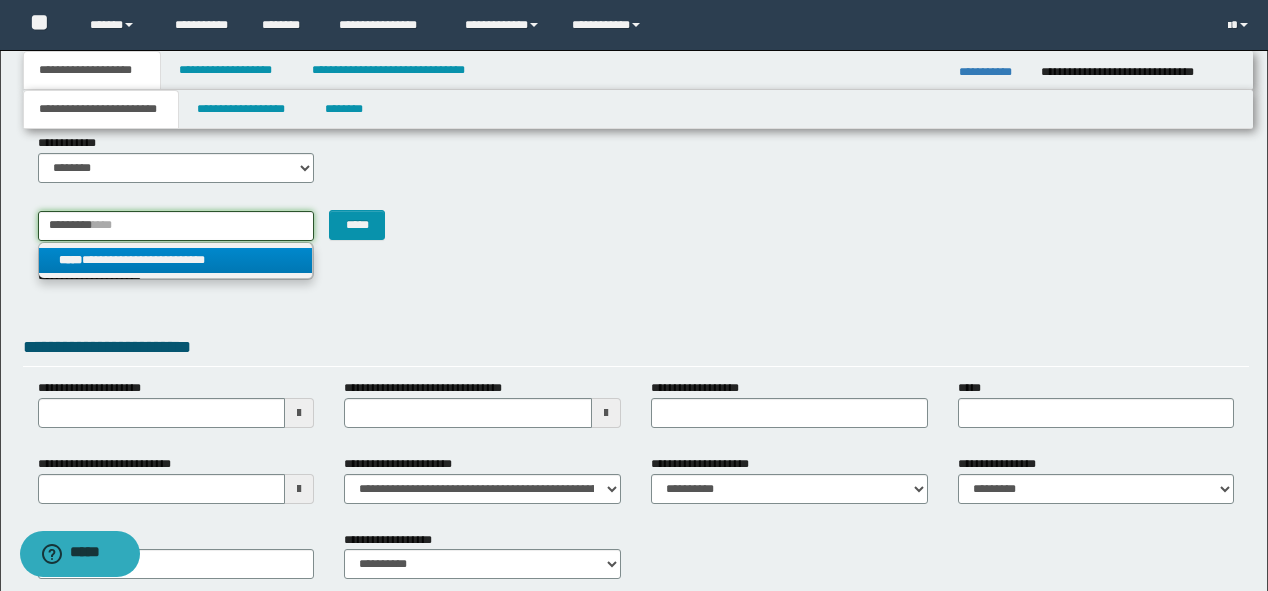 type on "*********" 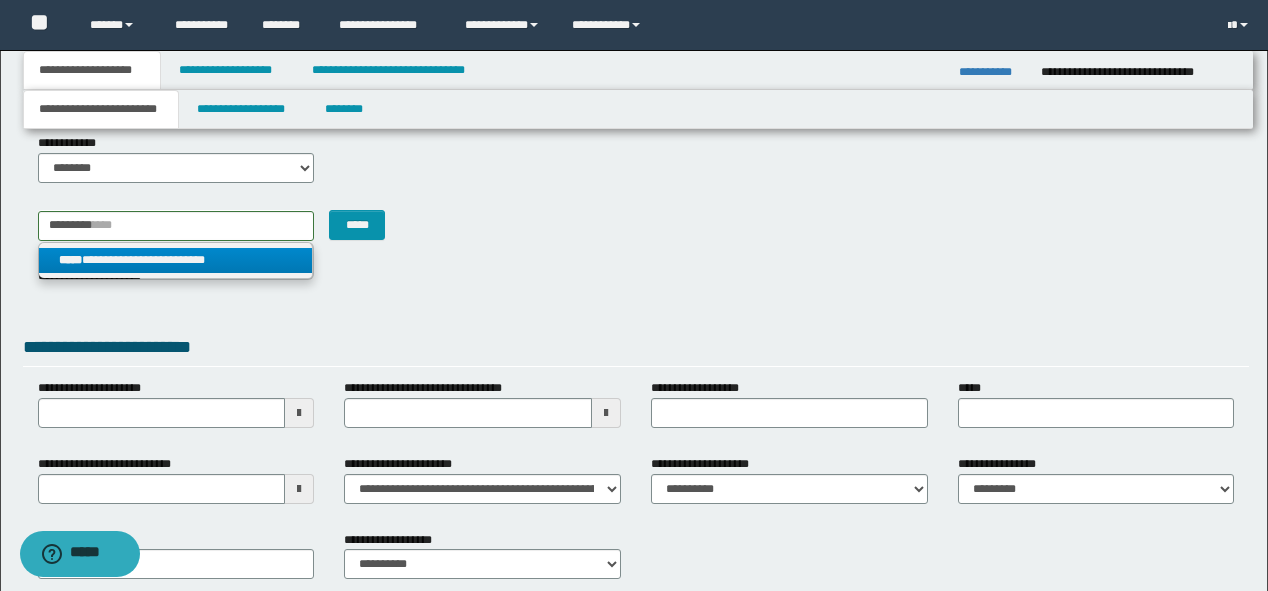 click on "**********" at bounding box center (176, 260) 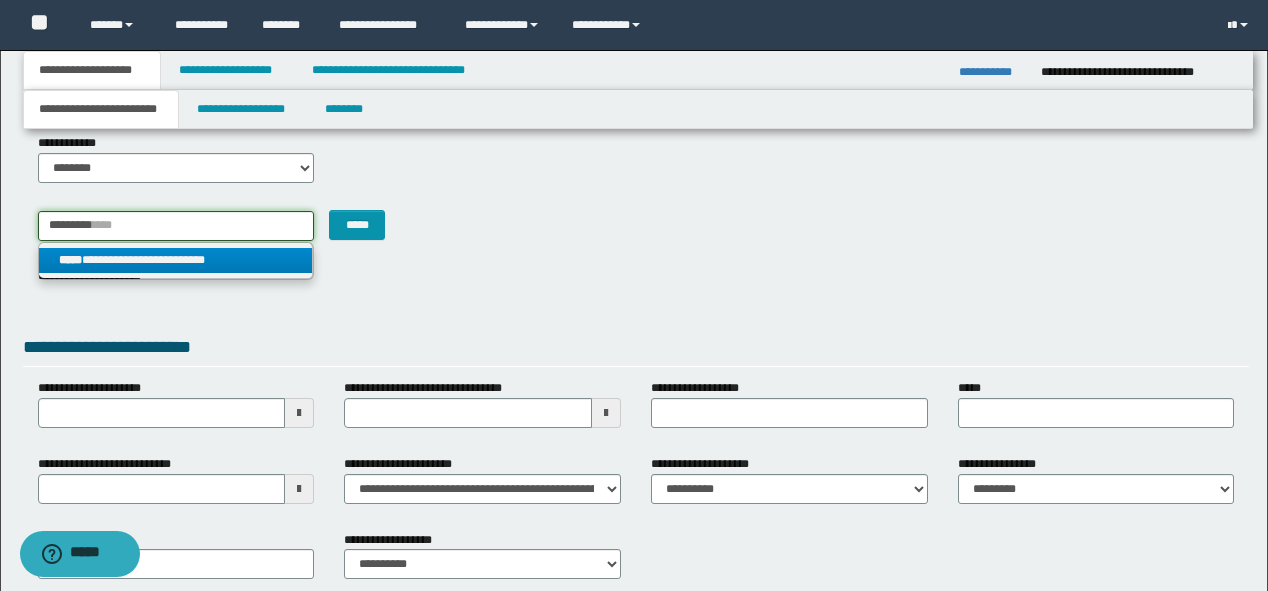 type 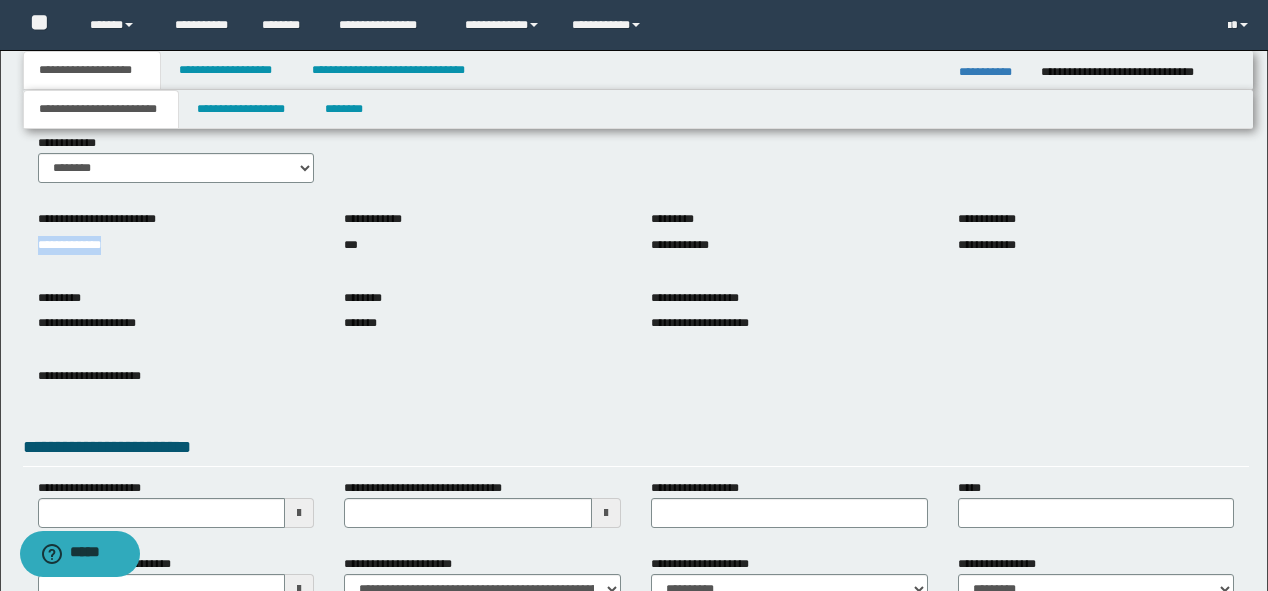 drag, startPoint x: 130, startPoint y: 246, endPoint x: 0, endPoint y: 235, distance: 130.46455 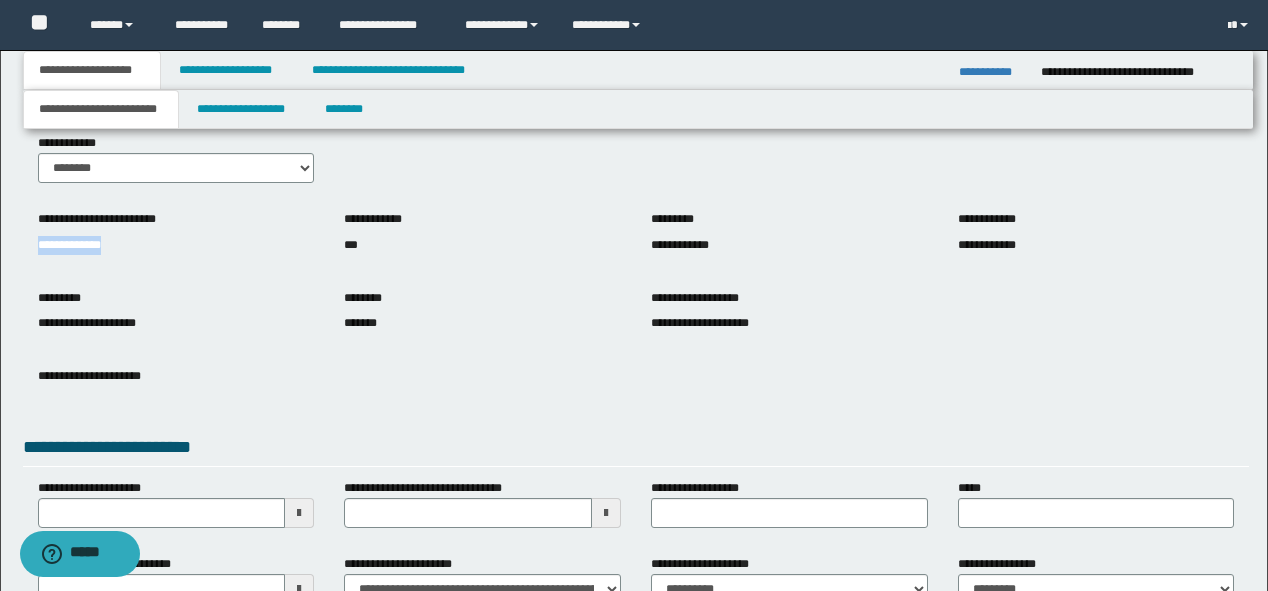 copy on "**********" 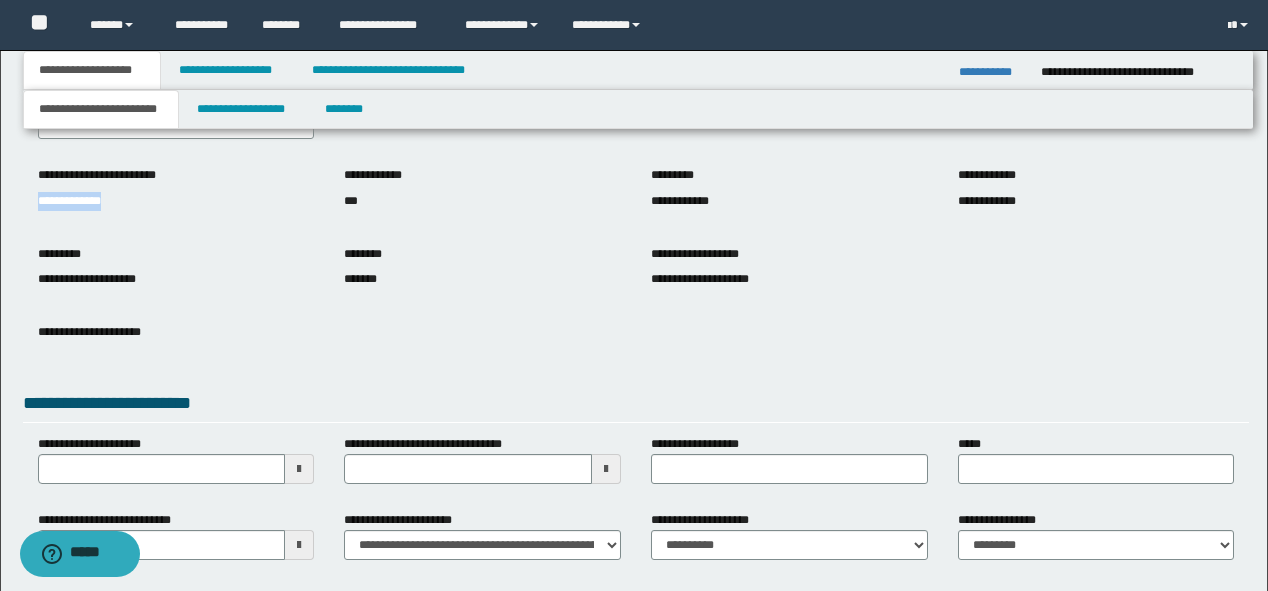 scroll, scrollTop: 160, scrollLeft: 0, axis: vertical 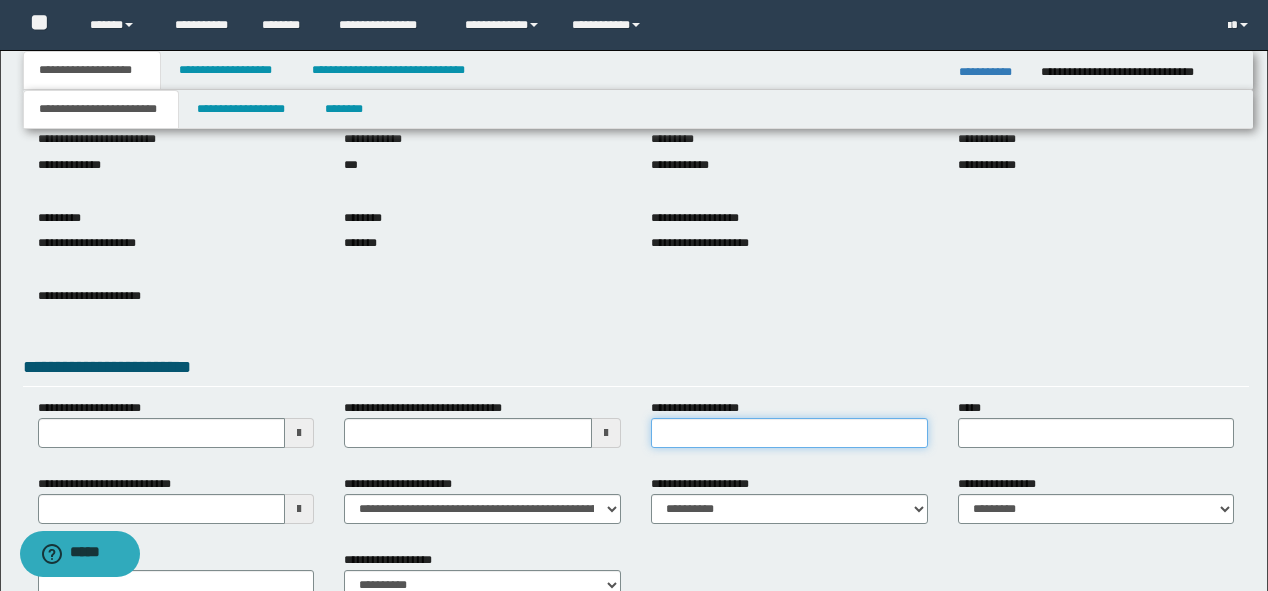 click on "**********" at bounding box center [789, 433] 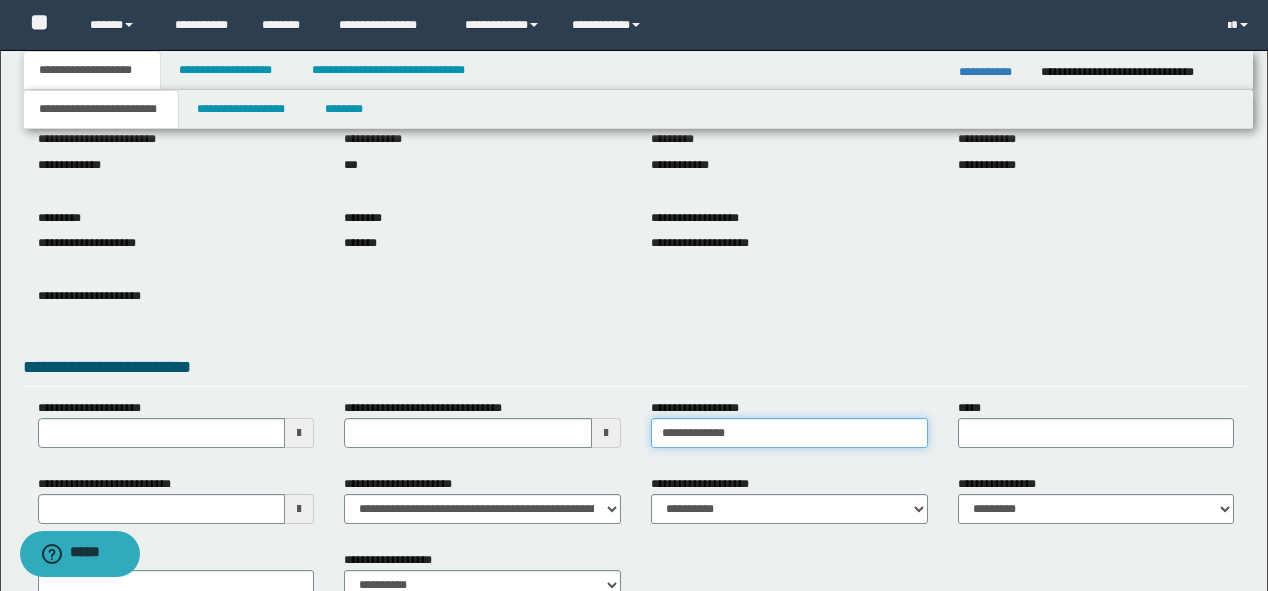 type on "**********" 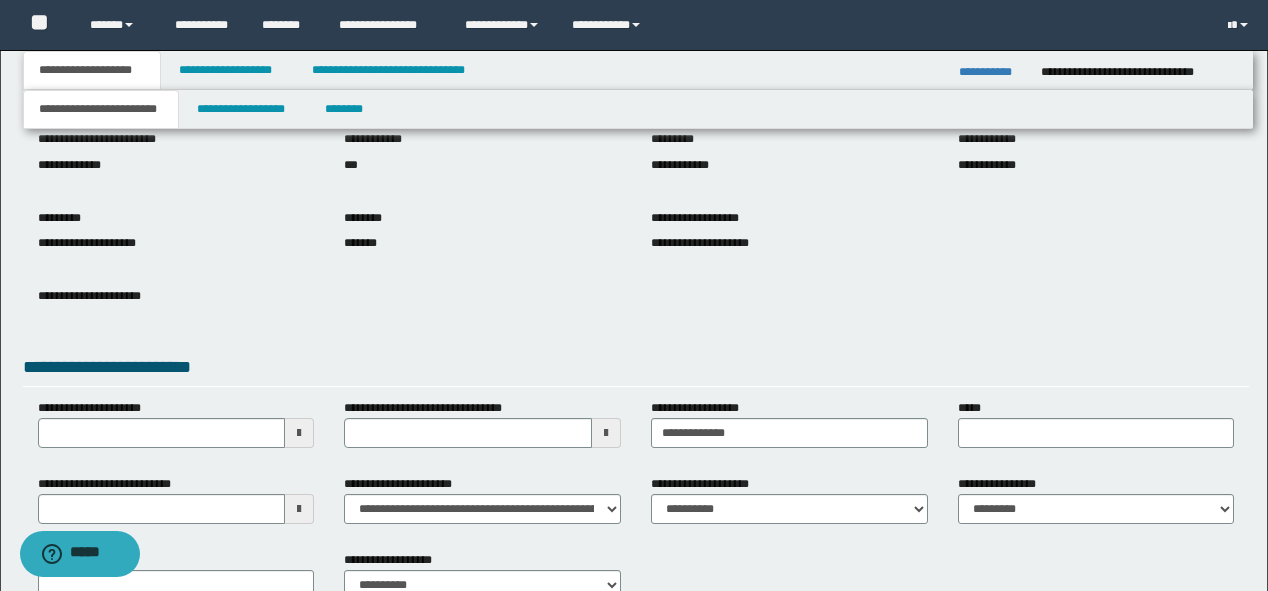 click on "**********" at bounding box center [636, 370] 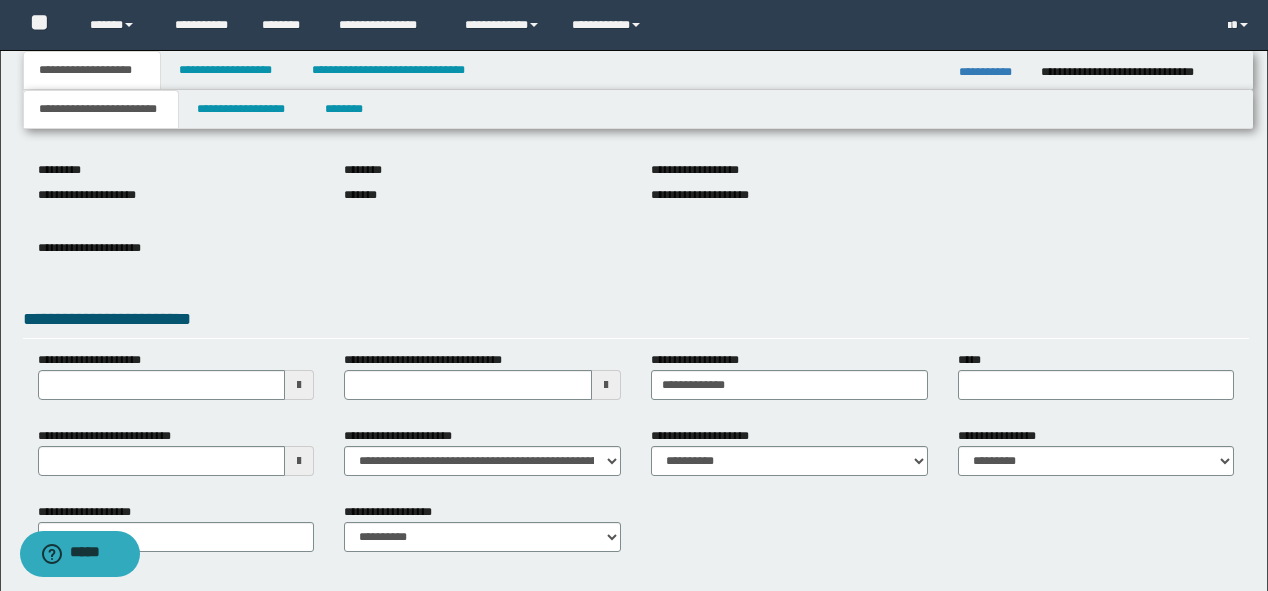 type 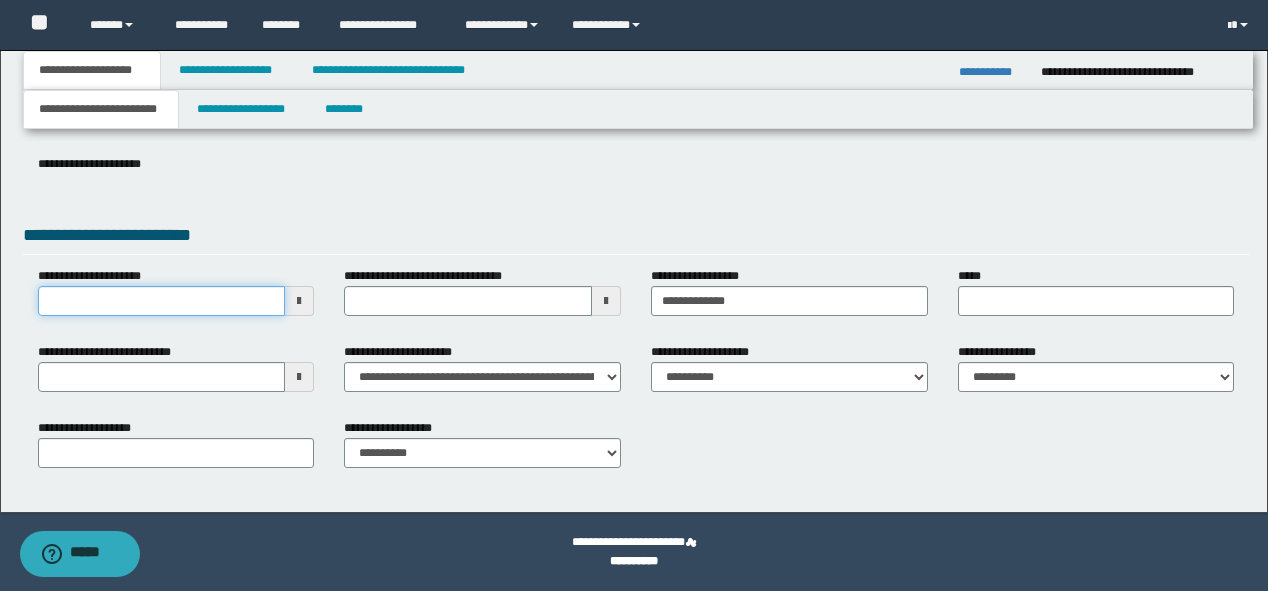 click on "**********" at bounding box center (162, 301) 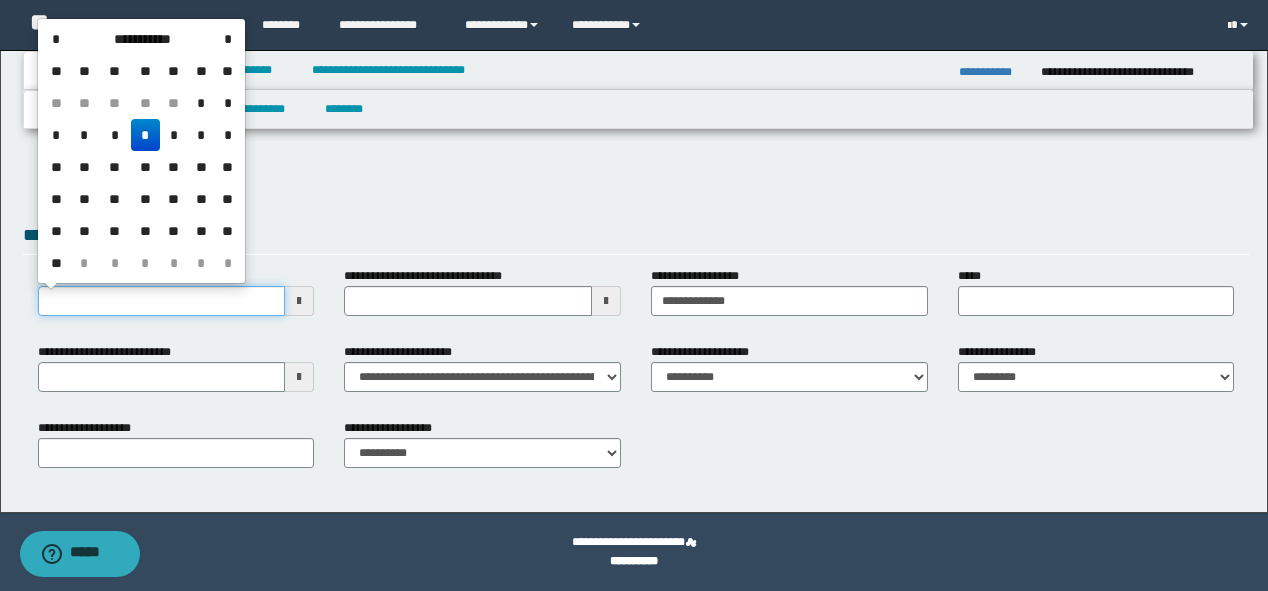 type 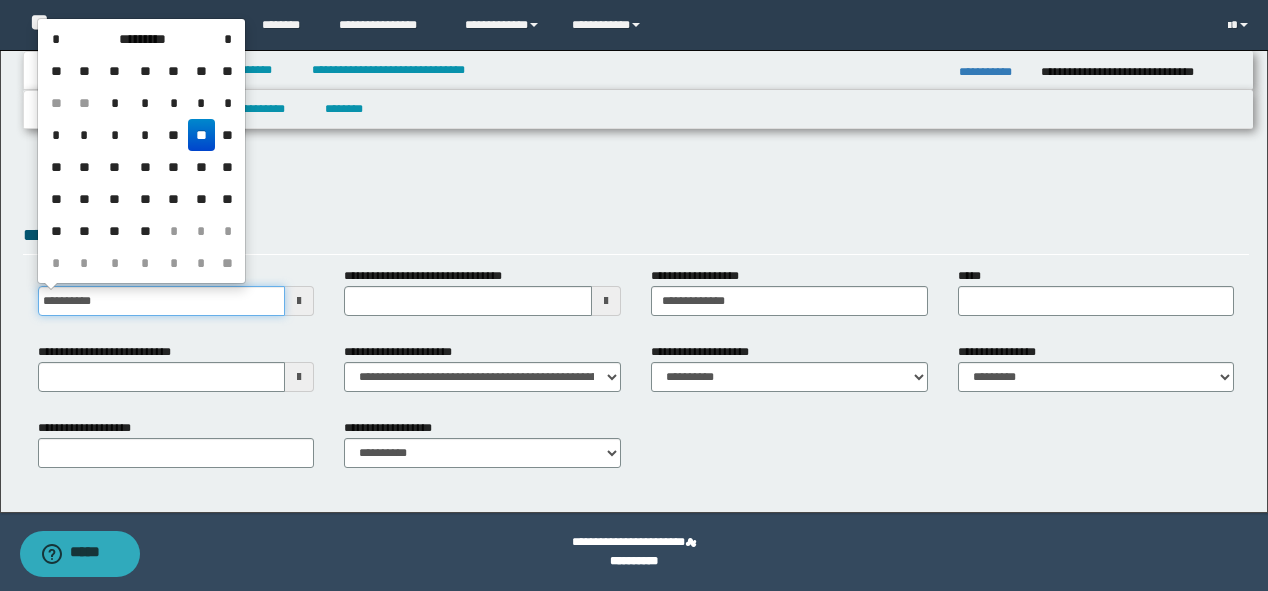 type on "**********" 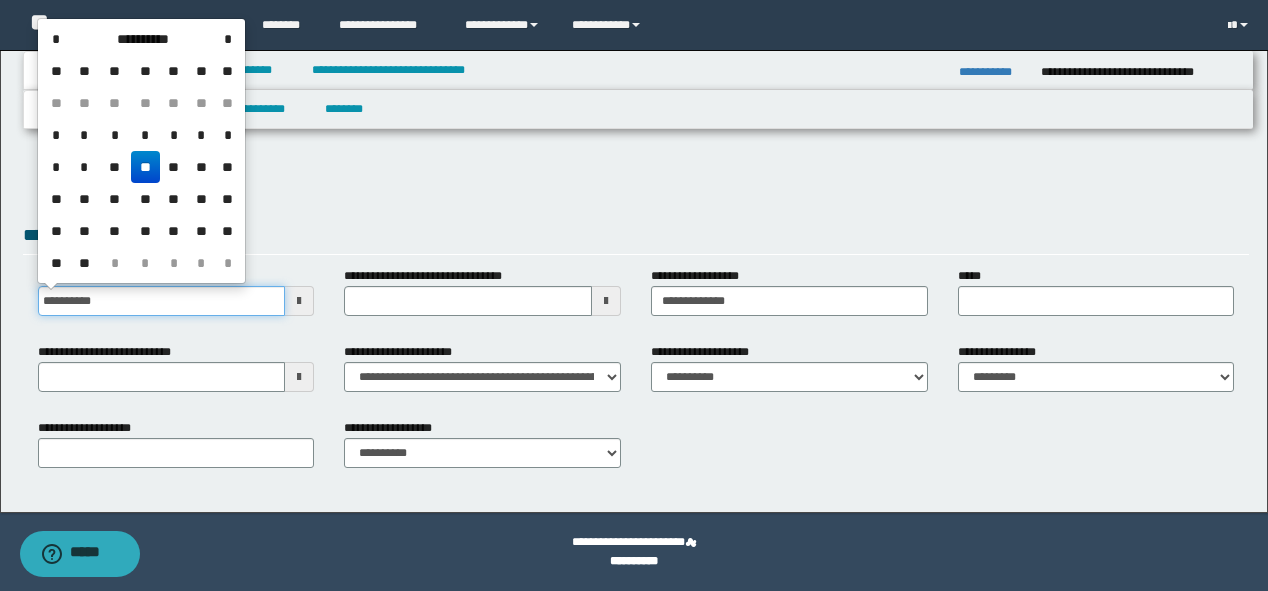 drag, startPoint x: 164, startPoint y: 294, endPoint x: 0, endPoint y: 294, distance: 164 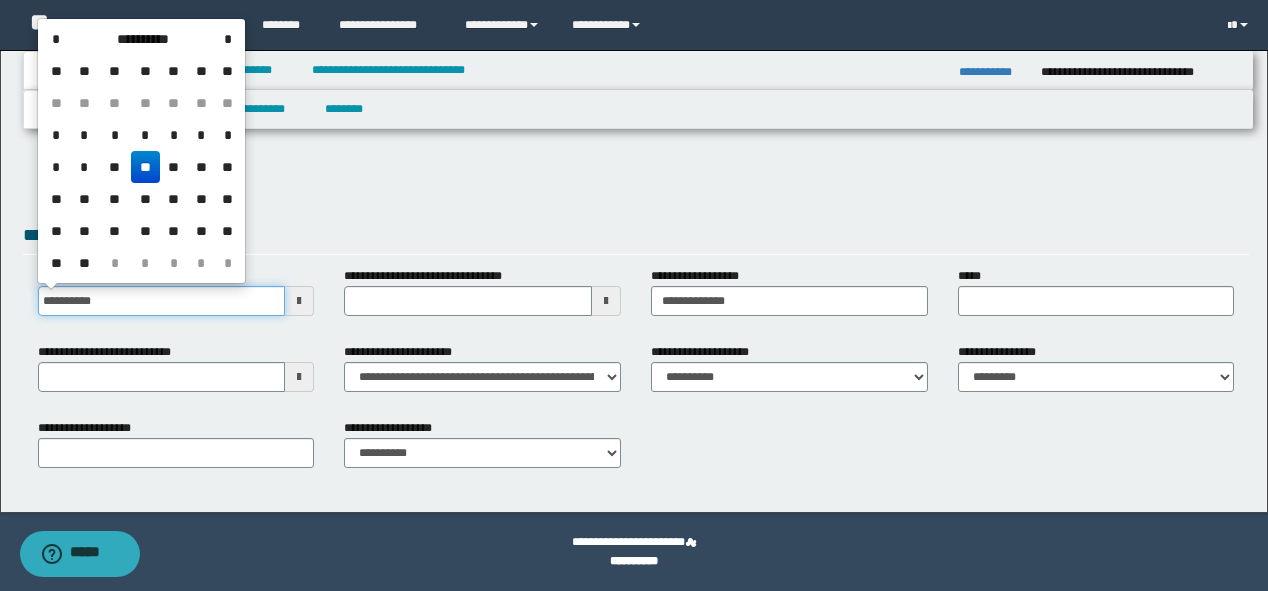type 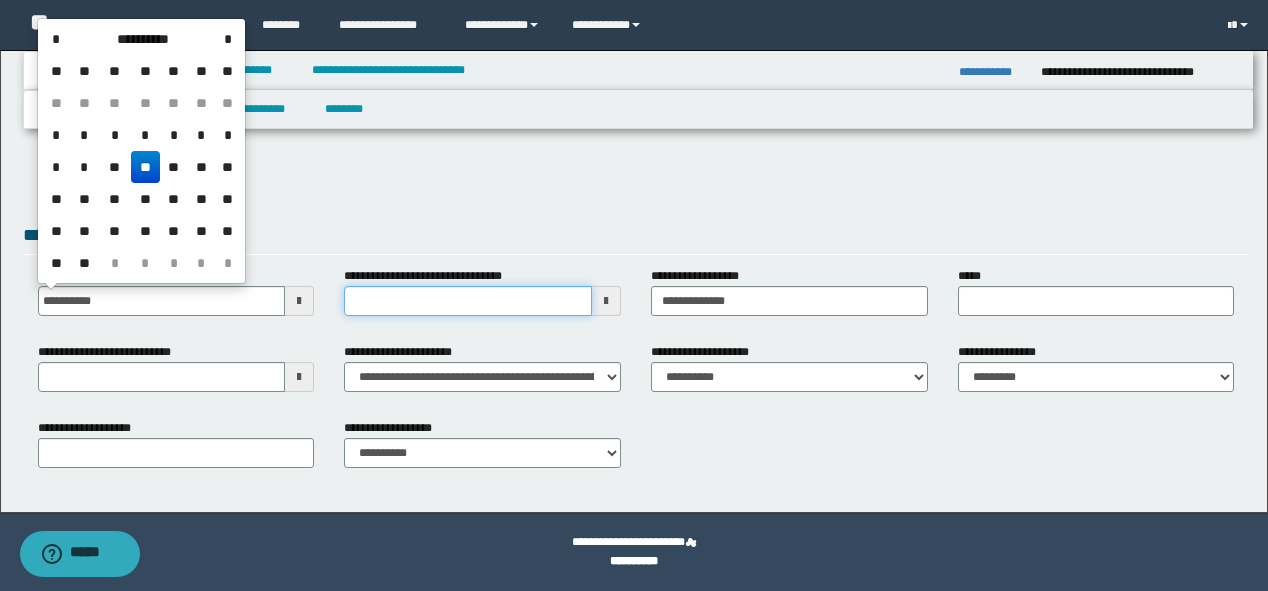 type on "**********" 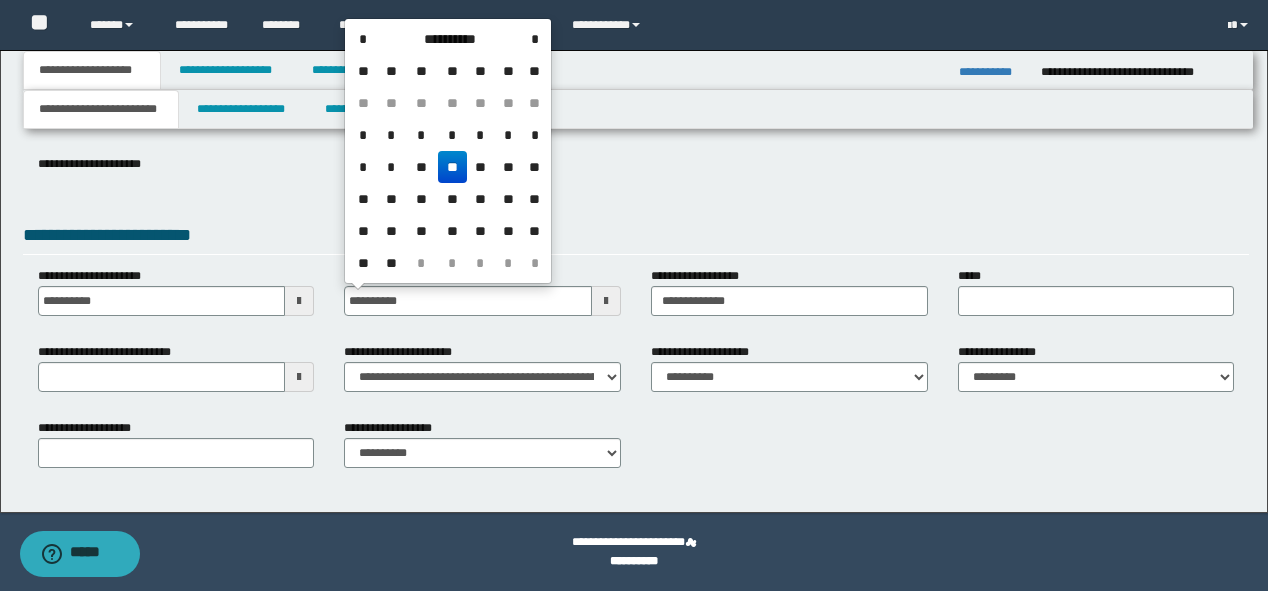 type on "**********" 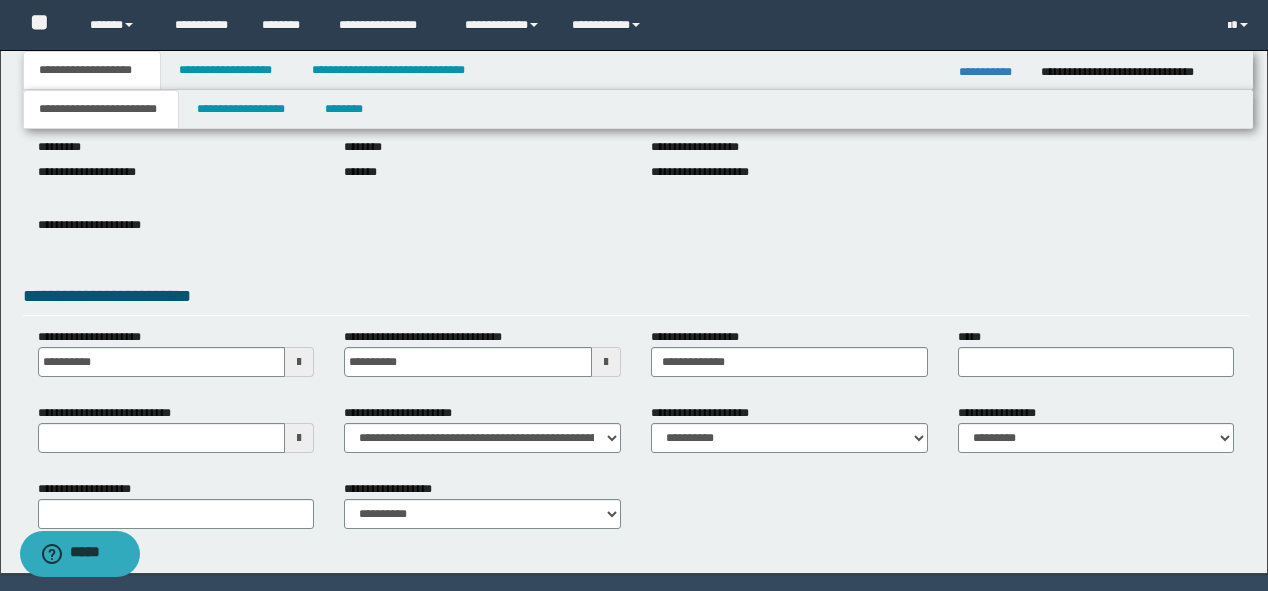 scroll, scrollTop: 132, scrollLeft: 0, axis: vertical 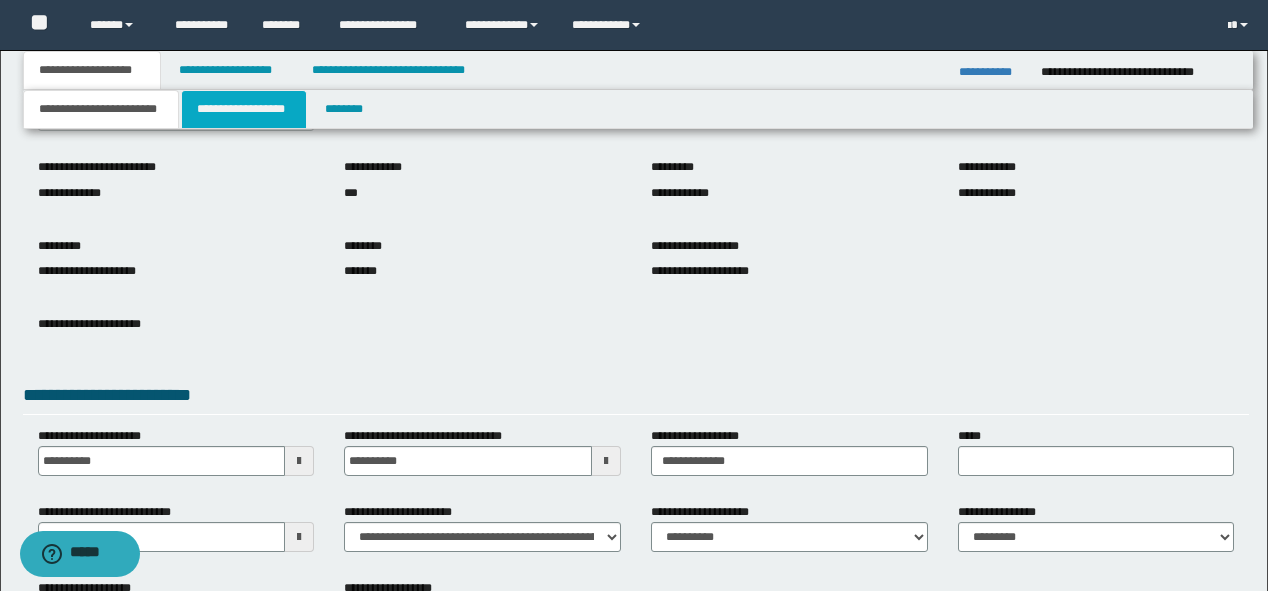 click on "**********" at bounding box center [244, 109] 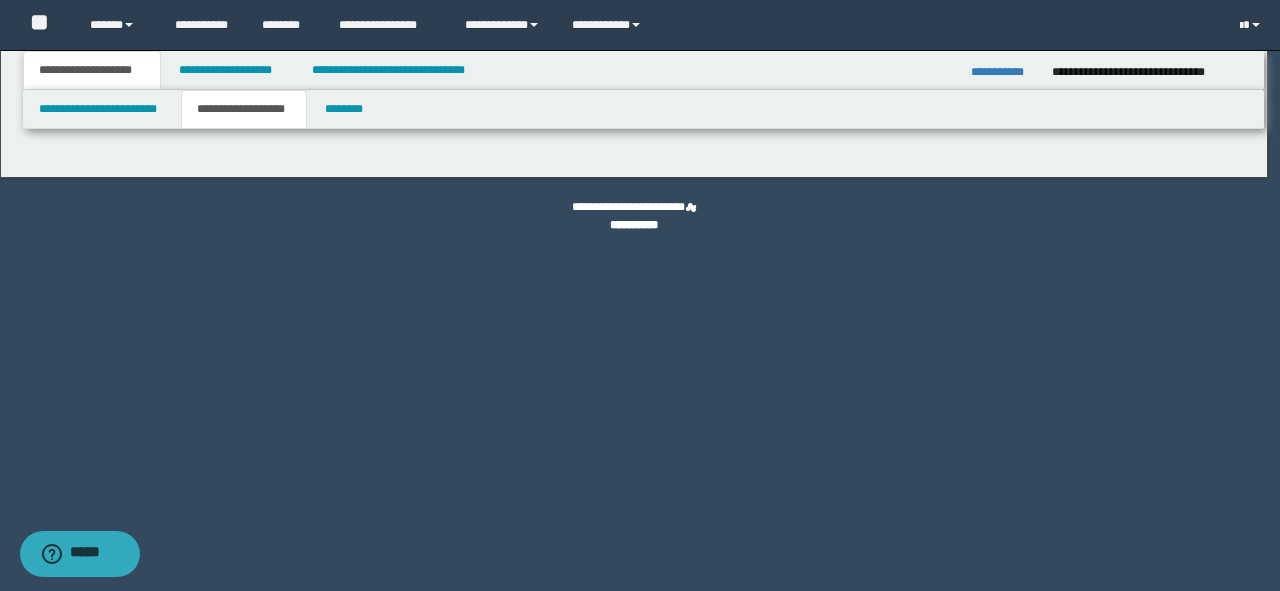 type on "**********" 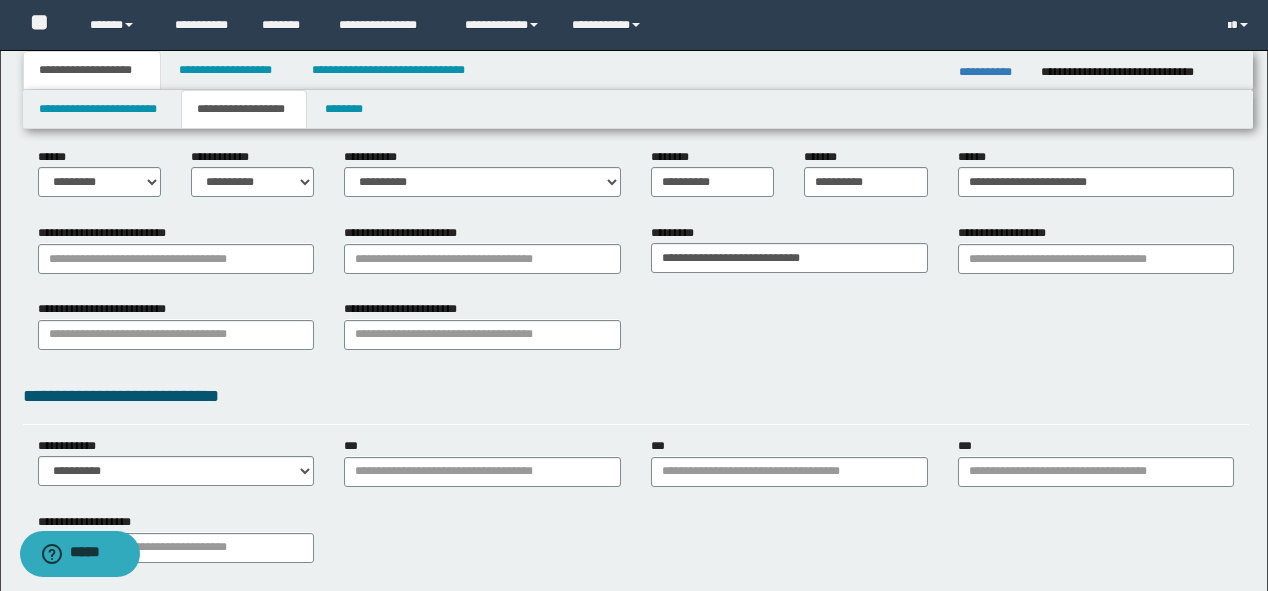 scroll, scrollTop: 320, scrollLeft: 0, axis: vertical 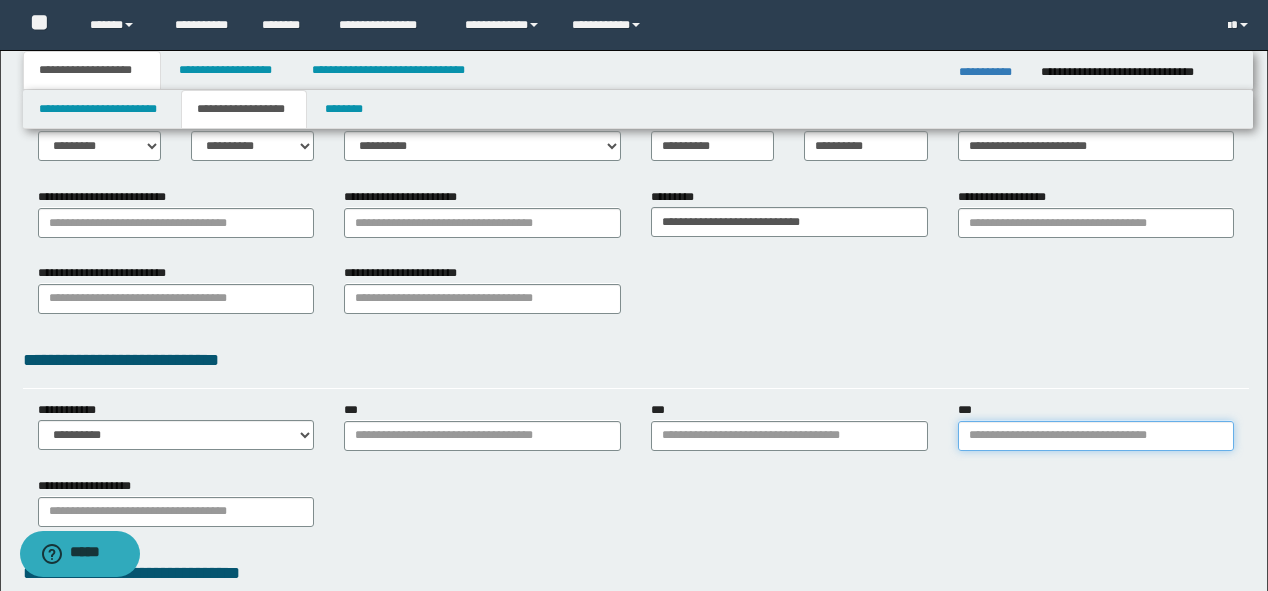 click on "***" at bounding box center (1096, 436) 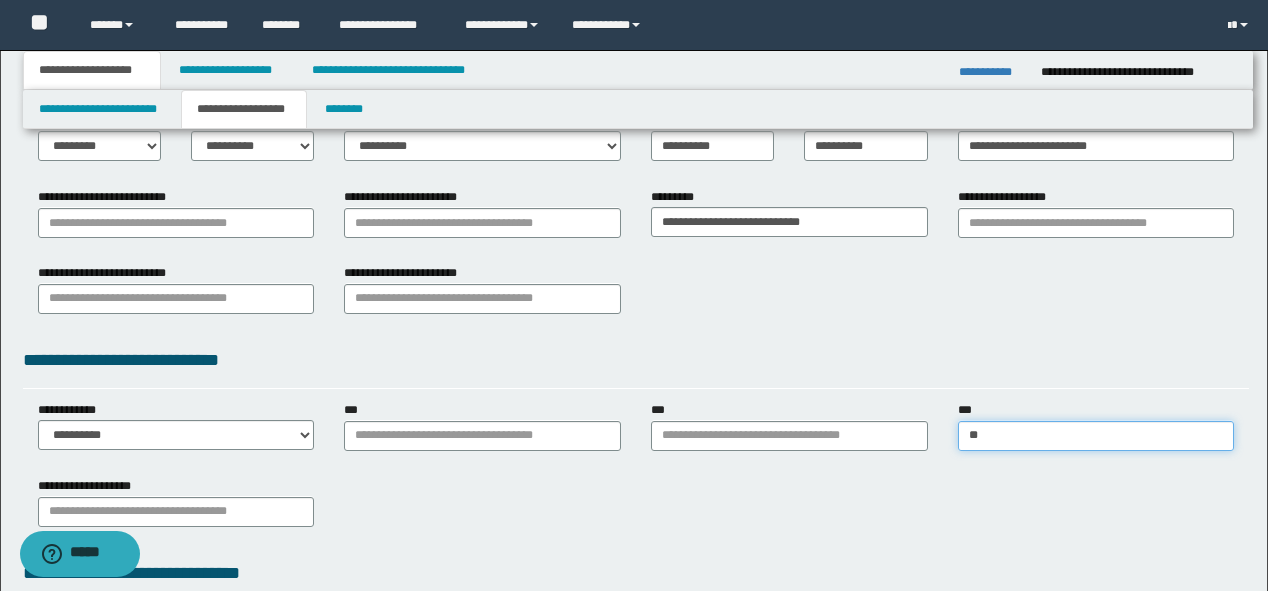 type on "*" 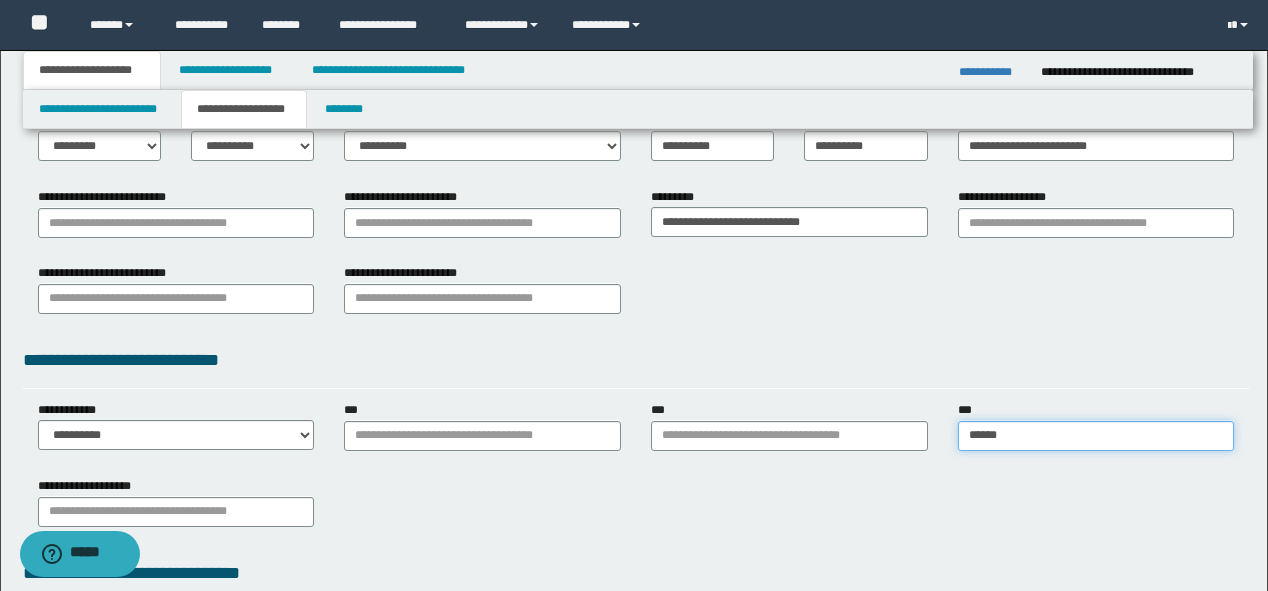 type on "*******" 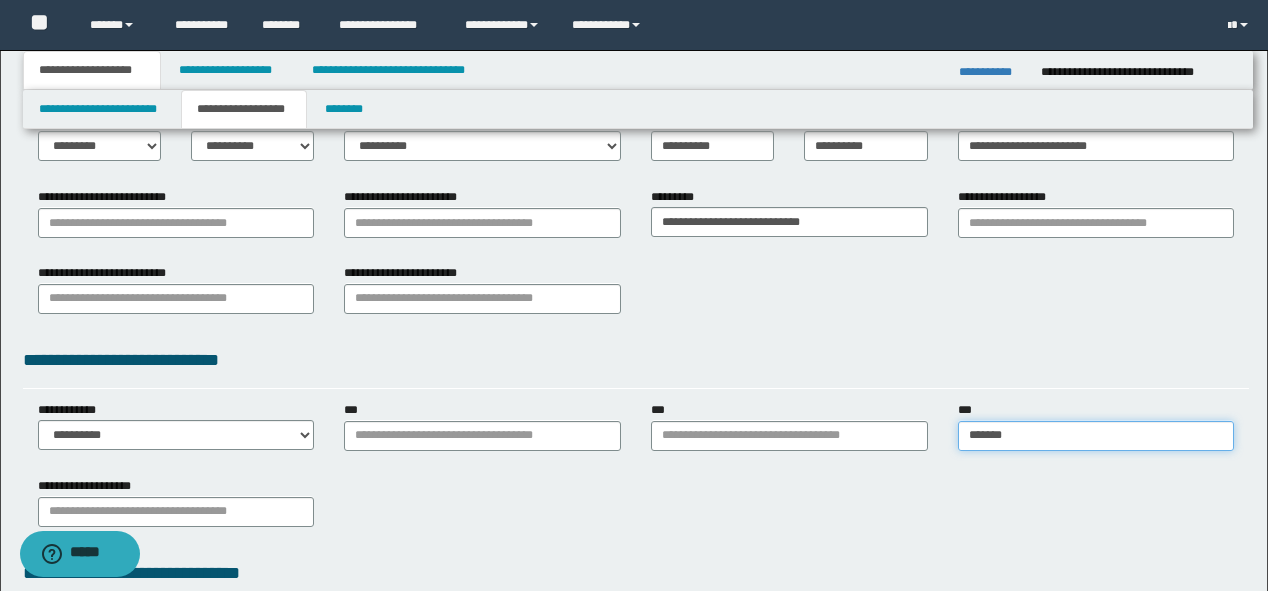 type on "**********" 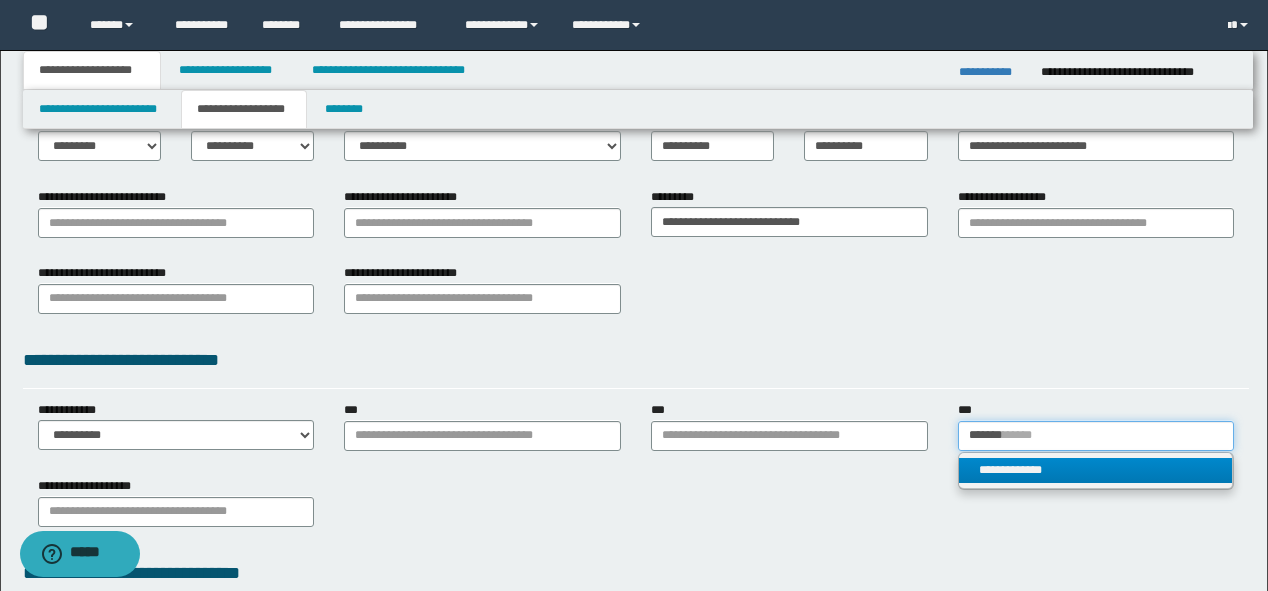 type on "*******" 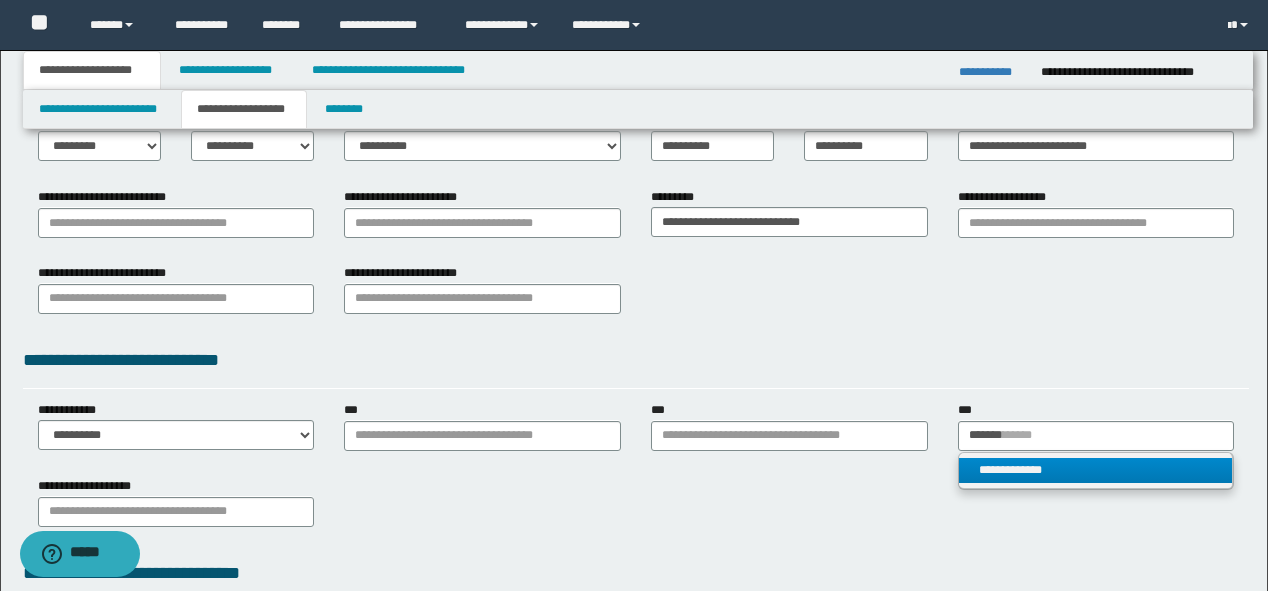 type 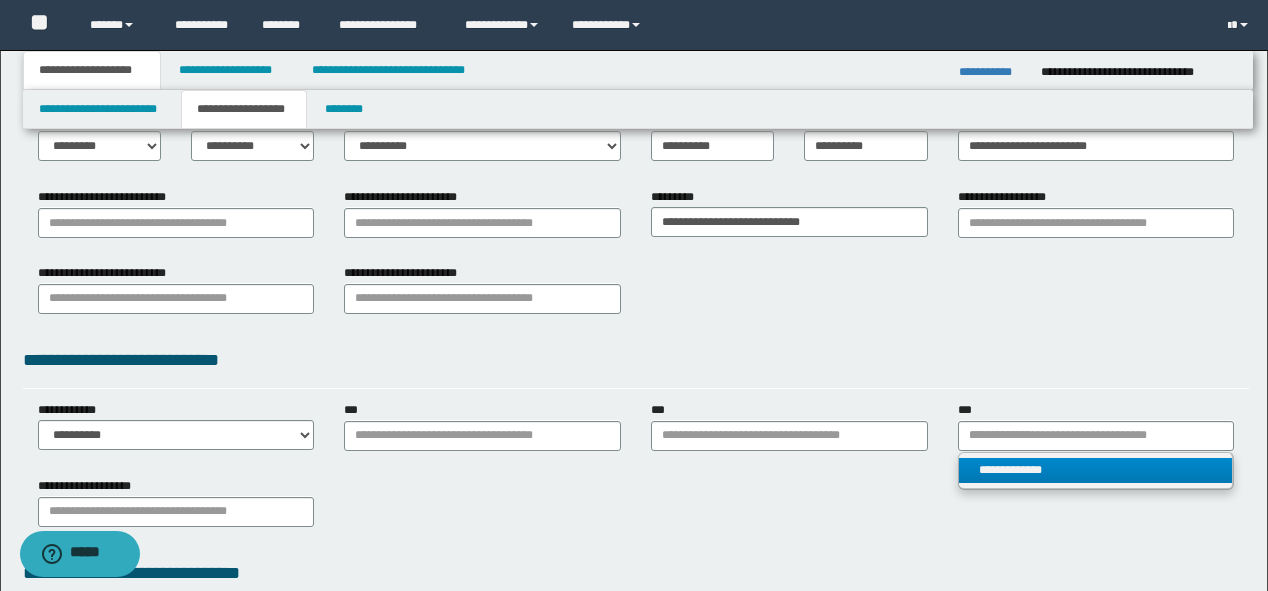 click on "**********" at bounding box center [1096, 470] 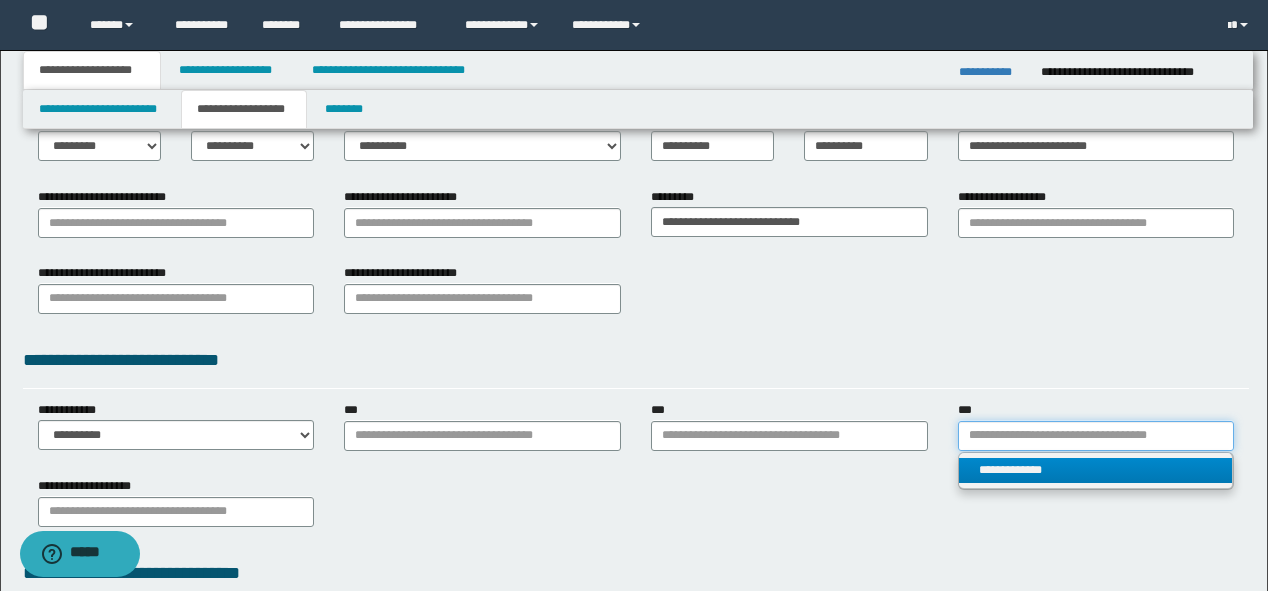 type 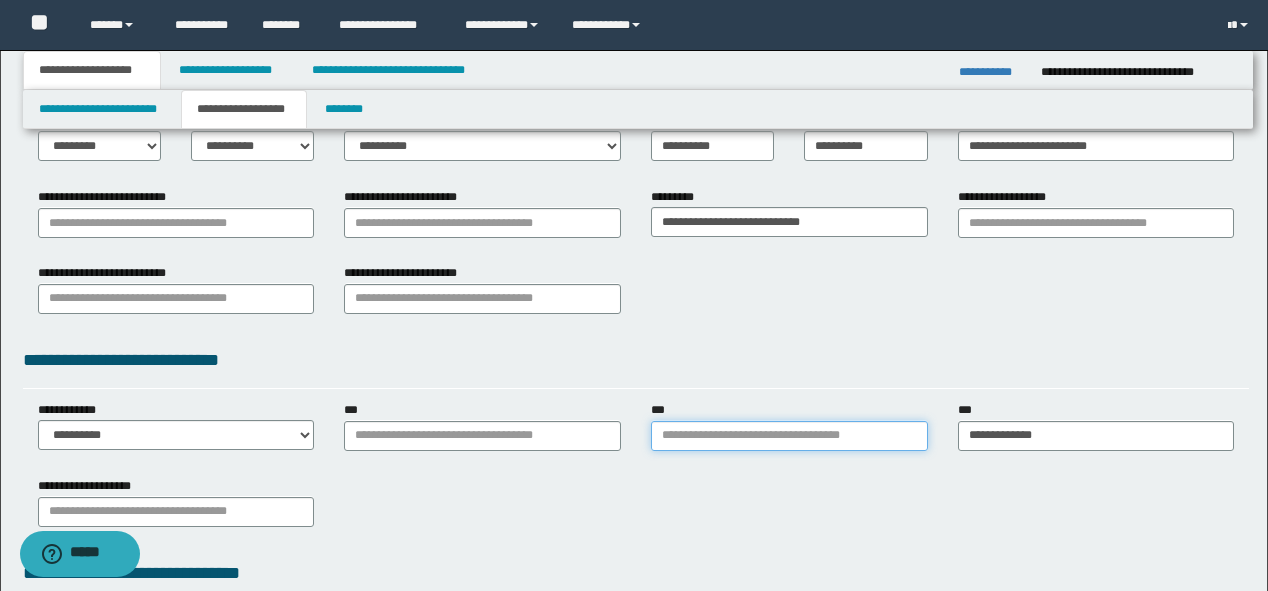 click on "***" at bounding box center (789, 436) 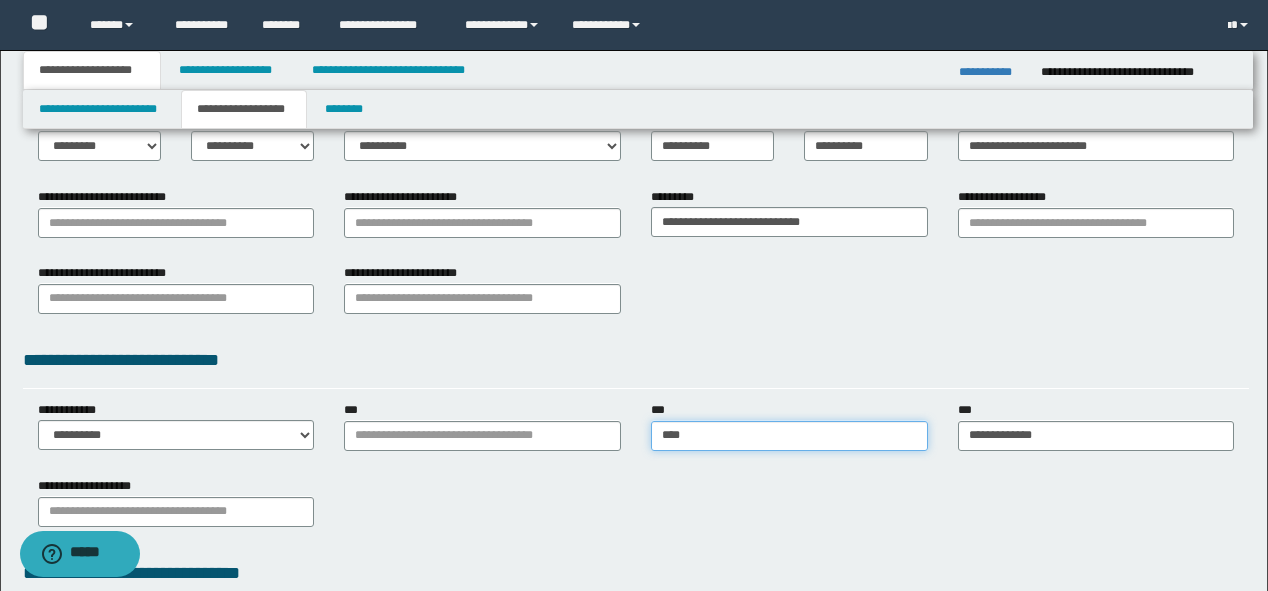 type on "*****" 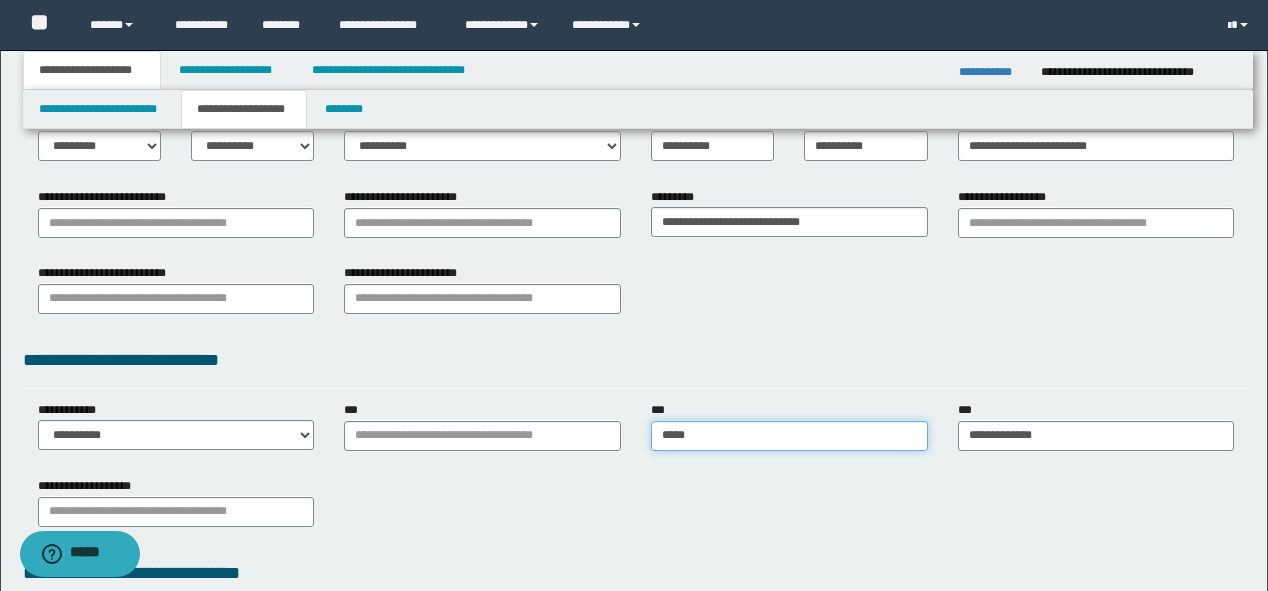 type on "**********" 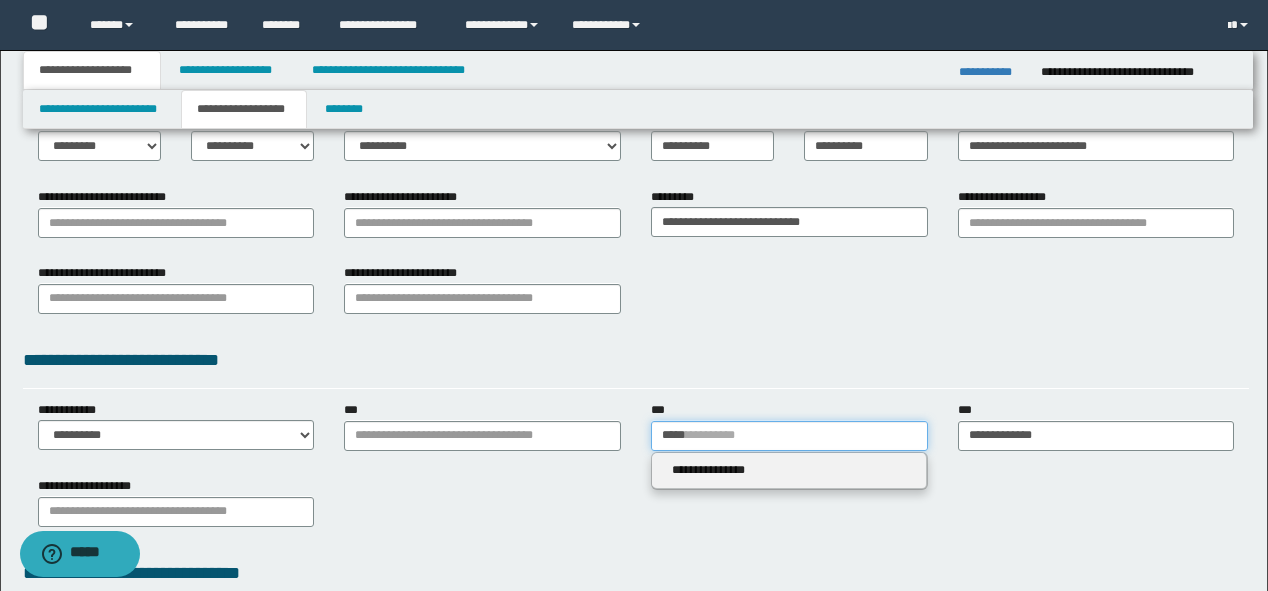 type on "*****" 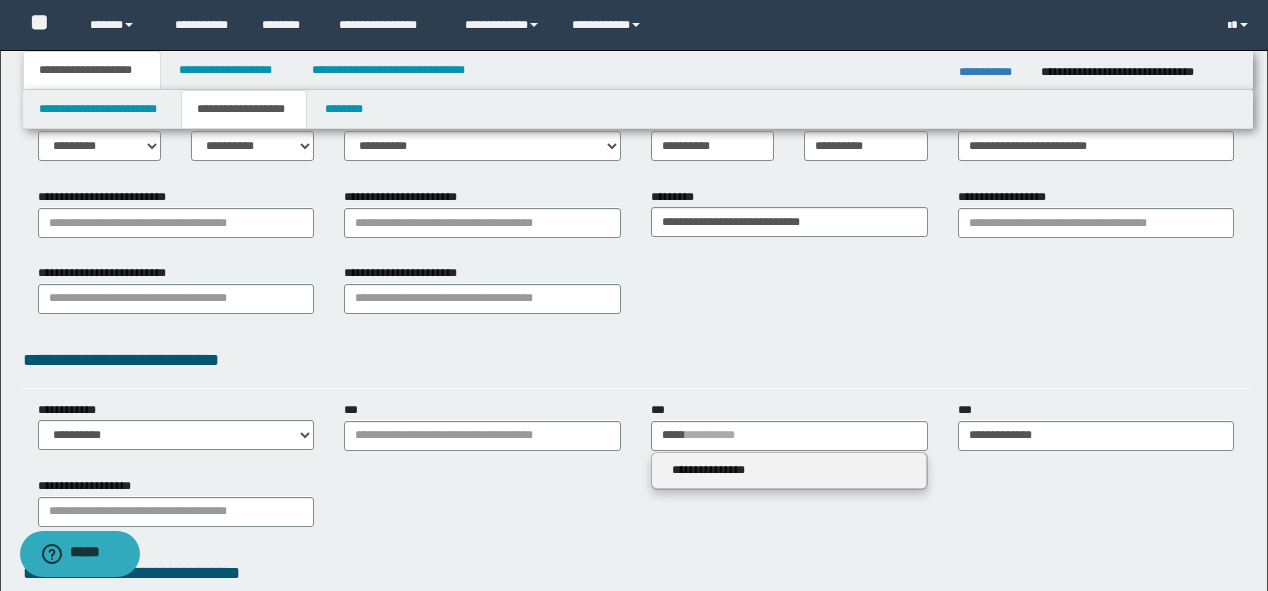 type 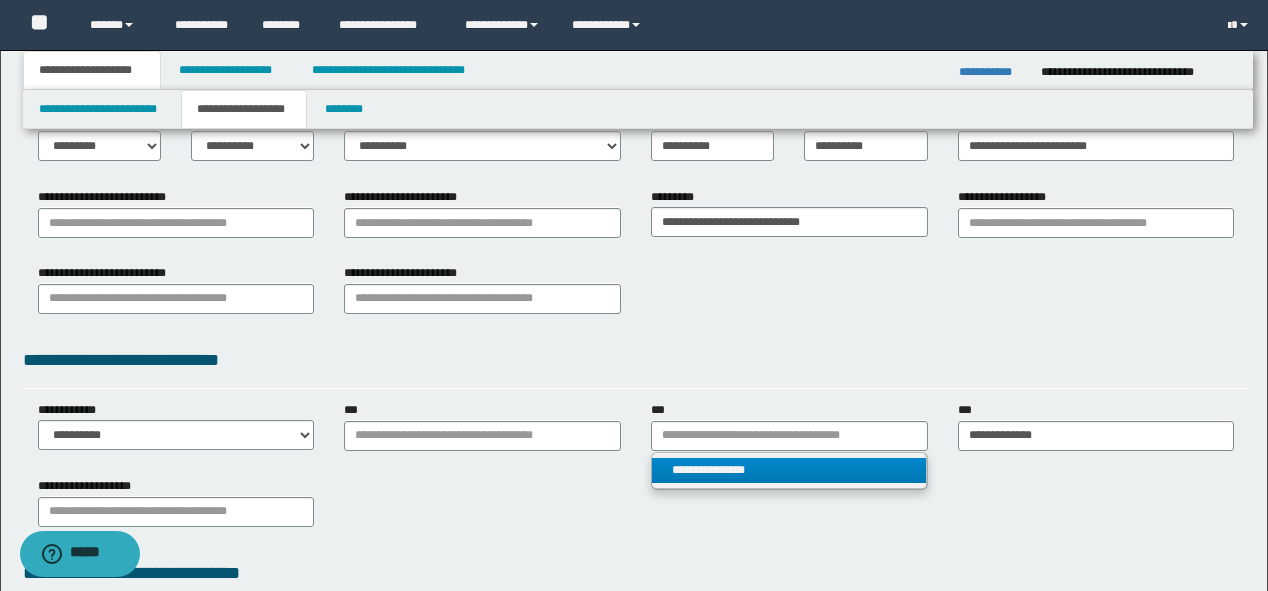 click on "**********" at bounding box center [789, 470] 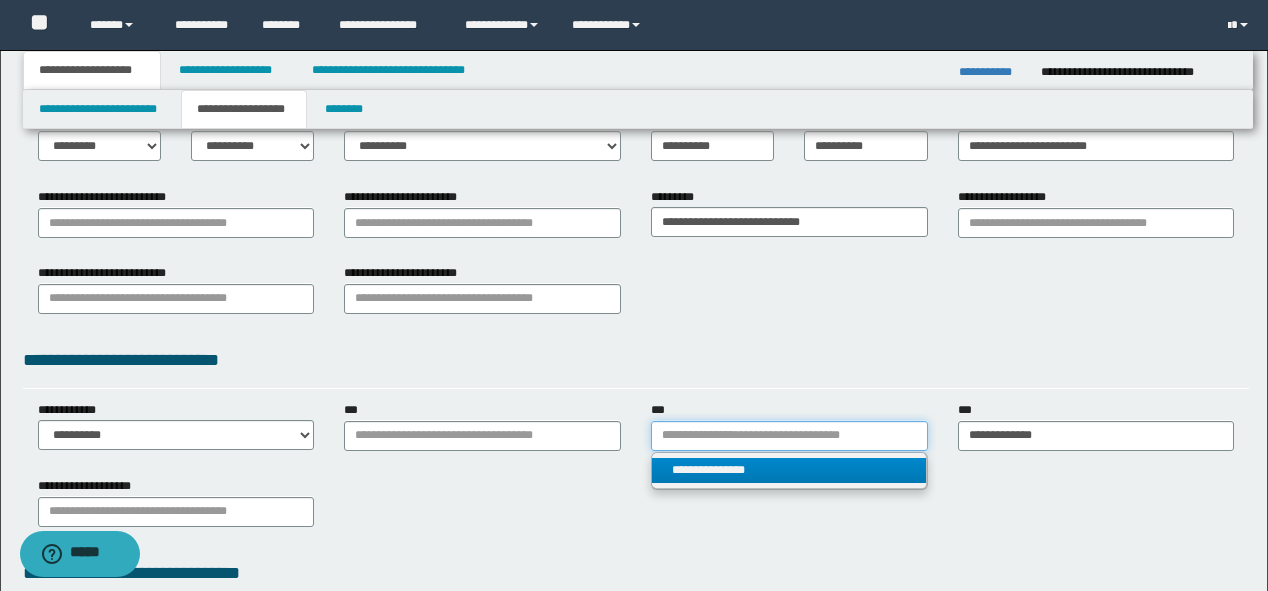 type 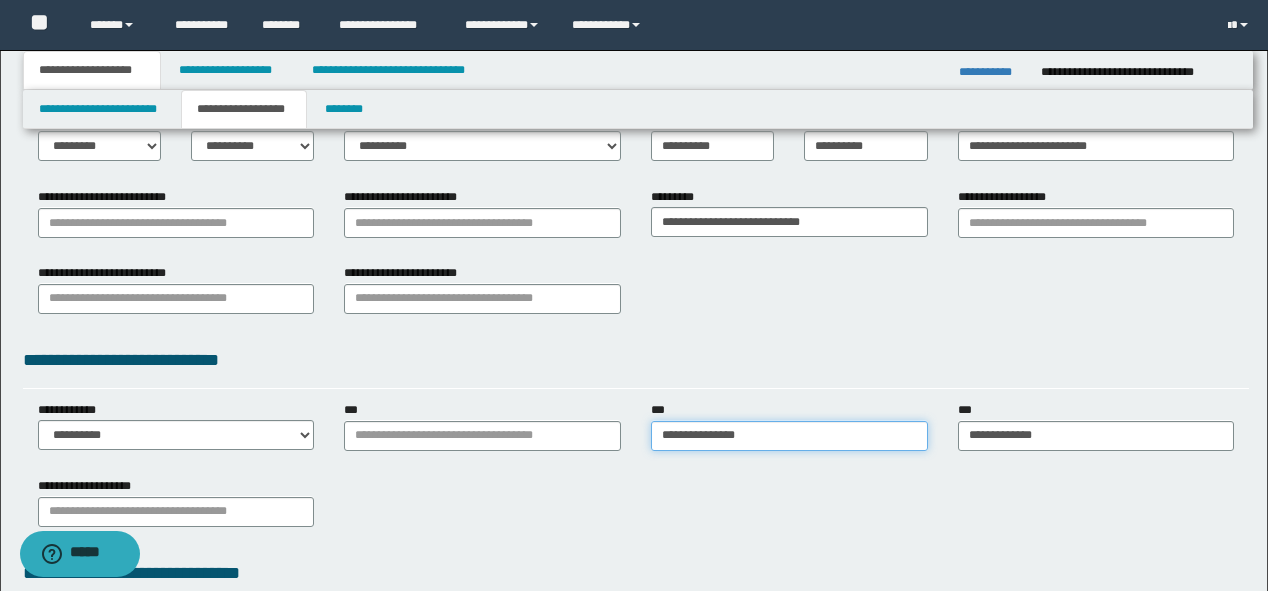 type on "**********" 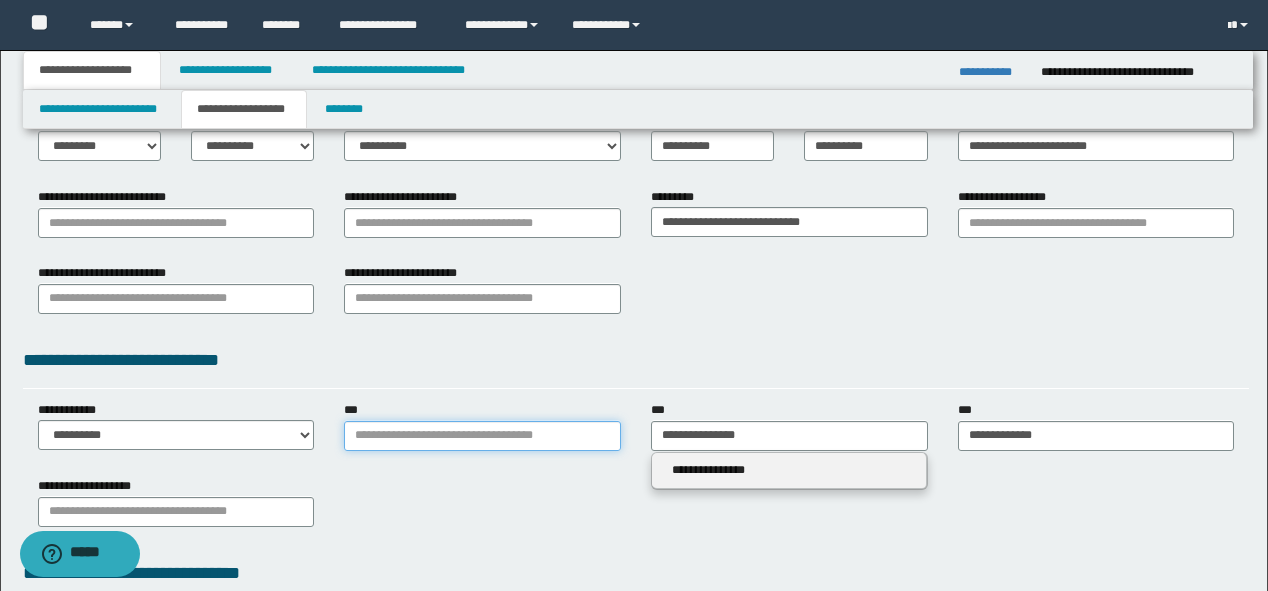 type 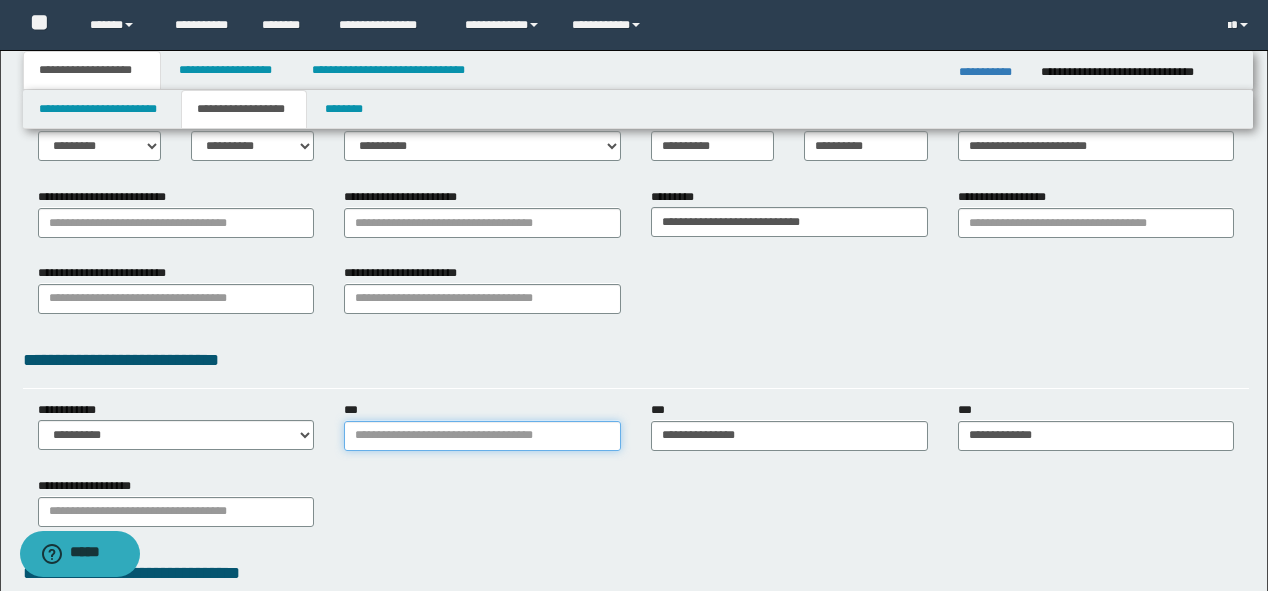click on "***" at bounding box center (482, 436) 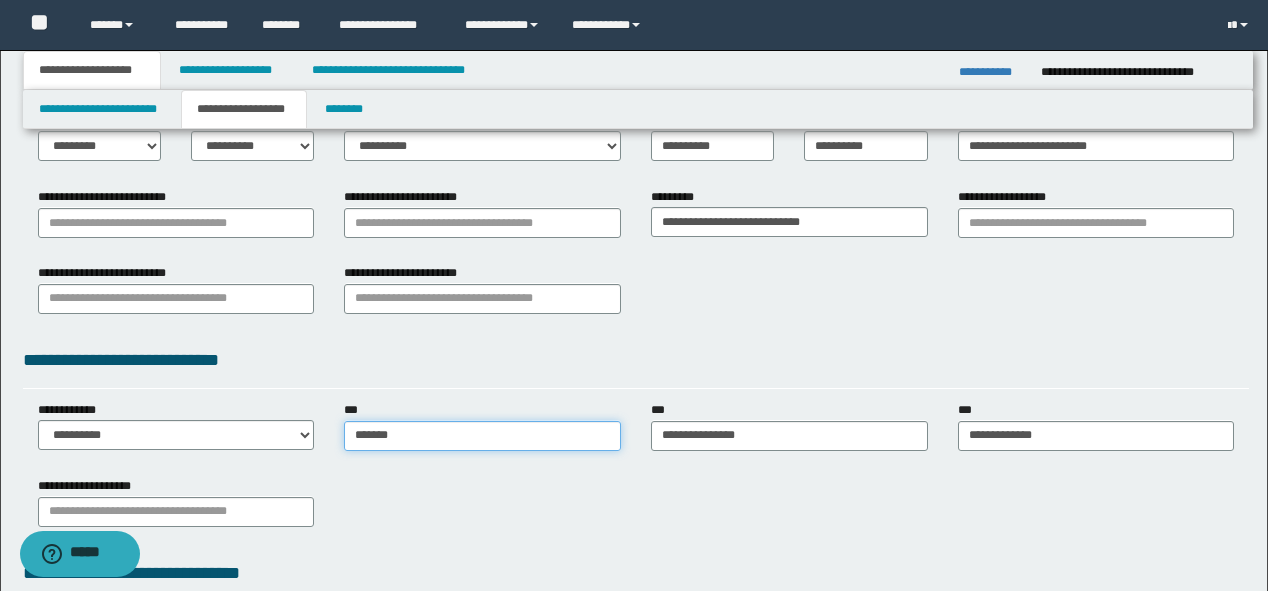 type on "*******" 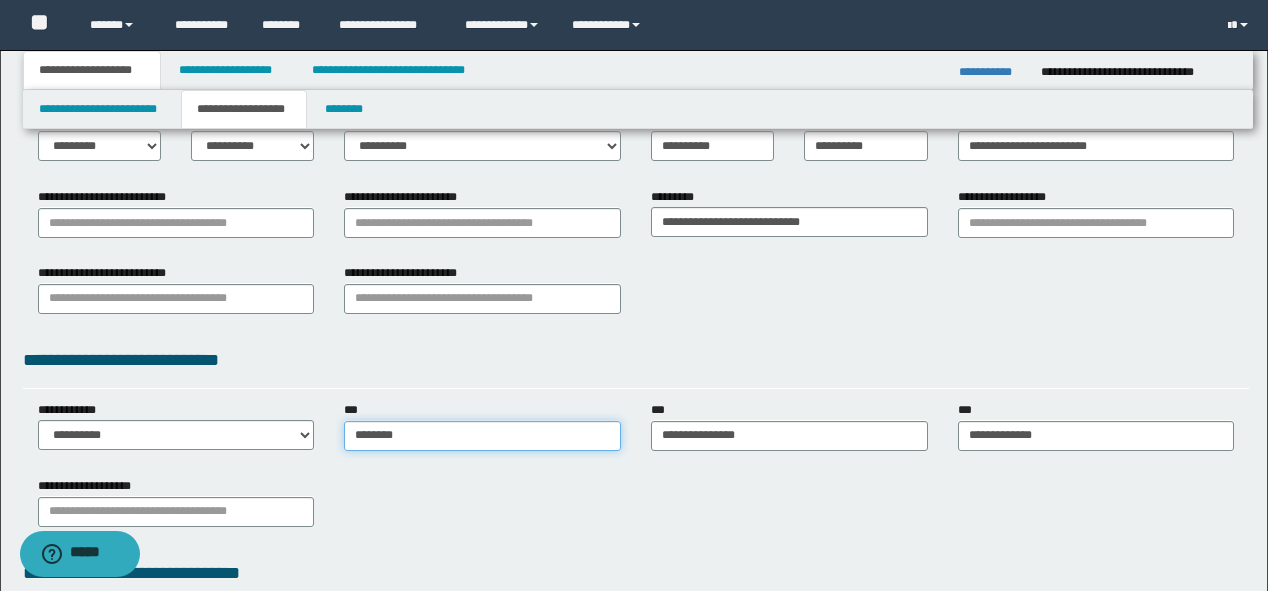 type on "*******" 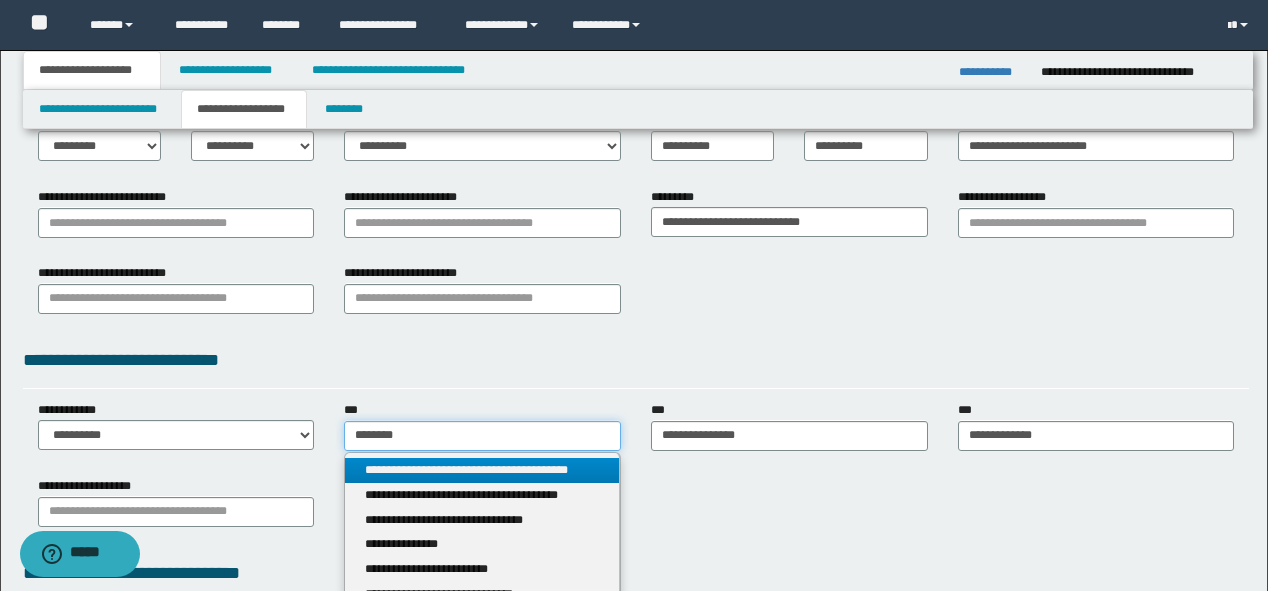 type 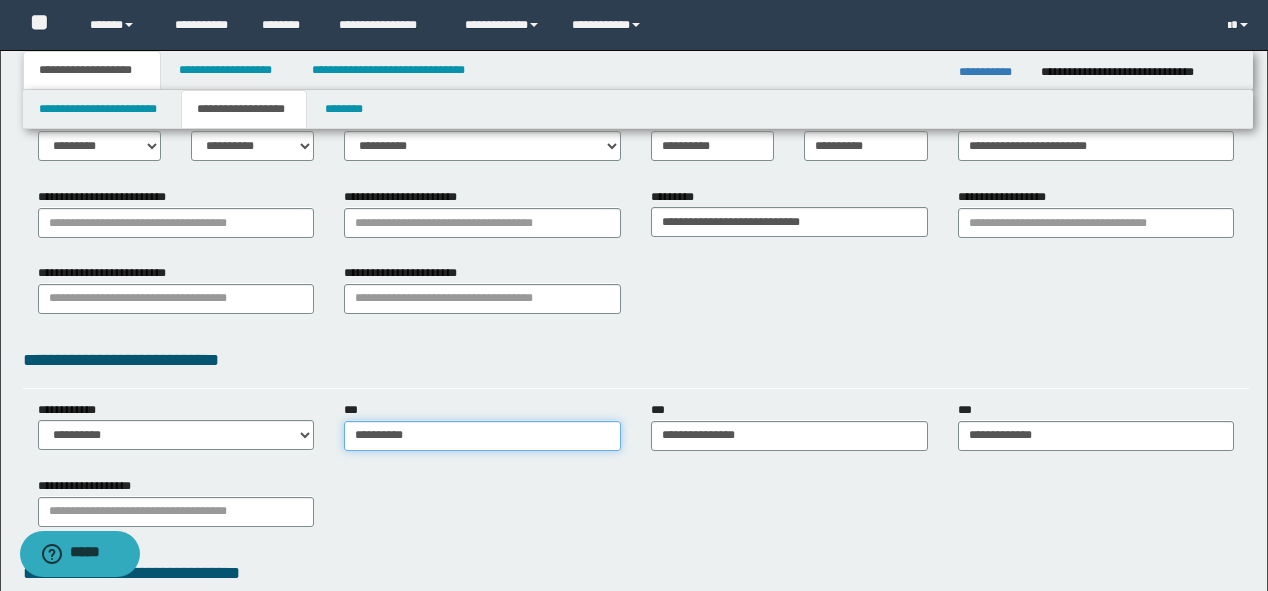 type on "**********" 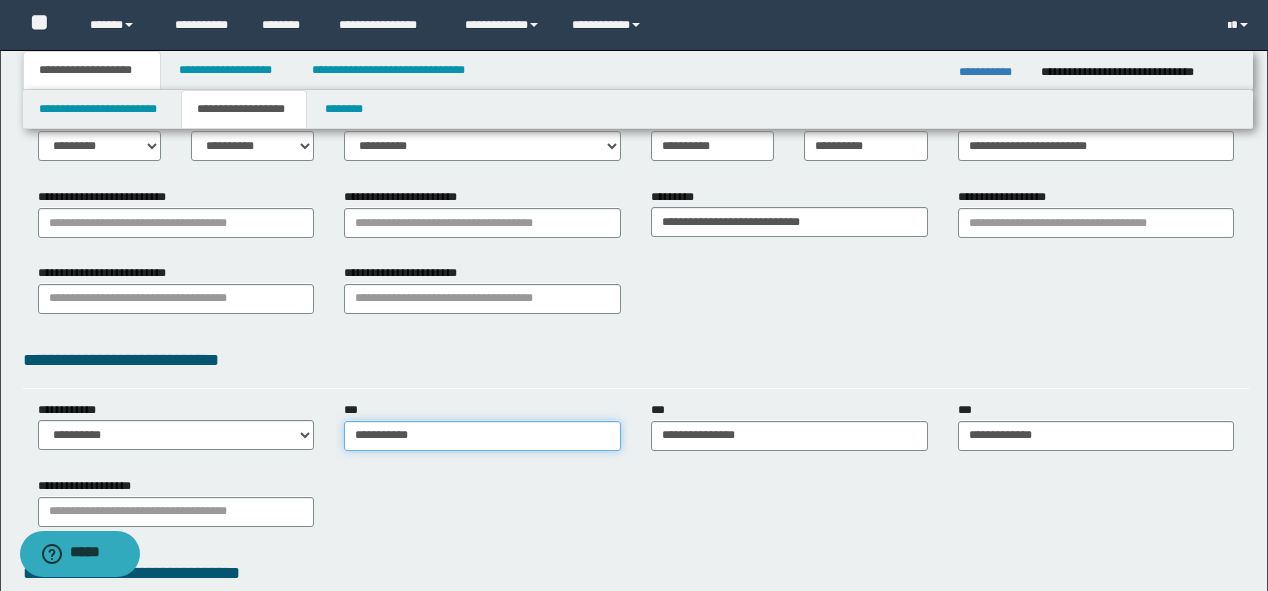 type on "**********" 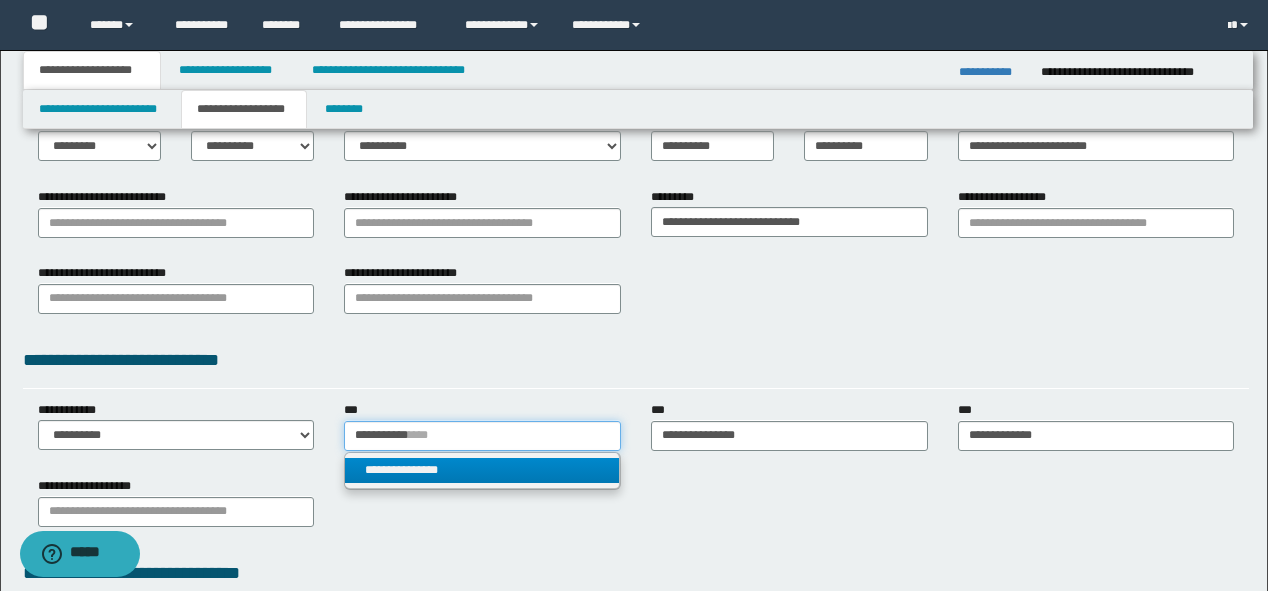 type on "**********" 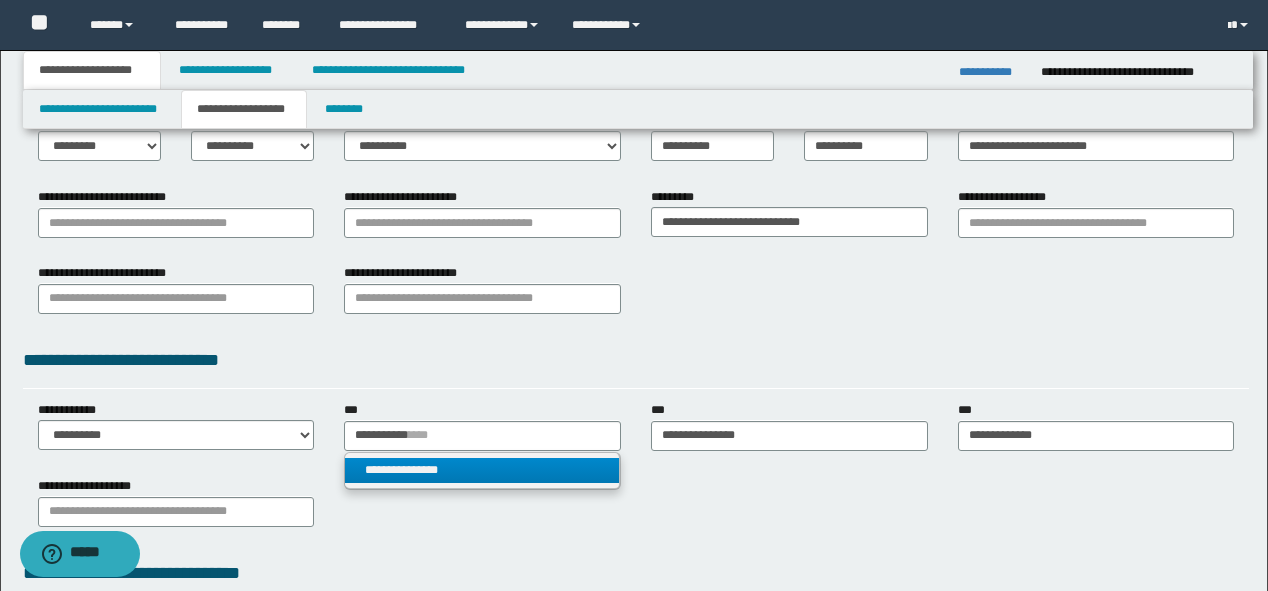 type 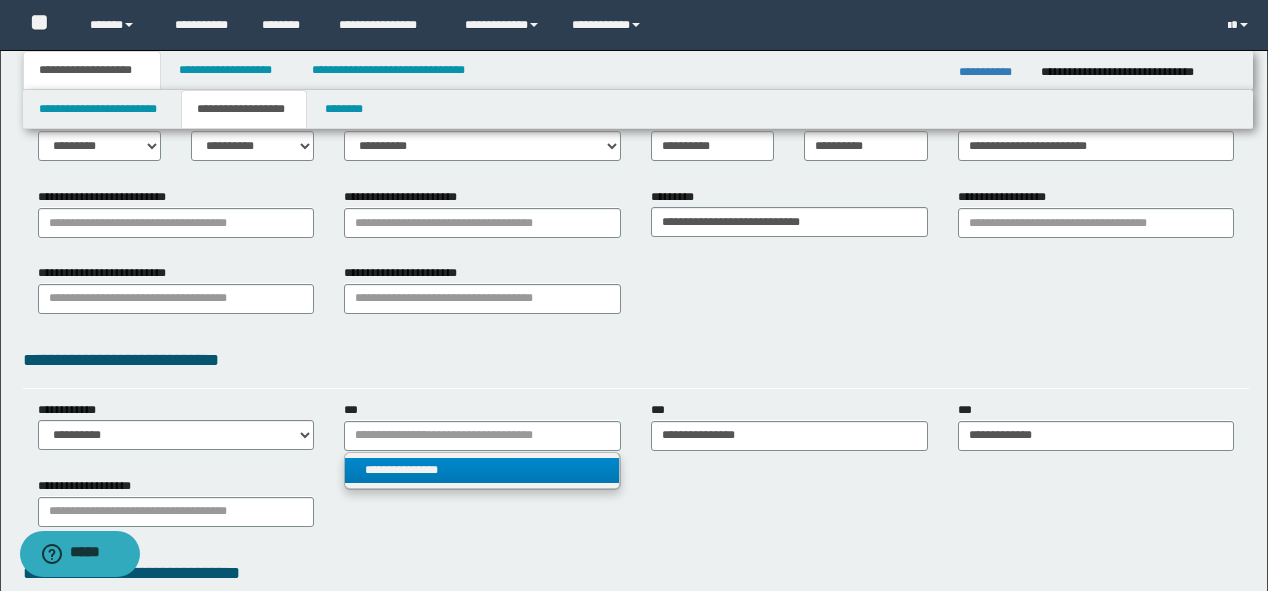 click on "**********" at bounding box center [482, 470] 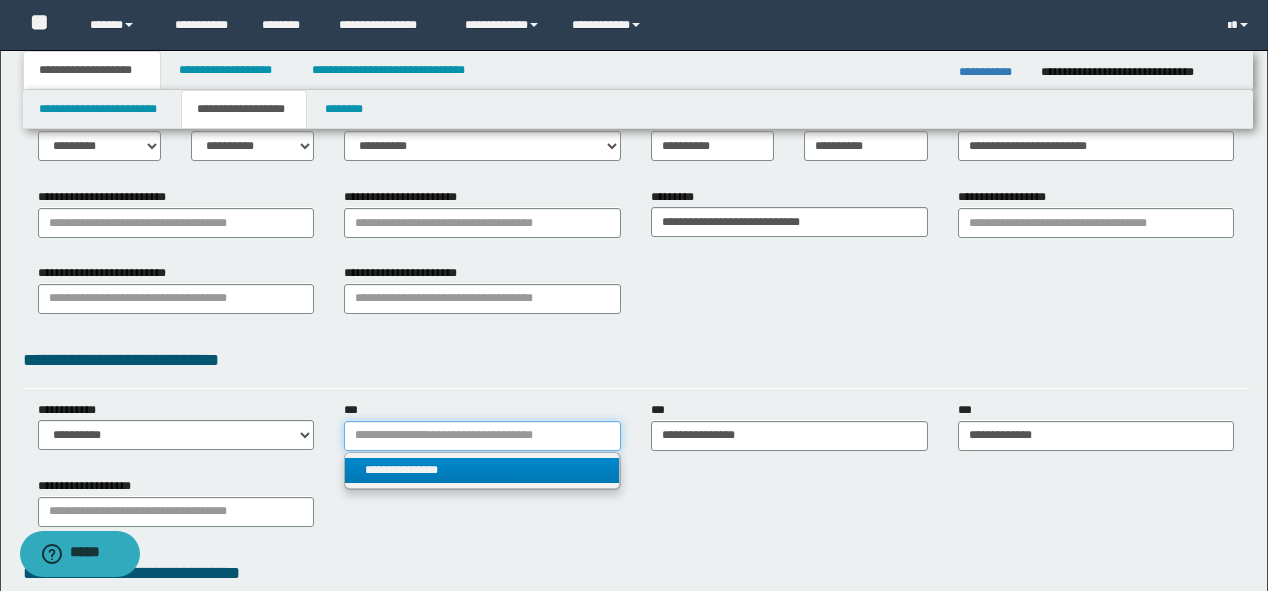 type 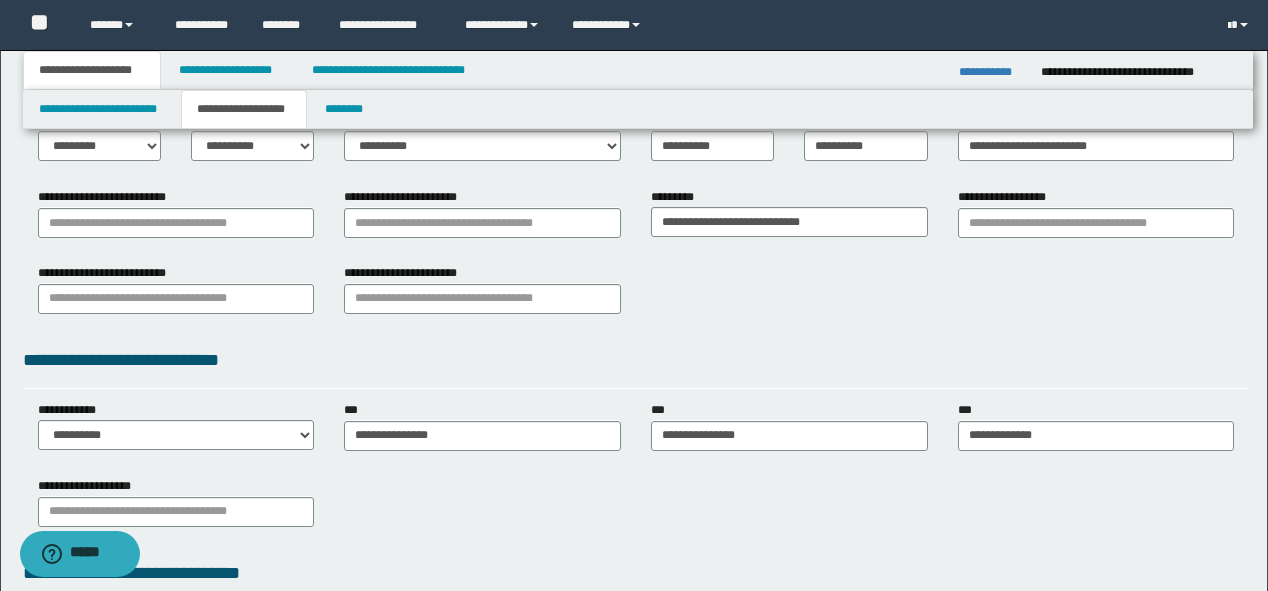 click on "**********" at bounding box center (636, 509) 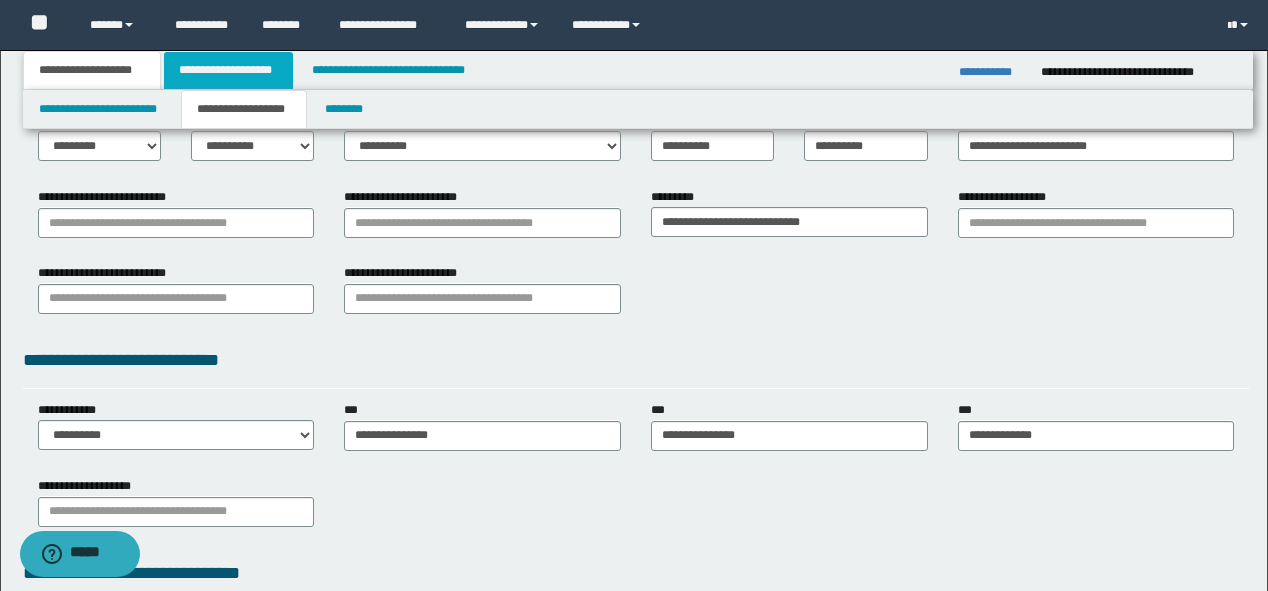 click on "**********" at bounding box center [228, 70] 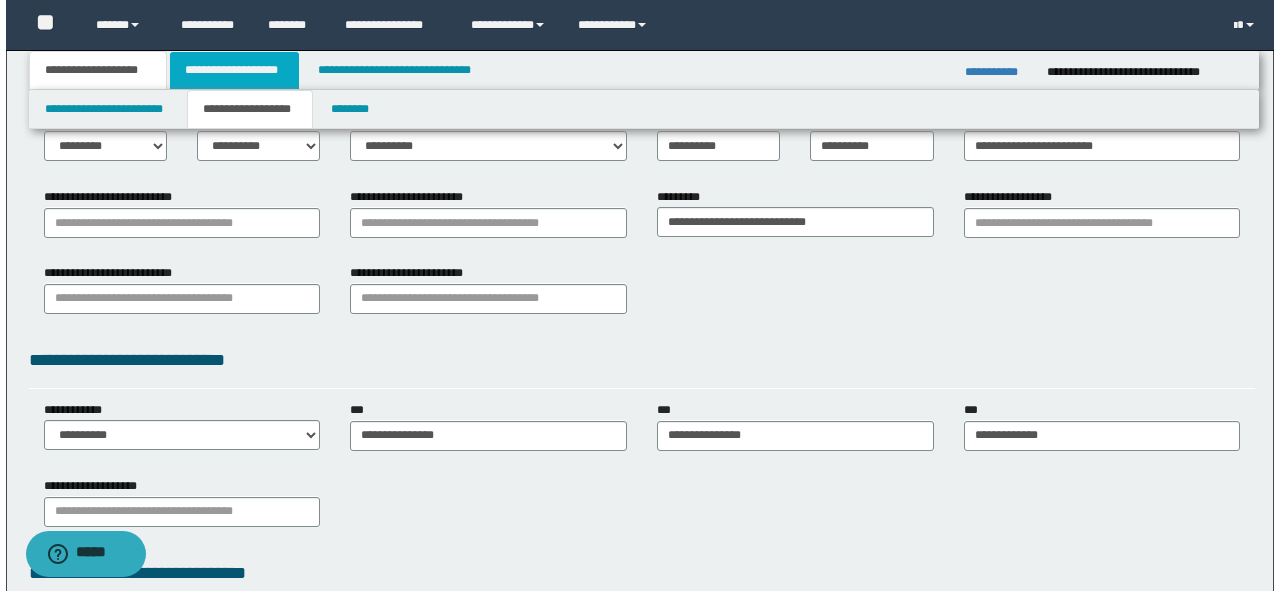 scroll, scrollTop: 0, scrollLeft: 0, axis: both 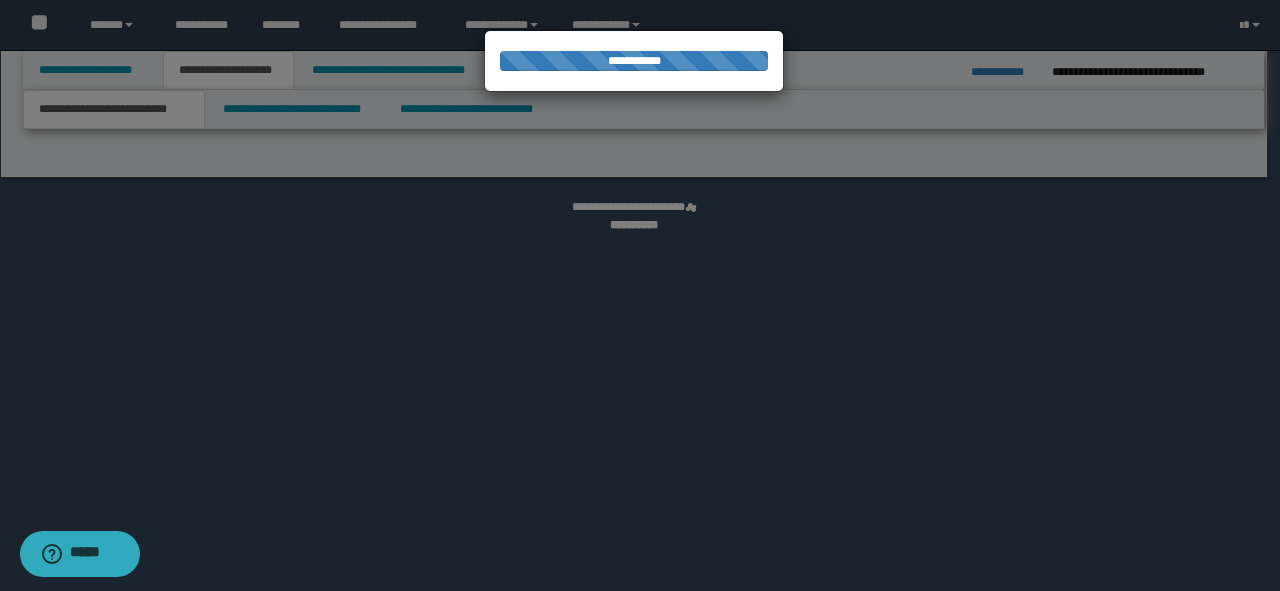 click at bounding box center [640, 295] 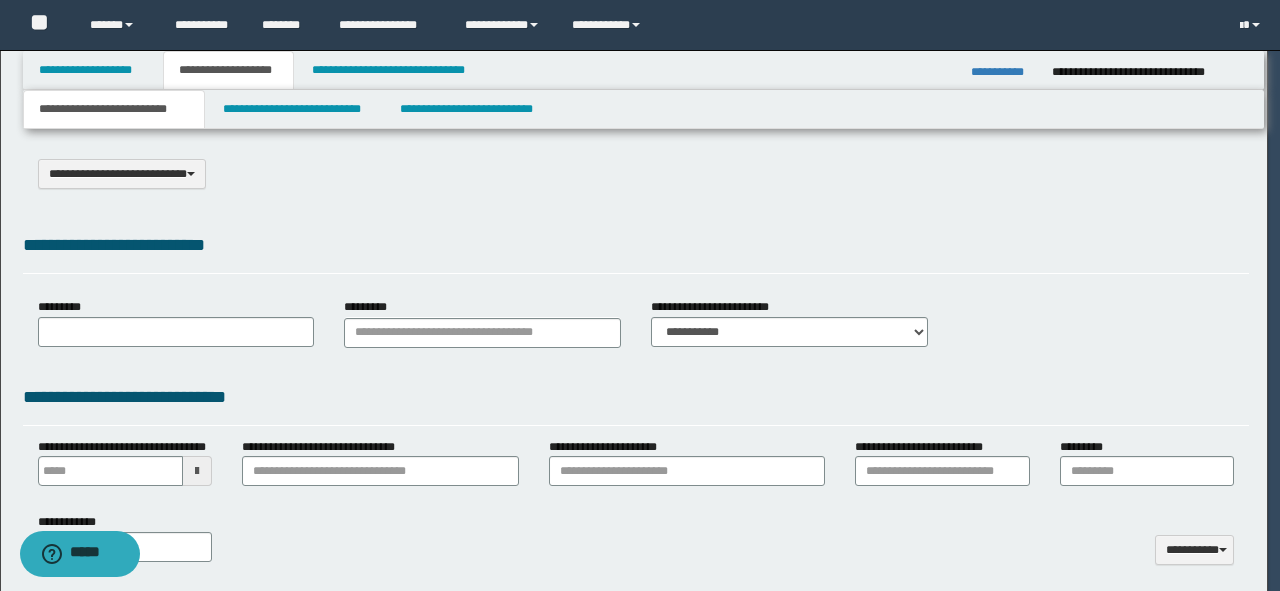 select on "*" 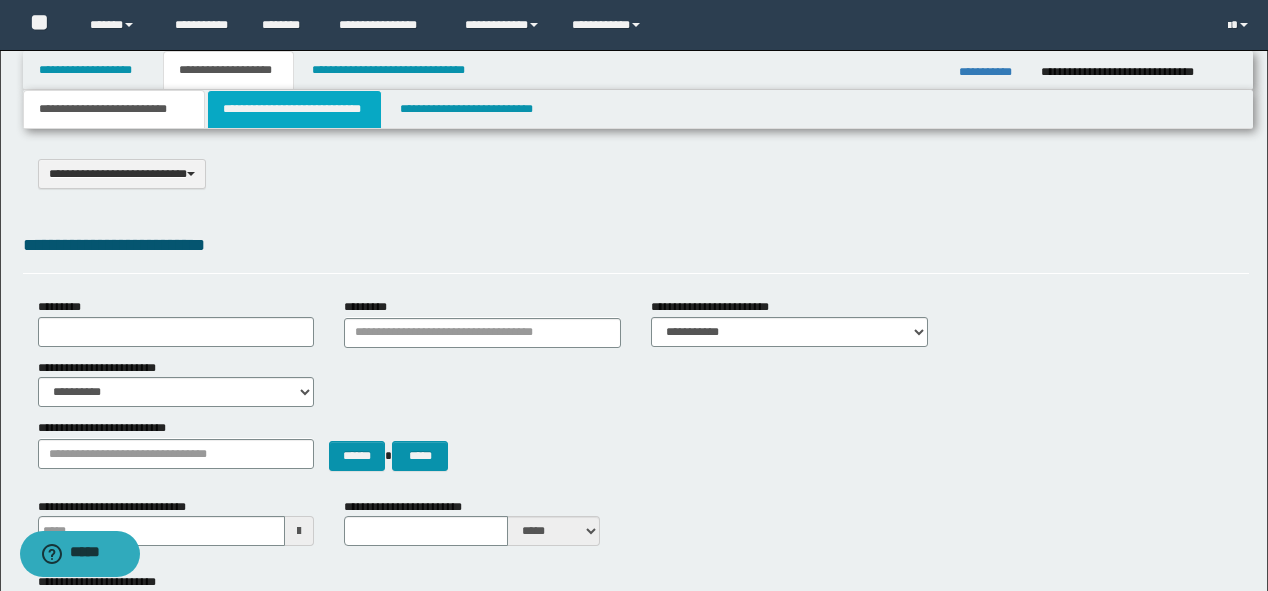 click on "**********" at bounding box center (294, 109) 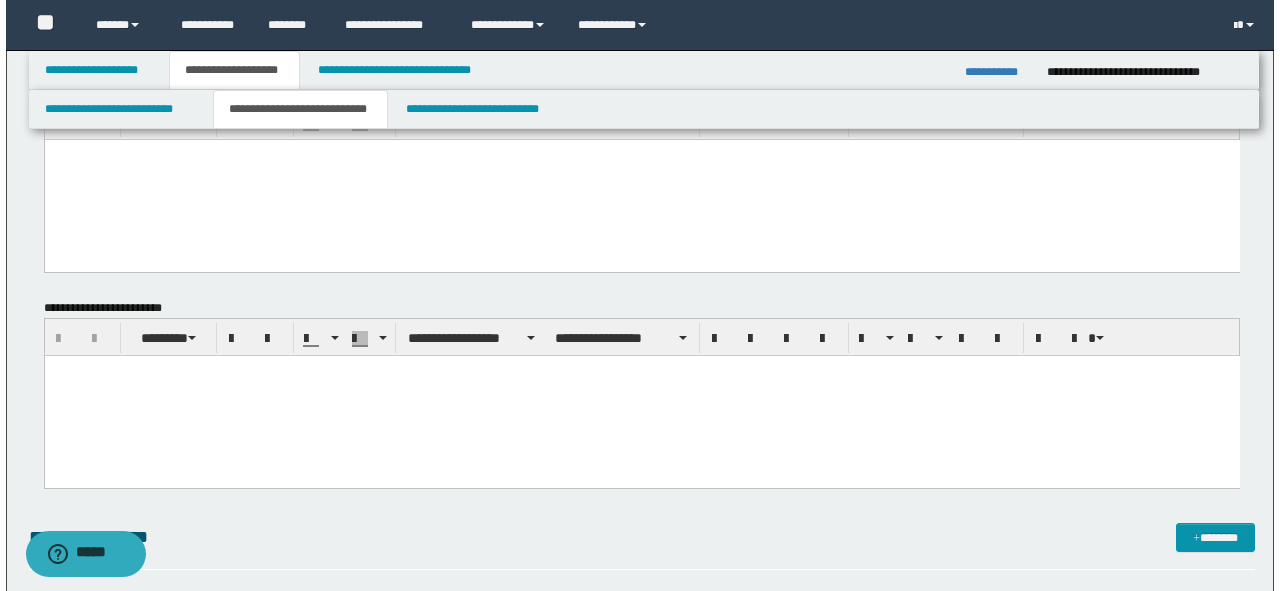 scroll, scrollTop: 0, scrollLeft: 0, axis: both 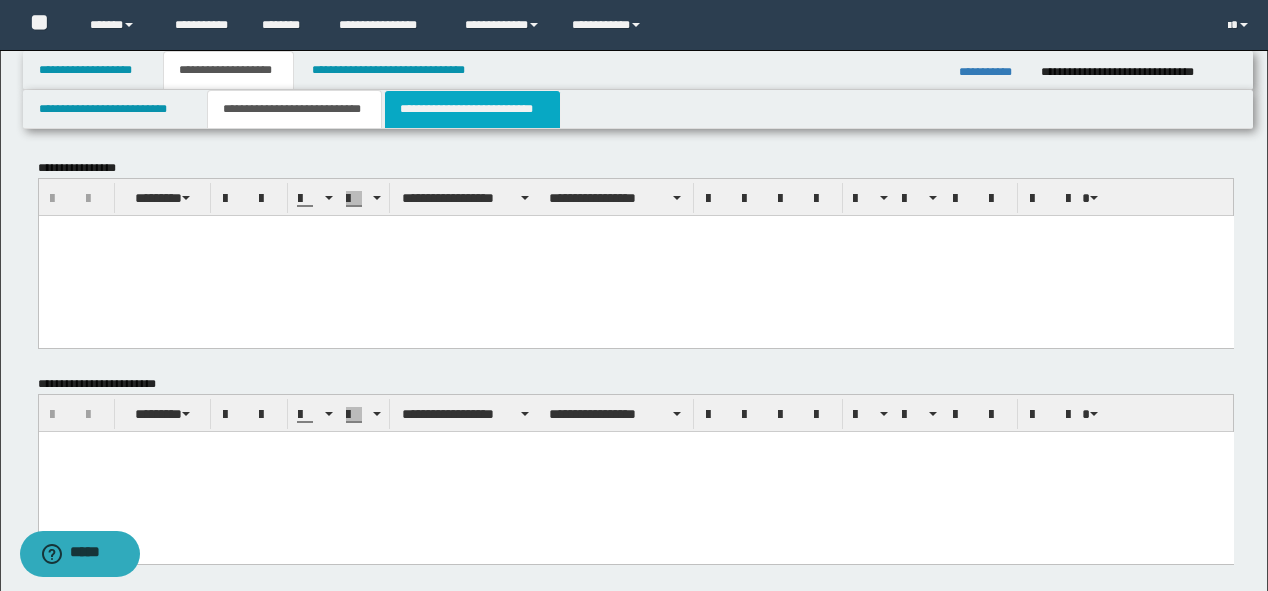 click on "**********" at bounding box center (472, 109) 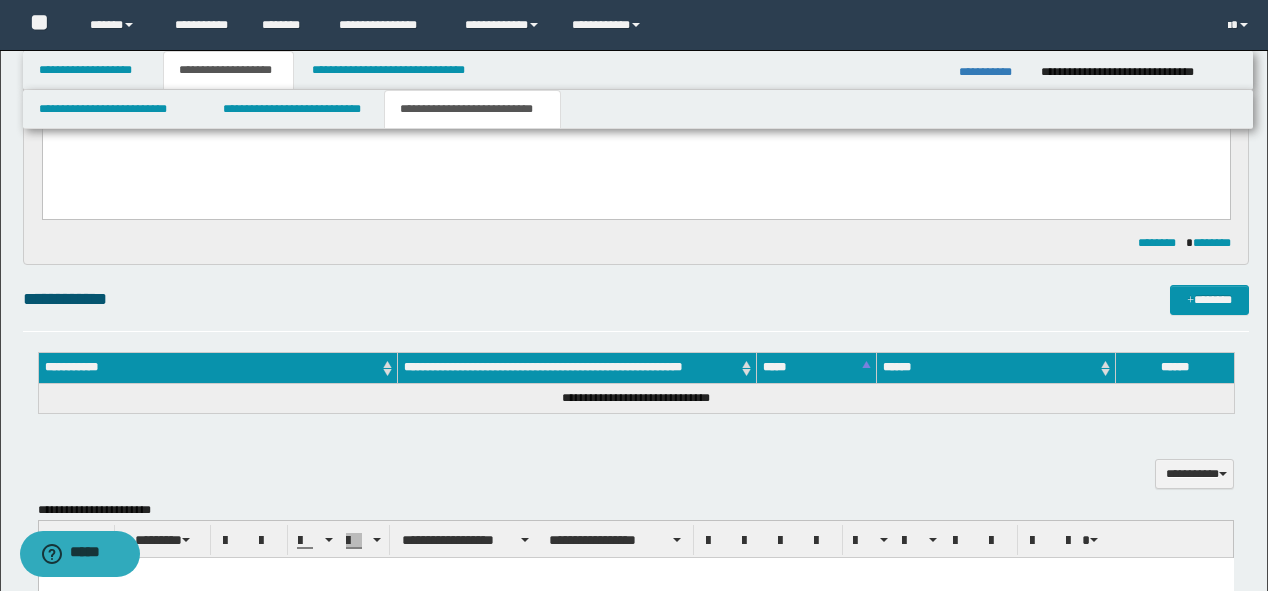 scroll, scrollTop: 0, scrollLeft: 0, axis: both 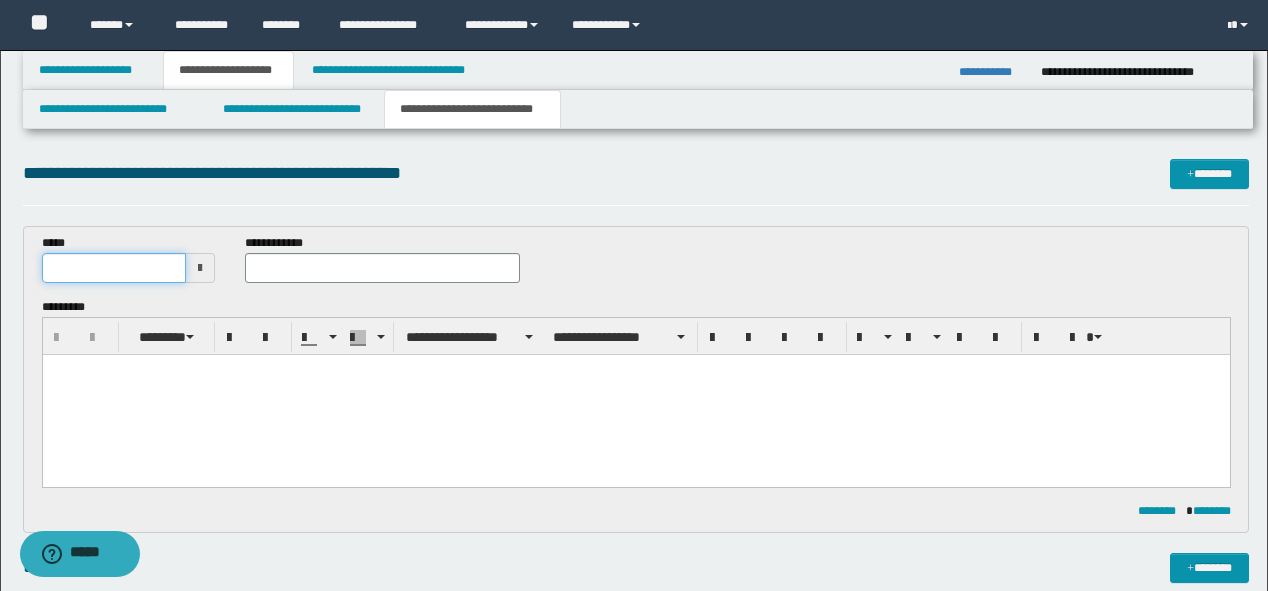 click at bounding box center (114, 268) 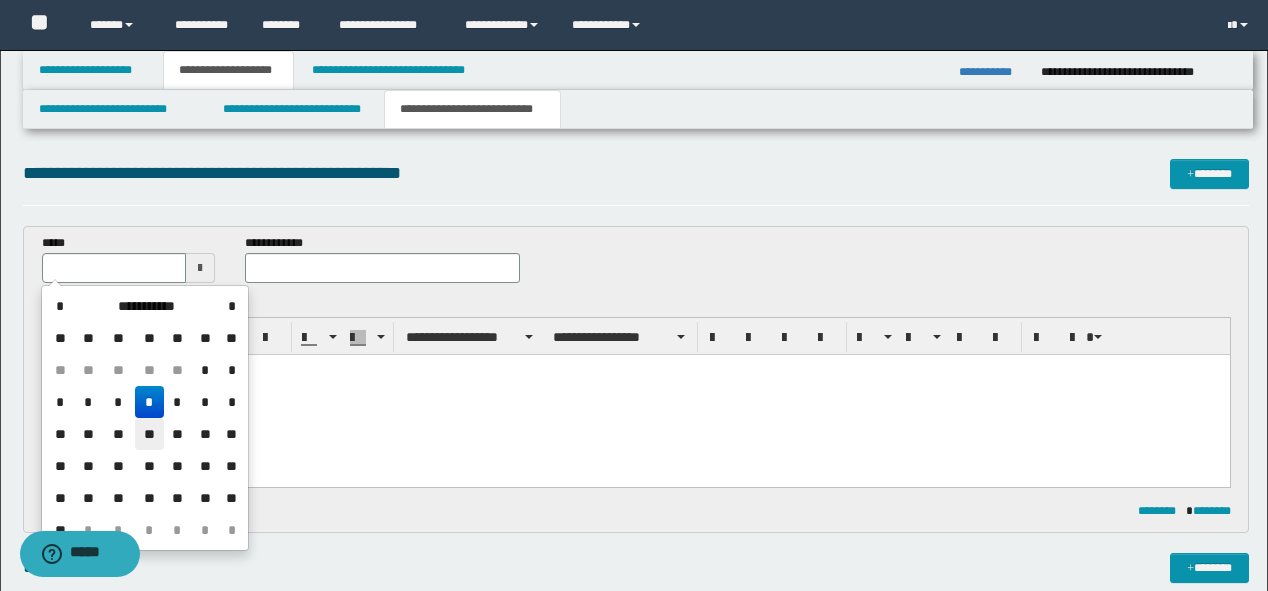 click on "**" at bounding box center [149, 434] 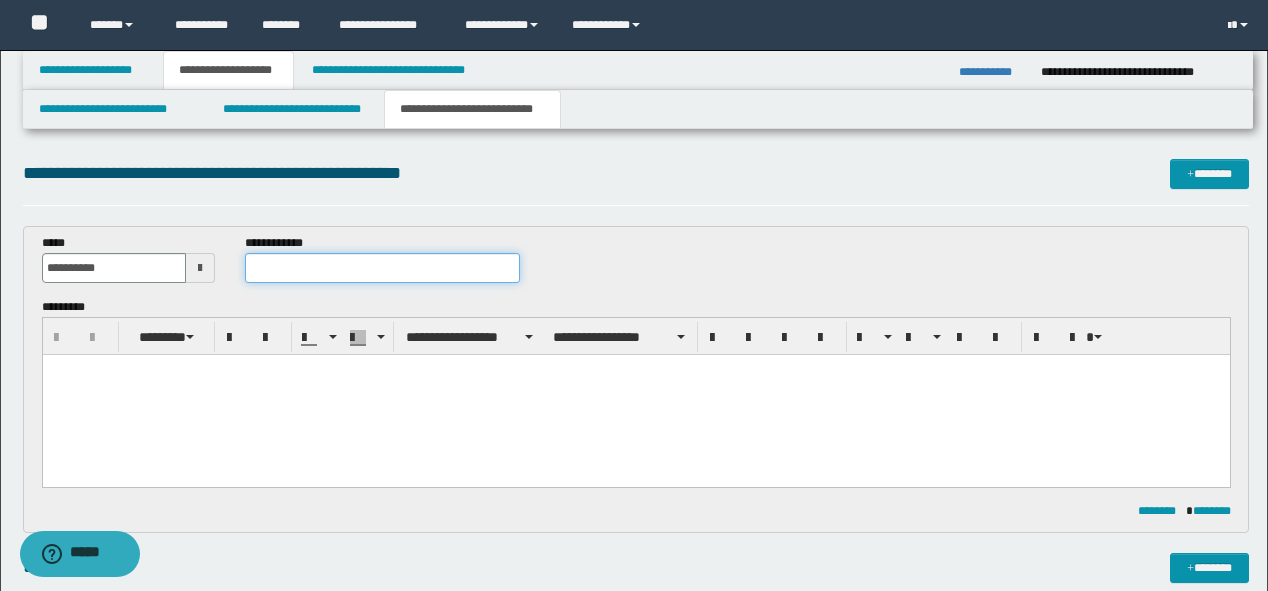 click at bounding box center (382, 268) 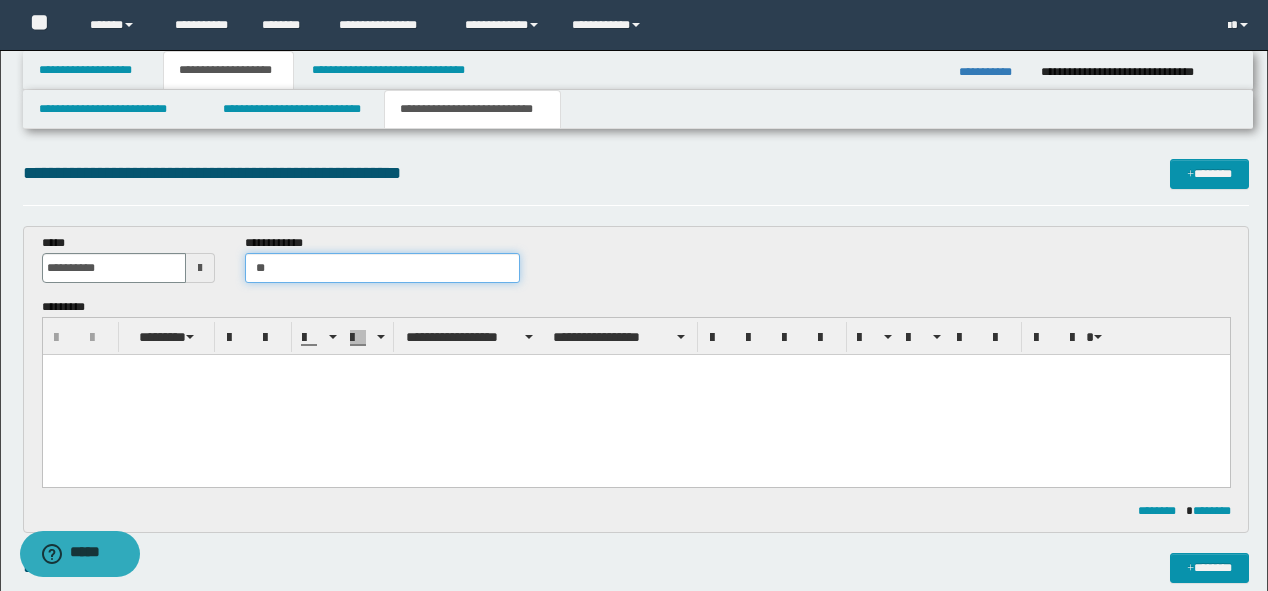 type on "*" 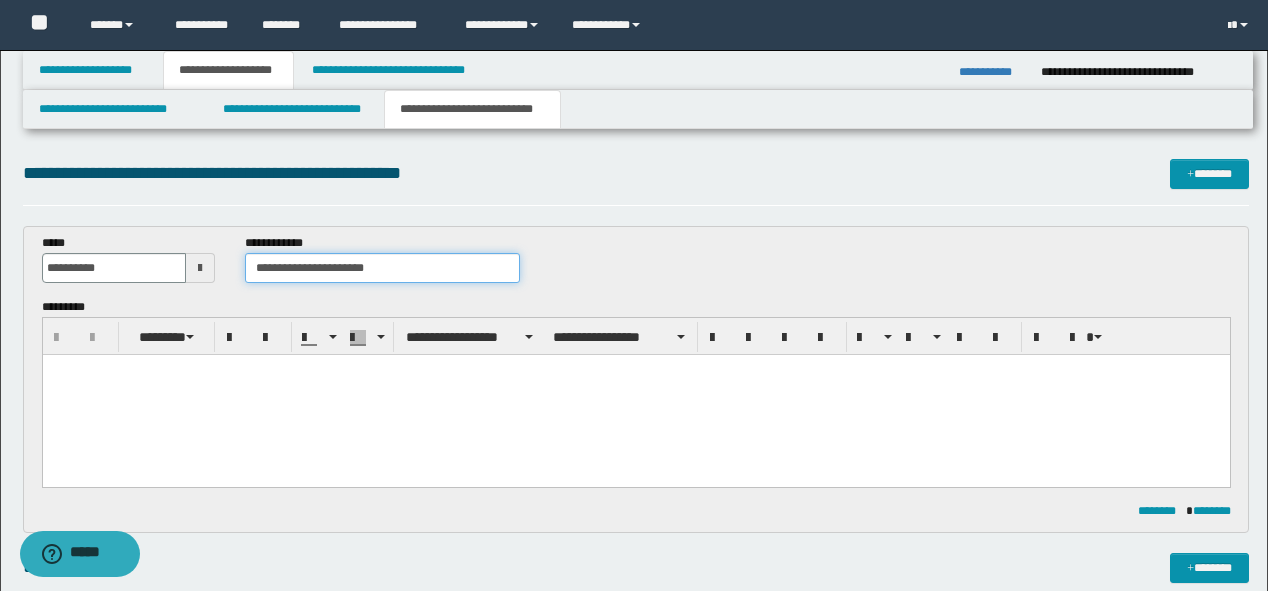 type on "**********" 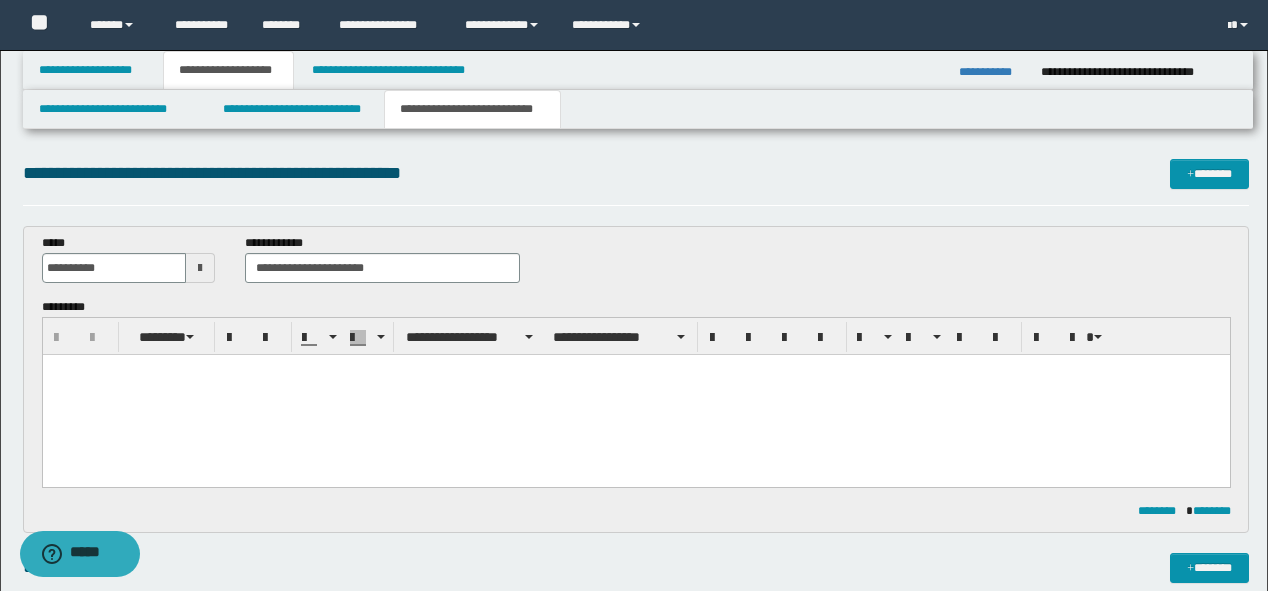 click at bounding box center [635, 394] 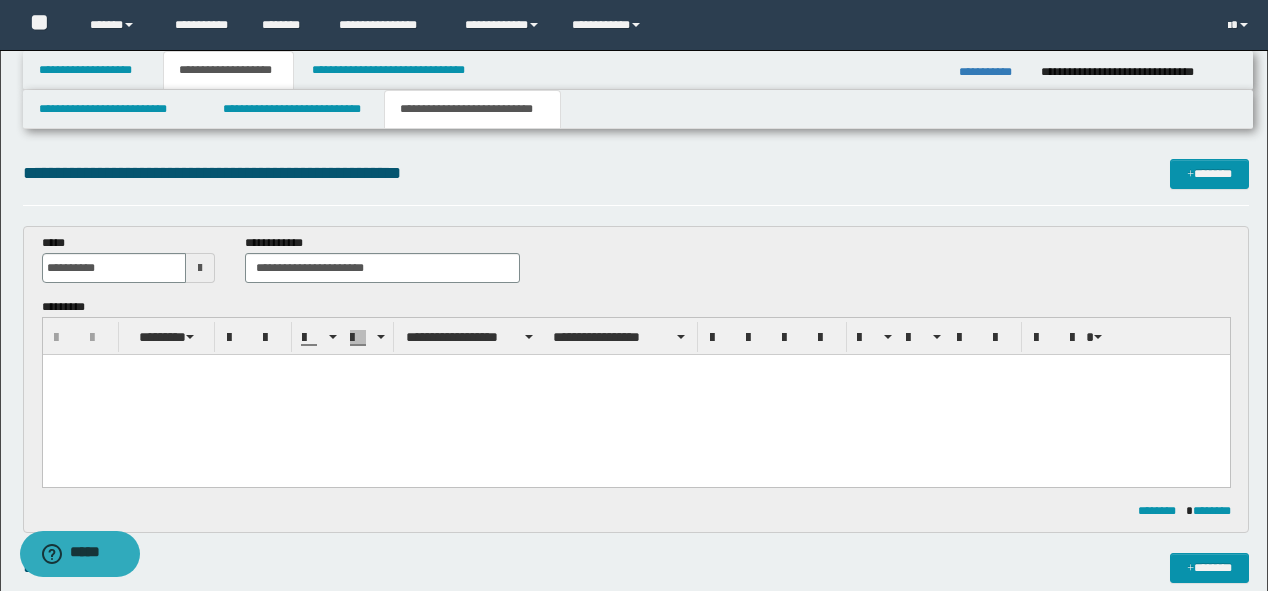paste 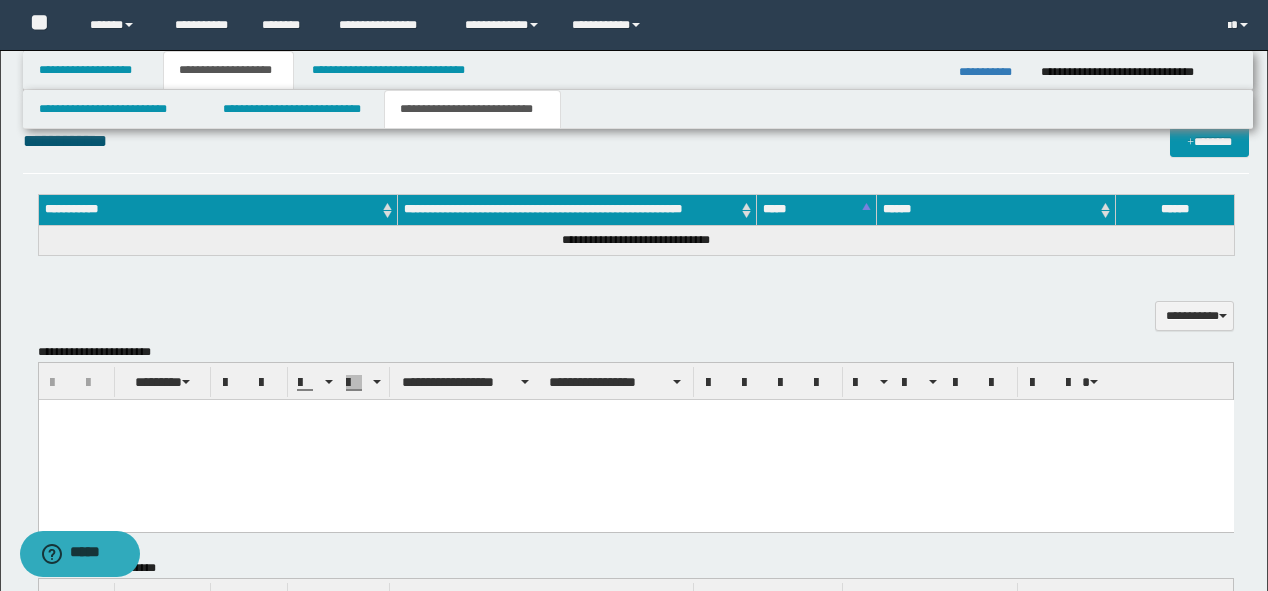 scroll, scrollTop: 480, scrollLeft: 0, axis: vertical 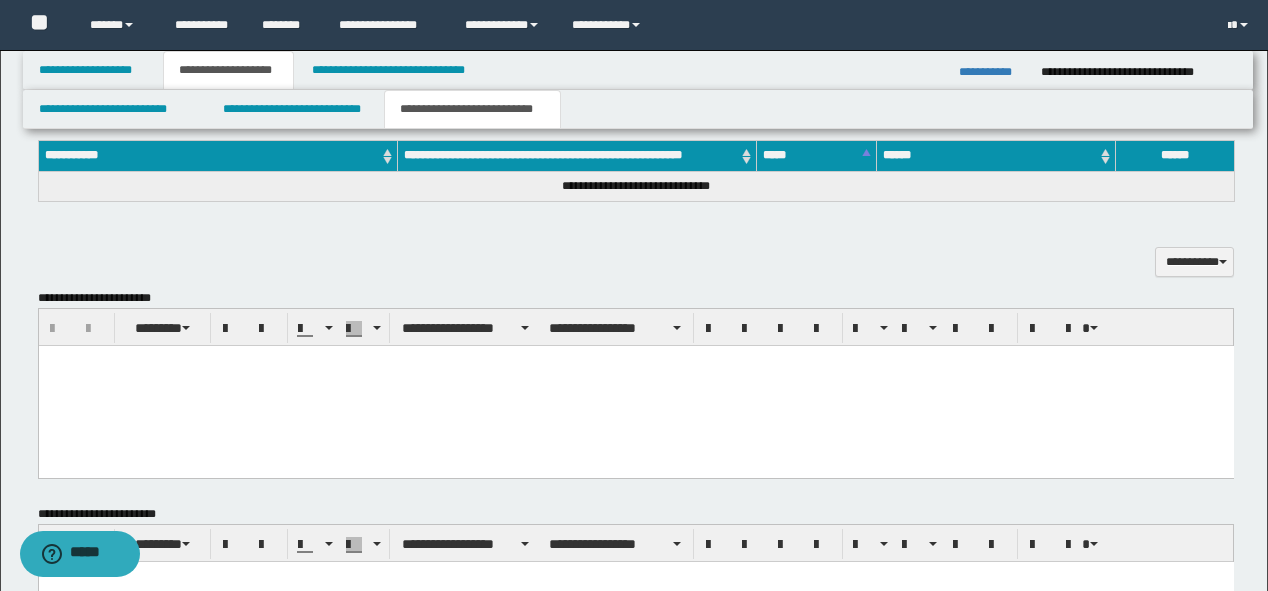 click at bounding box center [635, 385] 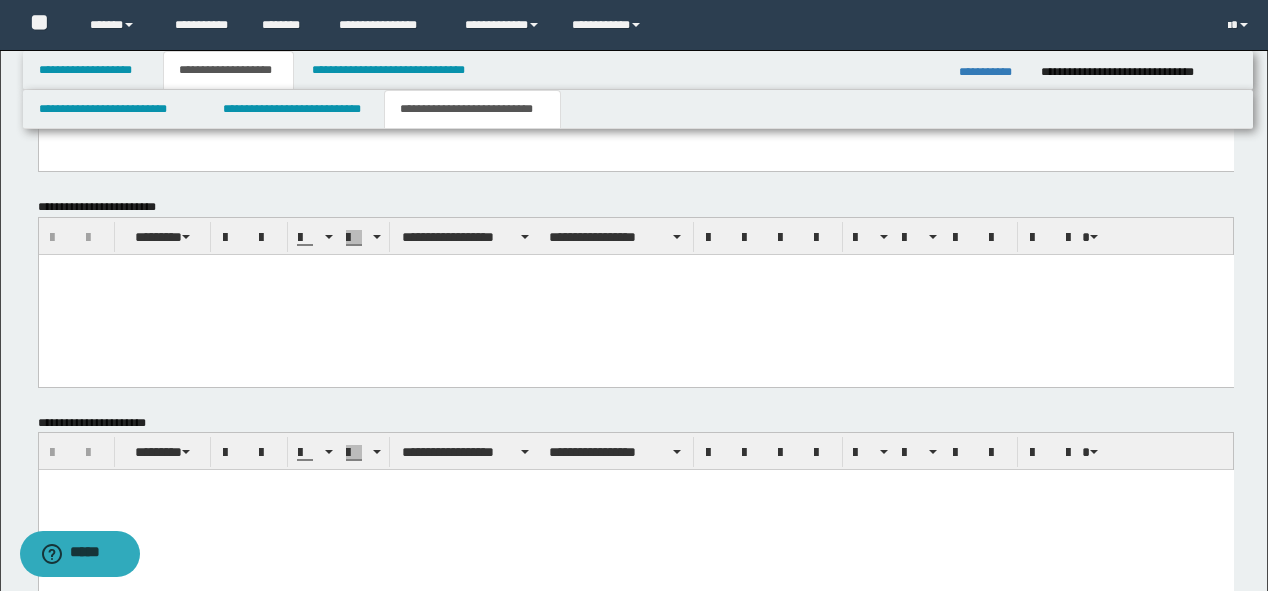scroll, scrollTop: 880, scrollLeft: 0, axis: vertical 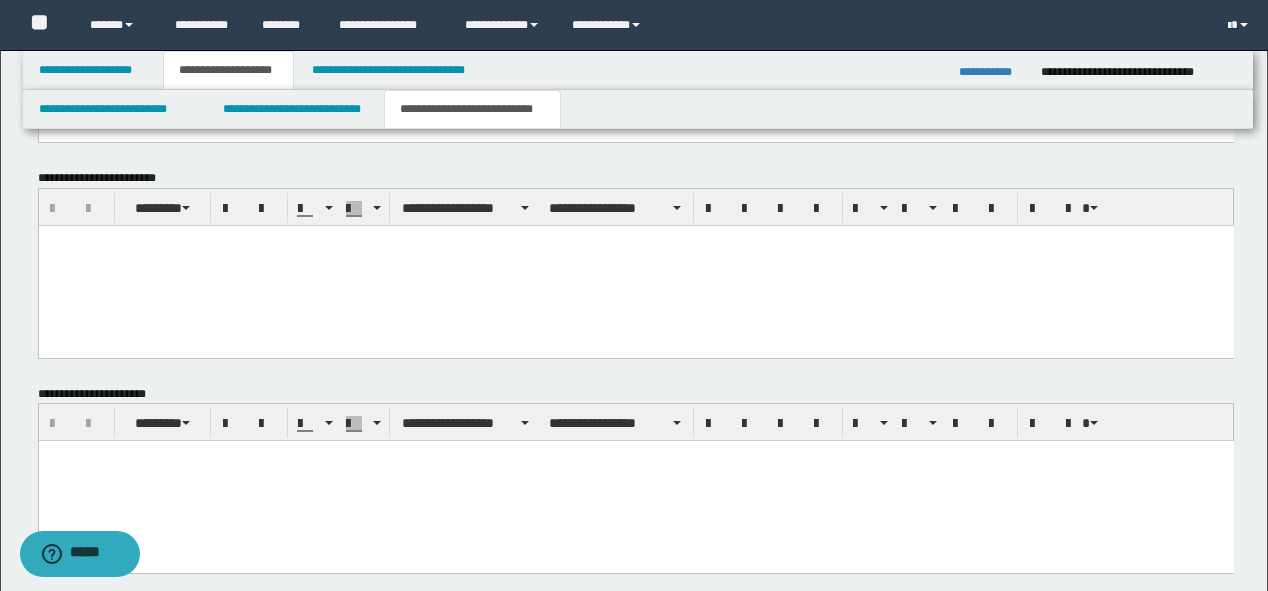 click at bounding box center [635, 481] 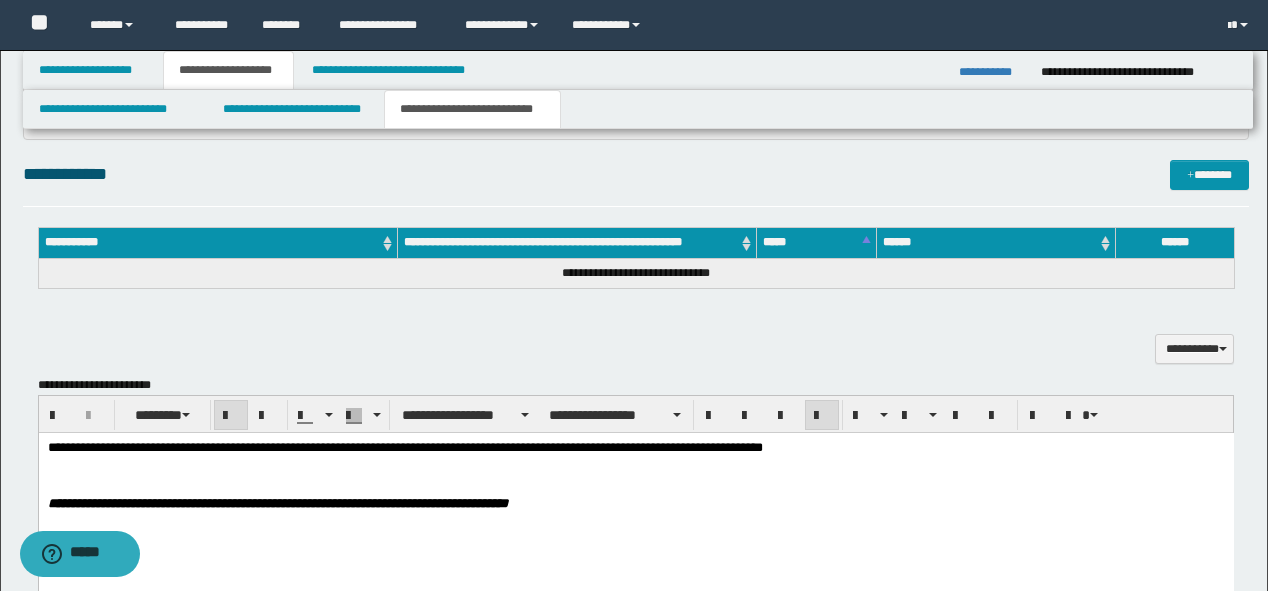 scroll, scrollTop: 240, scrollLeft: 0, axis: vertical 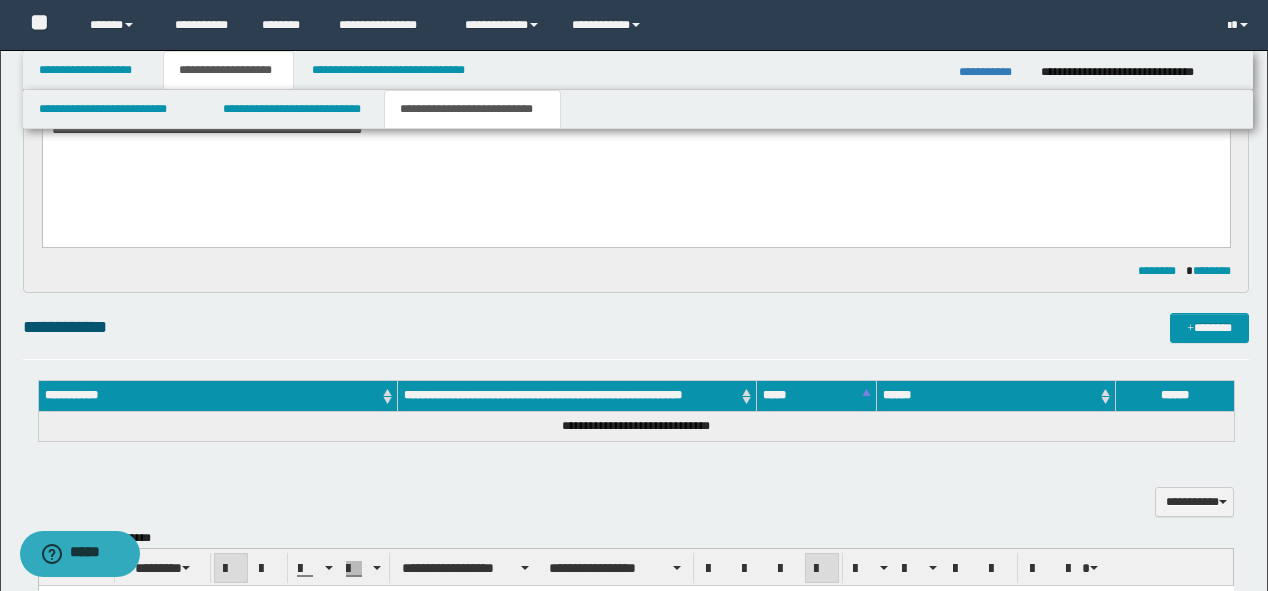 click on "**********" at bounding box center [1147, 491] 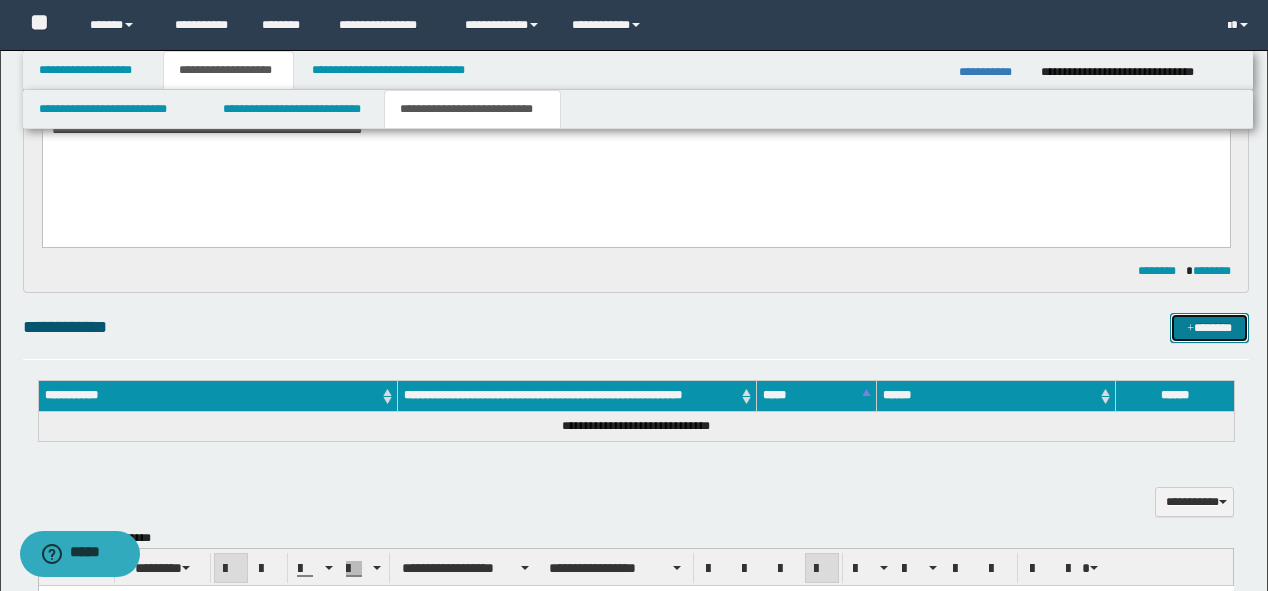 click on "*******" at bounding box center [1209, 328] 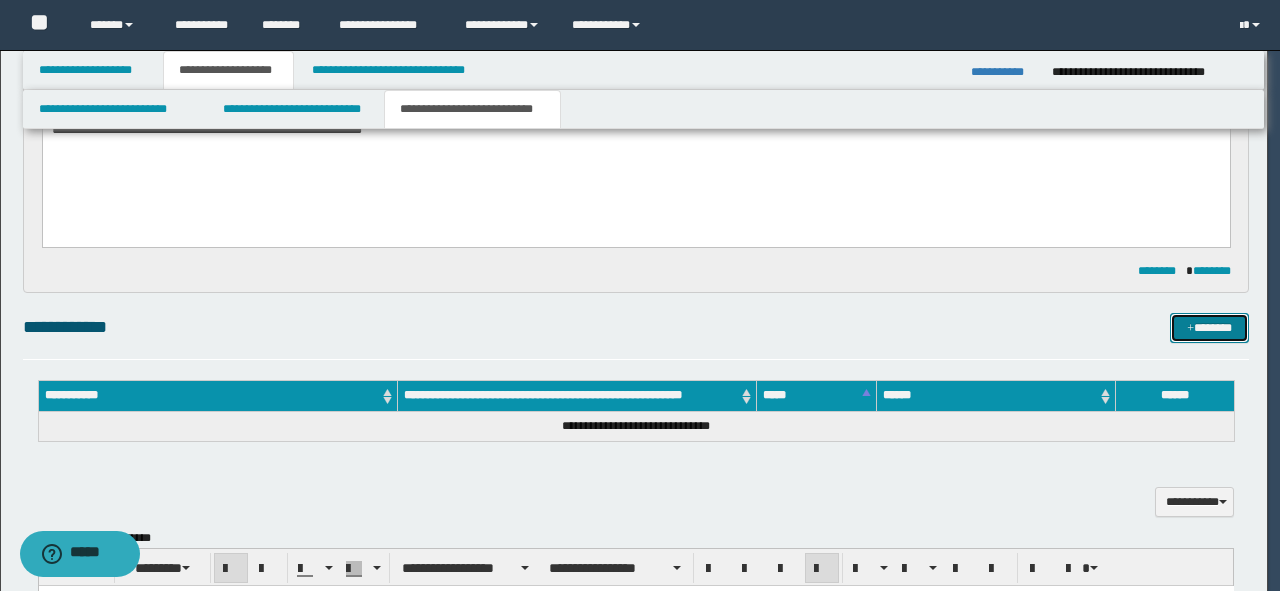 type 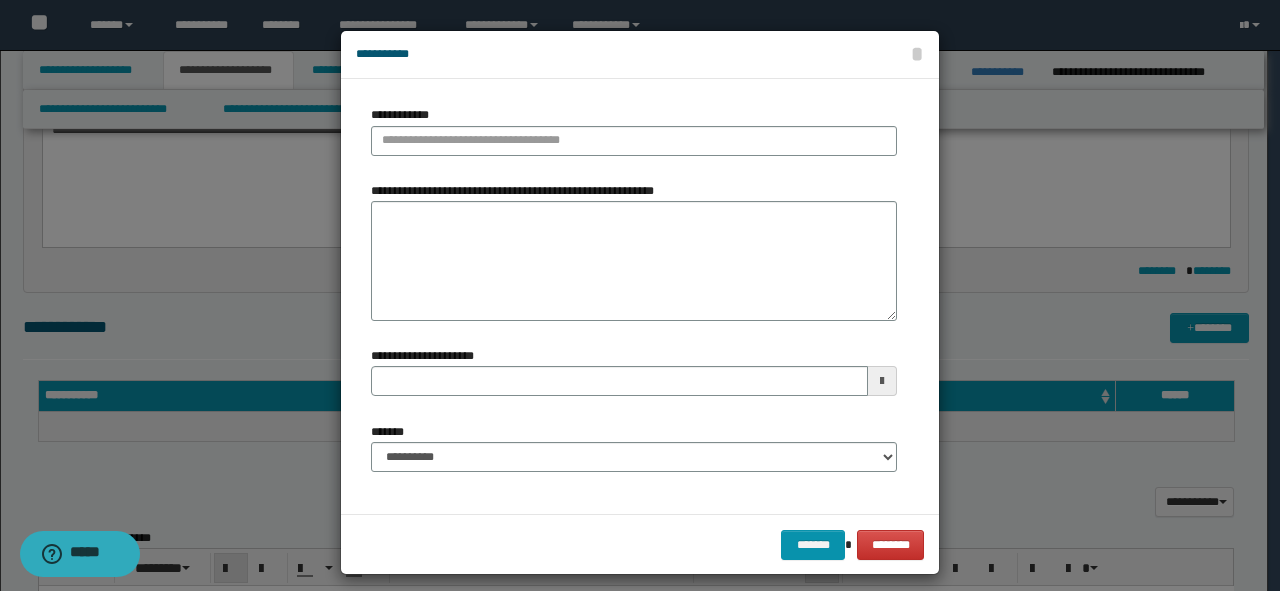 type 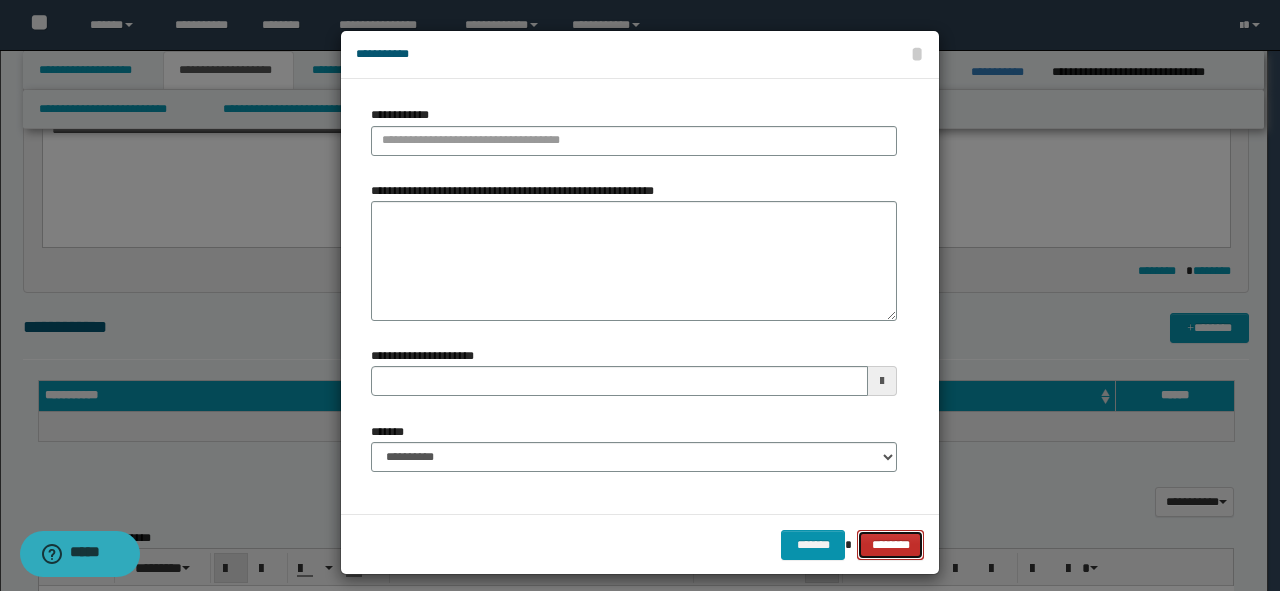 click on "********" at bounding box center [890, 545] 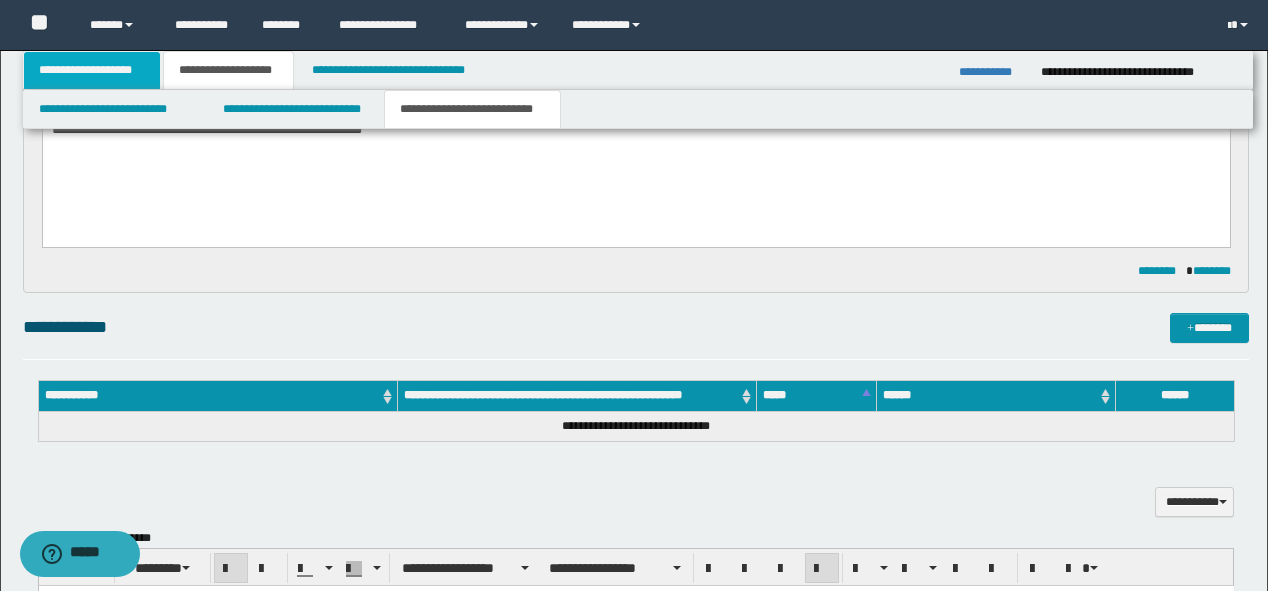 click on "**********" at bounding box center (92, 70) 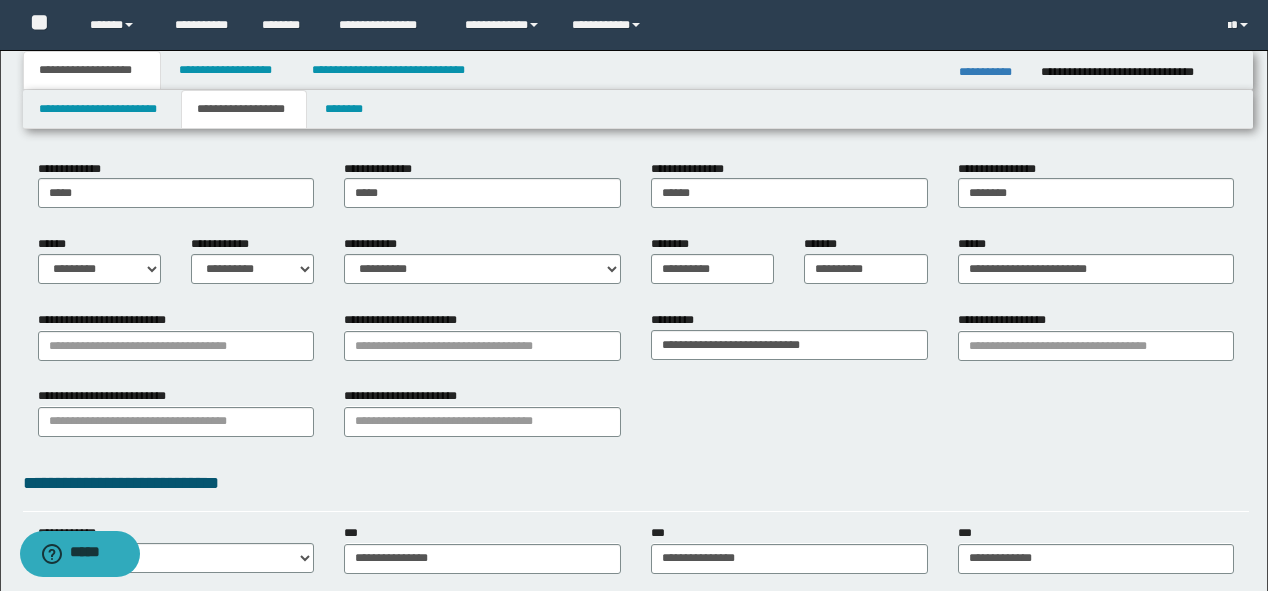 scroll, scrollTop: 80, scrollLeft: 0, axis: vertical 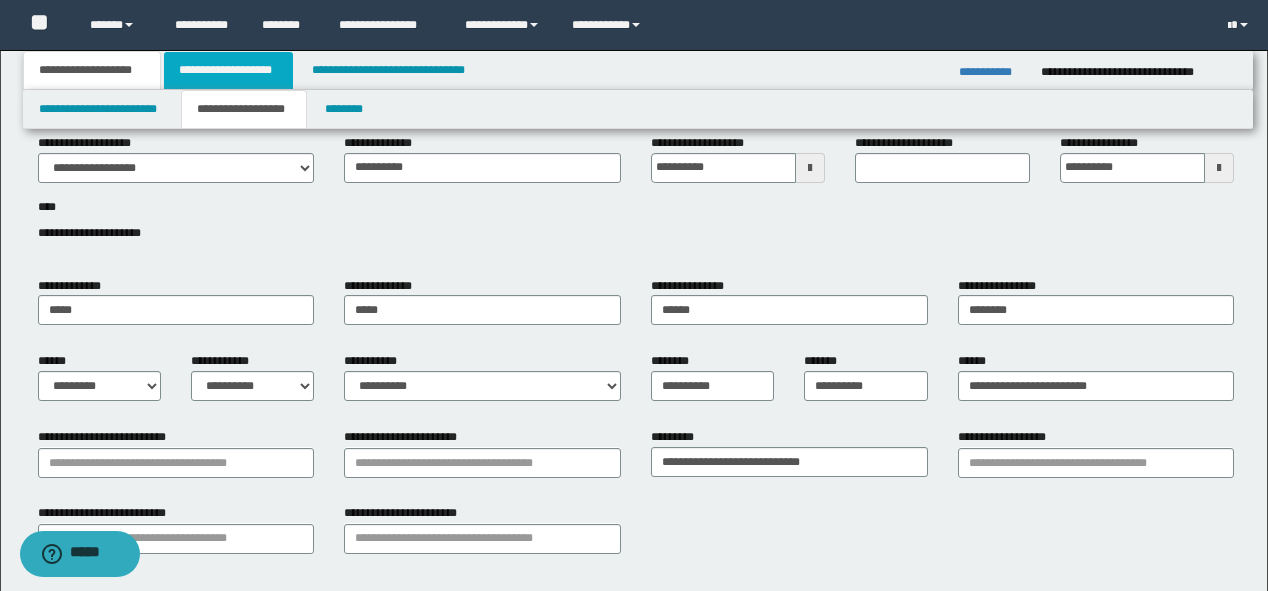 click on "**********" at bounding box center [228, 70] 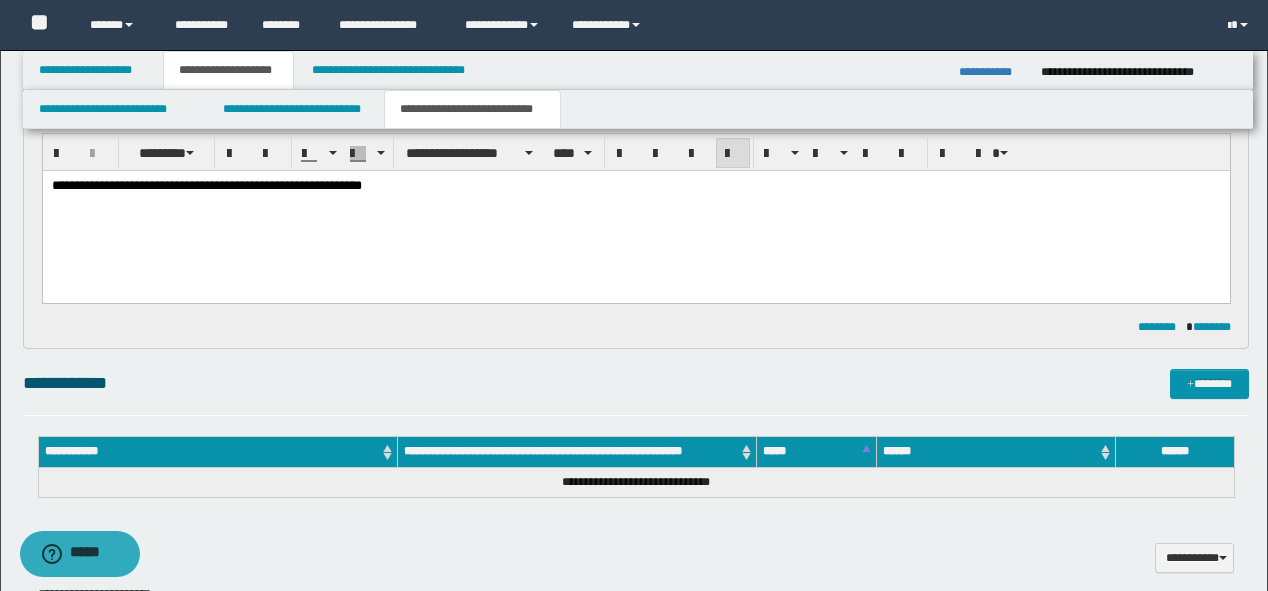 scroll, scrollTop: 400, scrollLeft: 0, axis: vertical 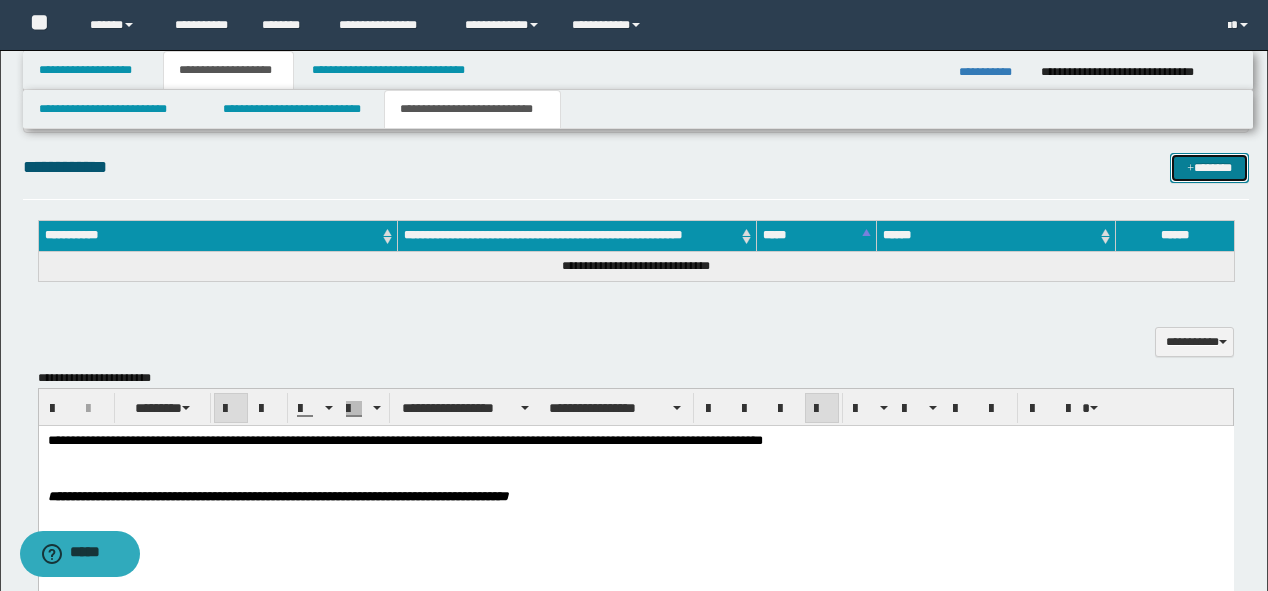 click at bounding box center [1190, 169] 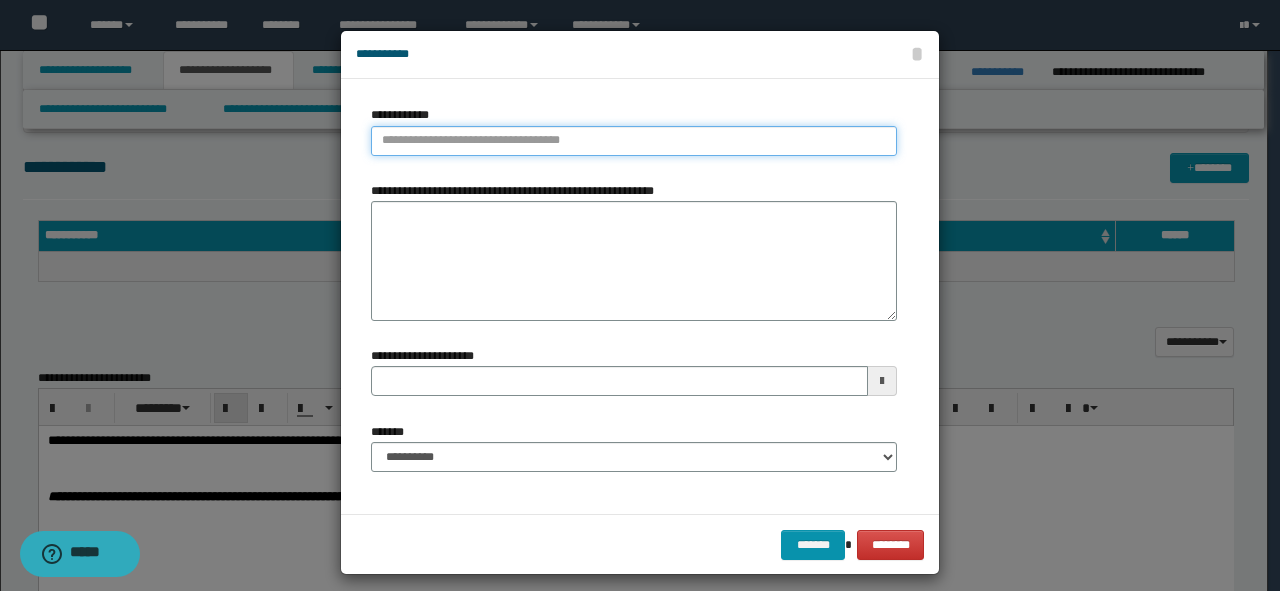 click on "**********" at bounding box center (634, 141) 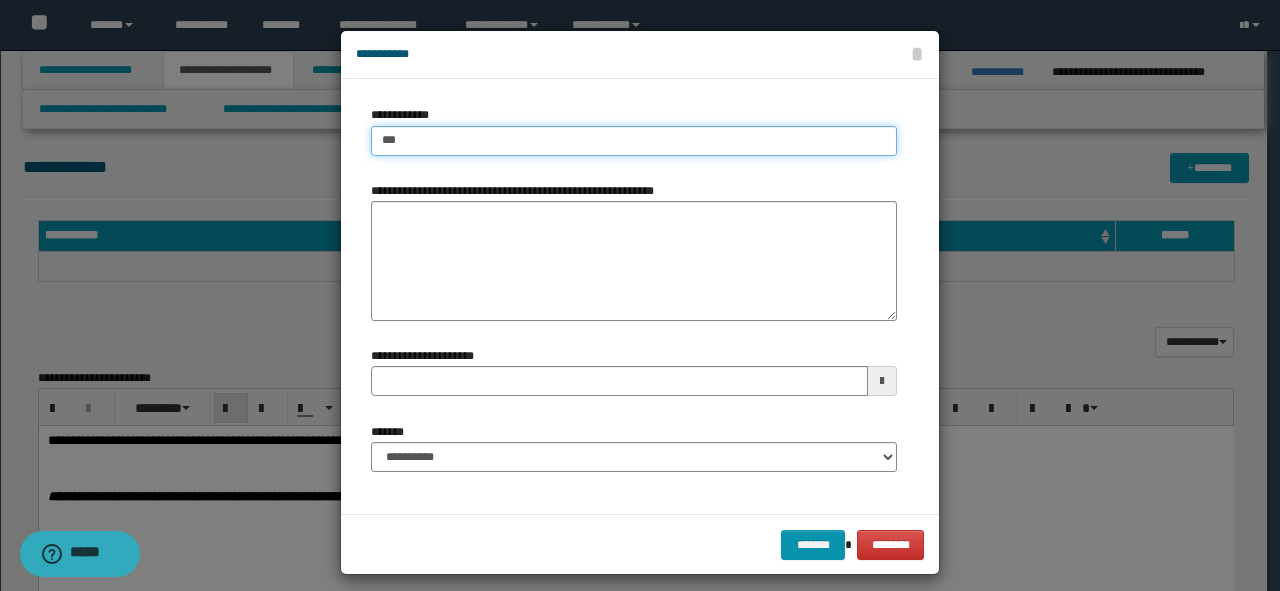 type on "****" 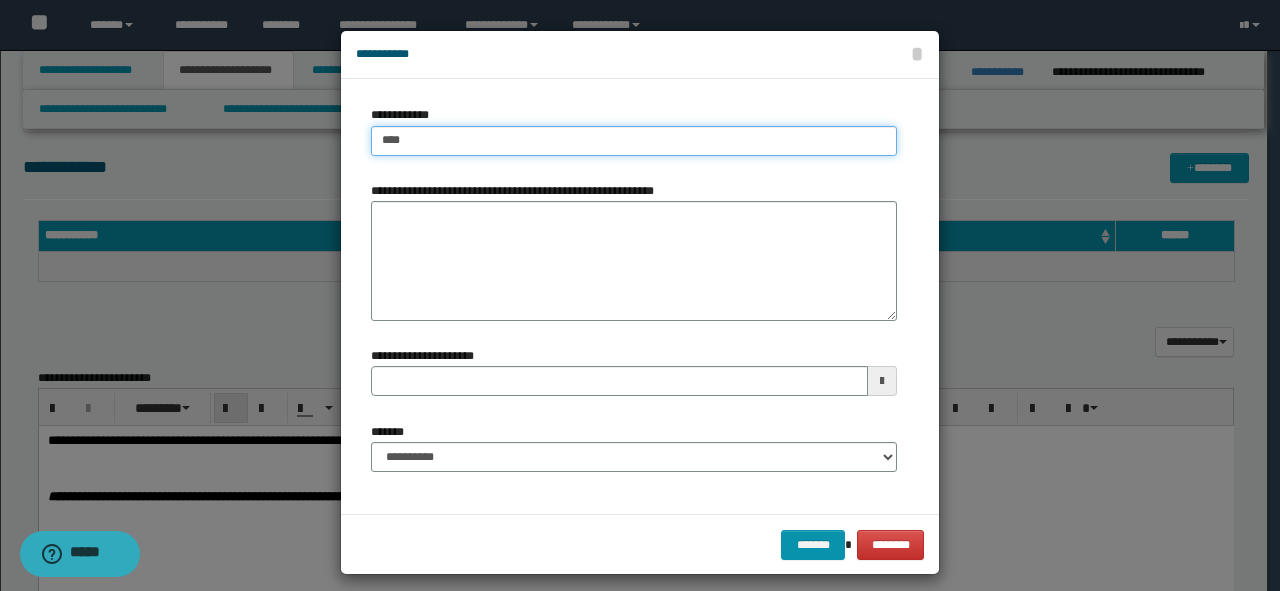 type on "****" 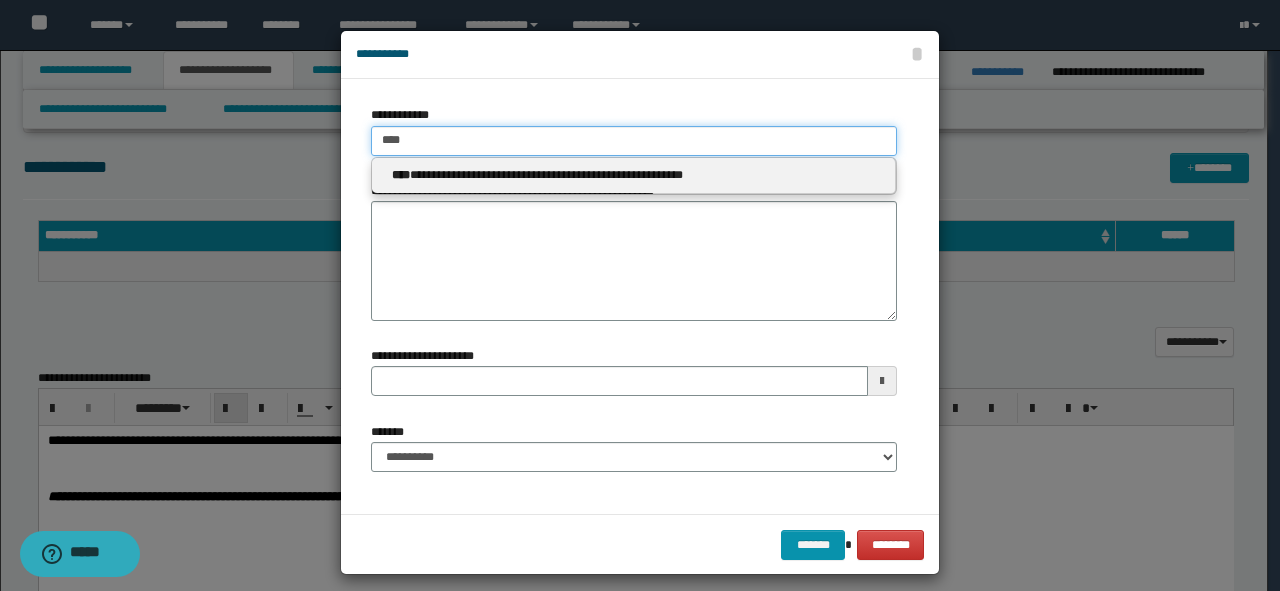type on "****" 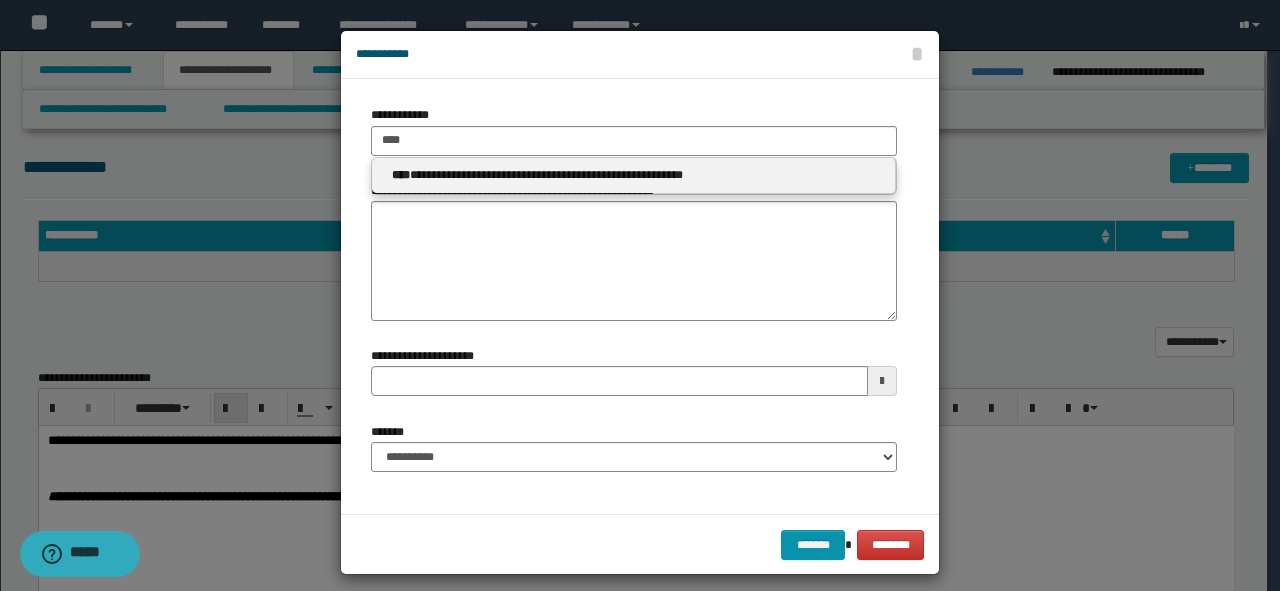 click on "**********" at bounding box center (634, 175) 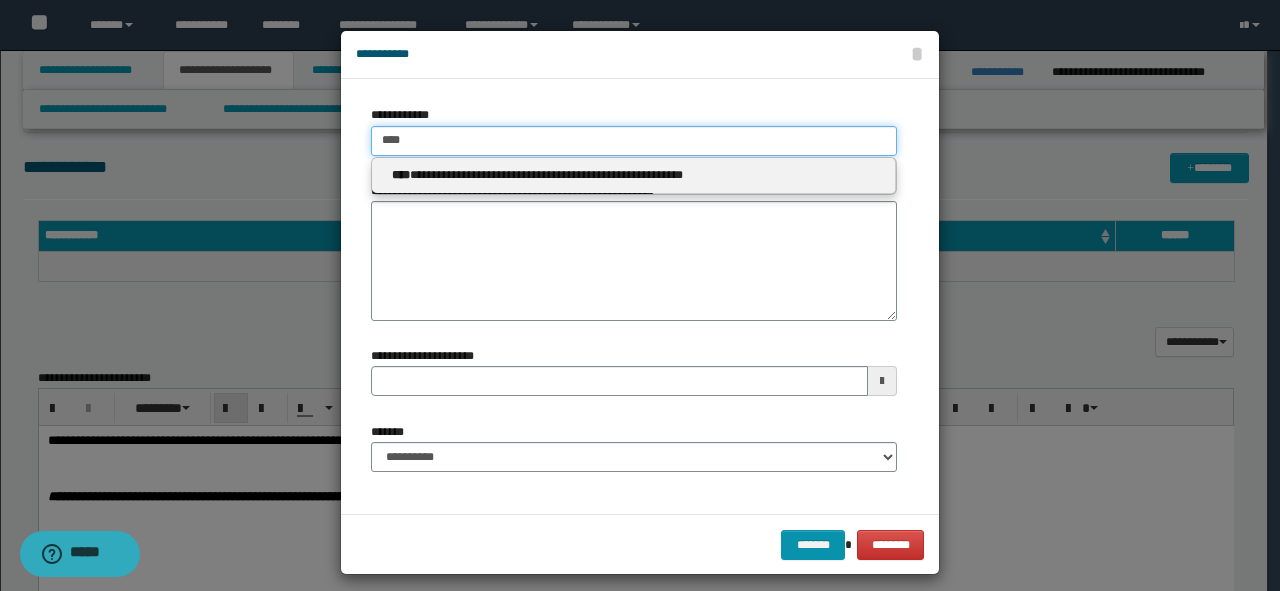 type 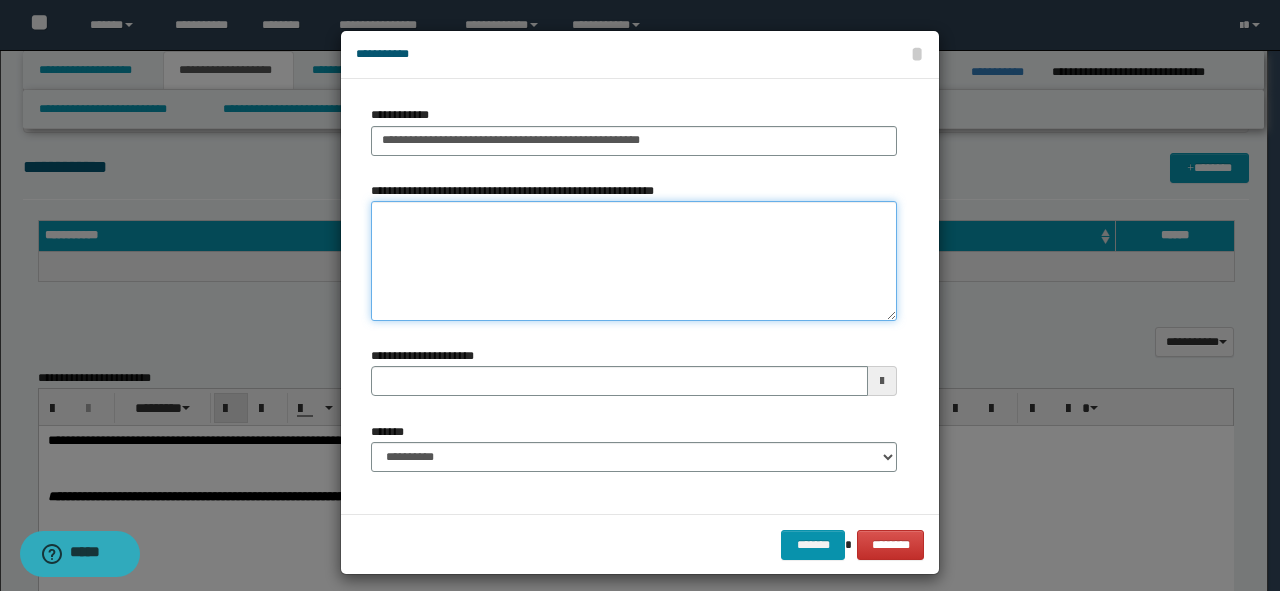 click on "**********" at bounding box center (634, 261) 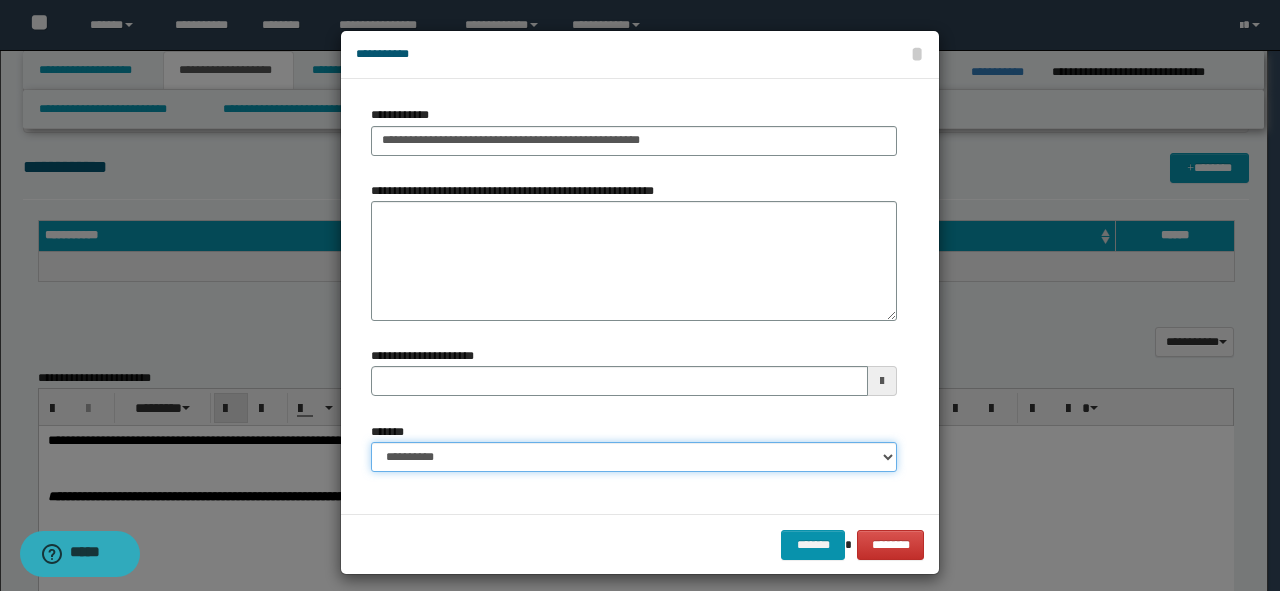 click on "**********" at bounding box center (634, 457) 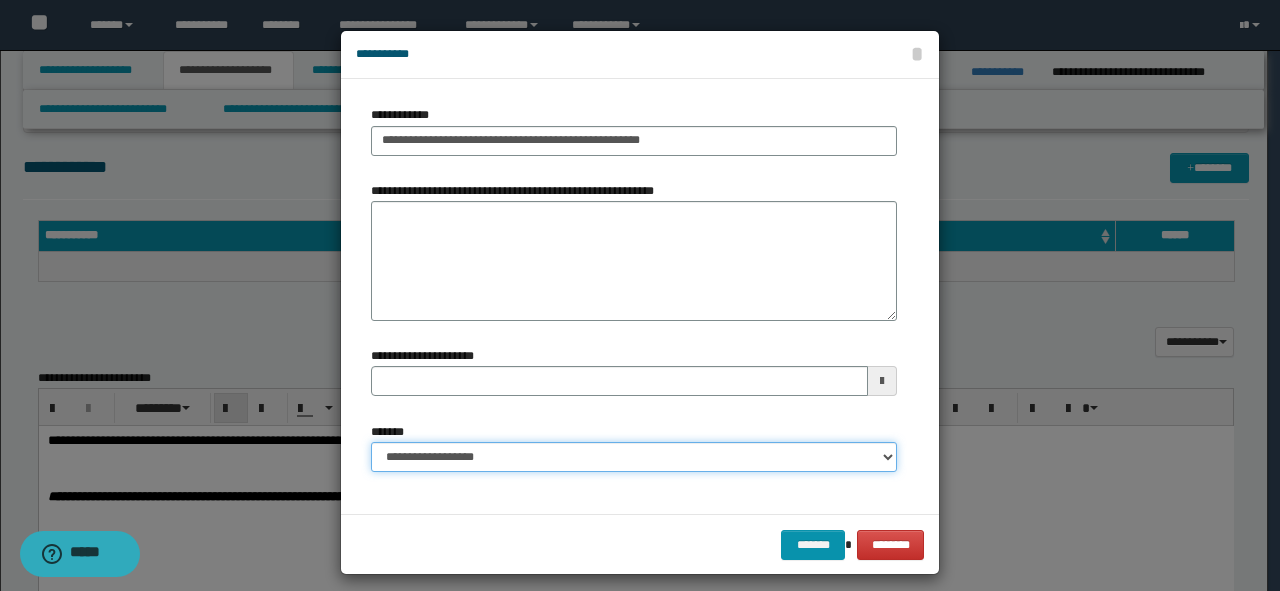 type 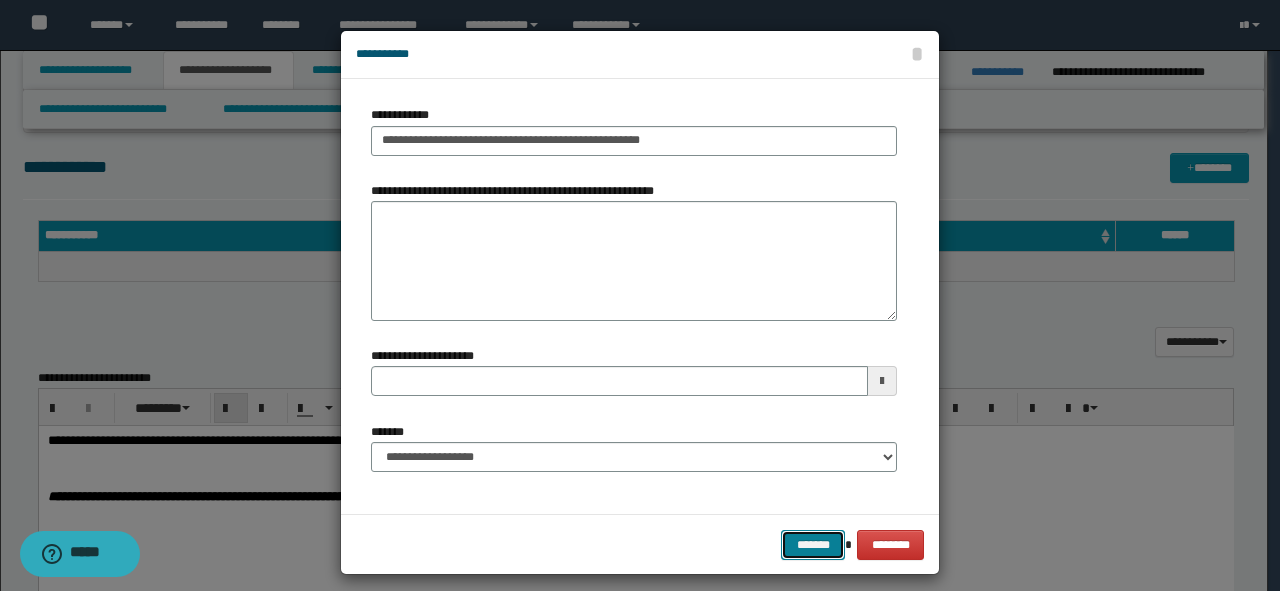 click on "*******" at bounding box center (813, 545) 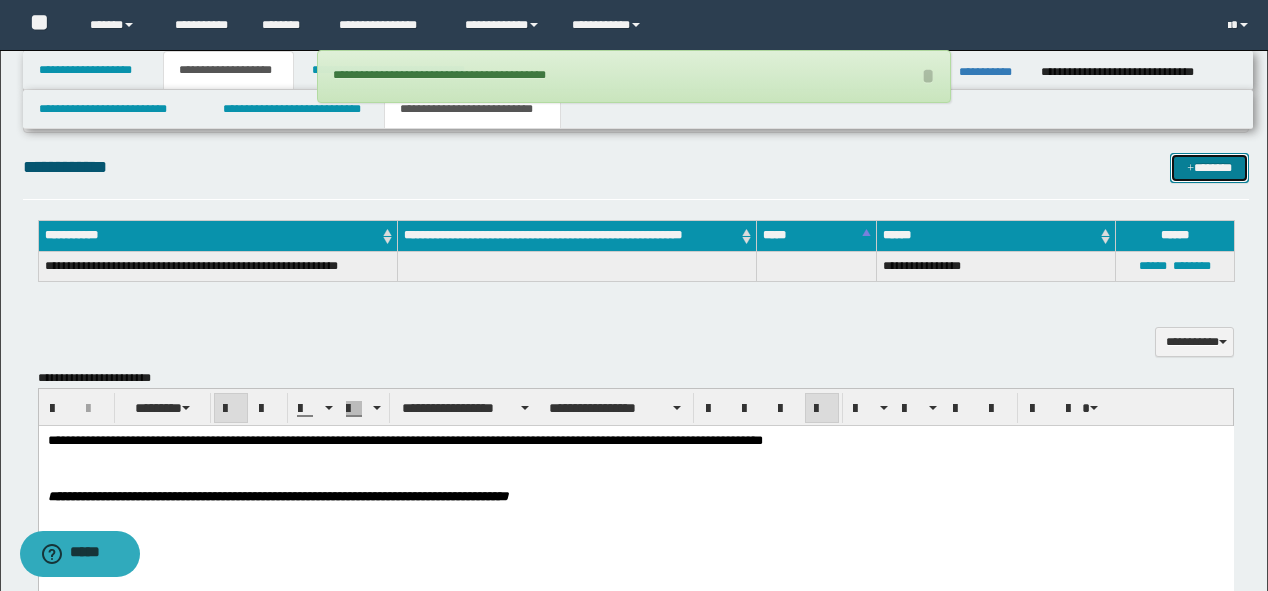 click on "*******" at bounding box center [1209, 168] 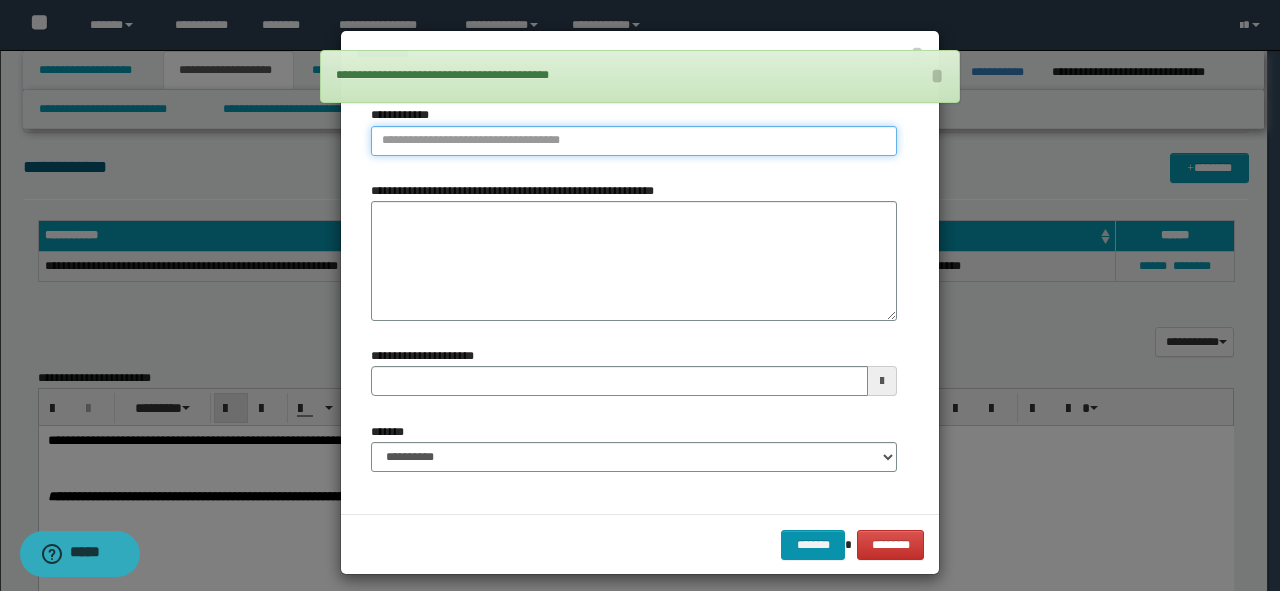 type on "**********" 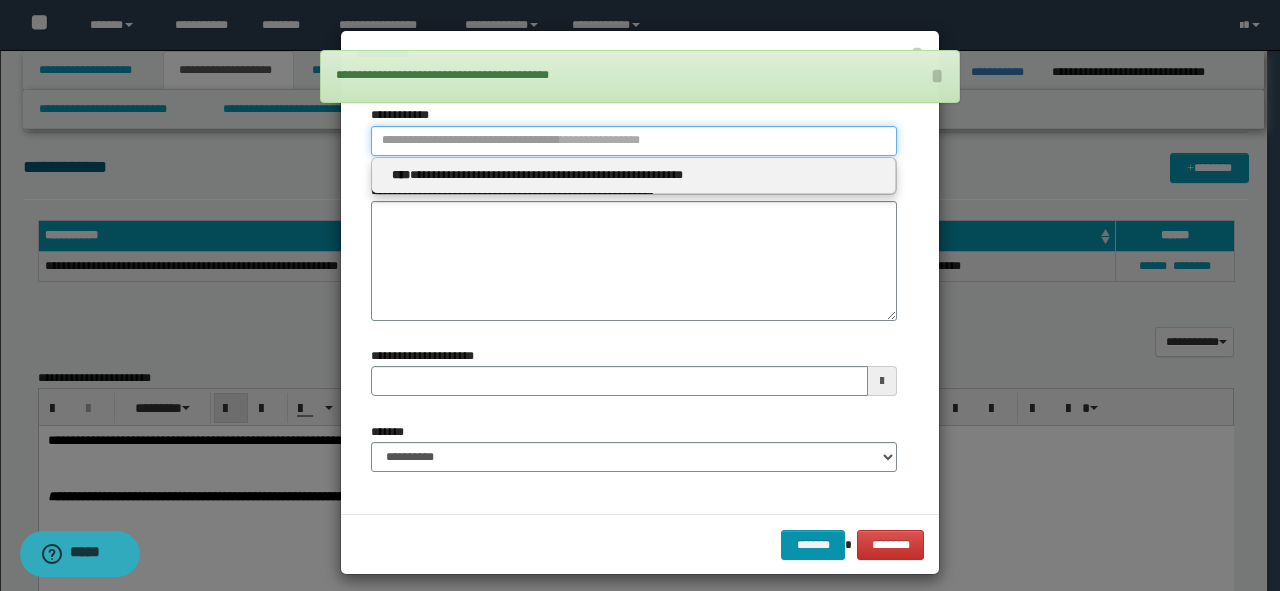 click on "**********" at bounding box center [634, 141] 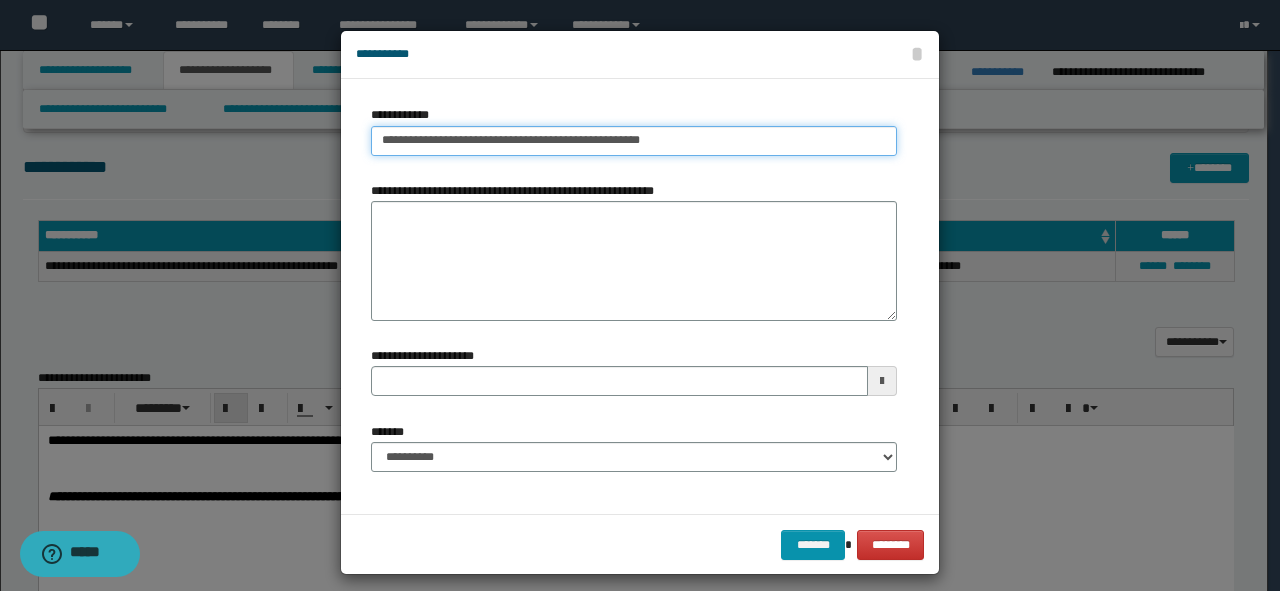 type on "**********" 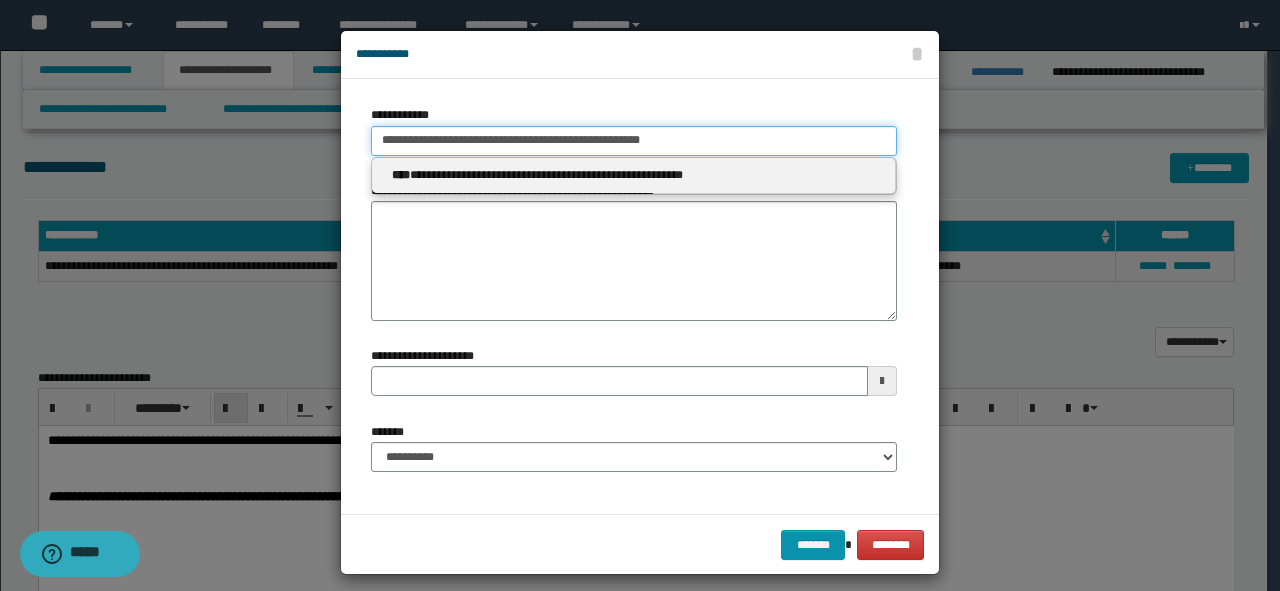 type 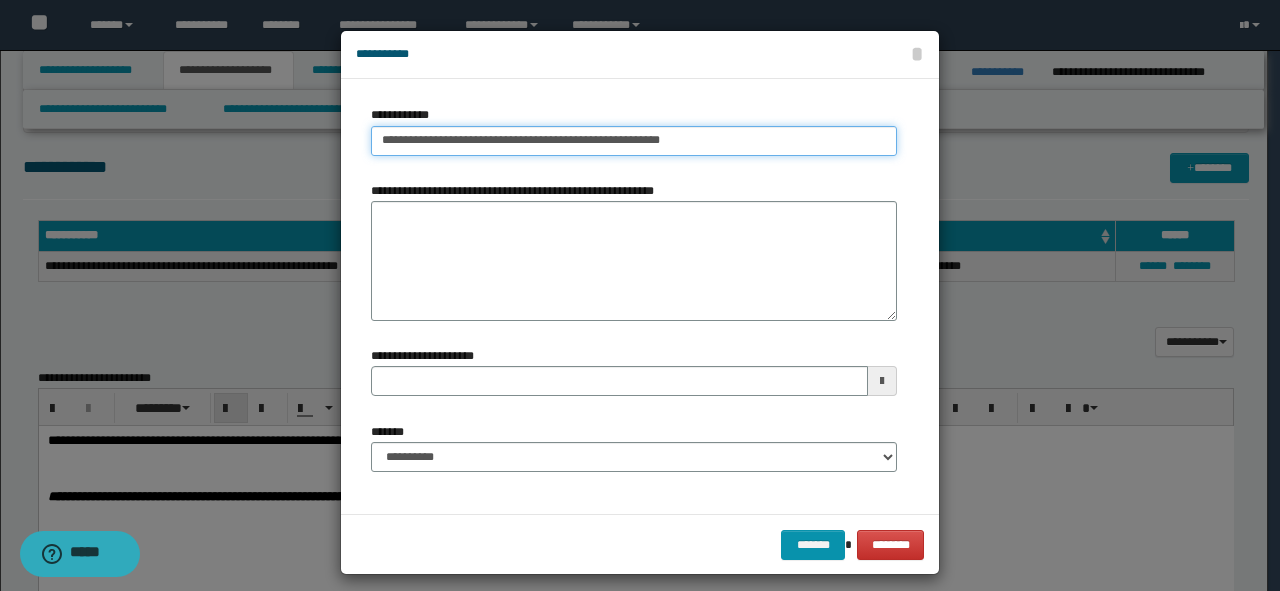 drag, startPoint x: 708, startPoint y: 132, endPoint x: 0, endPoint y: 160, distance: 708.55347 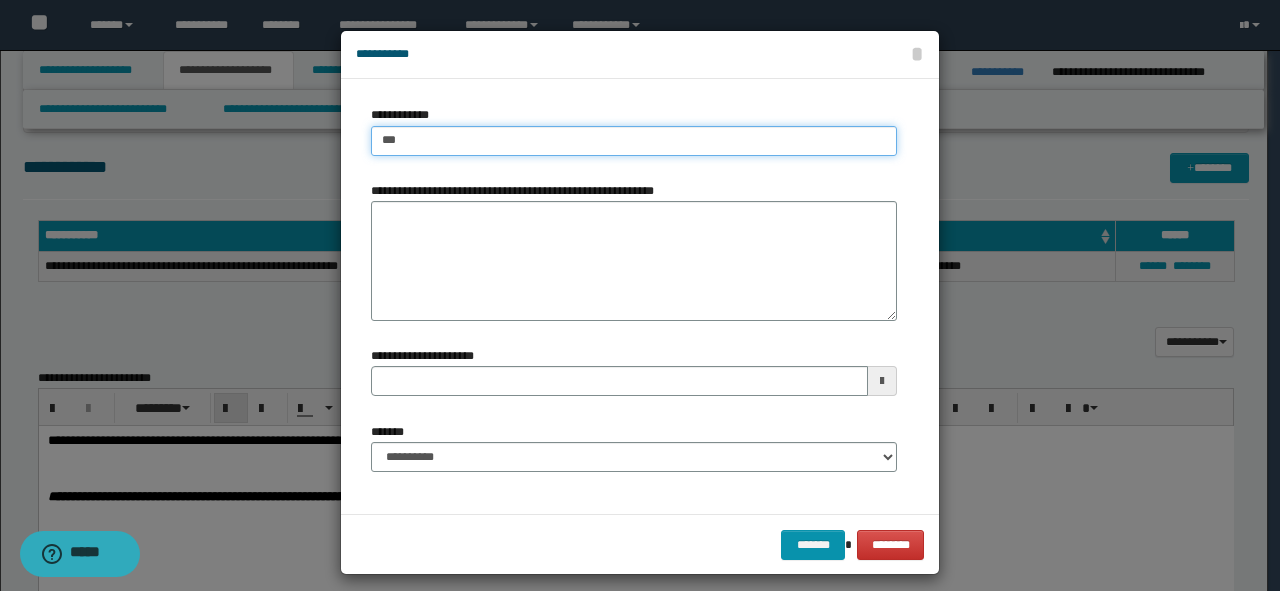 type on "****" 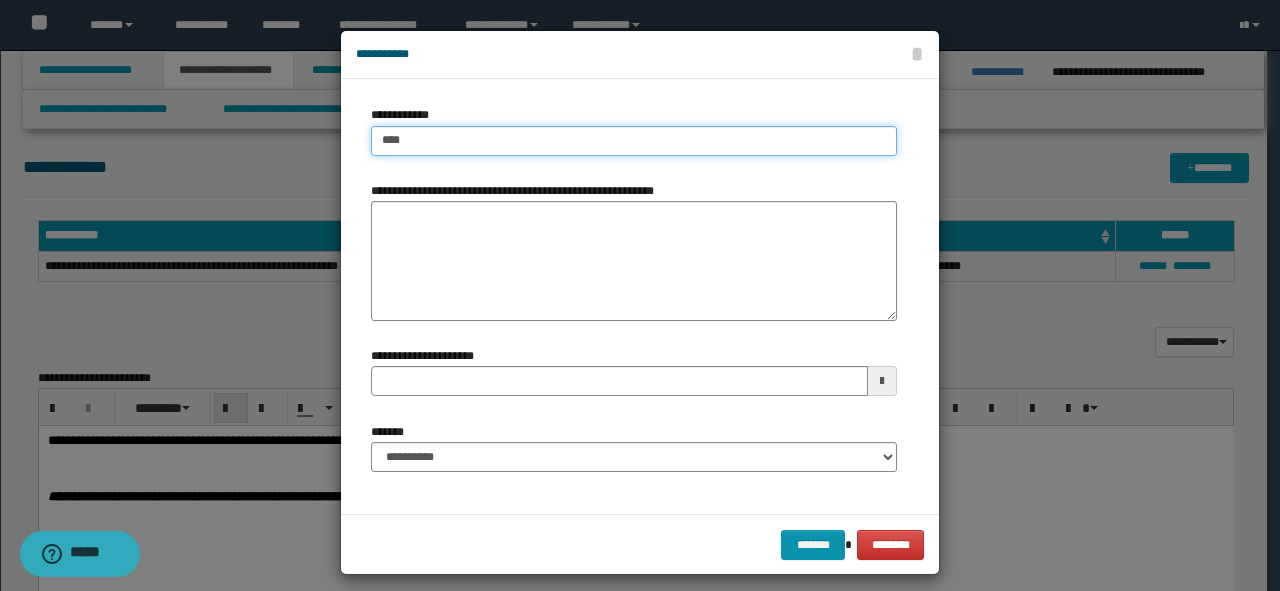 type on "****" 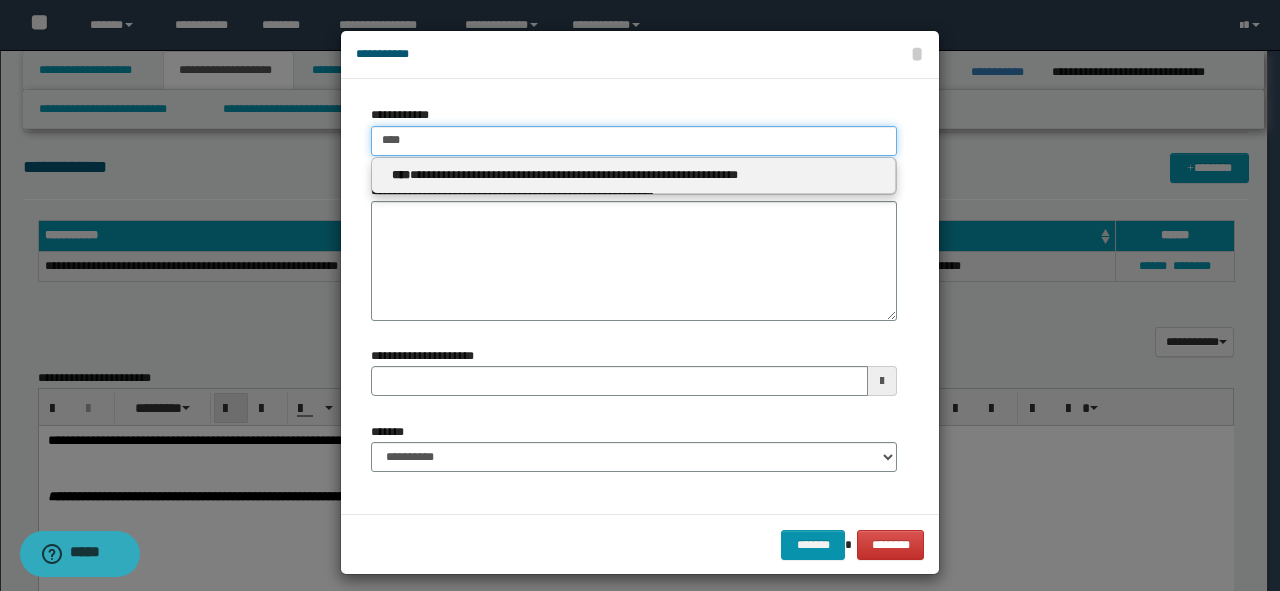 type on "****" 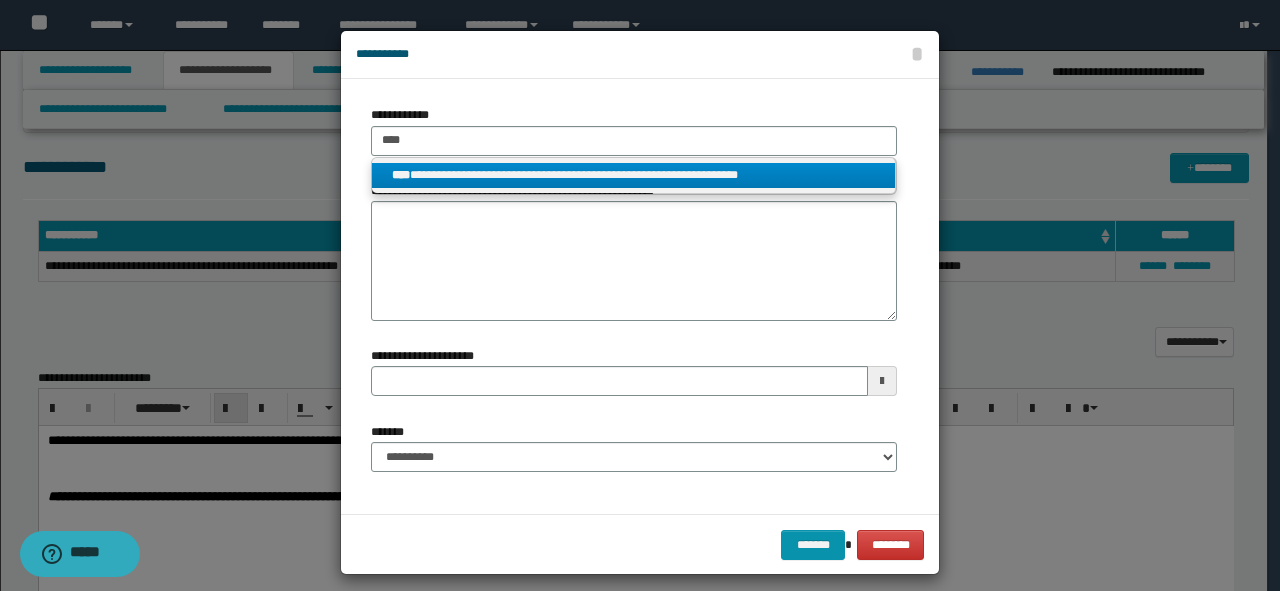 click on "**********" at bounding box center (633, 175) 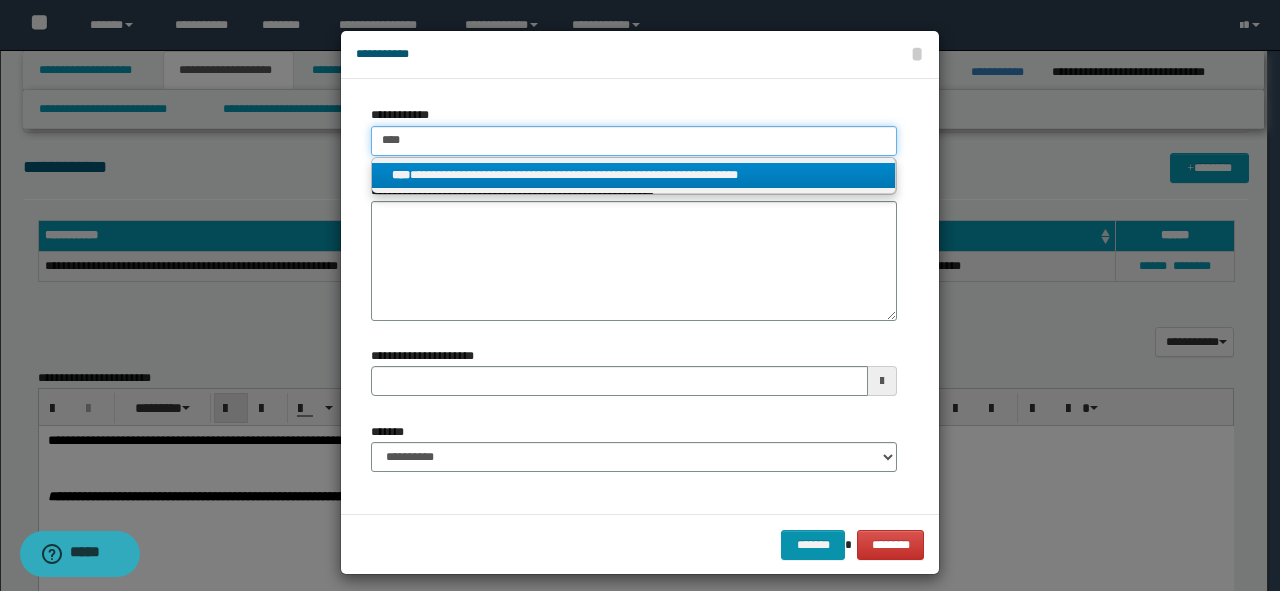 type 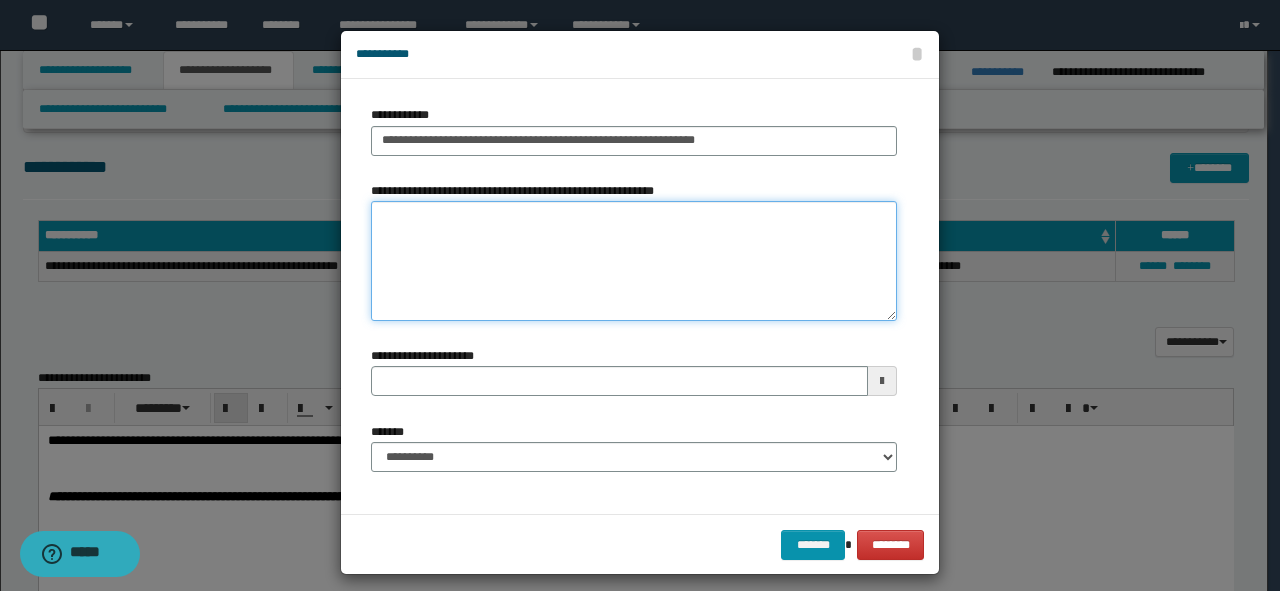 click on "**********" at bounding box center (634, 261) 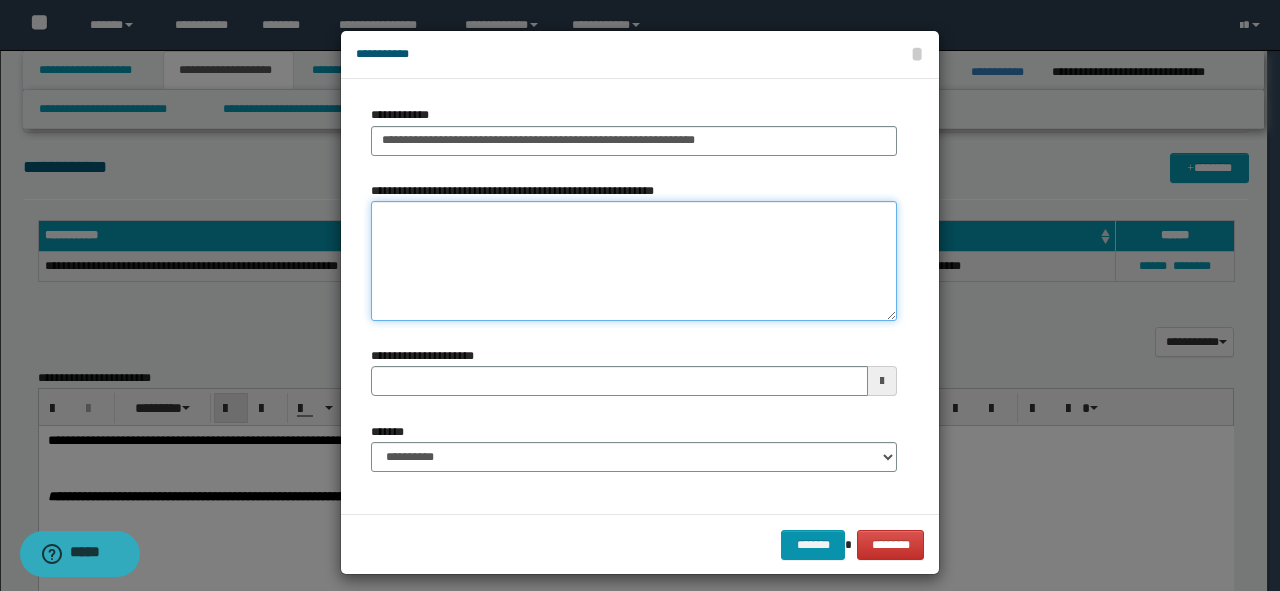 type 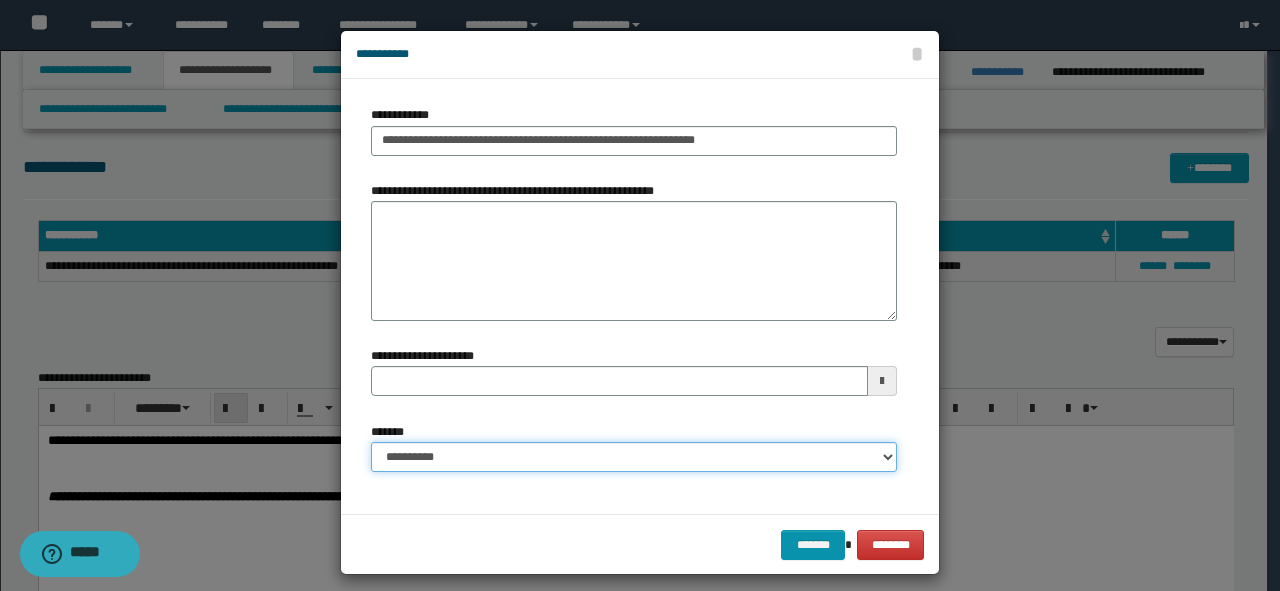 click on "**********" at bounding box center (634, 457) 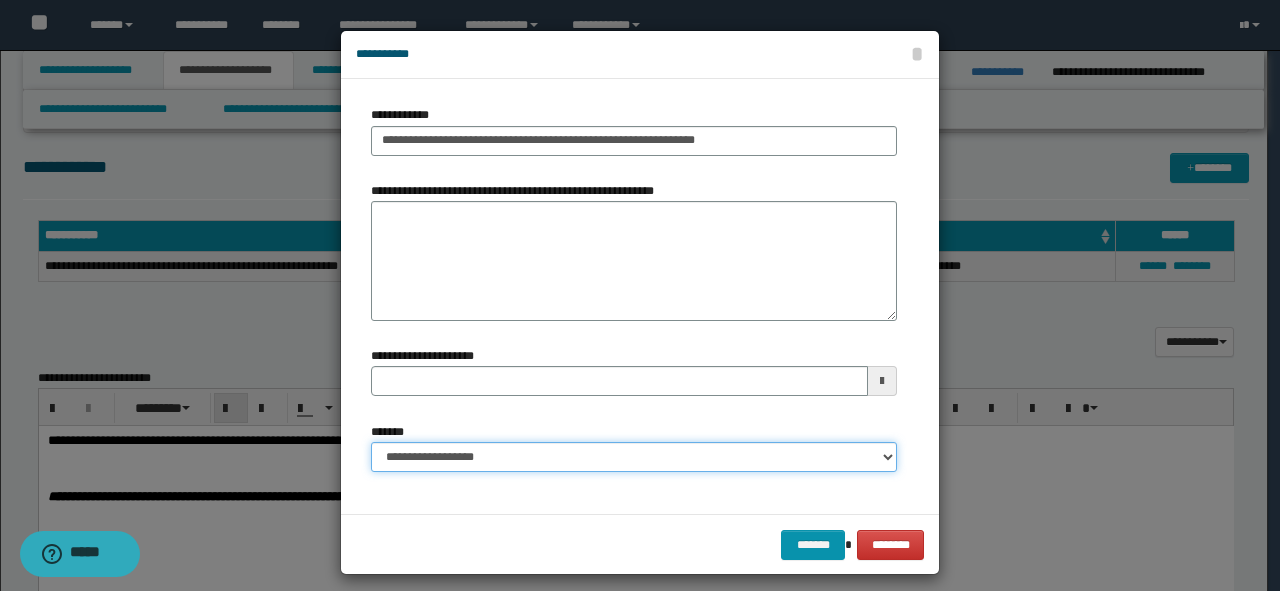 click on "**********" at bounding box center (634, 457) 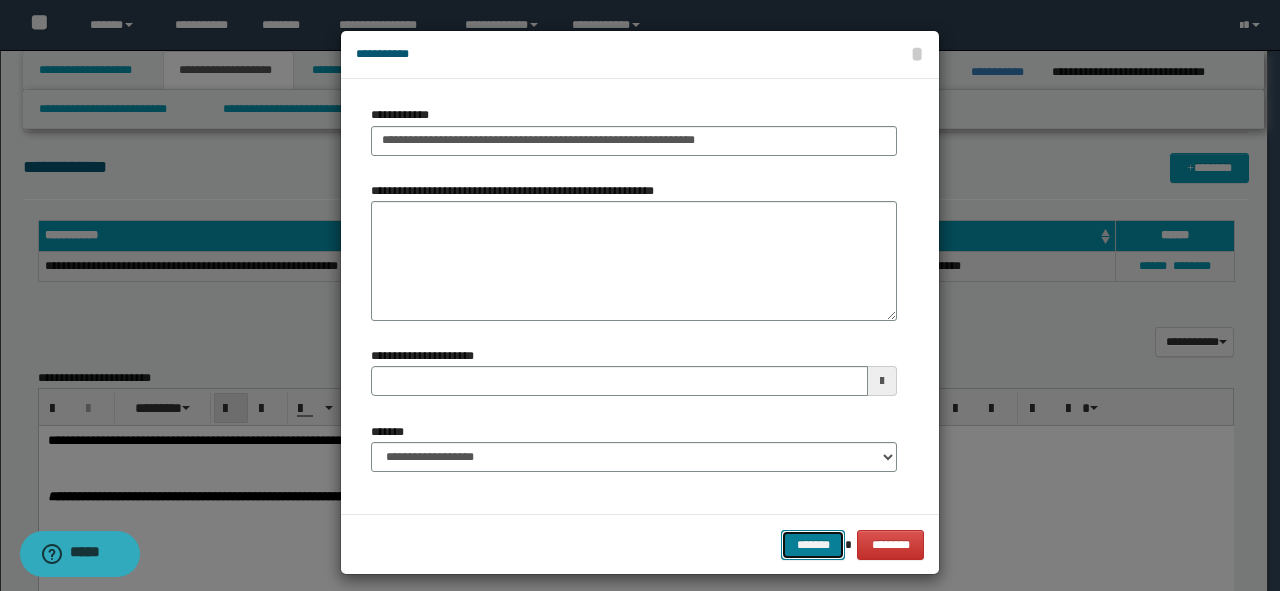 click on "*******" at bounding box center [813, 545] 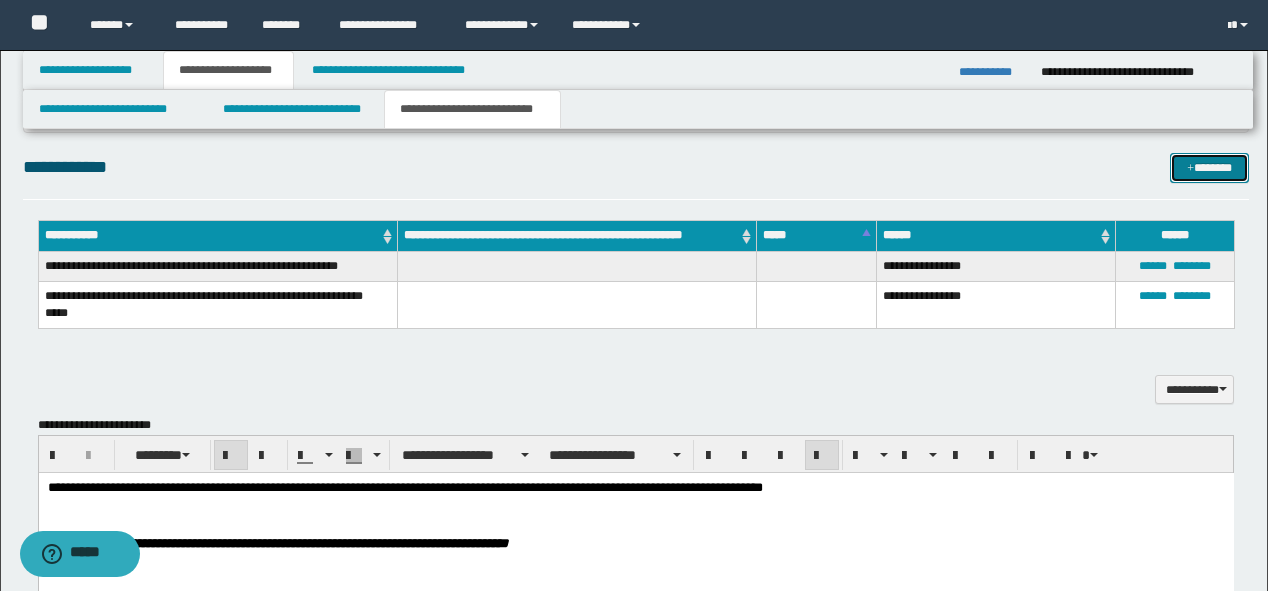 click on "*******" at bounding box center (1209, 168) 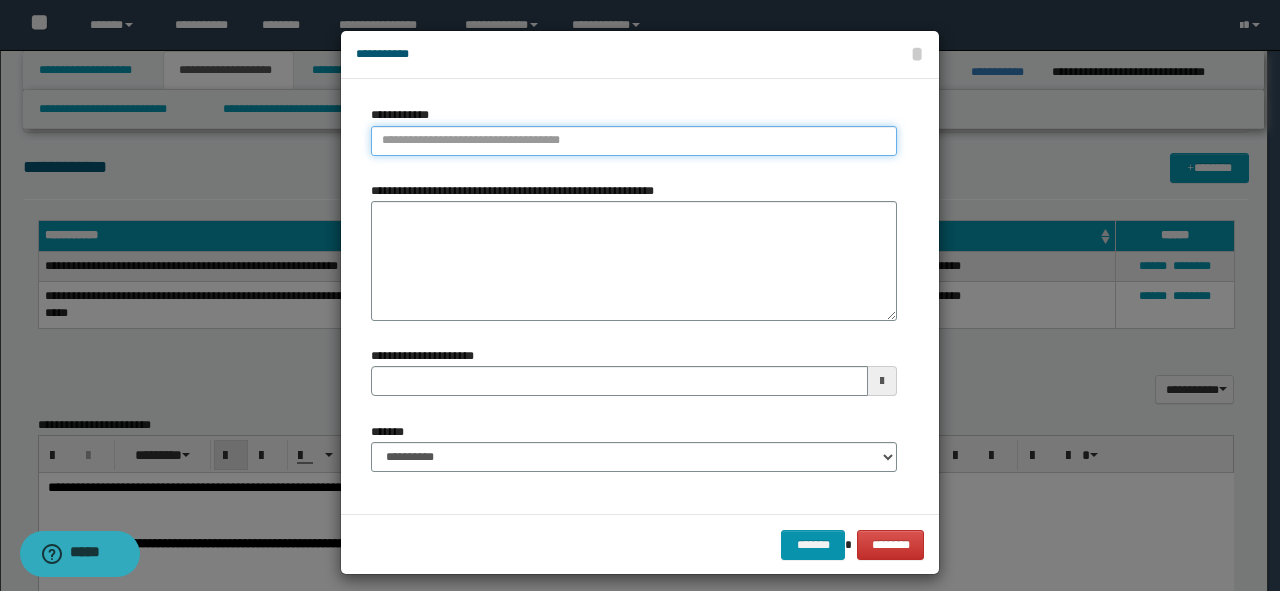 type on "**********" 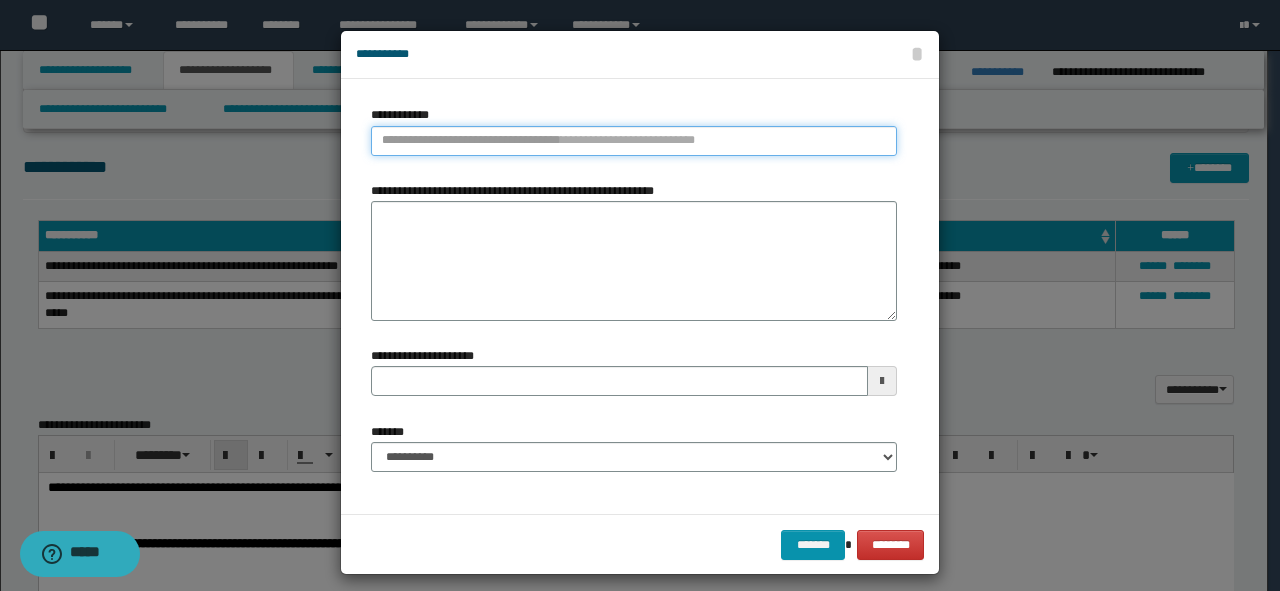 click on "**********" at bounding box center [634, 141] 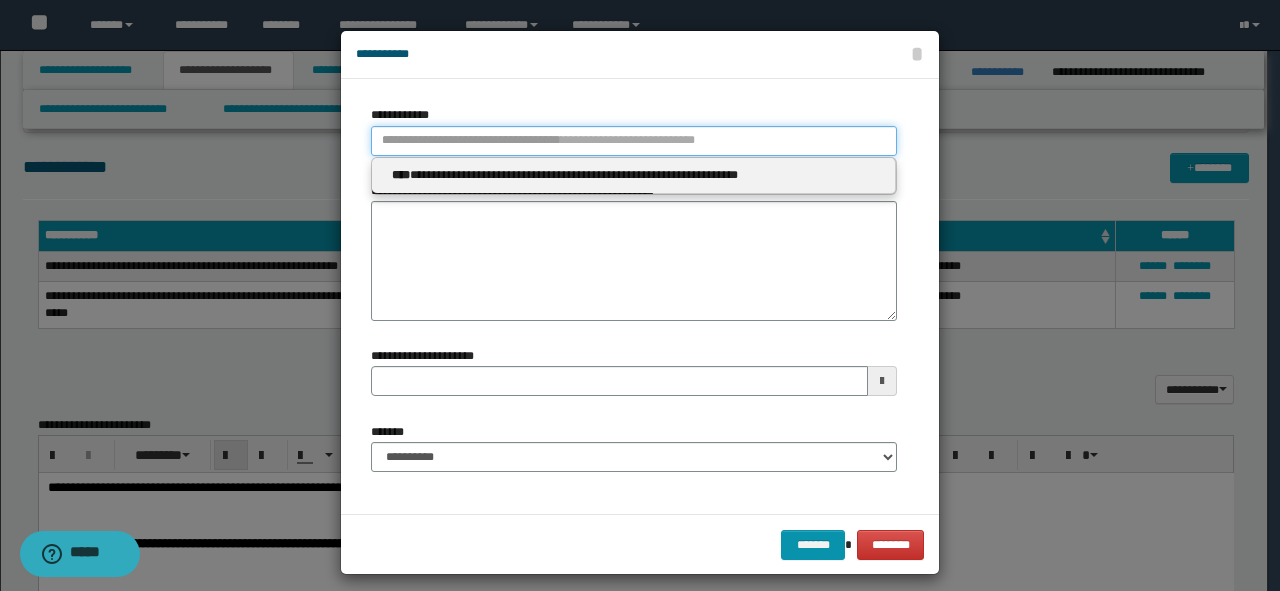 type 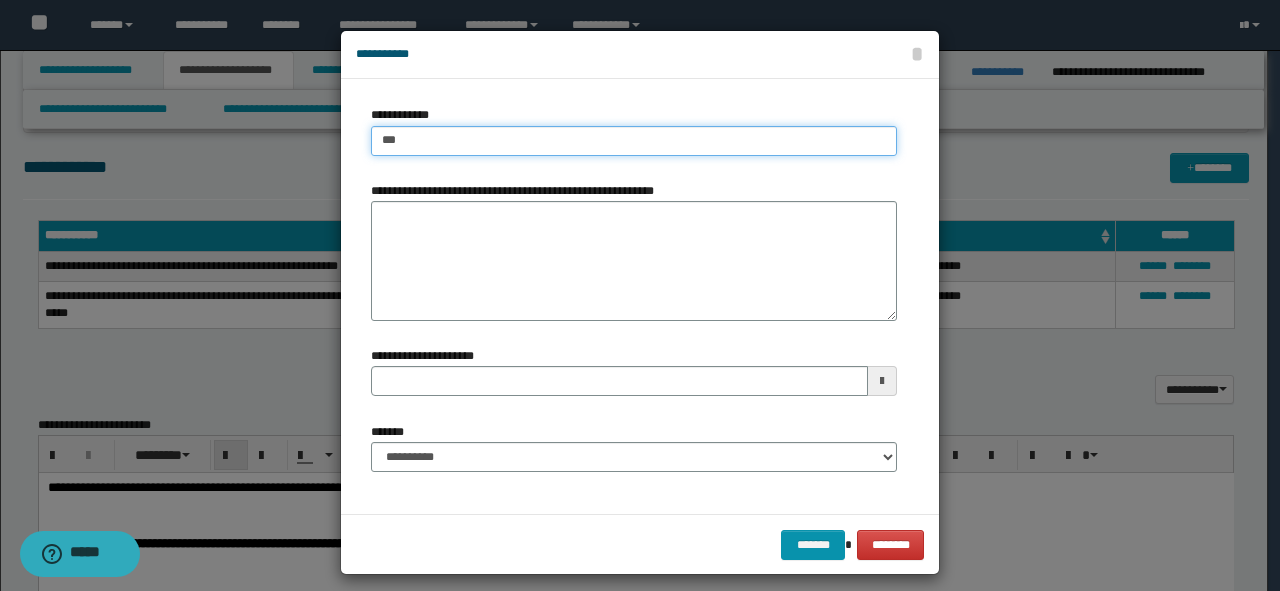 type on "****" 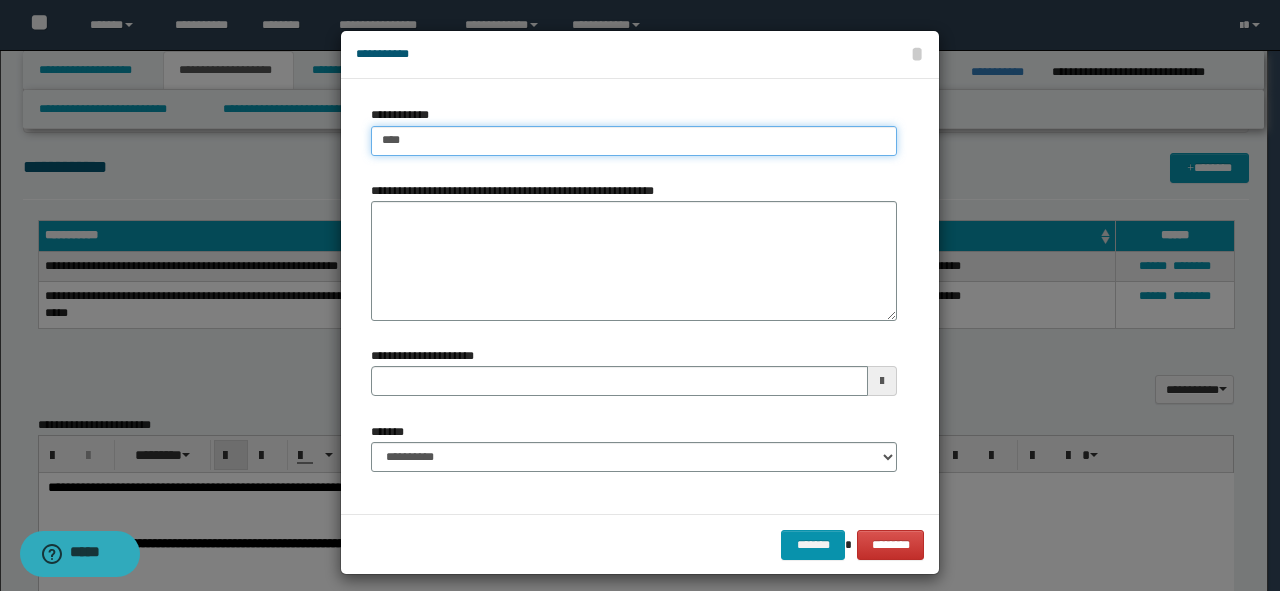 type on "****" 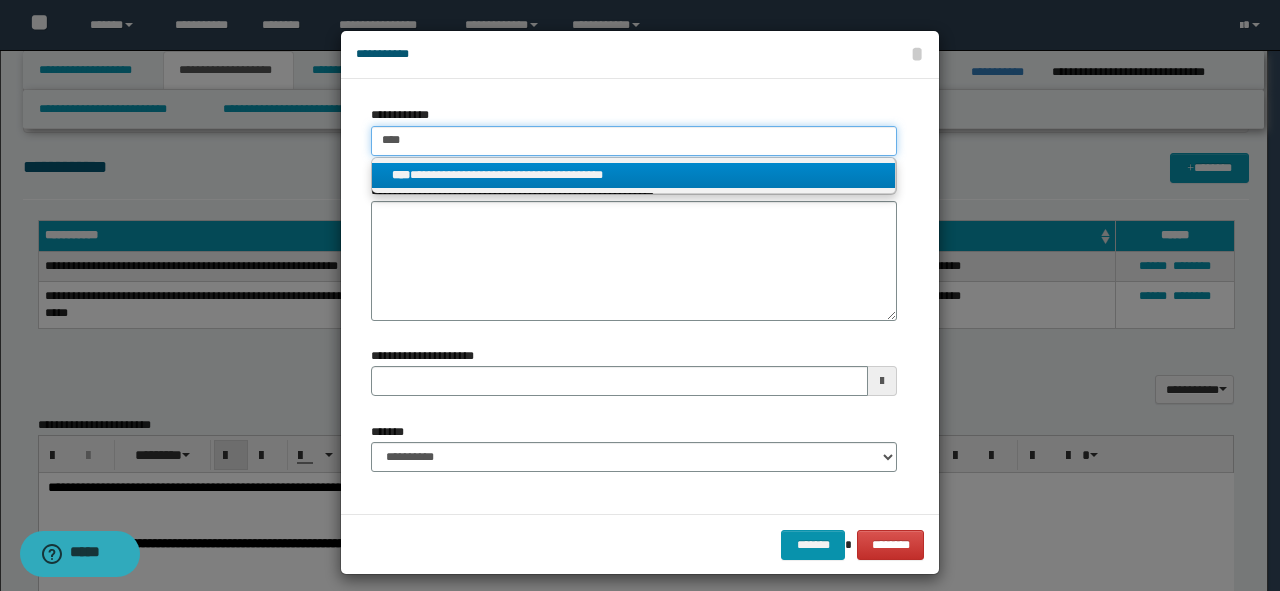 type on "****" 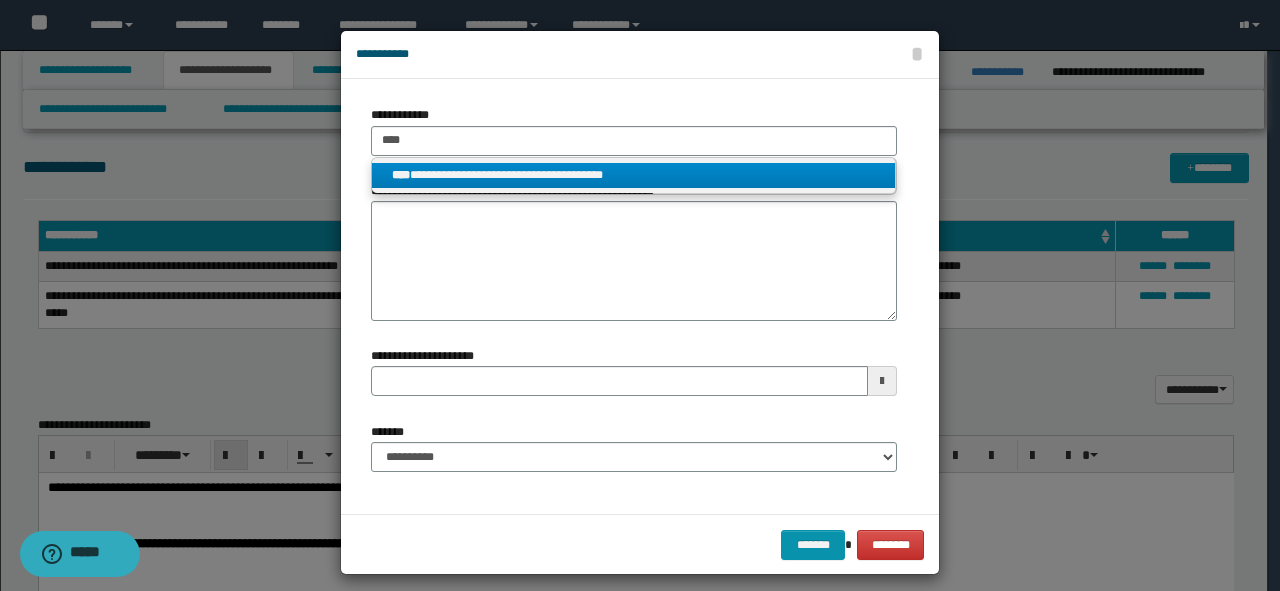 click on "**********" at bounding box center [634, 175] 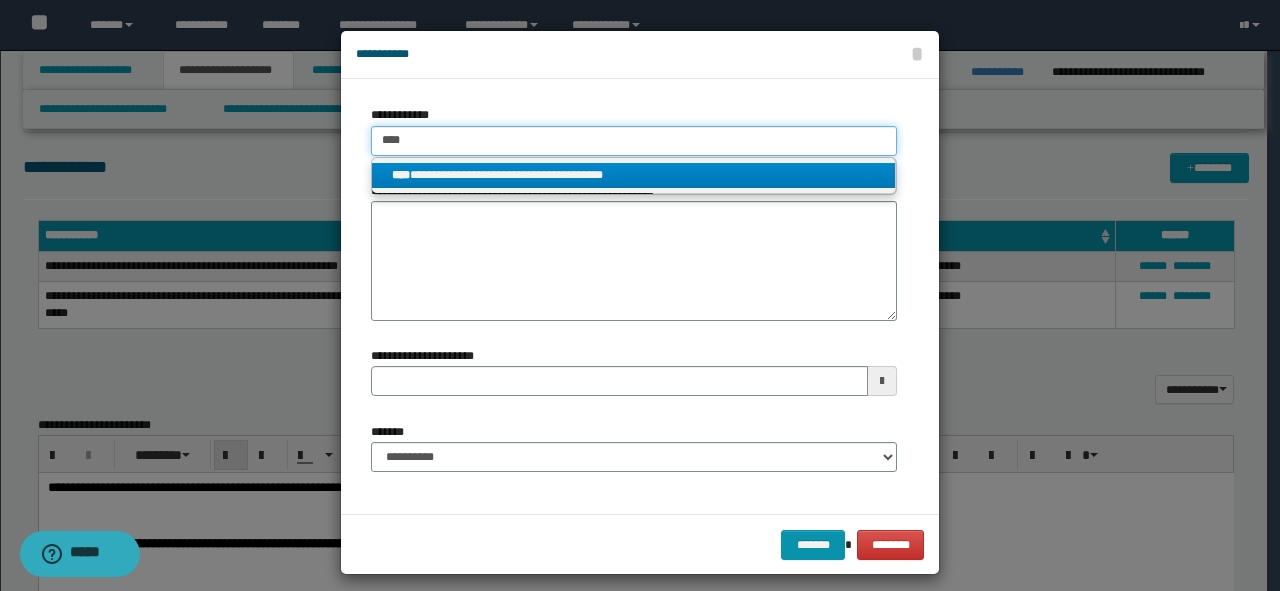 type 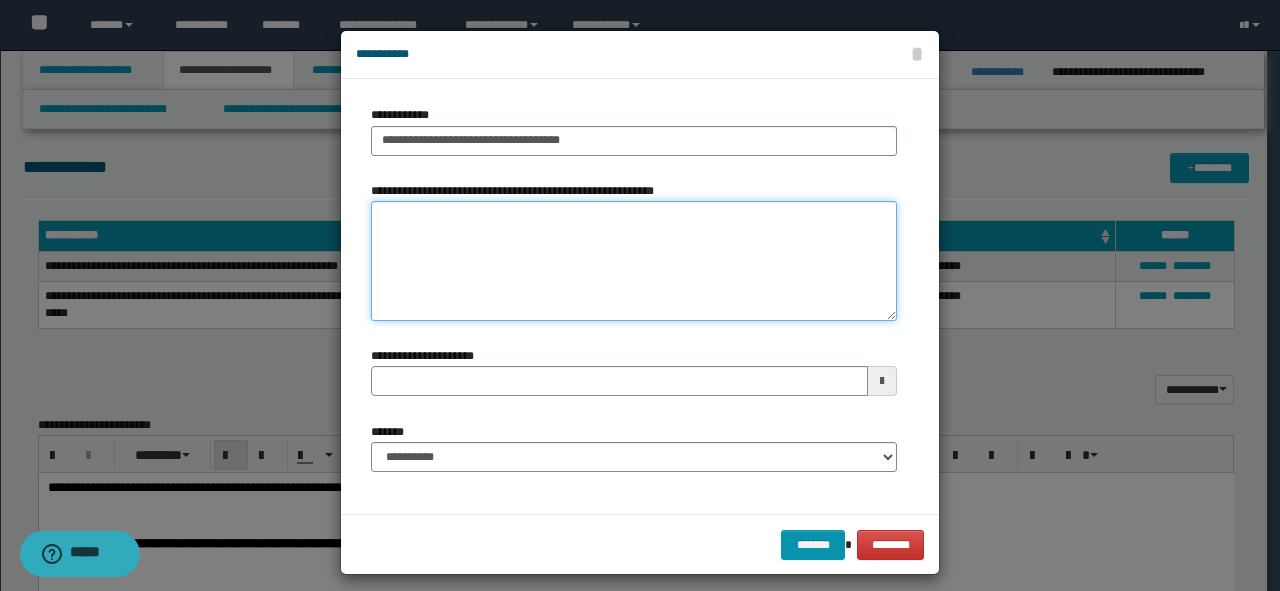 click on "**********" at bounding box center (634, 261) 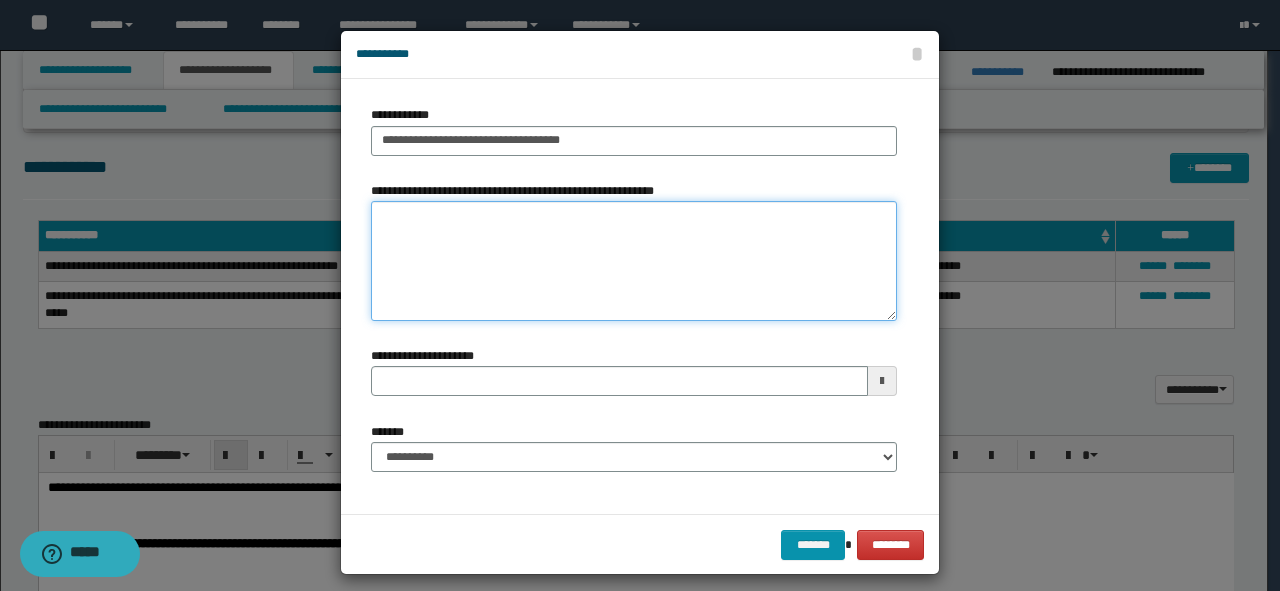 type 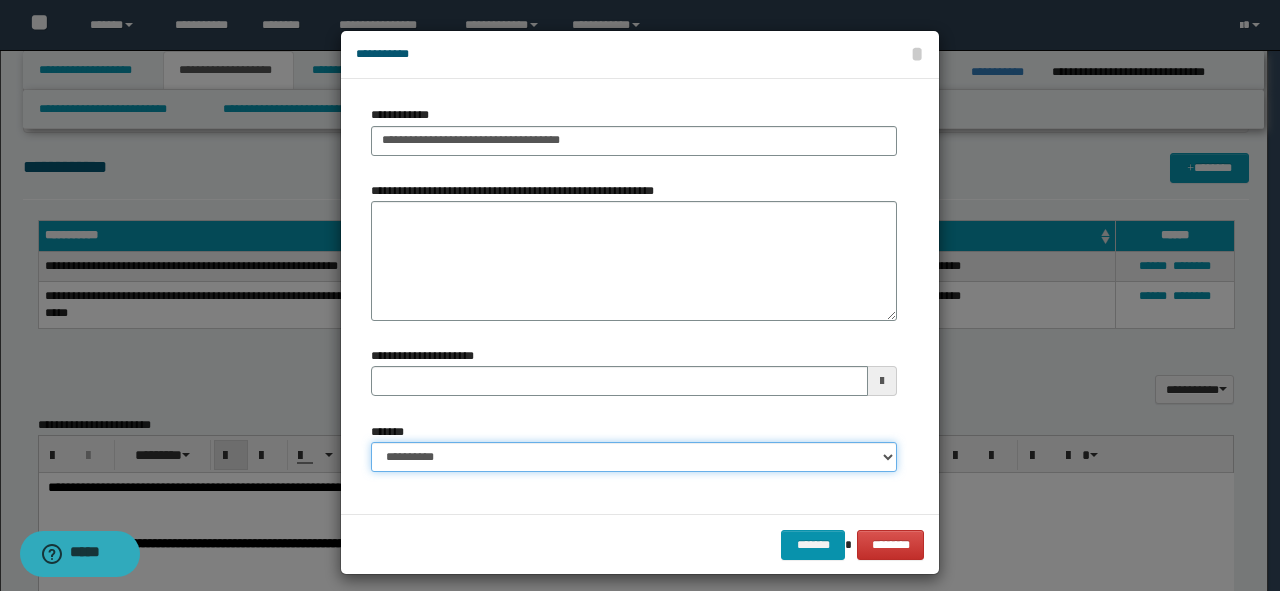 drag, startPoint x: 747, startPoint y: 467, endPoint x: 742, endPoint y: 458, distance: 10.29563 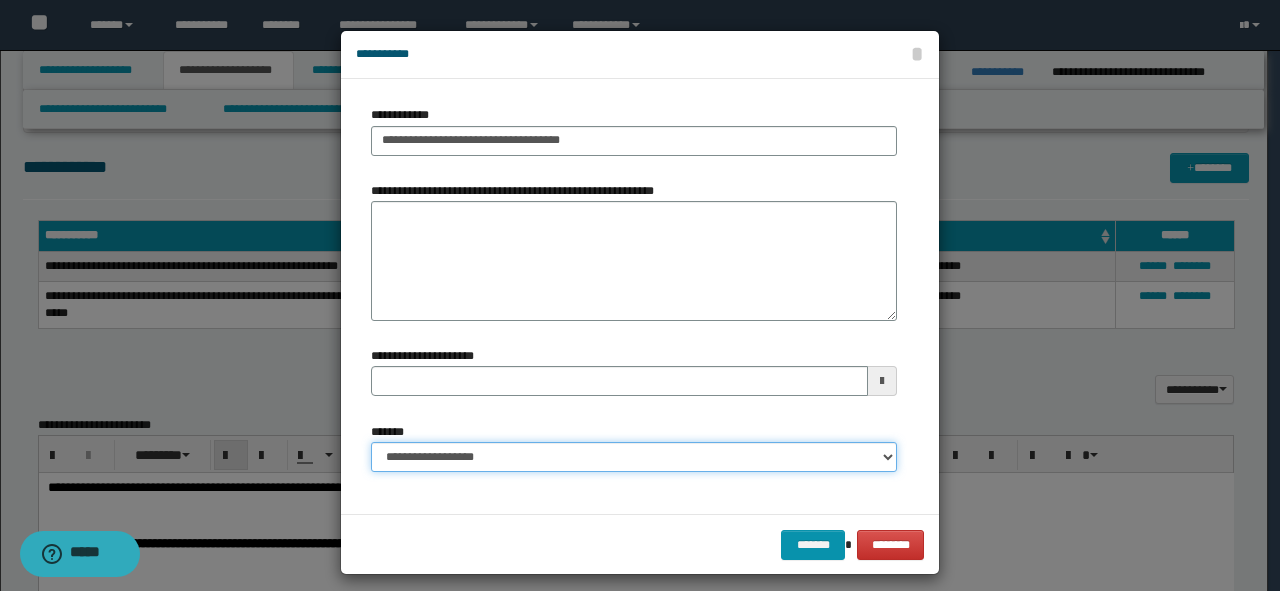 type 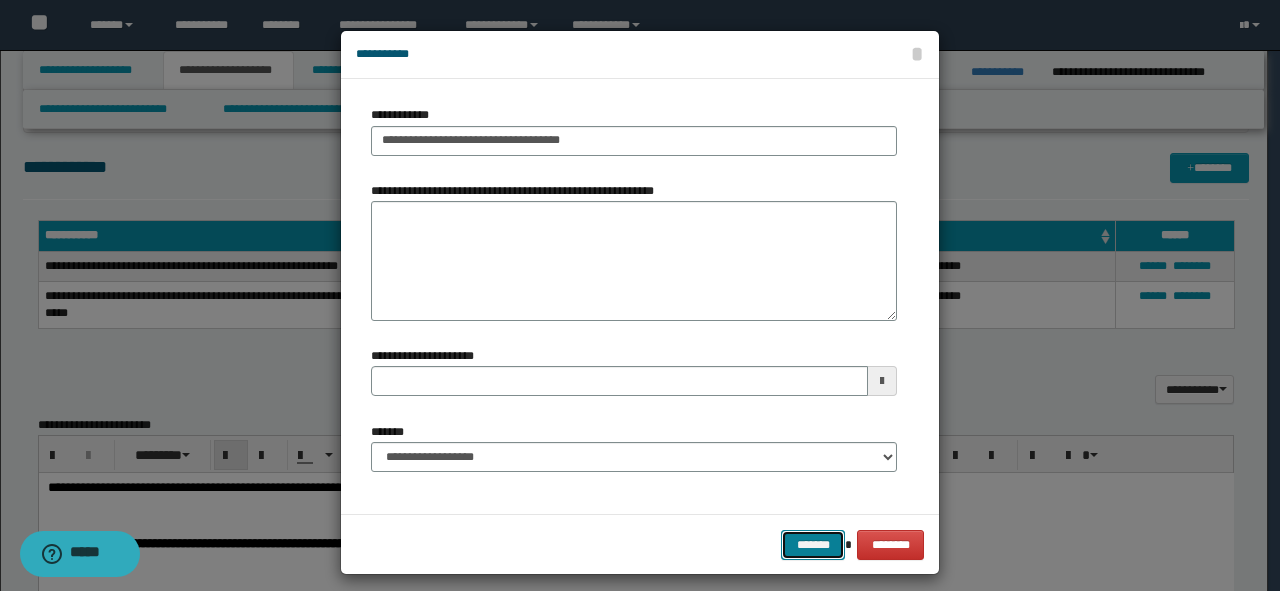 click on "*******" at bounding box center [813, 545] 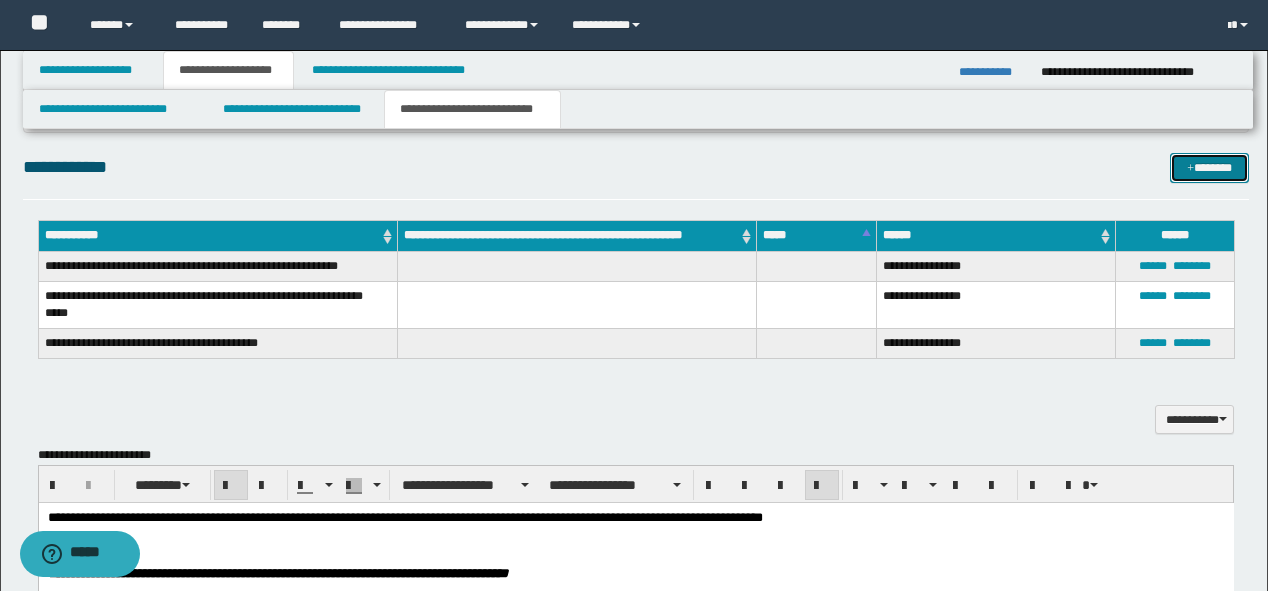 click on "*******" at bounding box center [1209, 168] 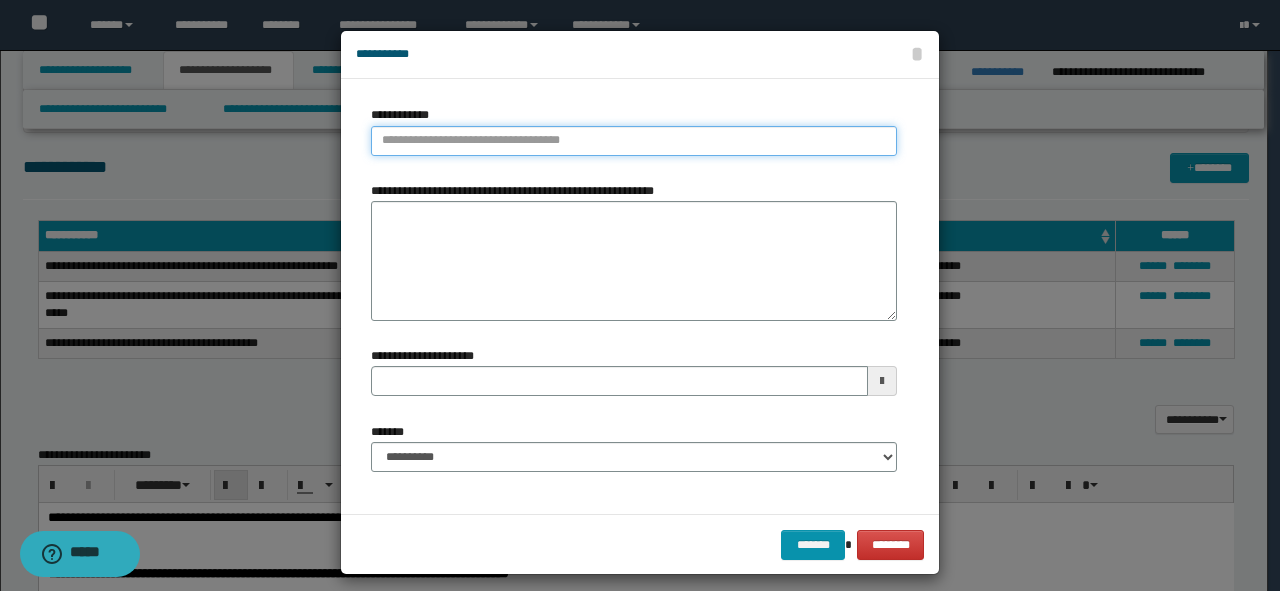 type on "**********" 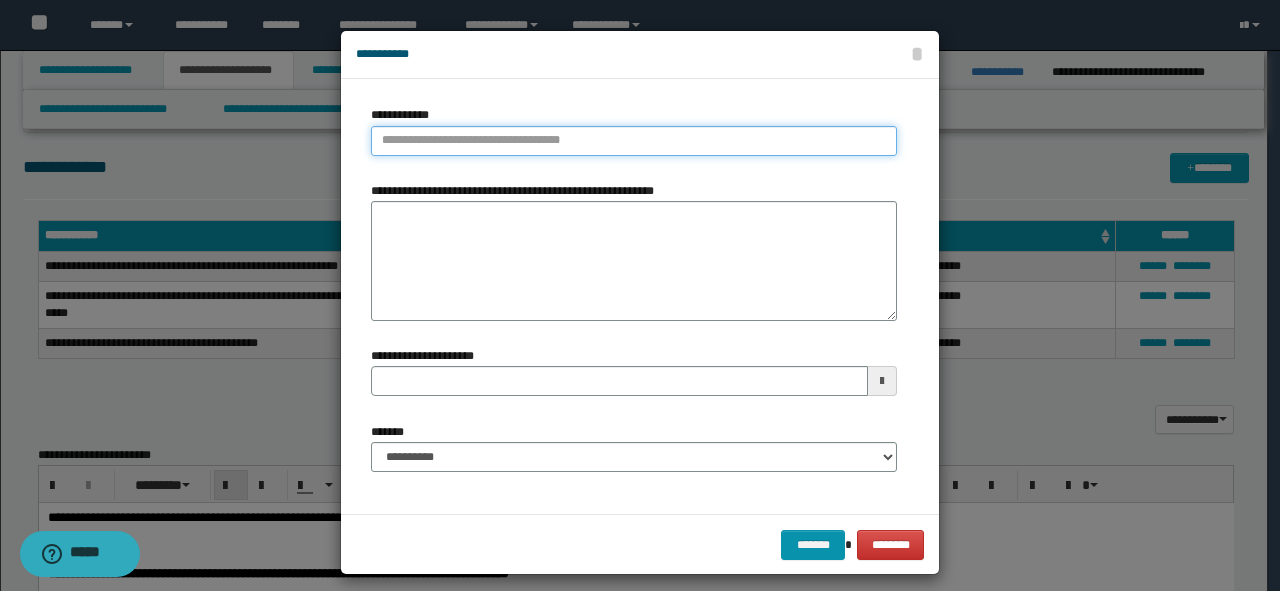 click on "**********" at bounding box center (634, 141) 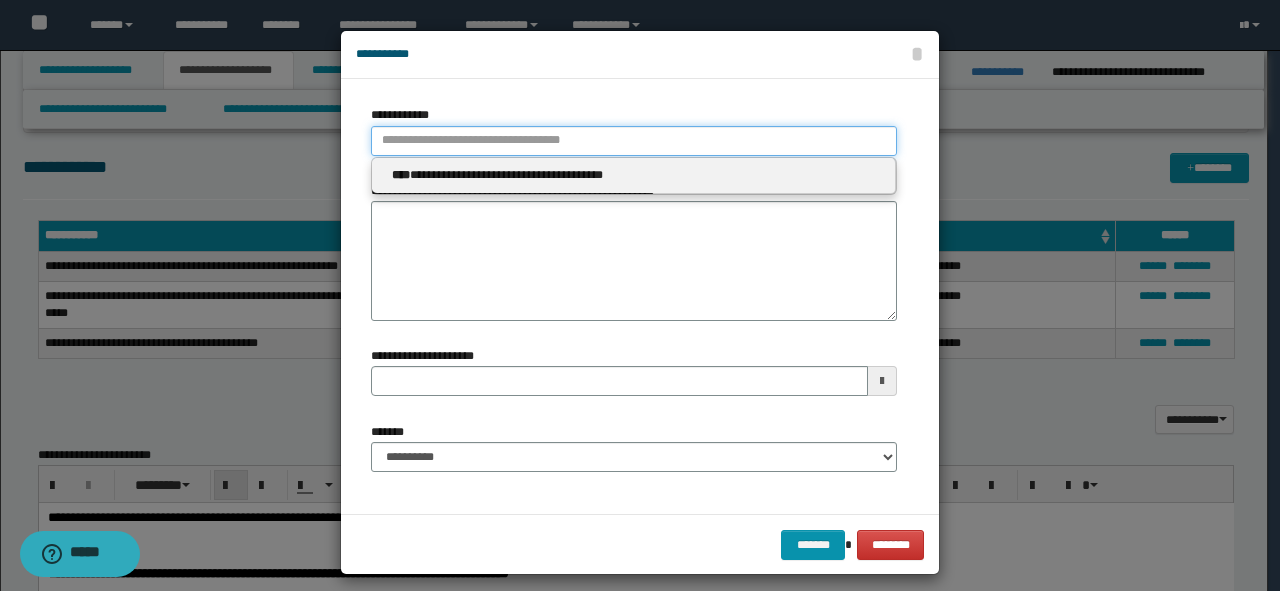 type 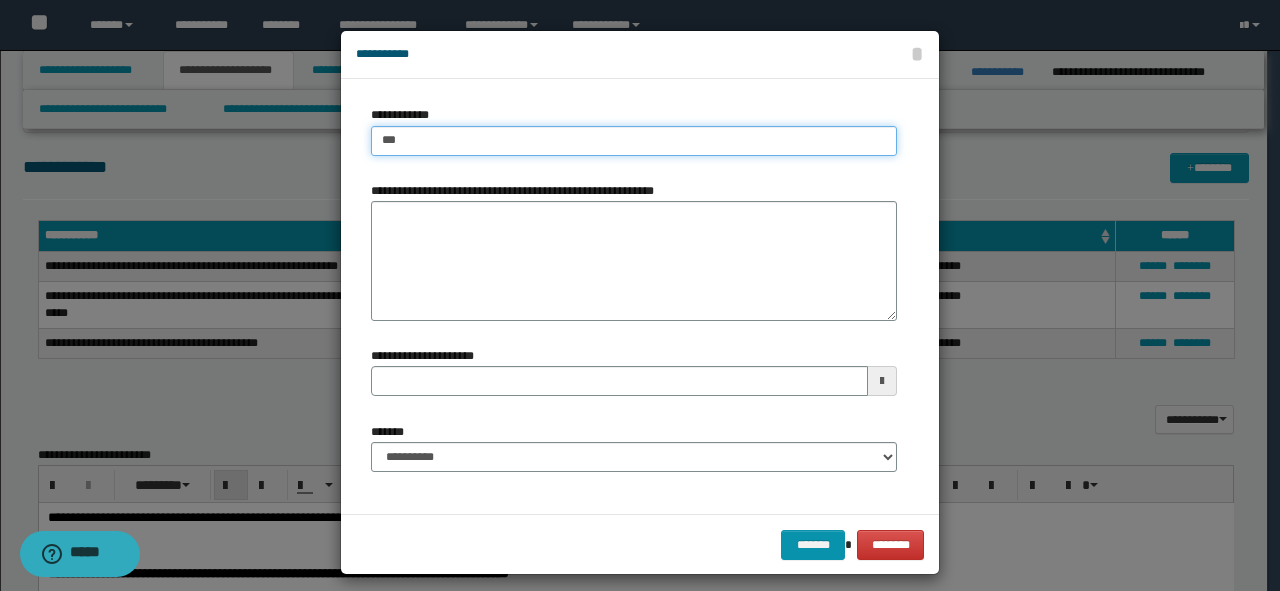 type on "****" 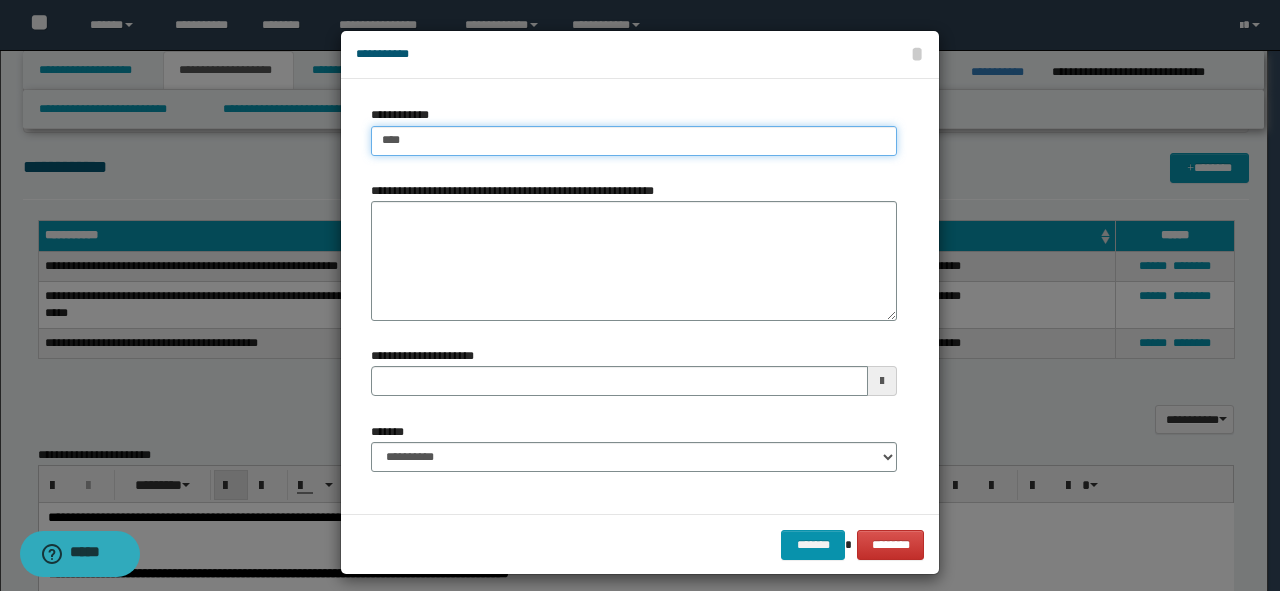 type on "****" 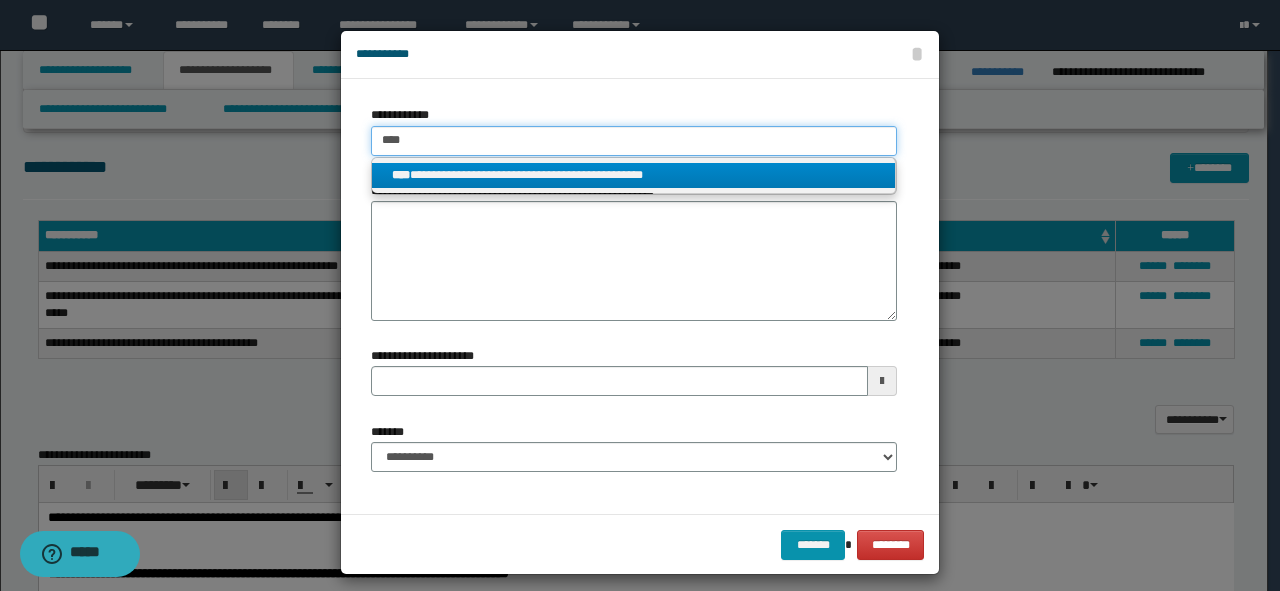 type on "****" 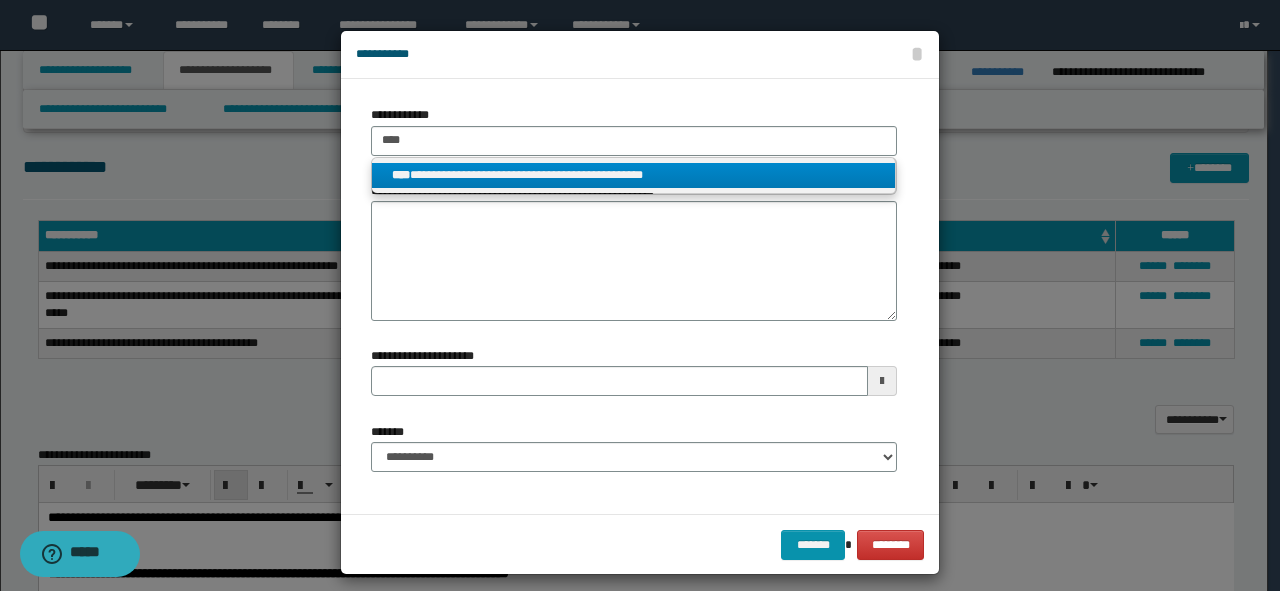 click on "**********" at bounding box center [634, 175] 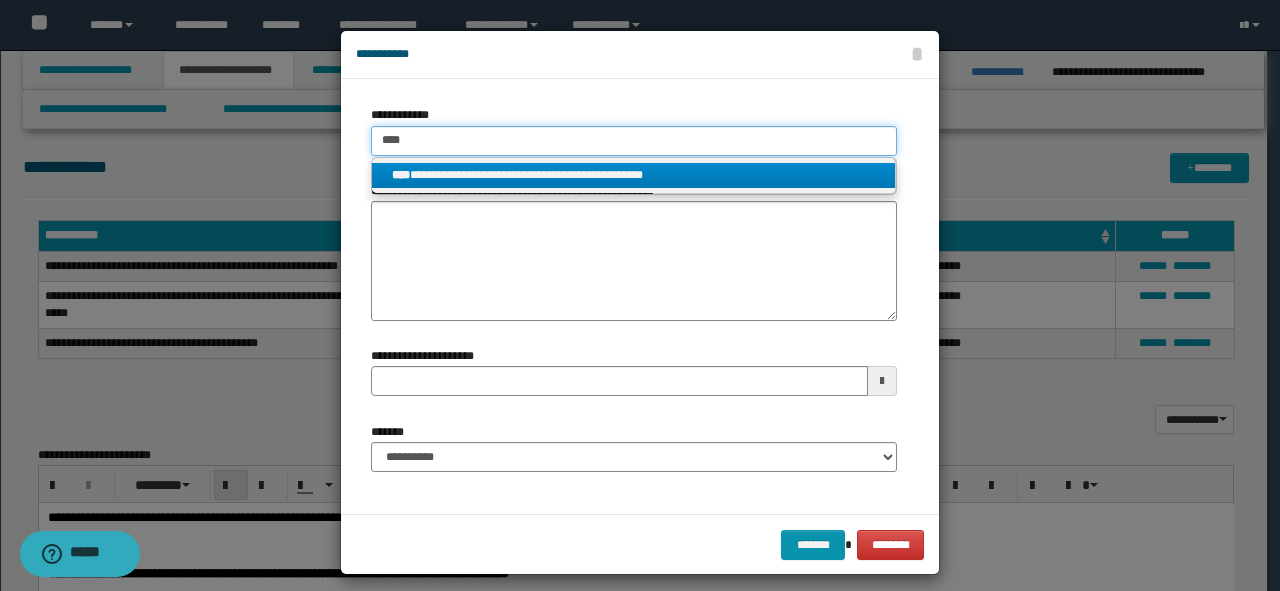 type 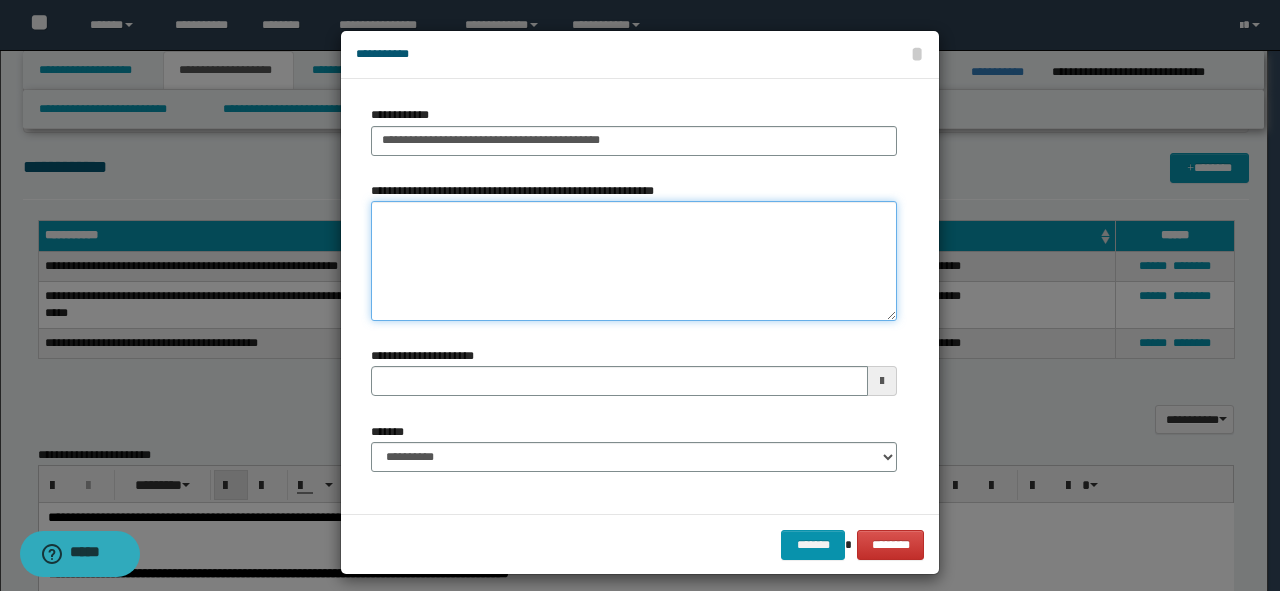 click on "**********" at bounding box center [634, 261] 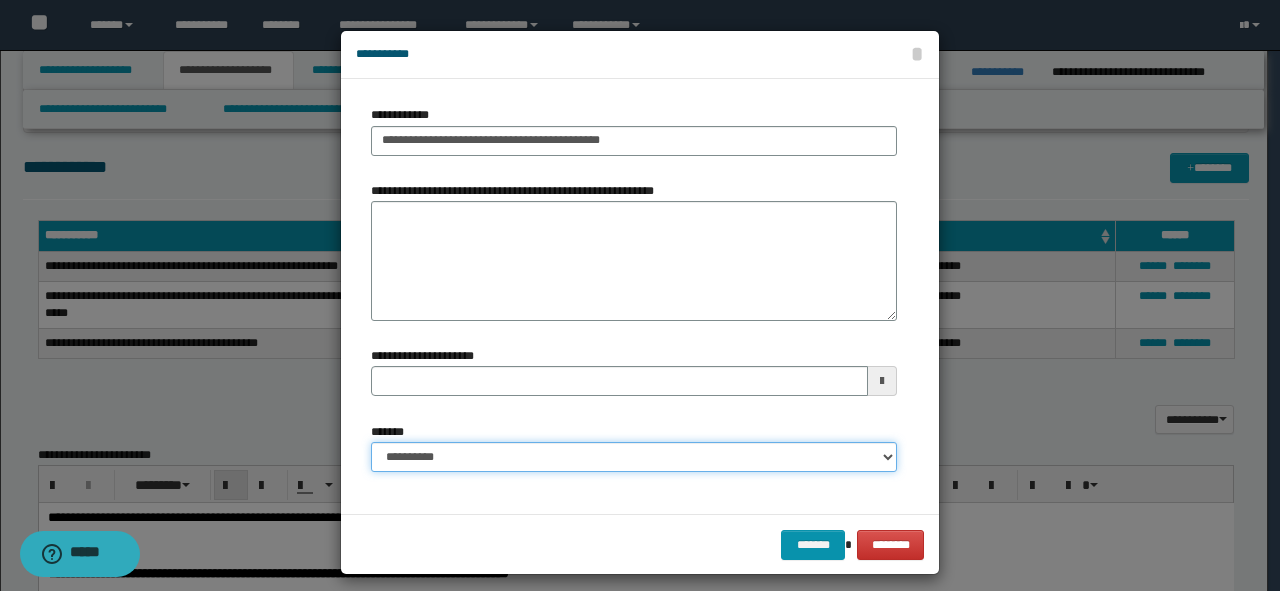 click on "**********" at bounding box center (634, 457) 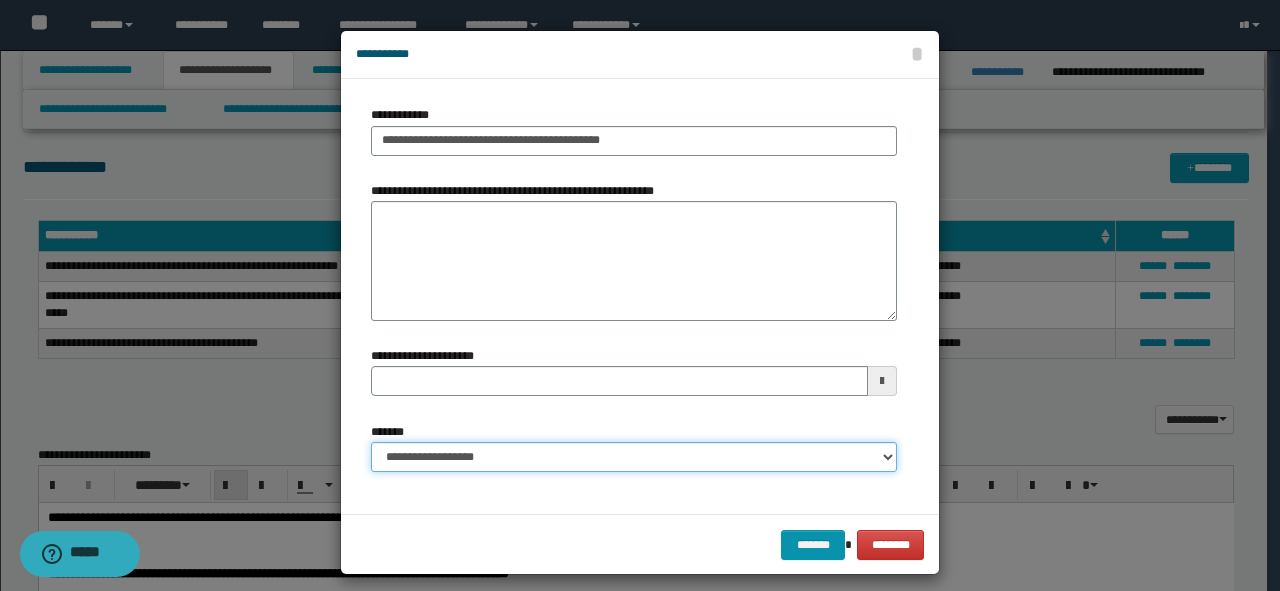 click on "**********" at bounding box center (634, 457) 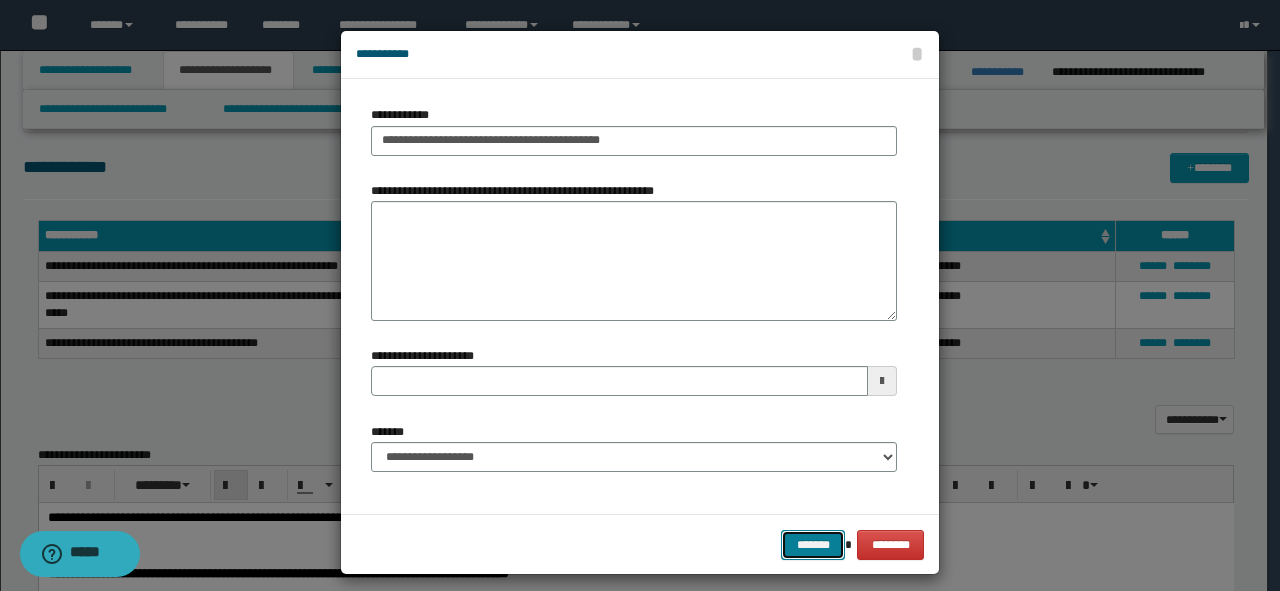 click on "*******" at bounding box center [813, 545] 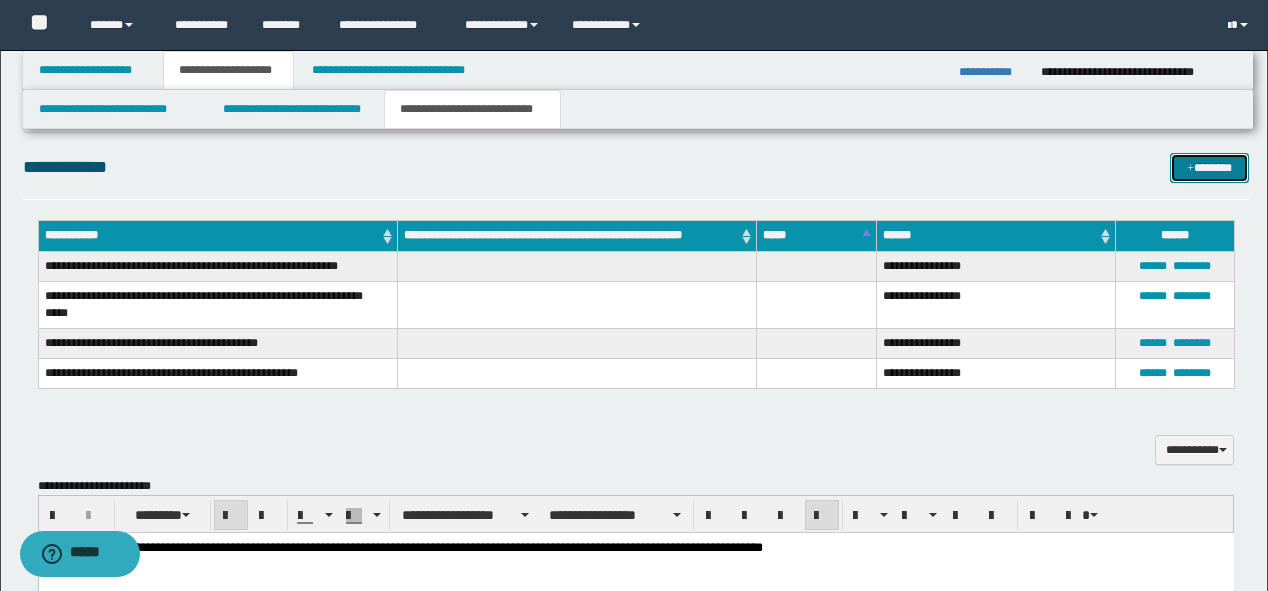 click on "*******" at bounding box center [1209, 168] 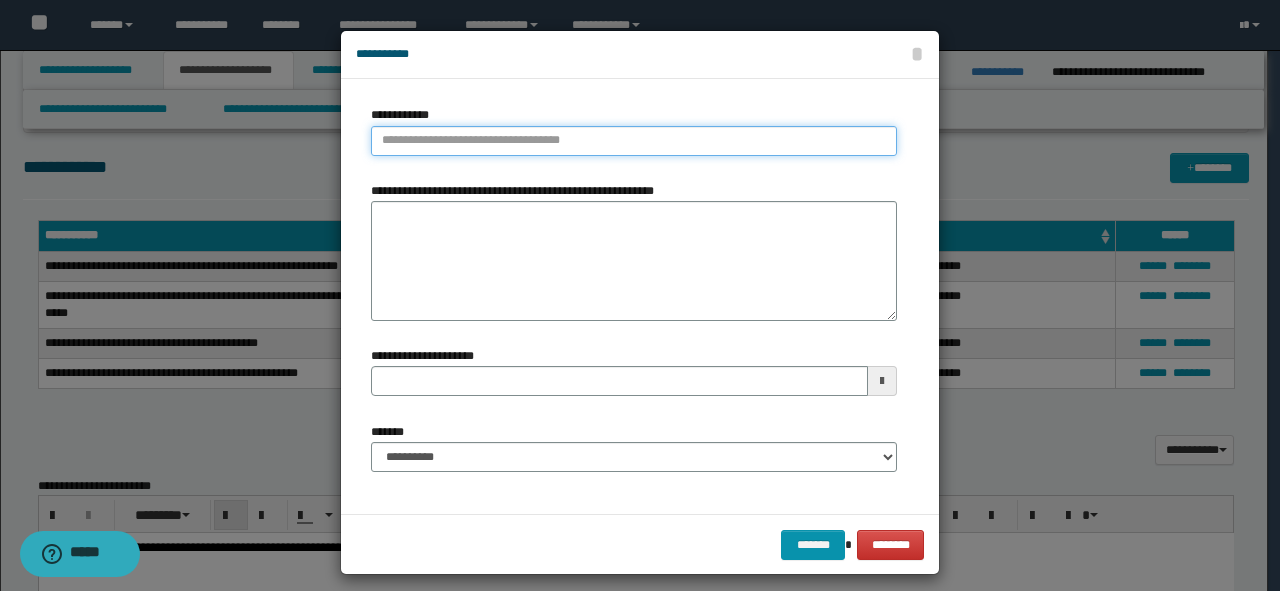 type on "**********" 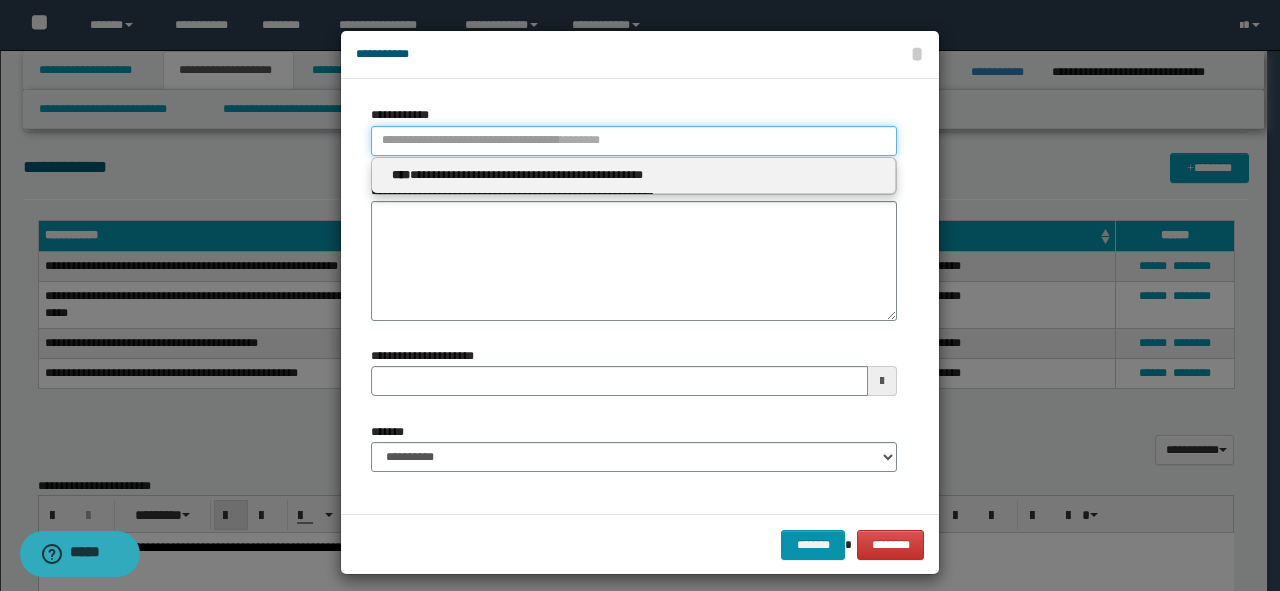 click on "**********" at bounding box center [634, 141] 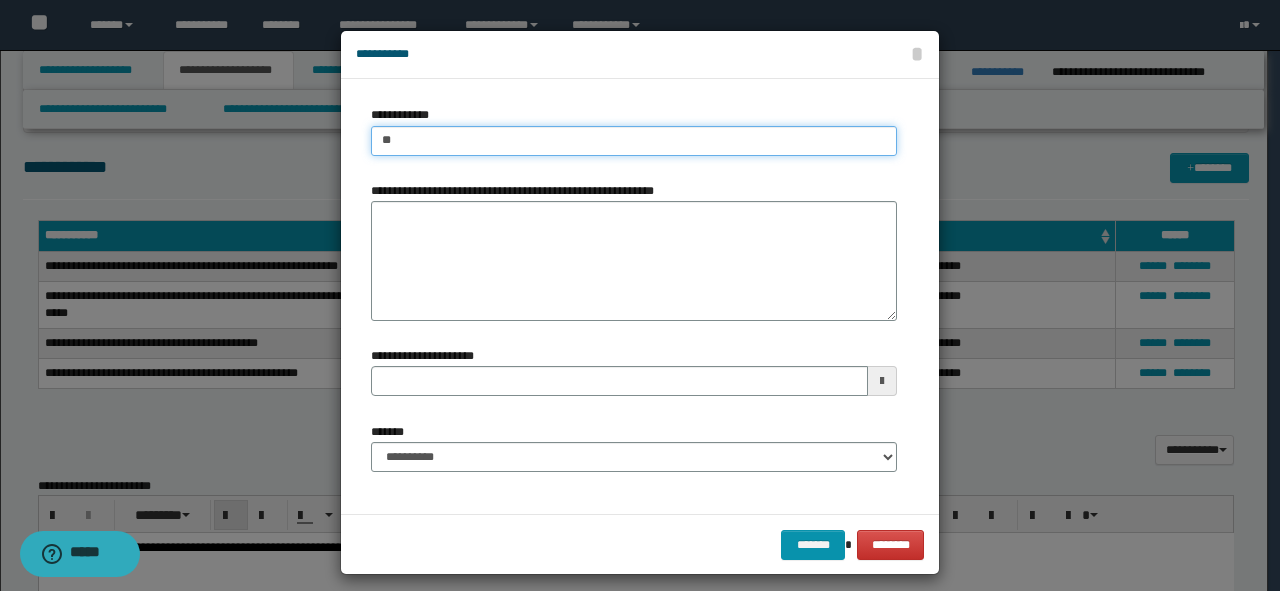 type on "***" 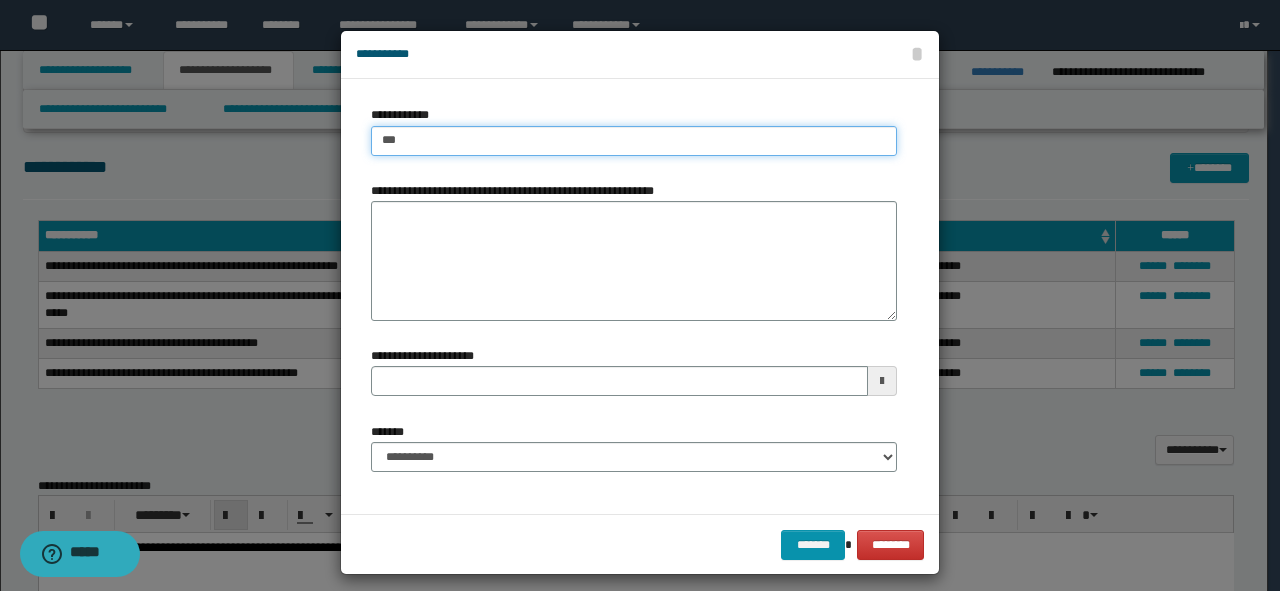 type on "***" 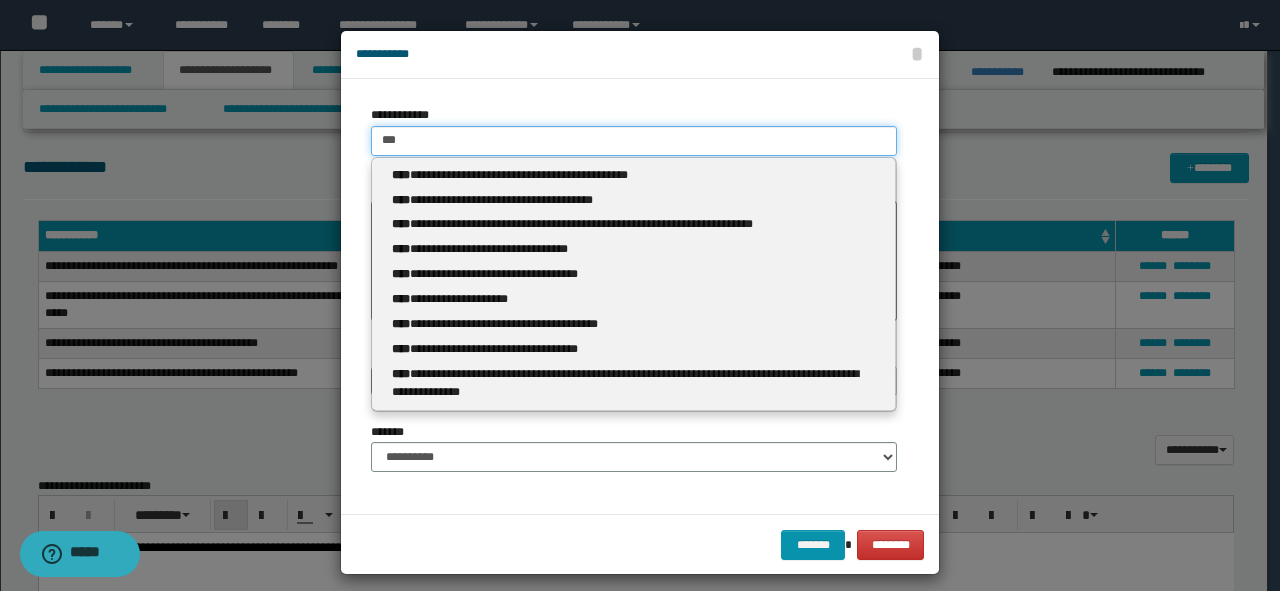 type 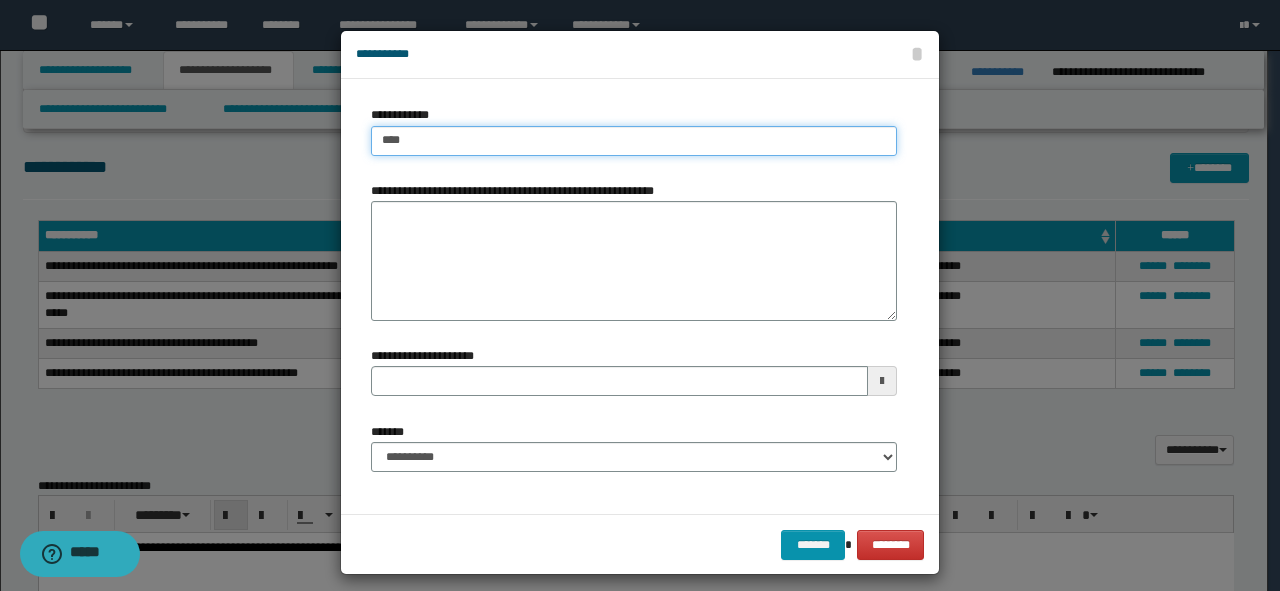 type on "****" 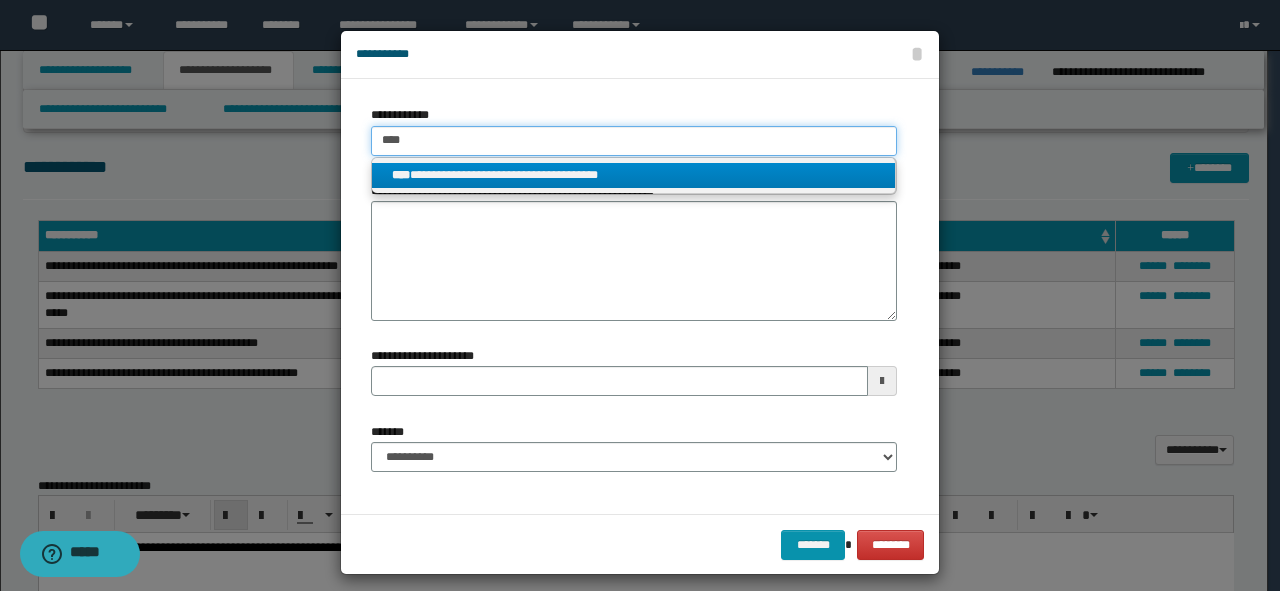 type on "****" 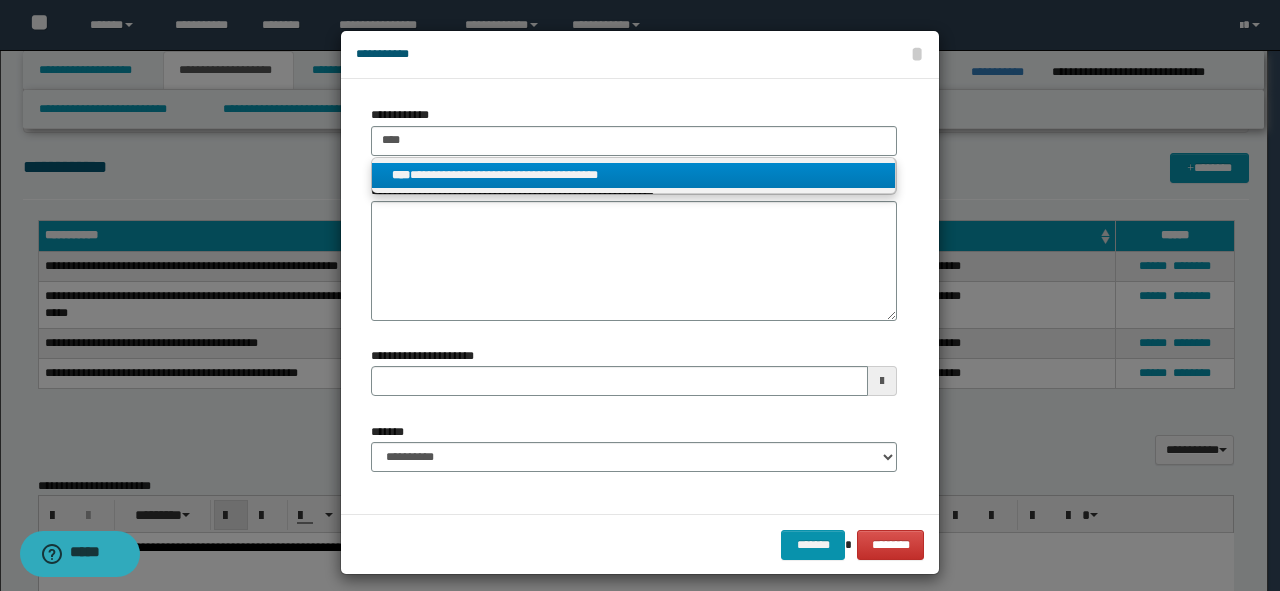 click on "**********" at bounding box center [634, 175] 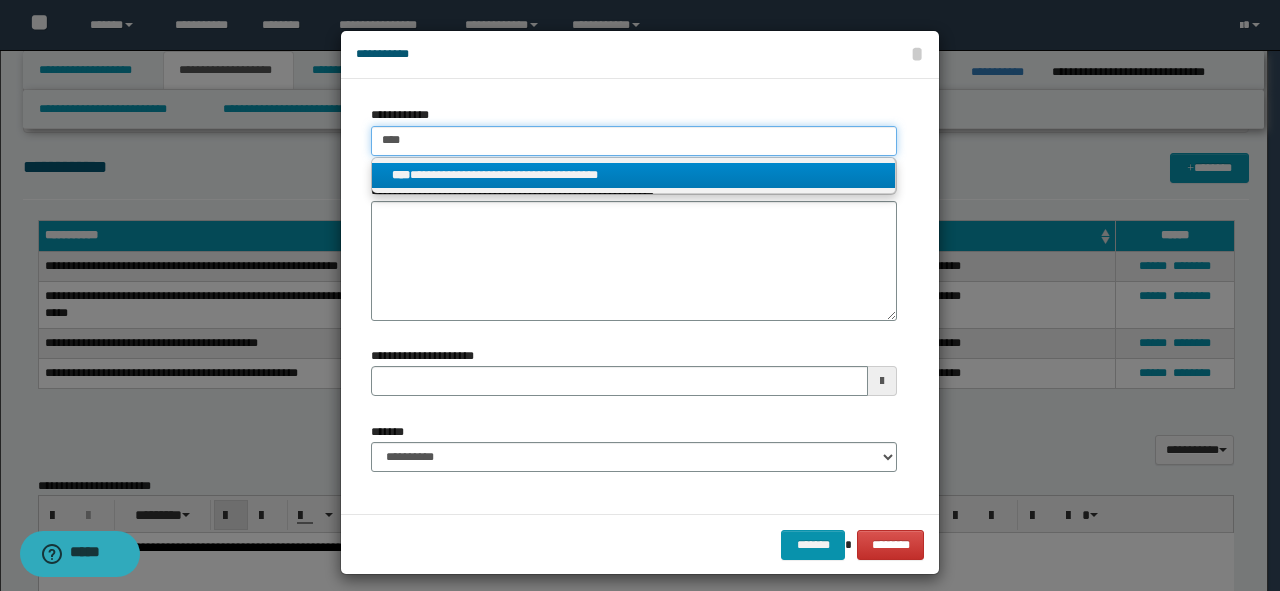 type 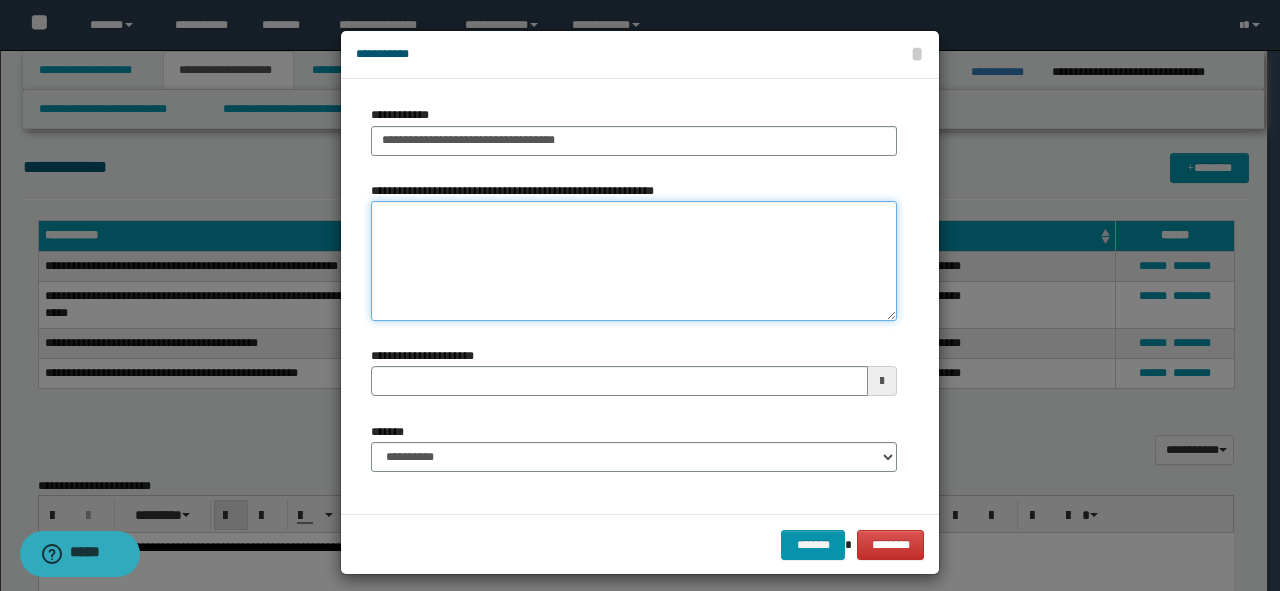 click on "**********" at bounding box center [634, 261] 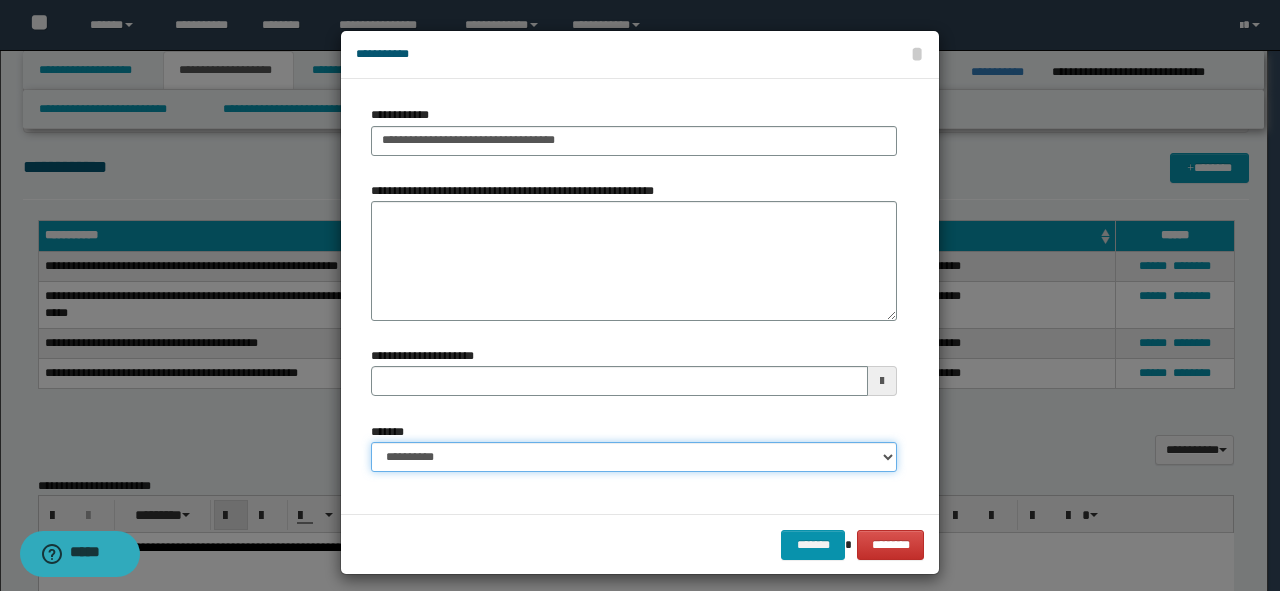 click on "**********" at bounding box center [634, 457] 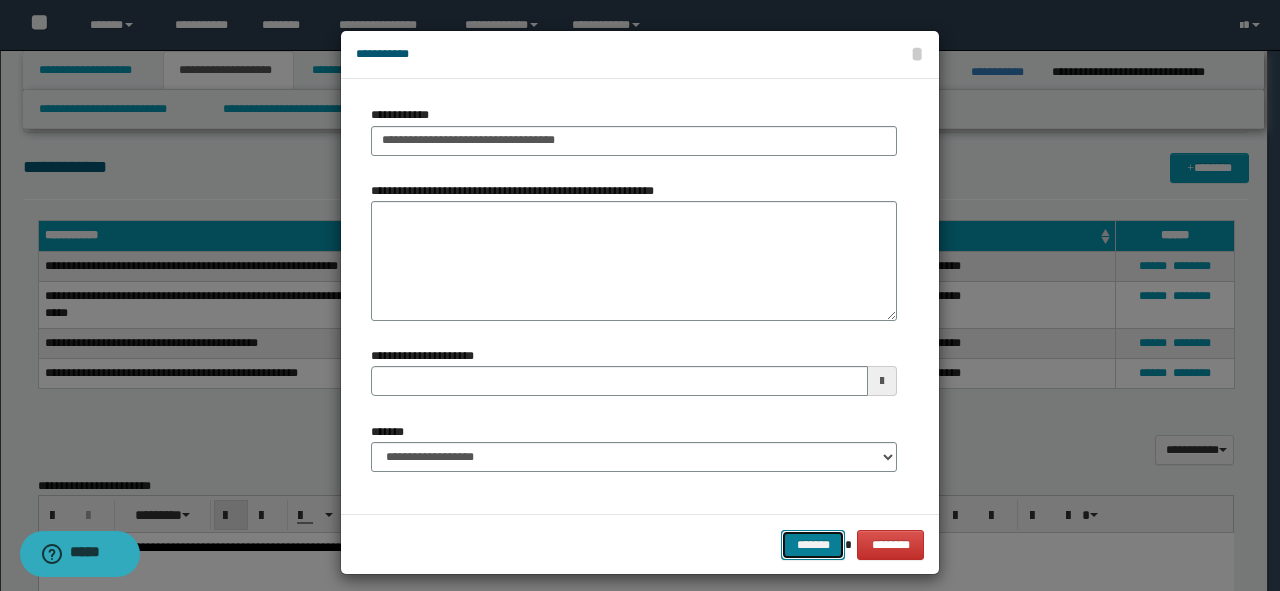 click on "*******" at bounding box center [813, 545] 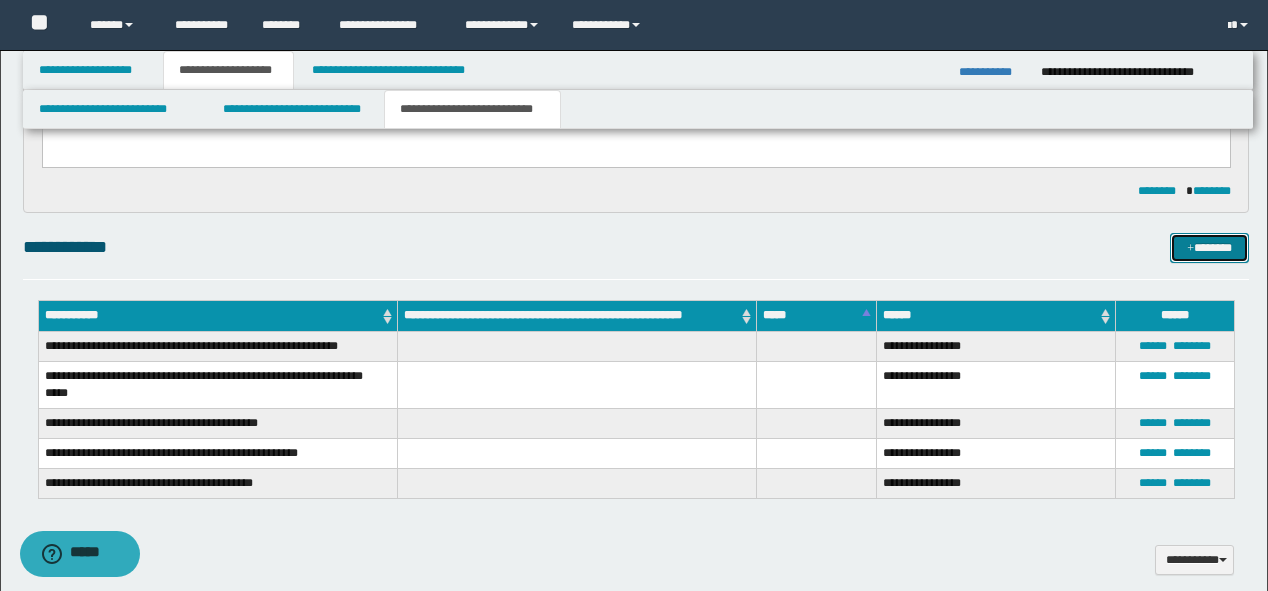scroll, scrollTop: 320, scrollLeft: 0, axis: vertical 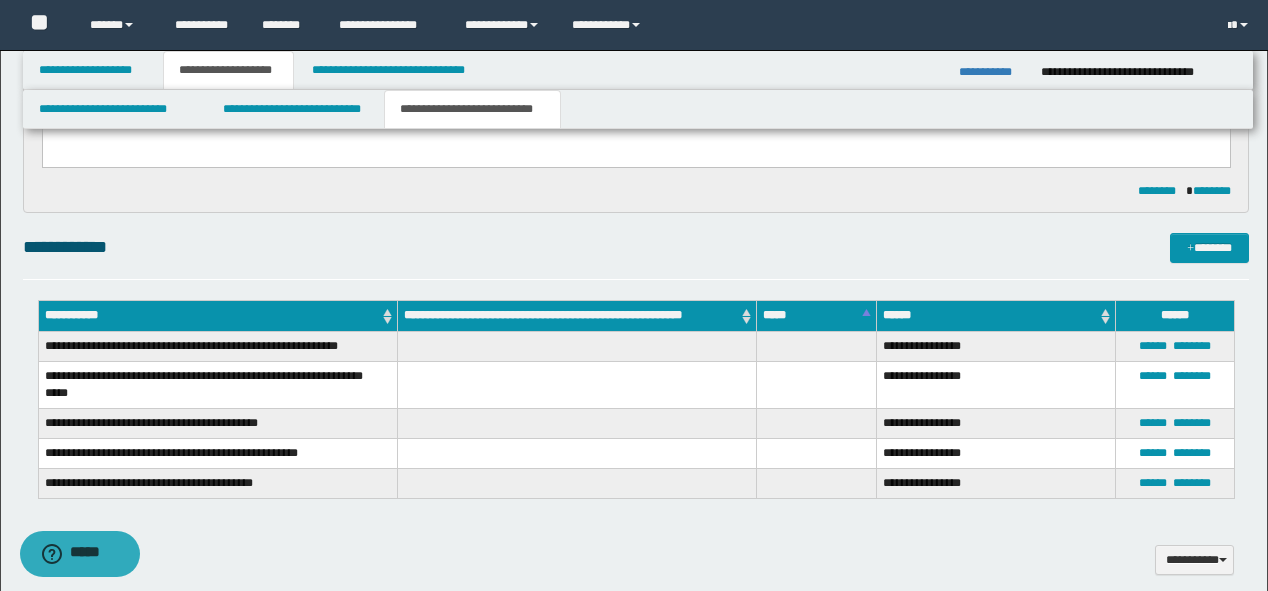 click on "**********" at bounding box center (636, 658) 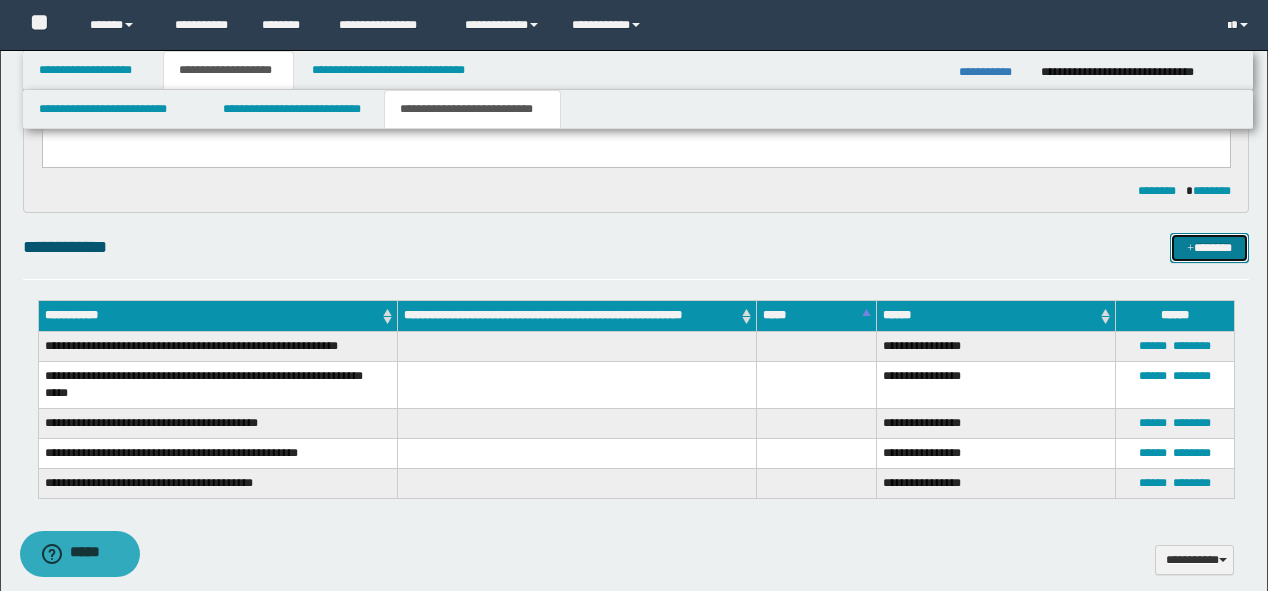 click on "*******" at bounding box center (1209, 248) 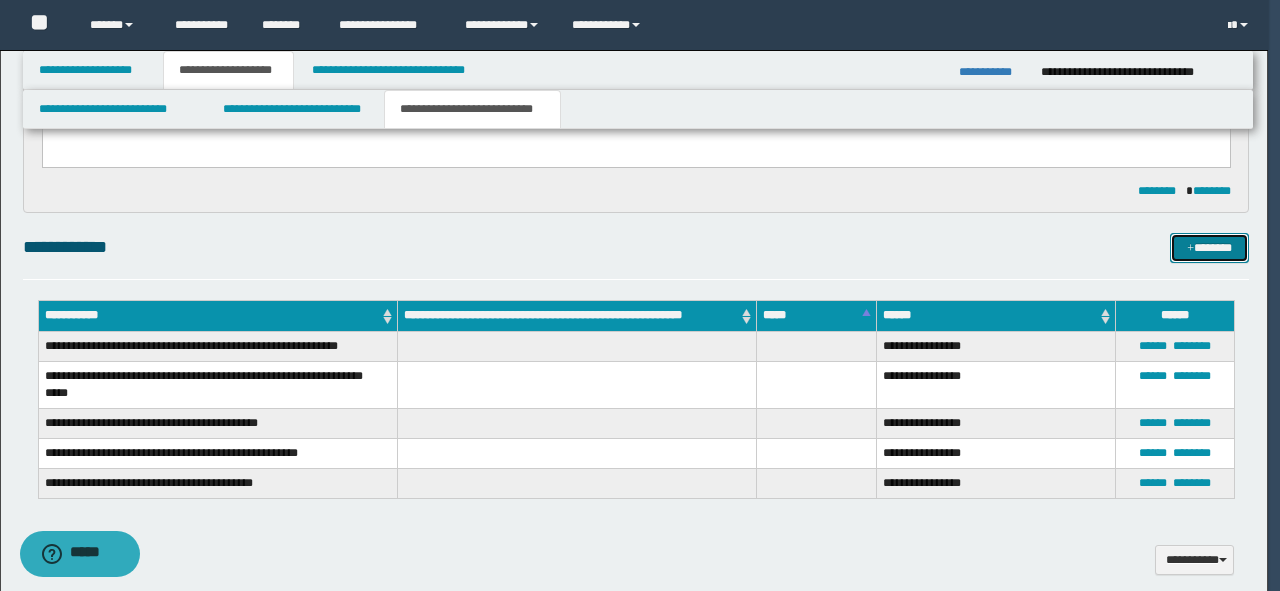 type 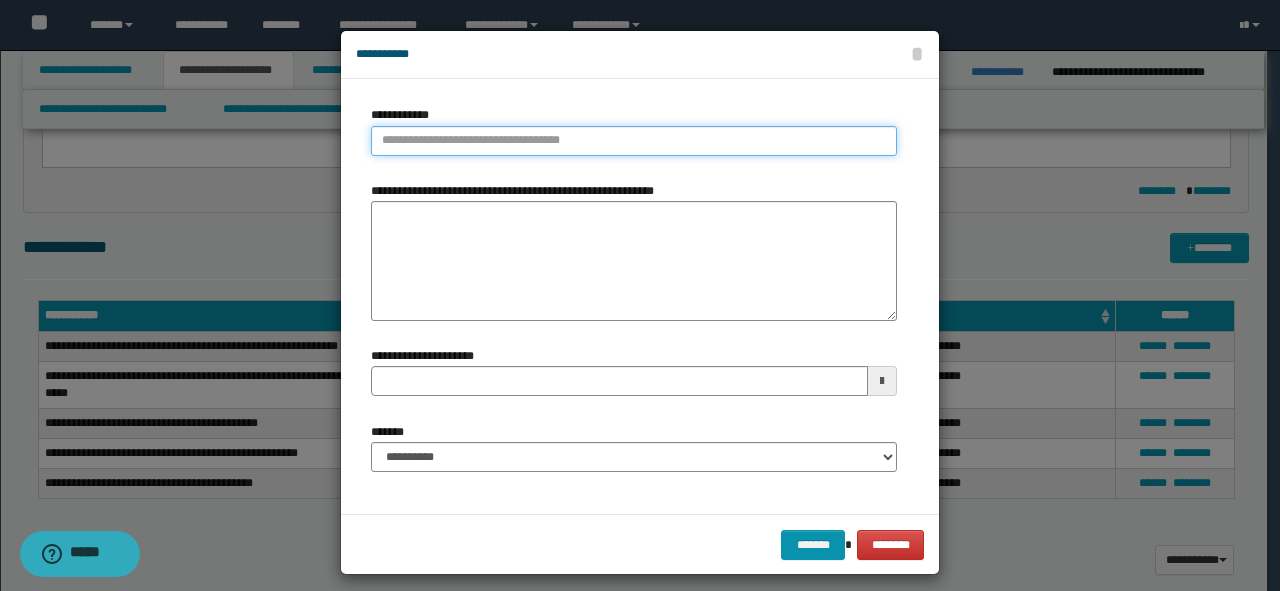 type on "**********" 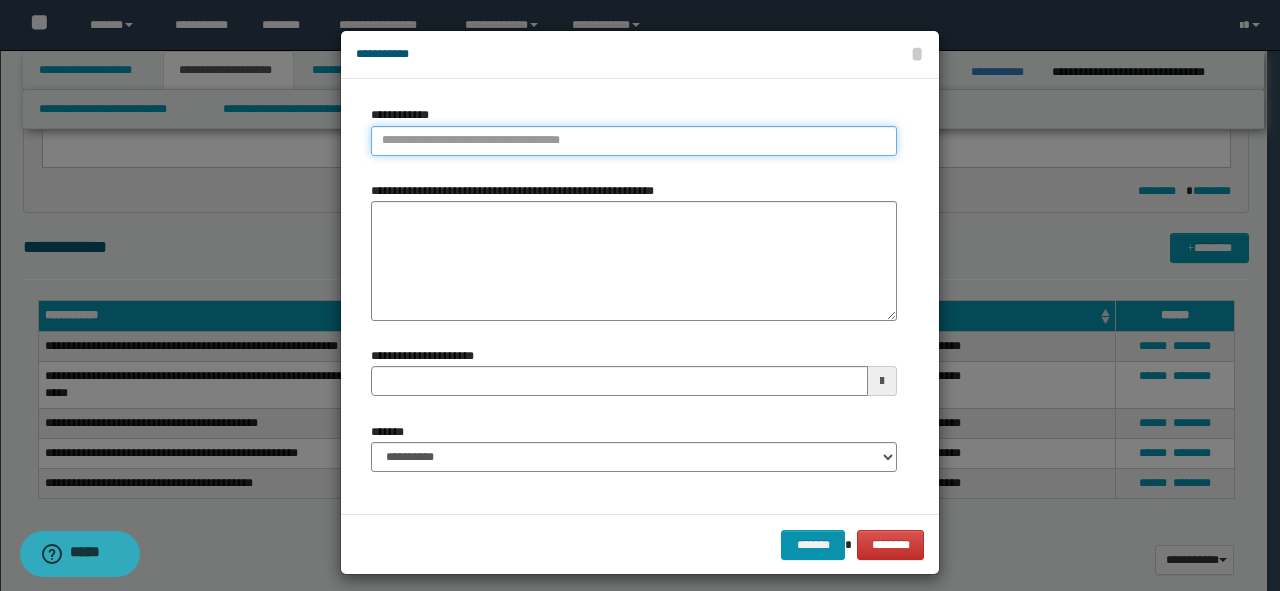 click on "**********" at bounding box center (634, 141) 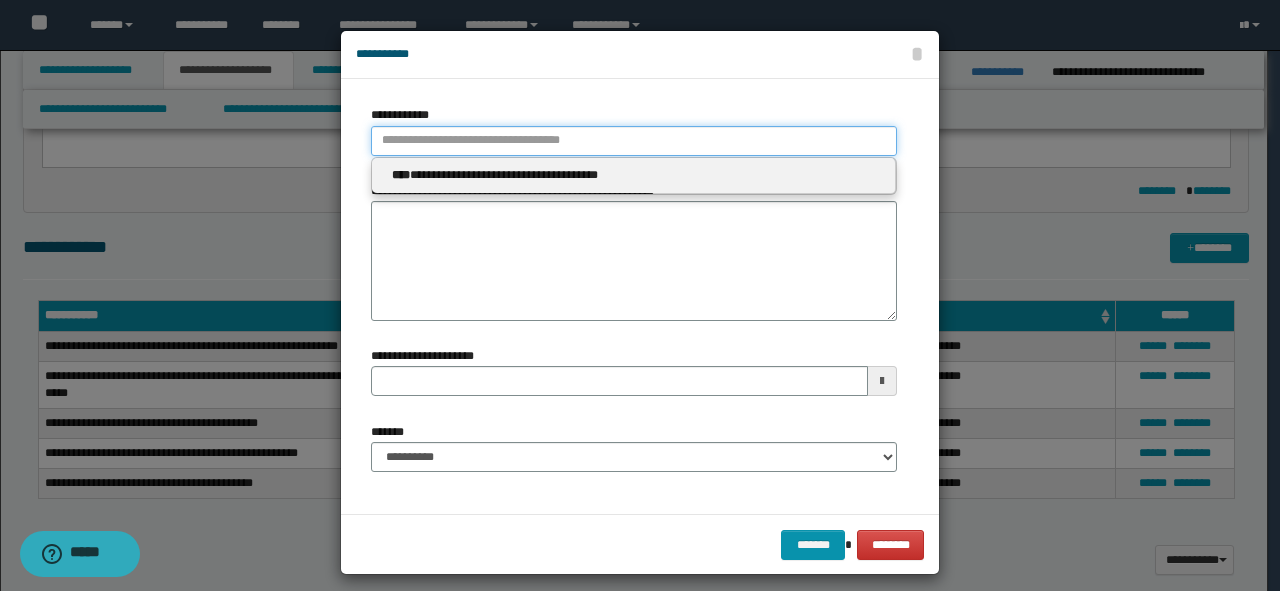 type 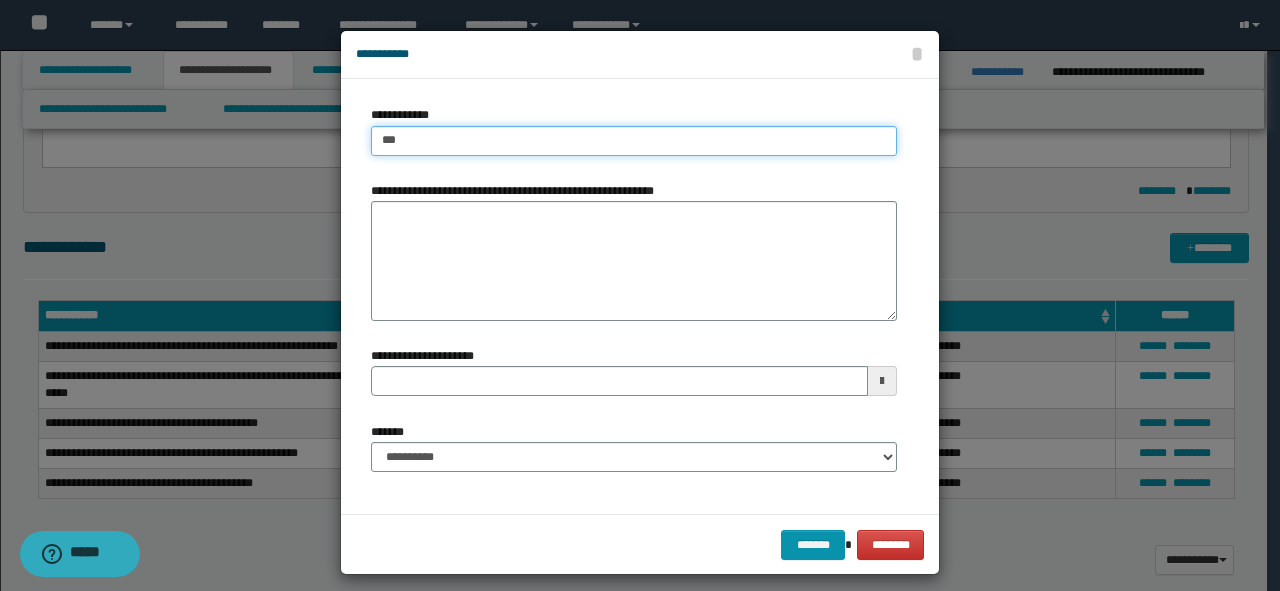 type on "****" 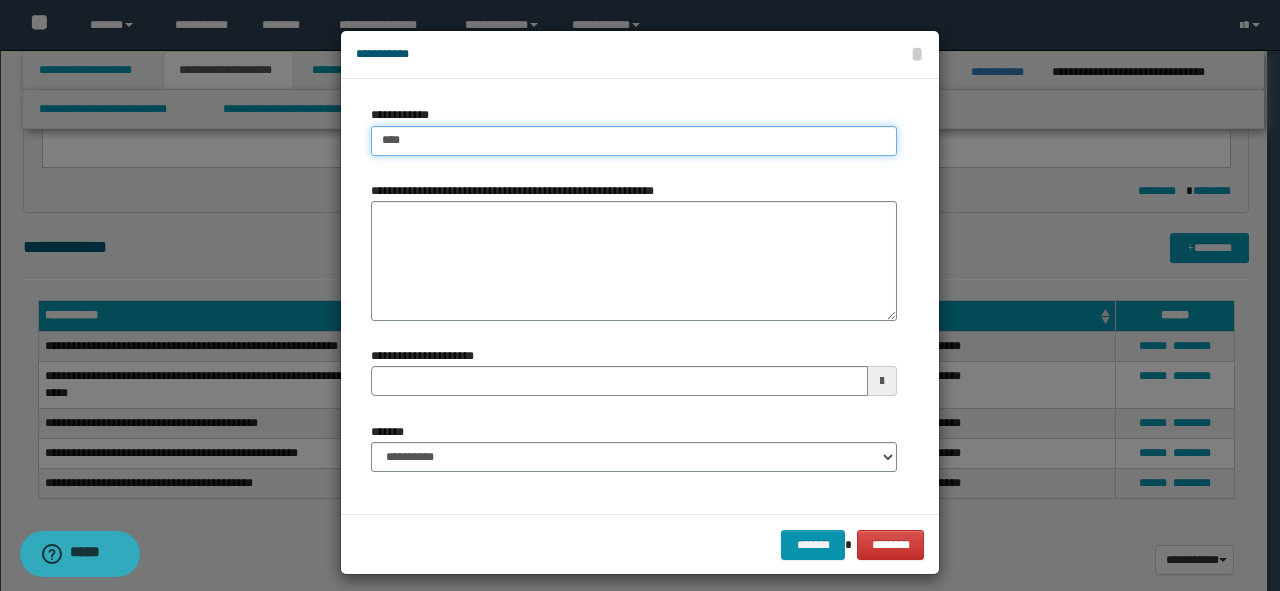 type on "****" 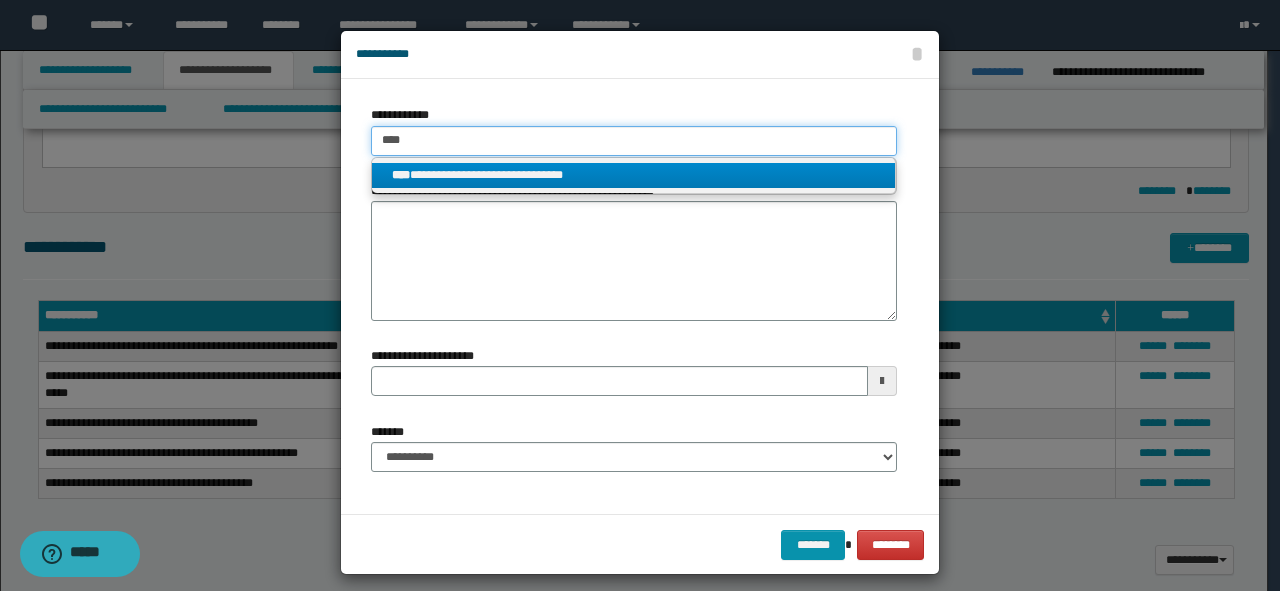 type on "****" 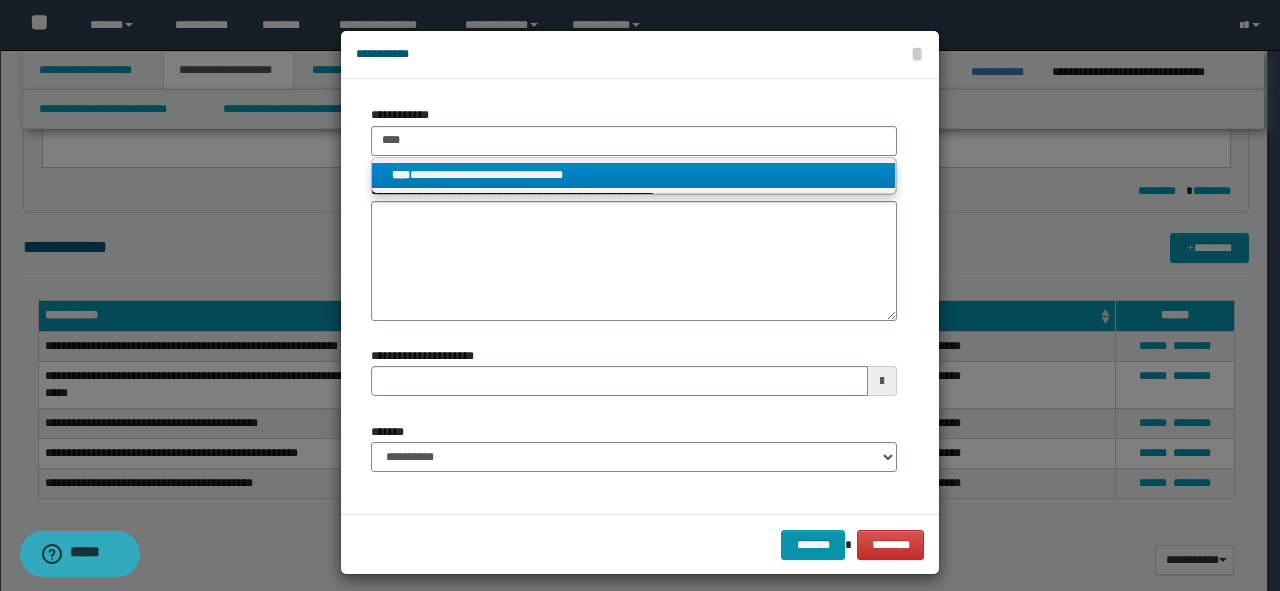click on "**********" at bounding box center (634, 175) 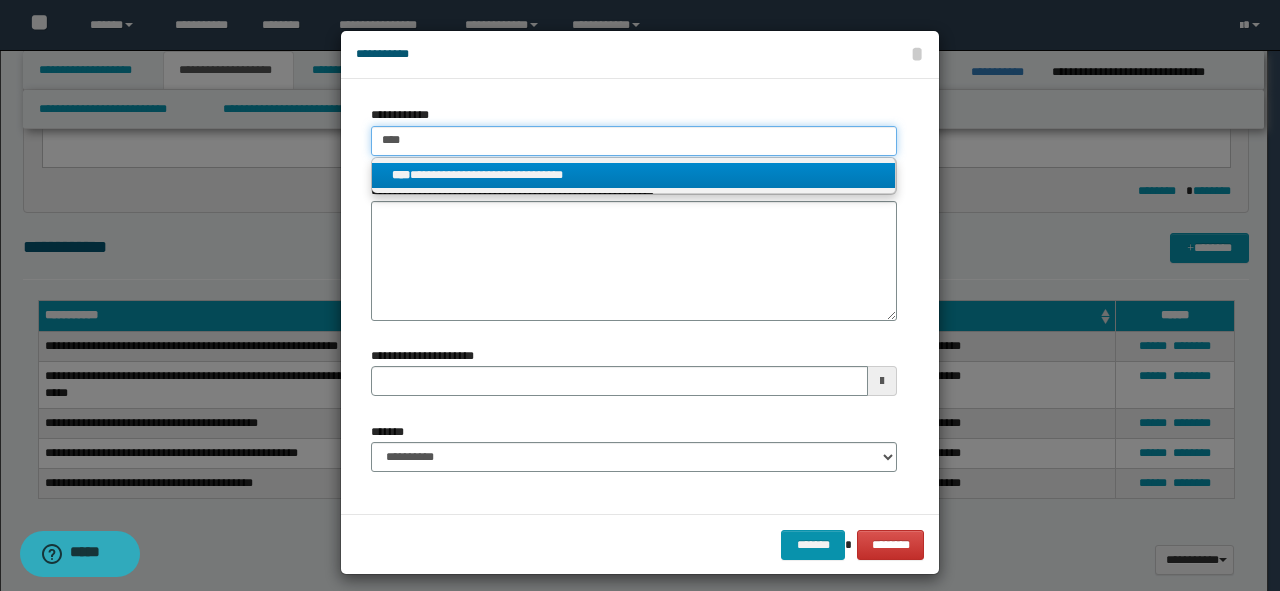 type 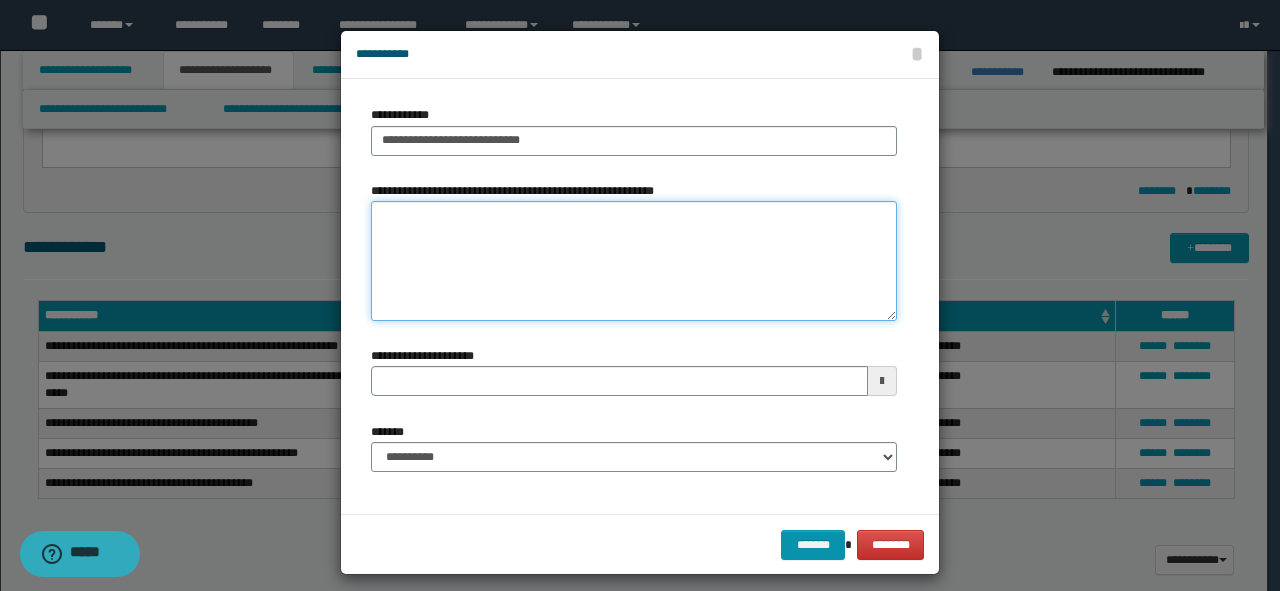 click on "**********" at bounding box center (634, 261) 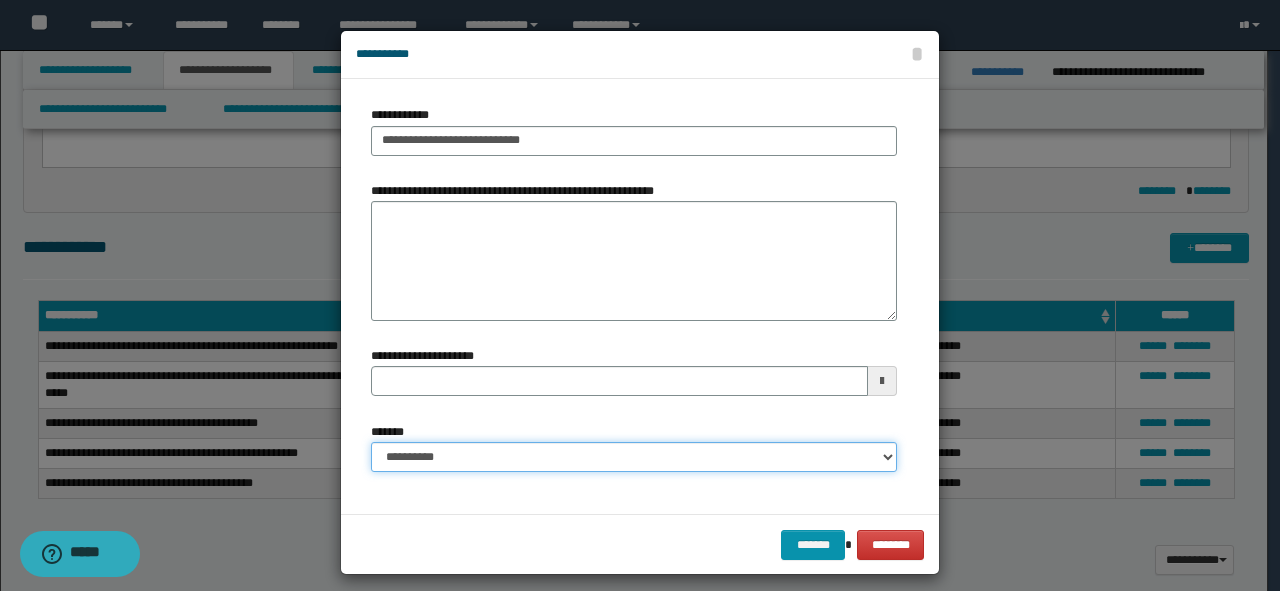 click on "**********" at bounding box center [634, 457] 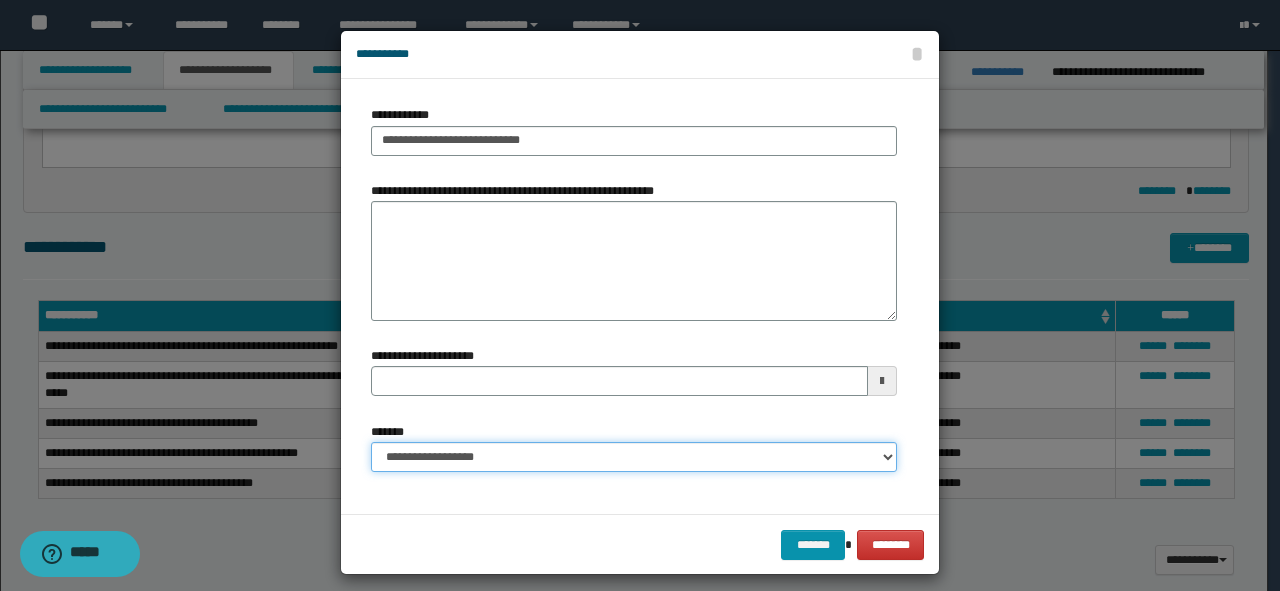 type 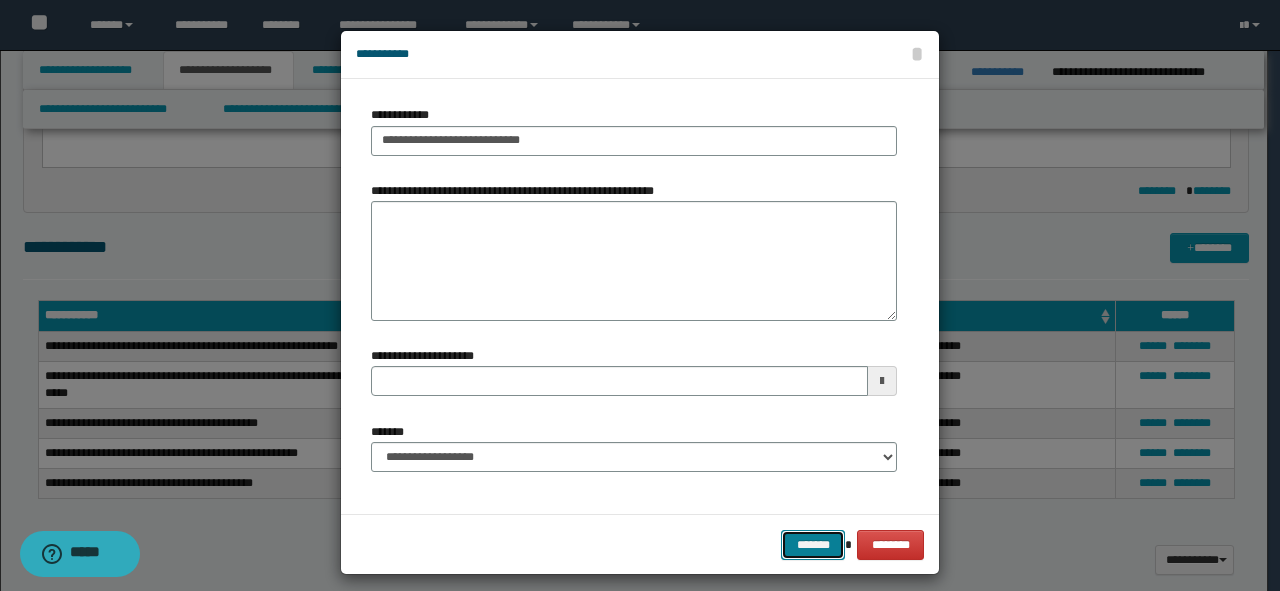 click on "*******" at bounding box center (813, 545) 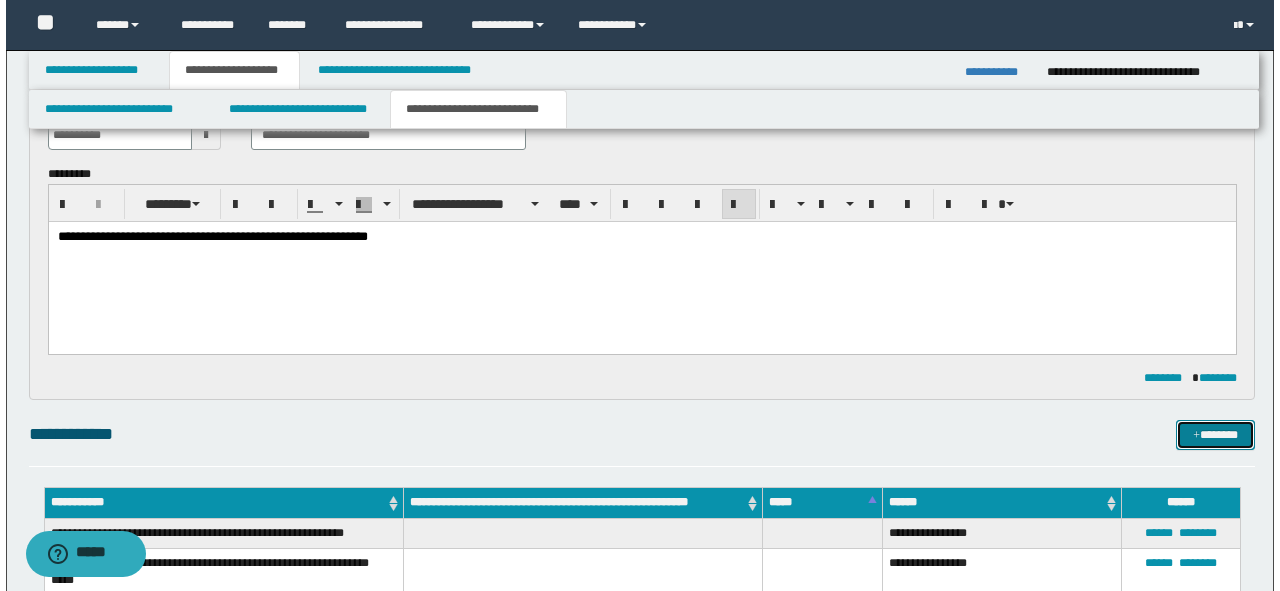 scroll, scrollTop: 0, scrollLeft: 0, axis: both 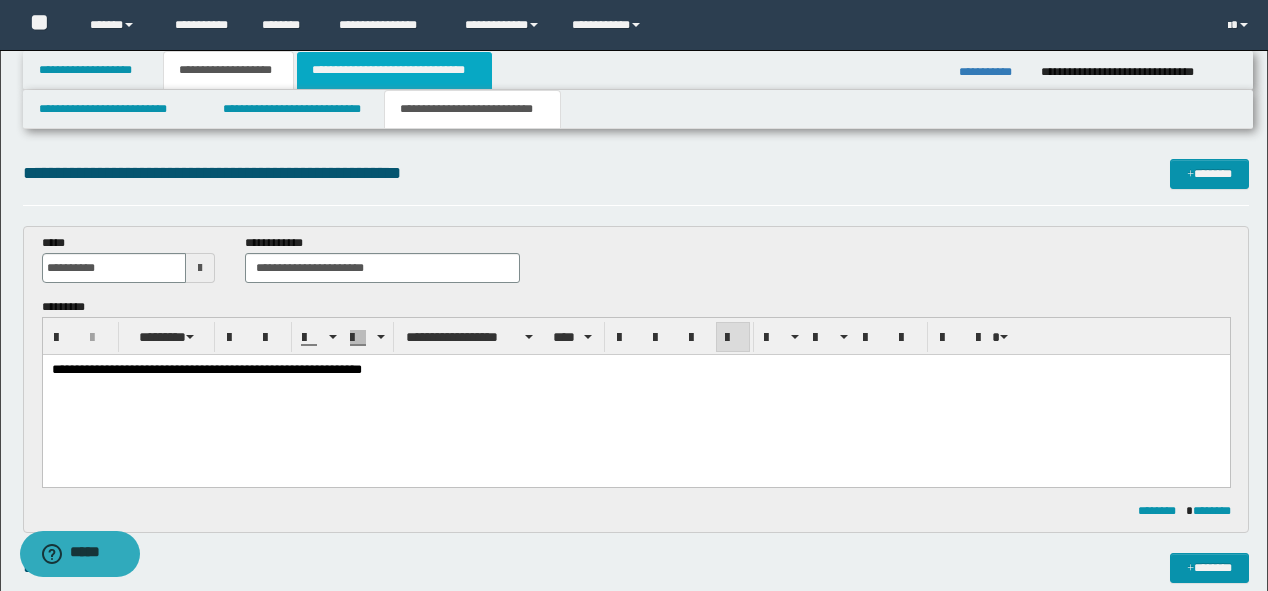 click on "**********" at bounding box center (394, 70) 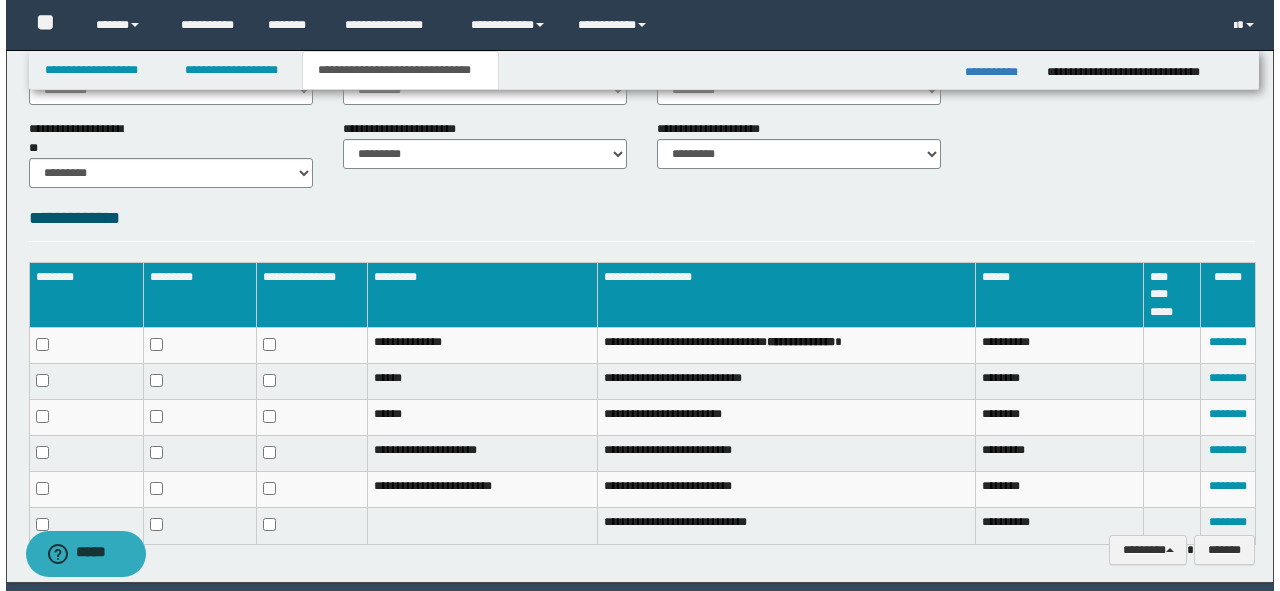scroll, scrollTop: 920, scrollLeft: 0, axis: vertical 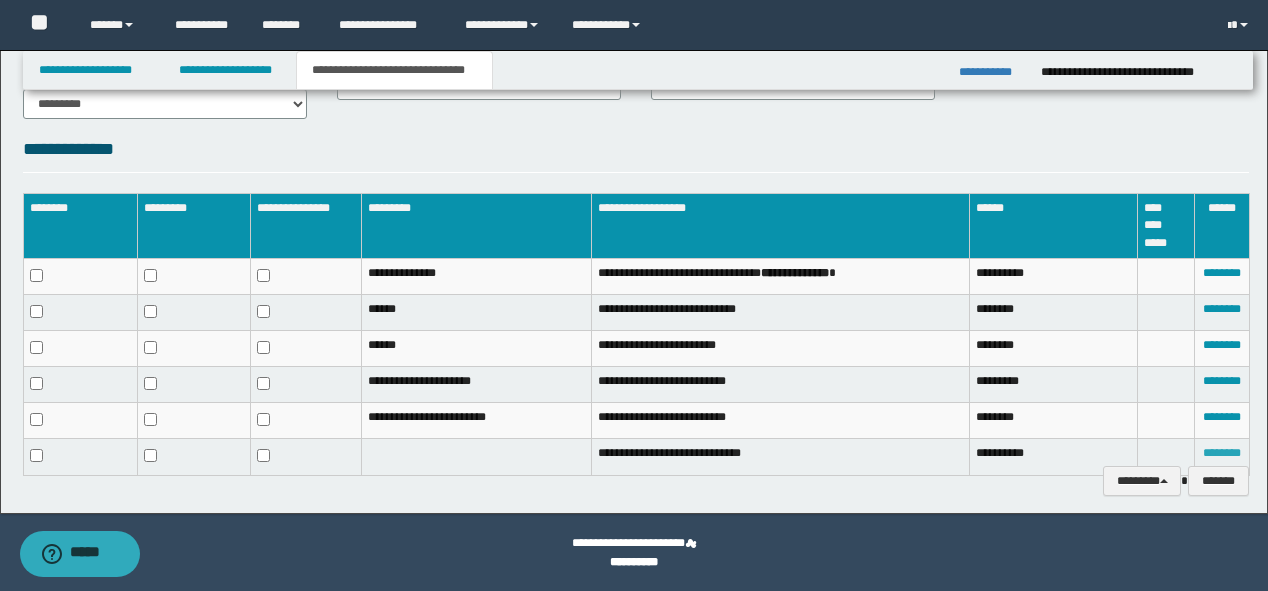 click on "********" at bounding box center [1222, 453] 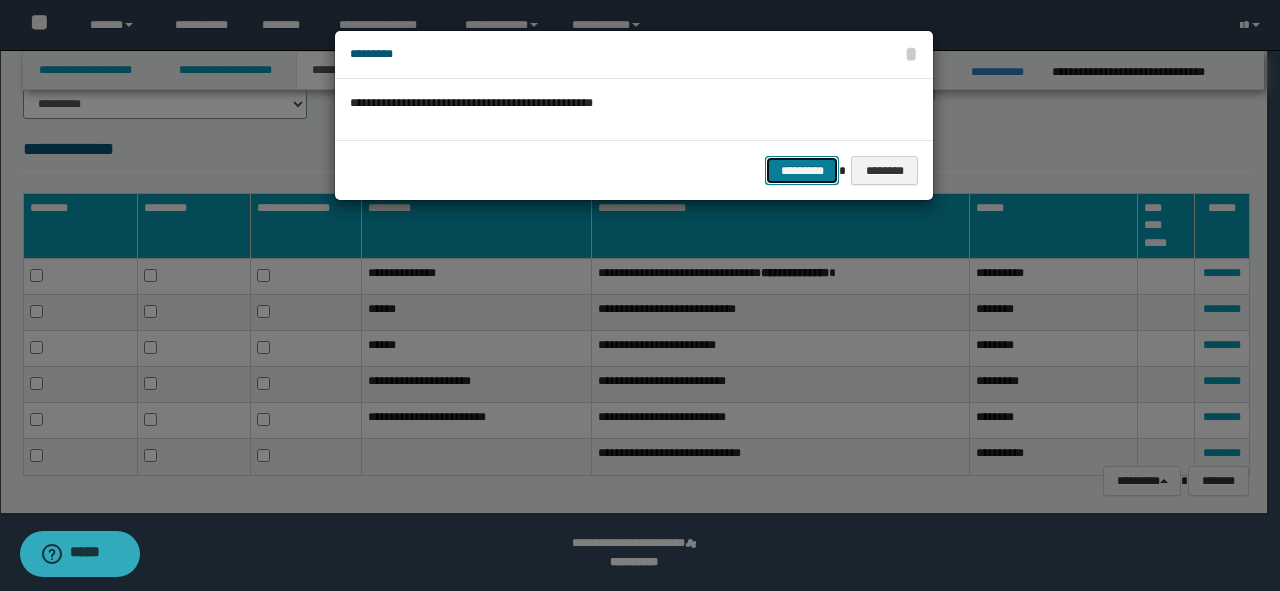 click on "*********" at bounding box center [802, 171] 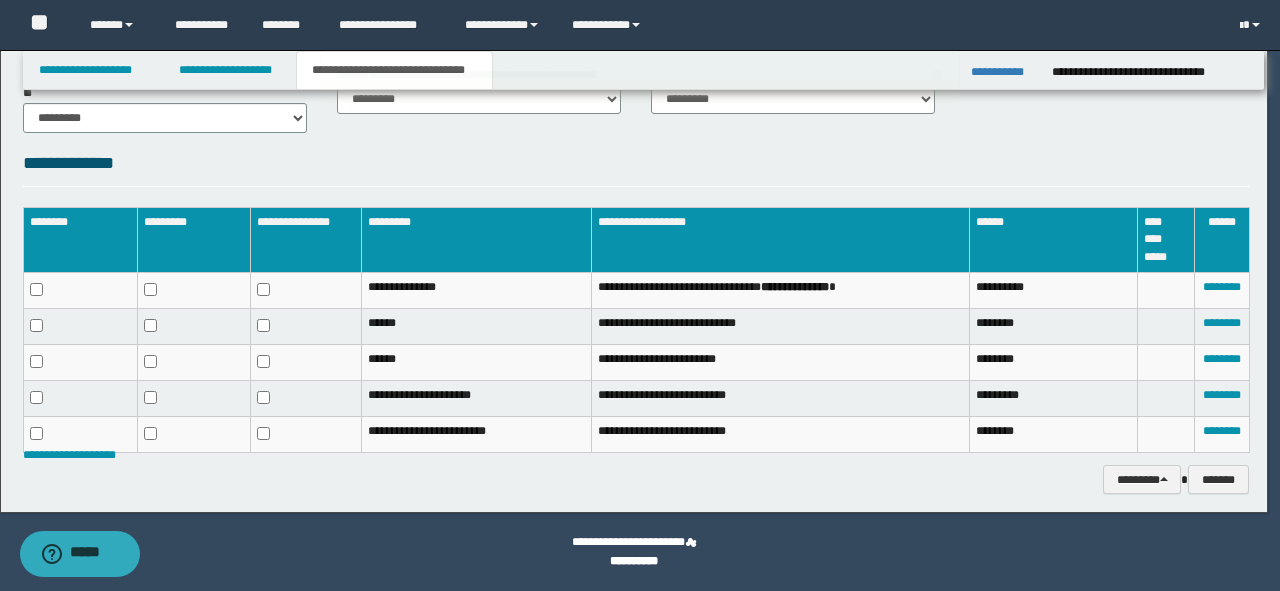 scroll, scrollTop: 905, scrollLeft: 0, axis: vertical 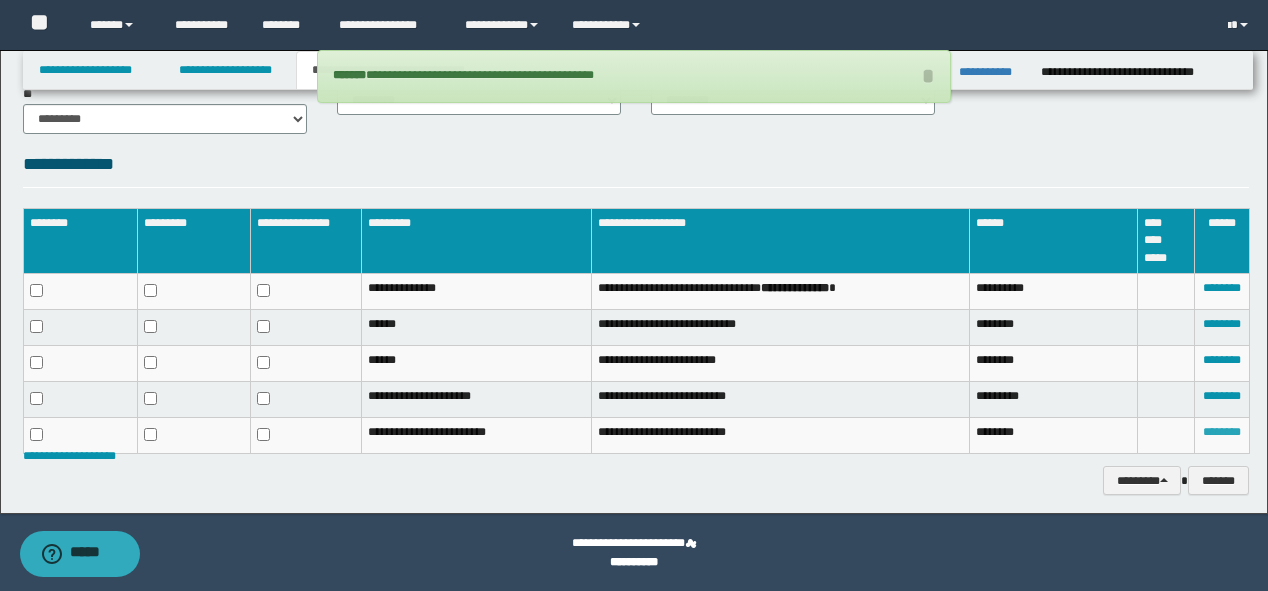 click on "********" at bounding box center [1222, 432] 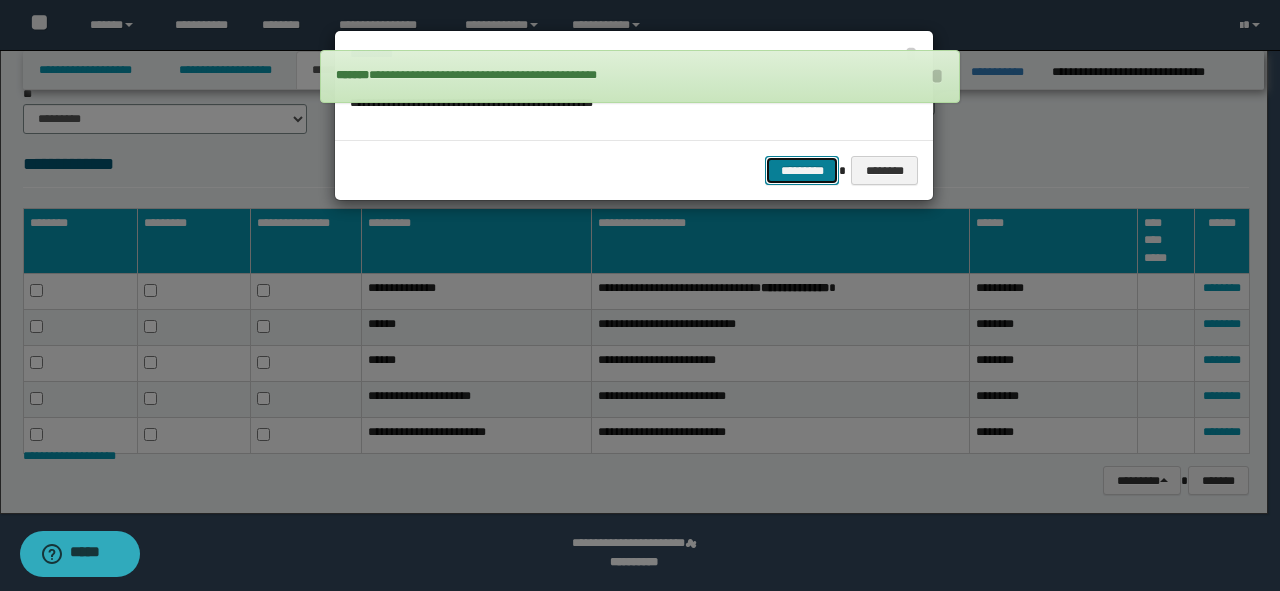 click on "*********" at bounding box center (802, 171) 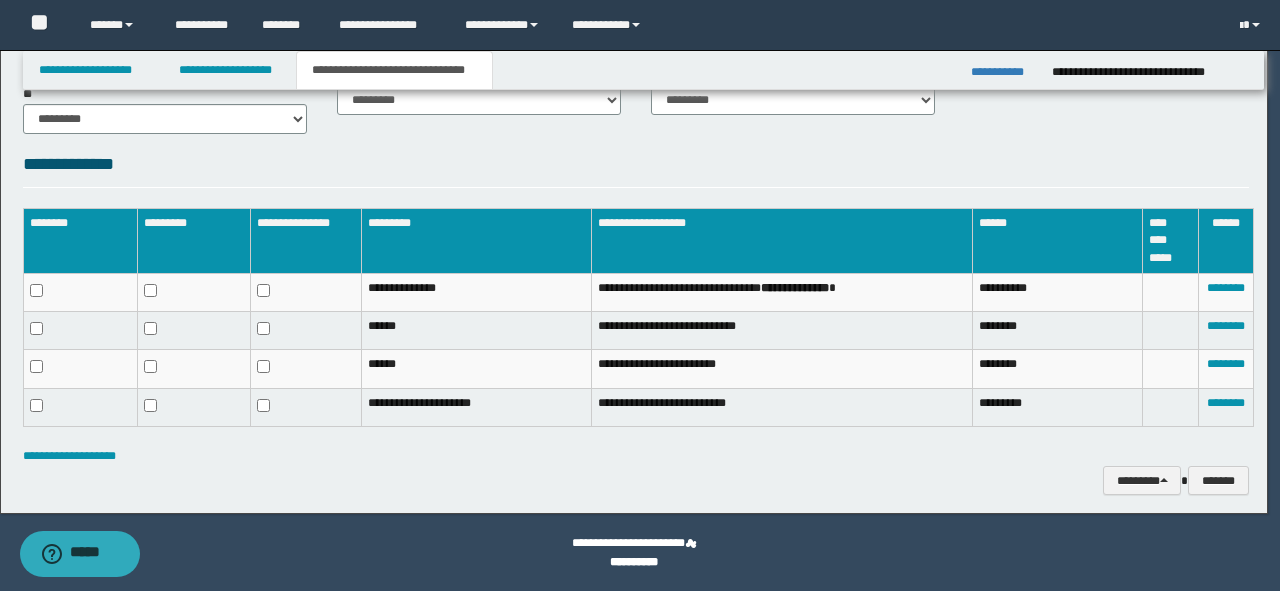 scroll, scrollTop: 871, scrollLeft: 0, axis: vertical 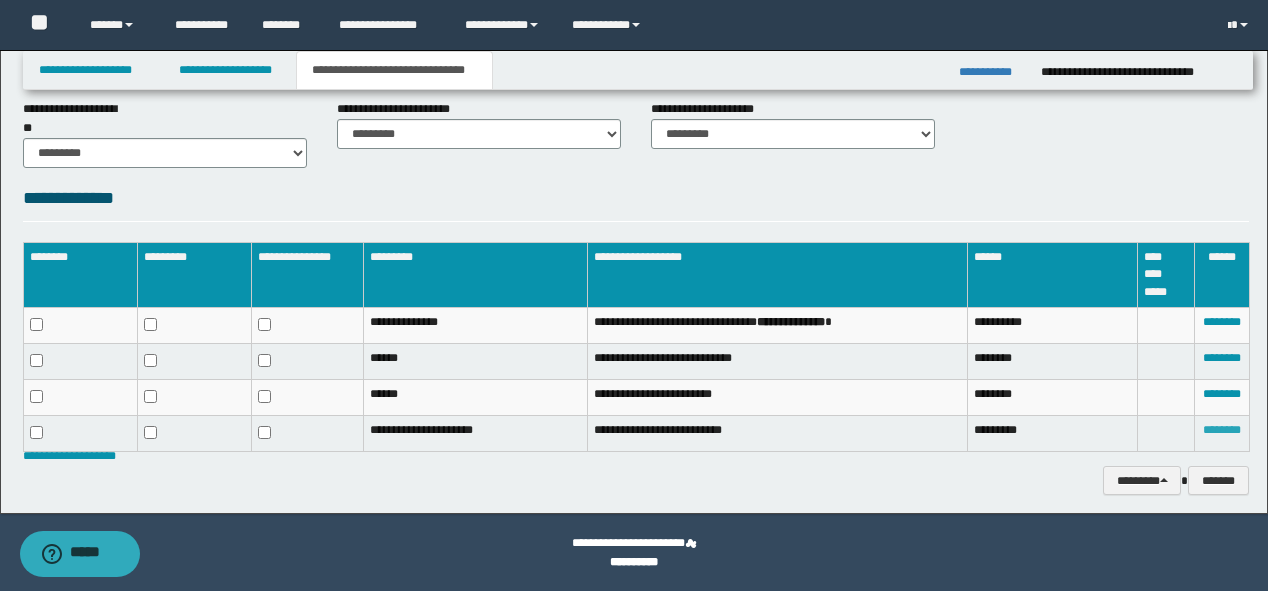 click on "********" at bounding box center (1222, 430) 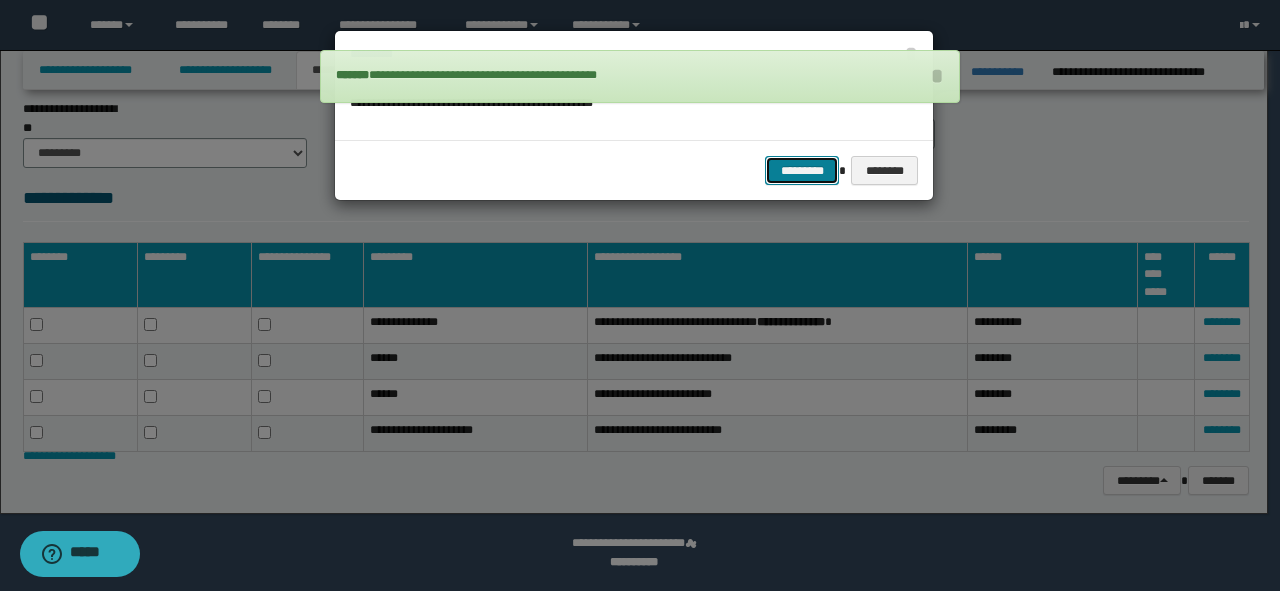 click on "*********" at bounding box center [802, 171] 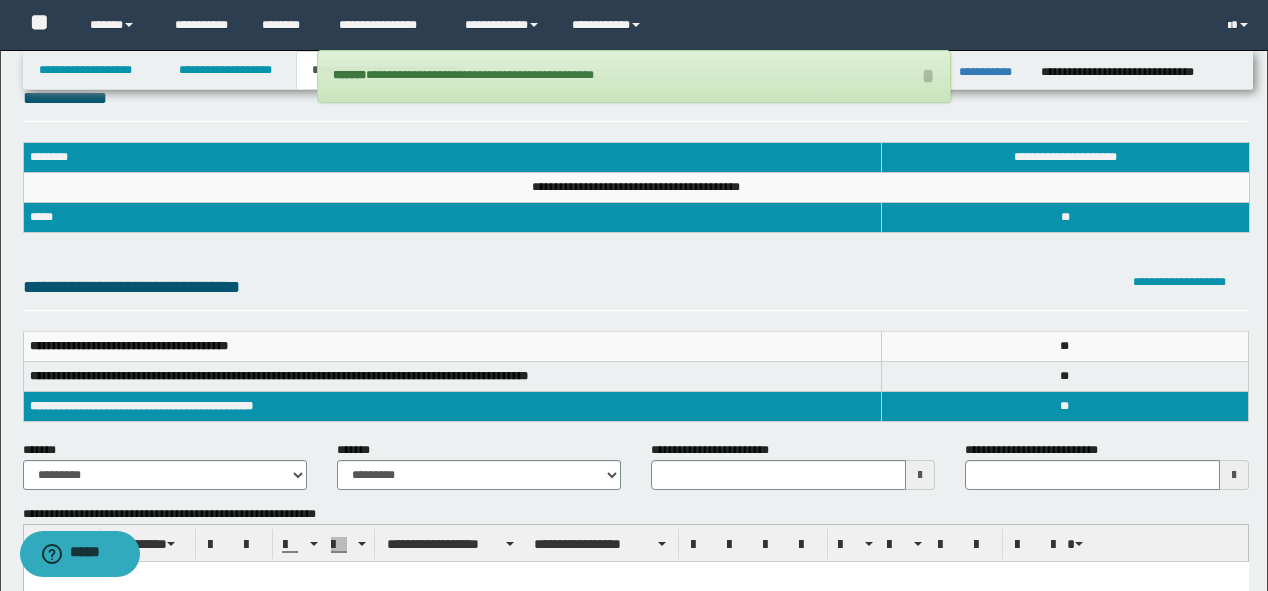 scroll, scrollTop: 80, scrollLeft: 0, axis: vertical 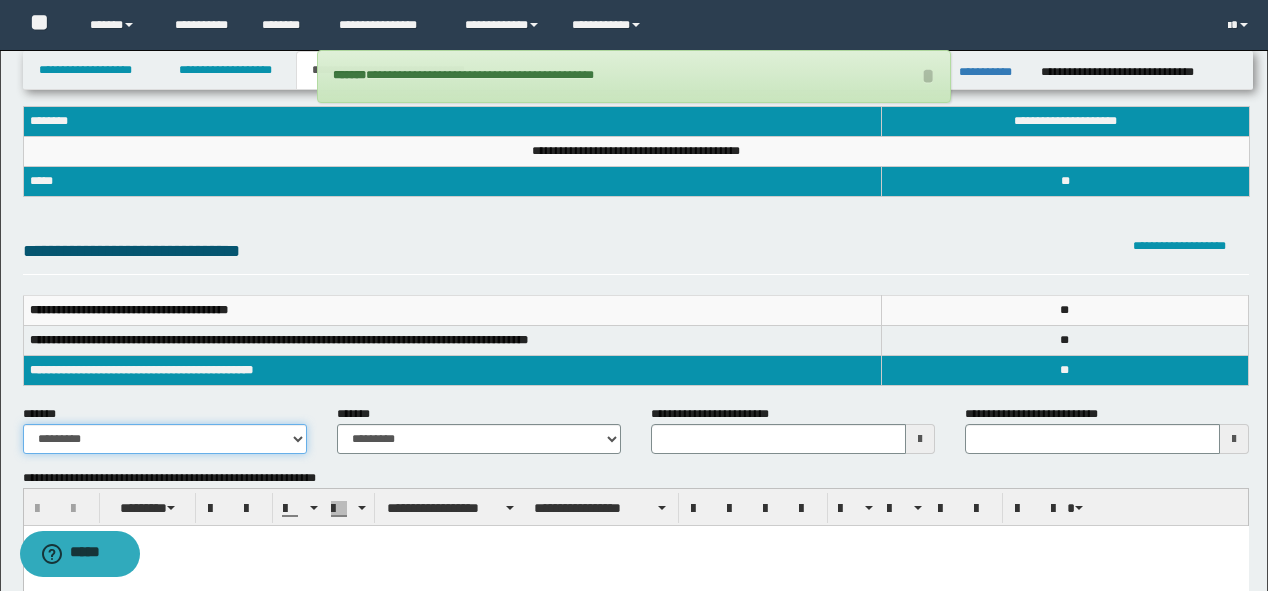 click on "**********" at bounding box center (165, 439) 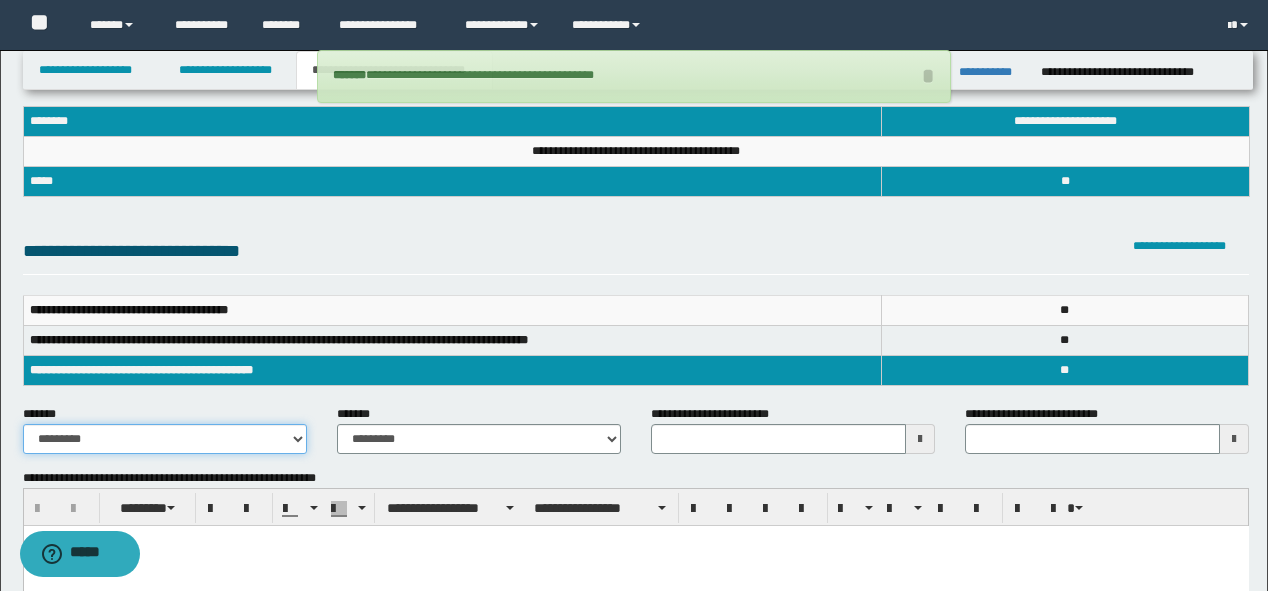 select on "*" 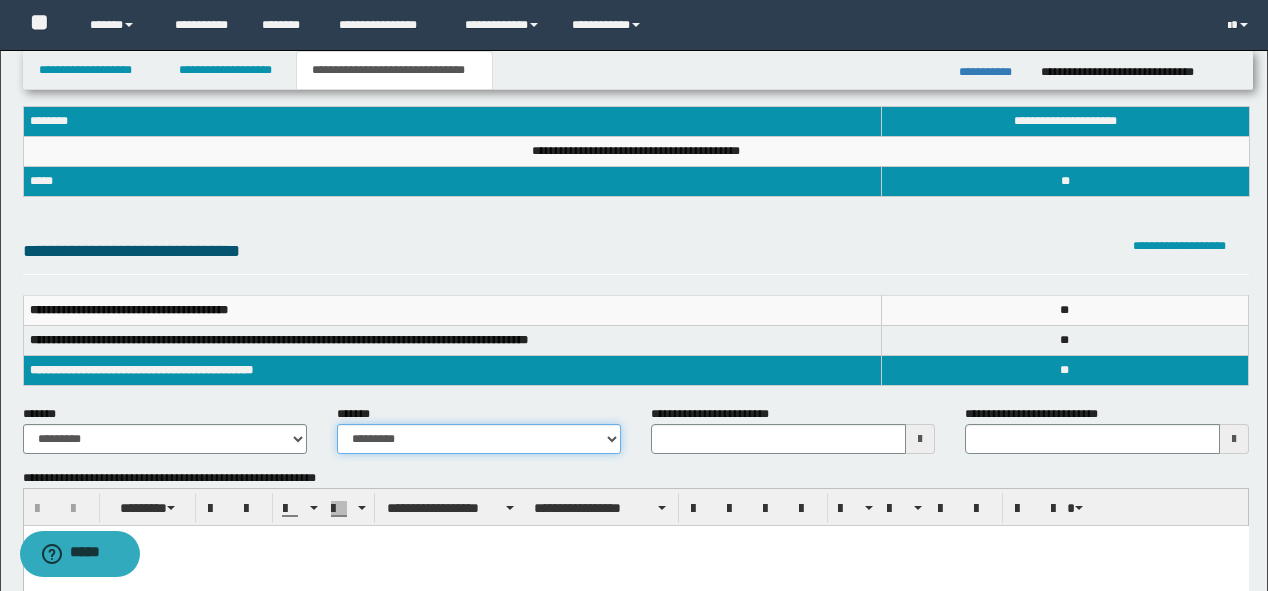 click on "**********" at bounding box center (479, 439) 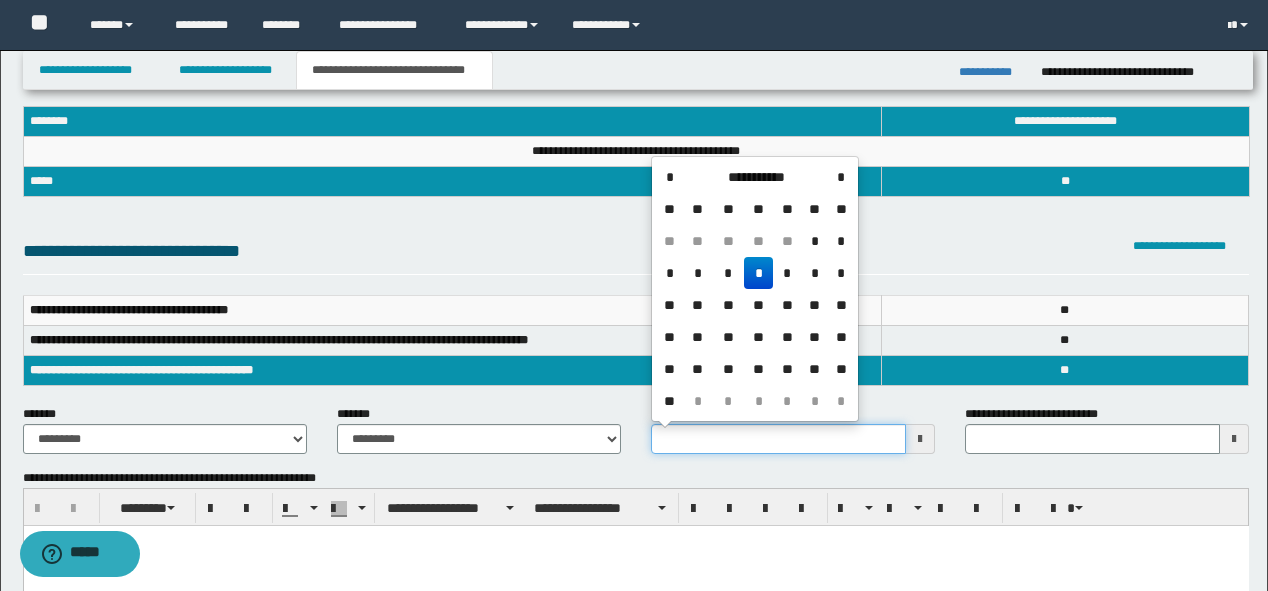 click on "**********" at bounding box center (778, 439) 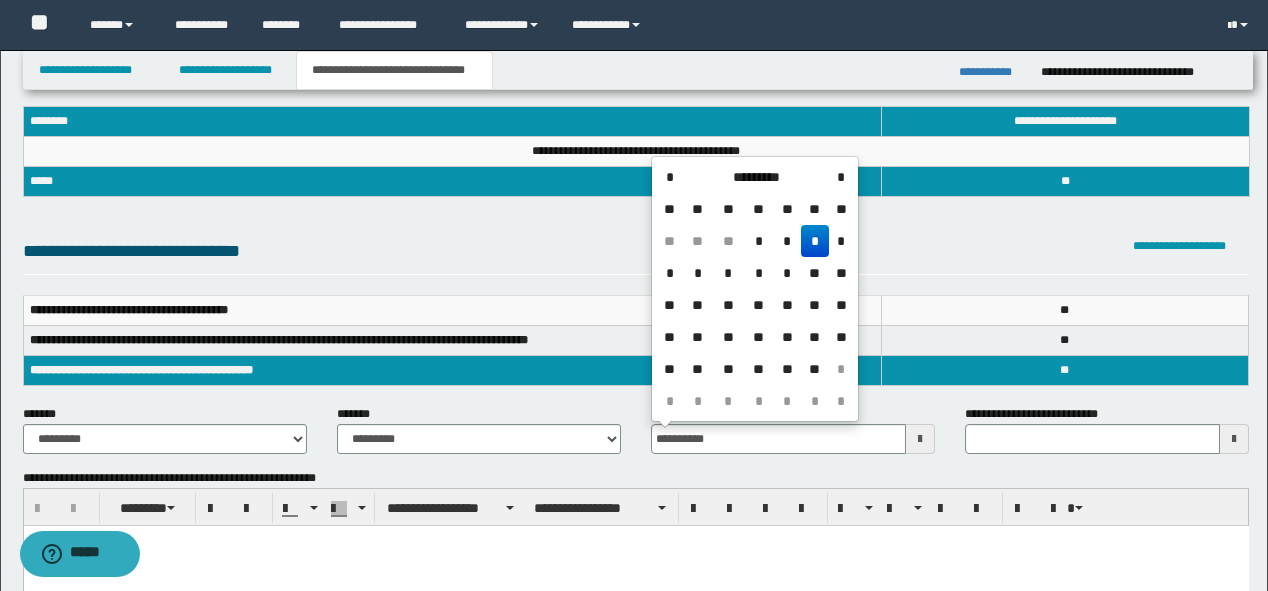 type on "**********" 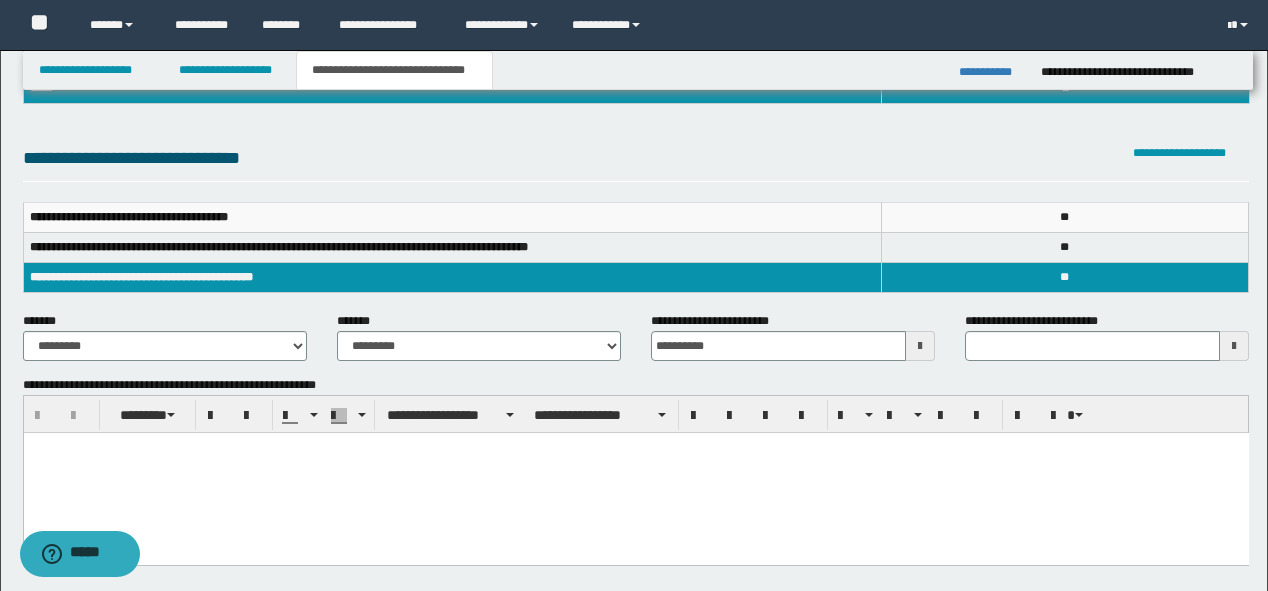 scroll, scrollTop: 240, scrollLeft: 0, axis: vertical 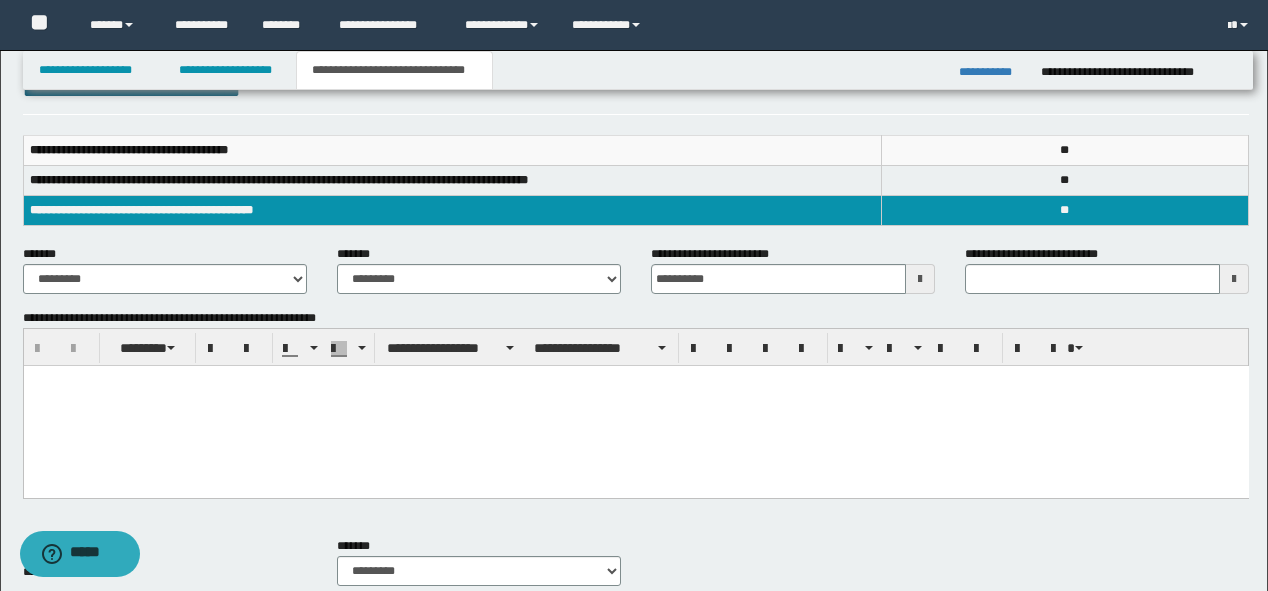 click at bounding box center (635, 406) 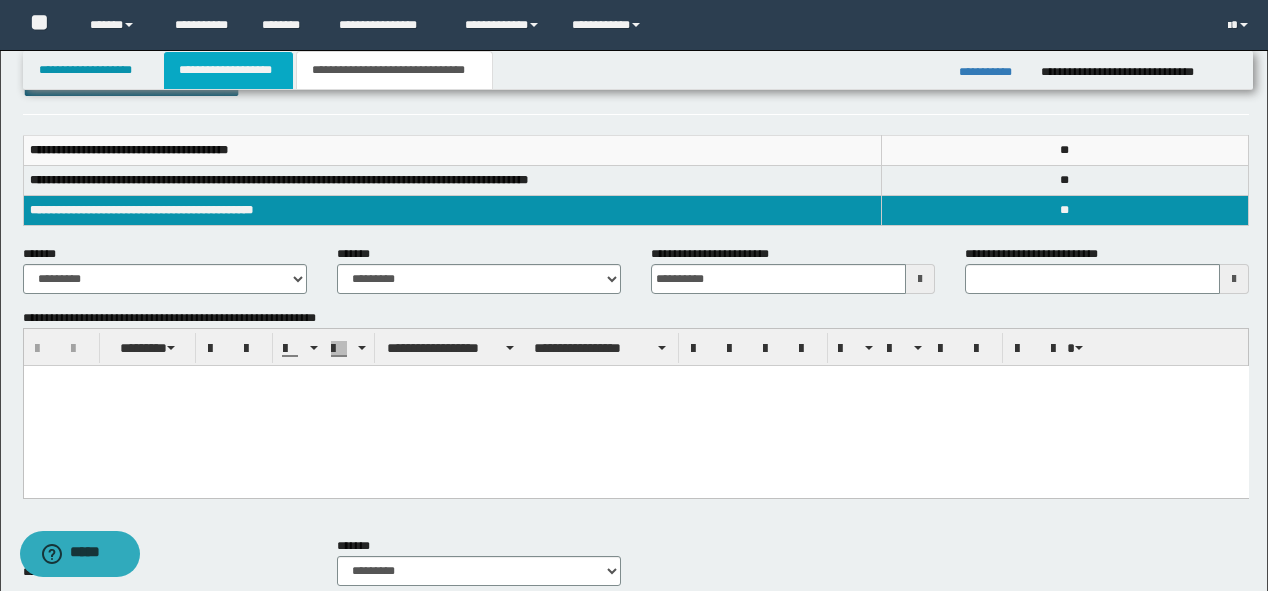 click on "**********" at bounding box center [228, 70] 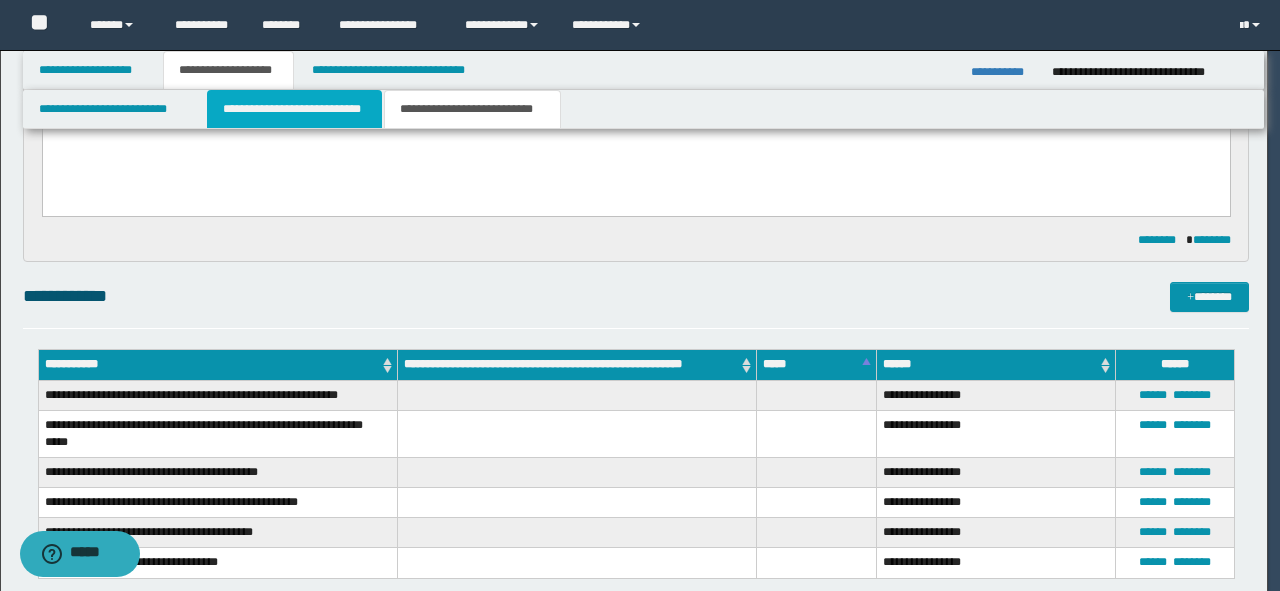 click on "**********" at bounding box center [294, 109] 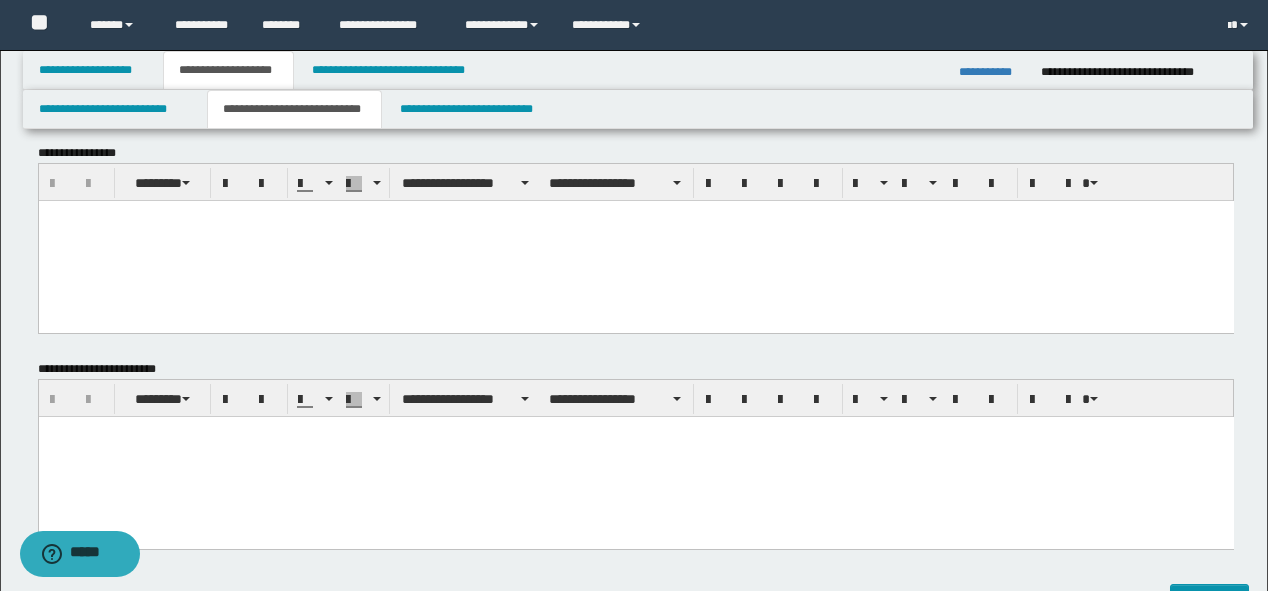 scroll, scrollTop: 0, scrollLeft: 0, axis: both 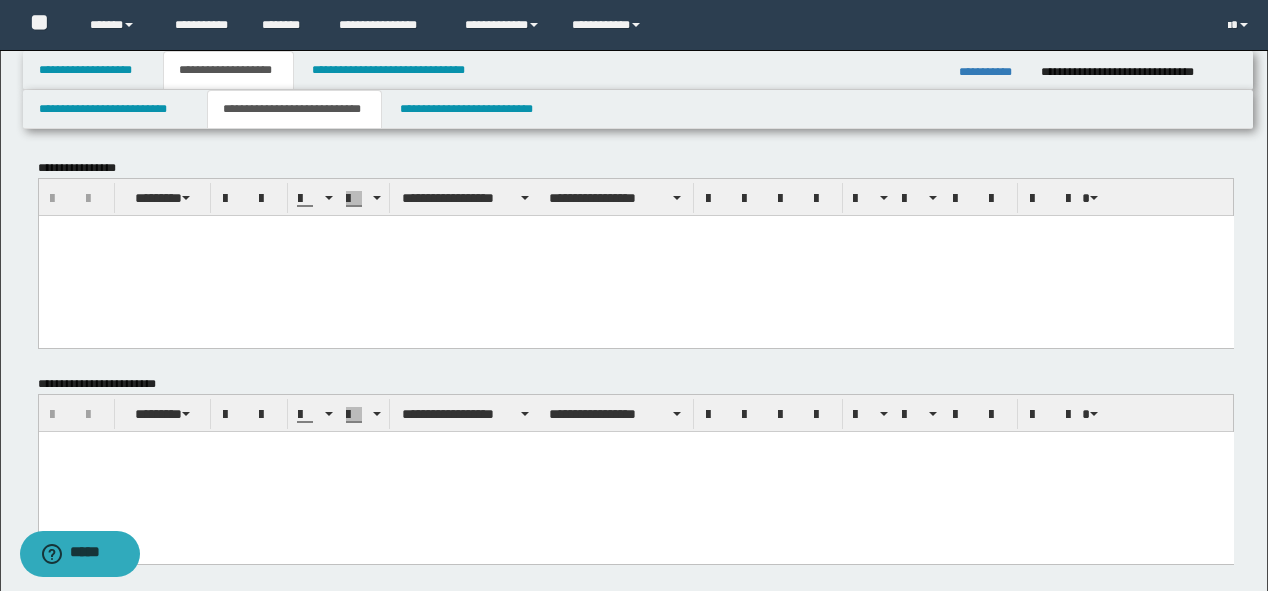 click at bounding box center (635, 255) 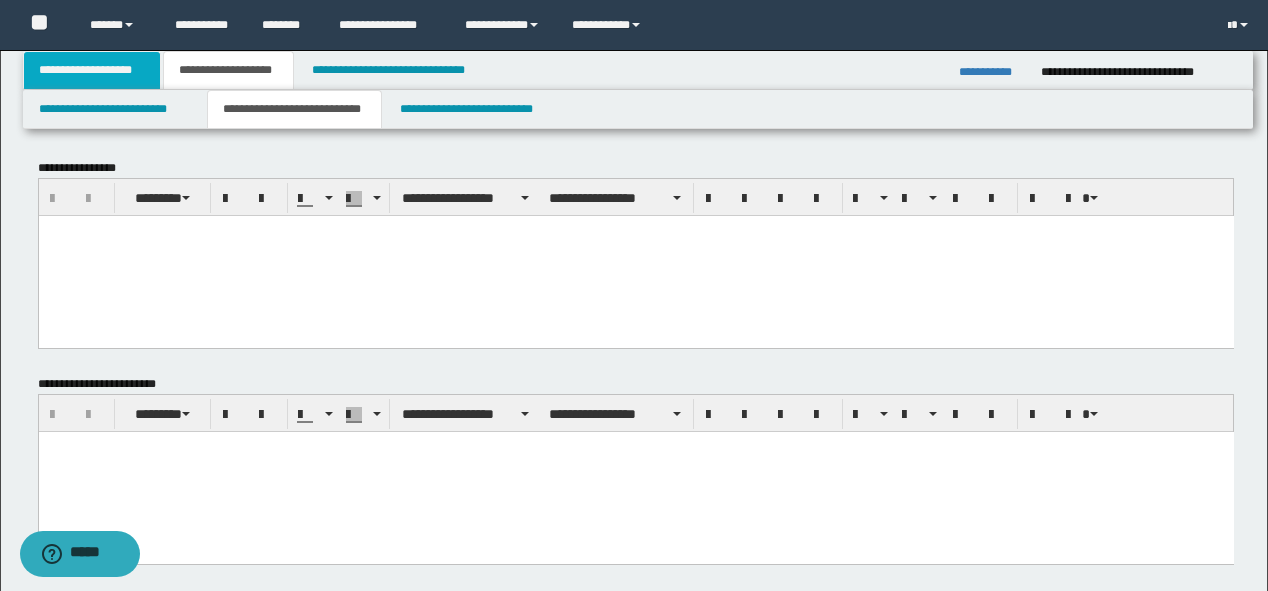click on "**********" at bounding box center [92, 70] 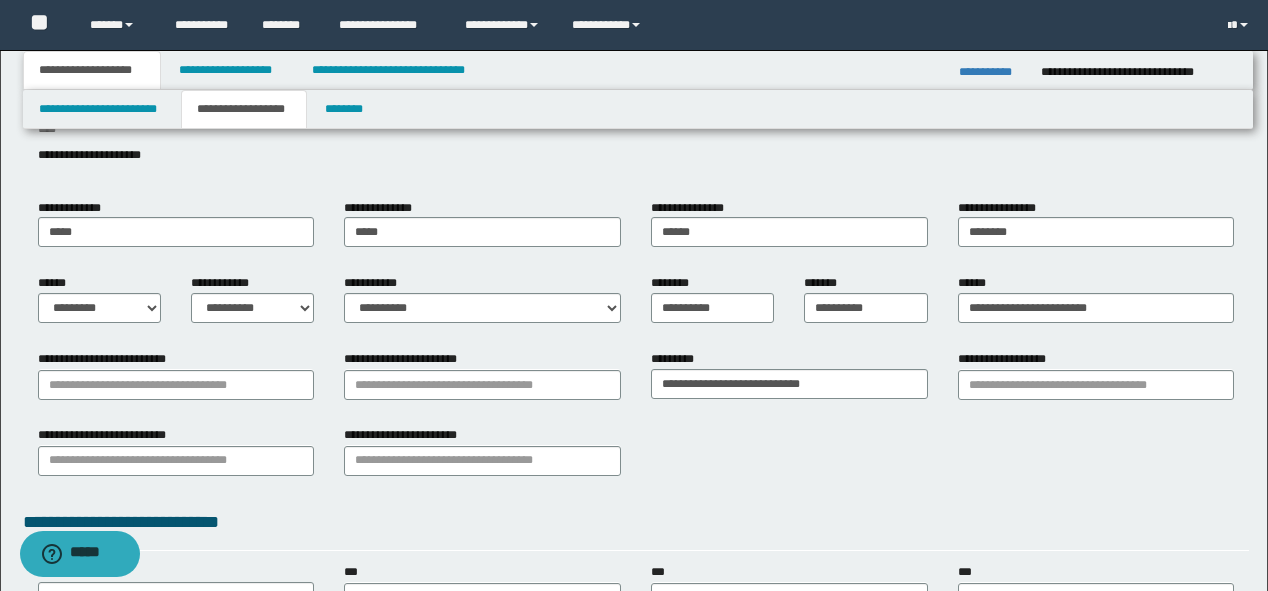 scroll, scrollTop: 160, scrollLeft: 0, axis: vertical 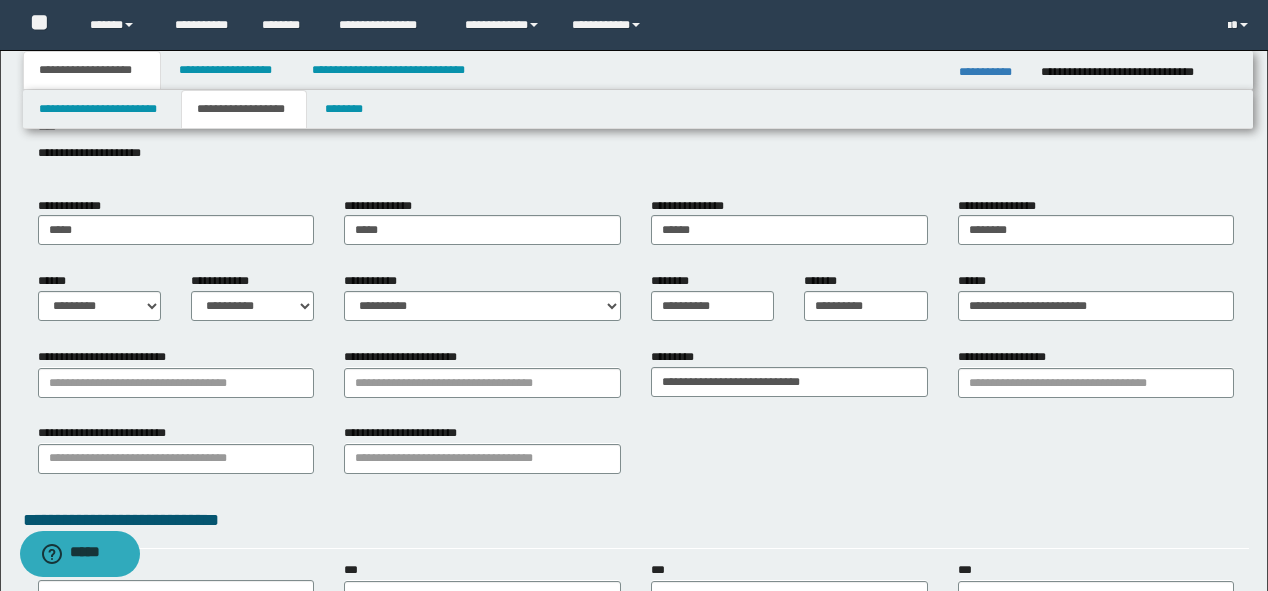 click on "**********" at bounding box center (176, 372) 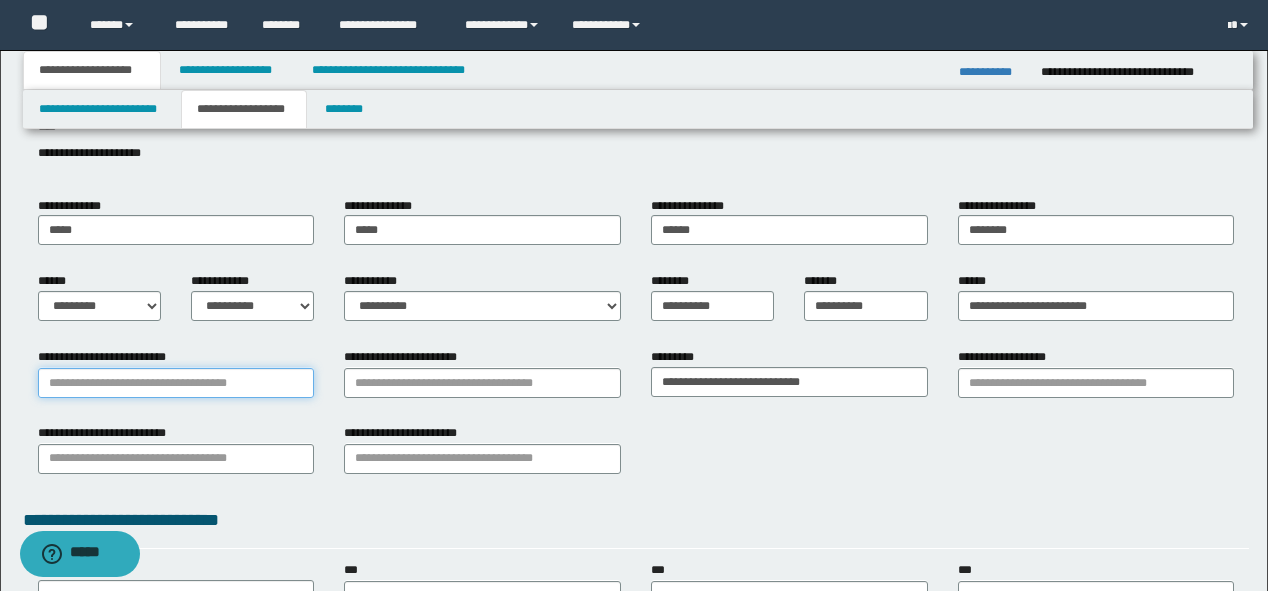click on "**********" at bounding box center [176, 383] 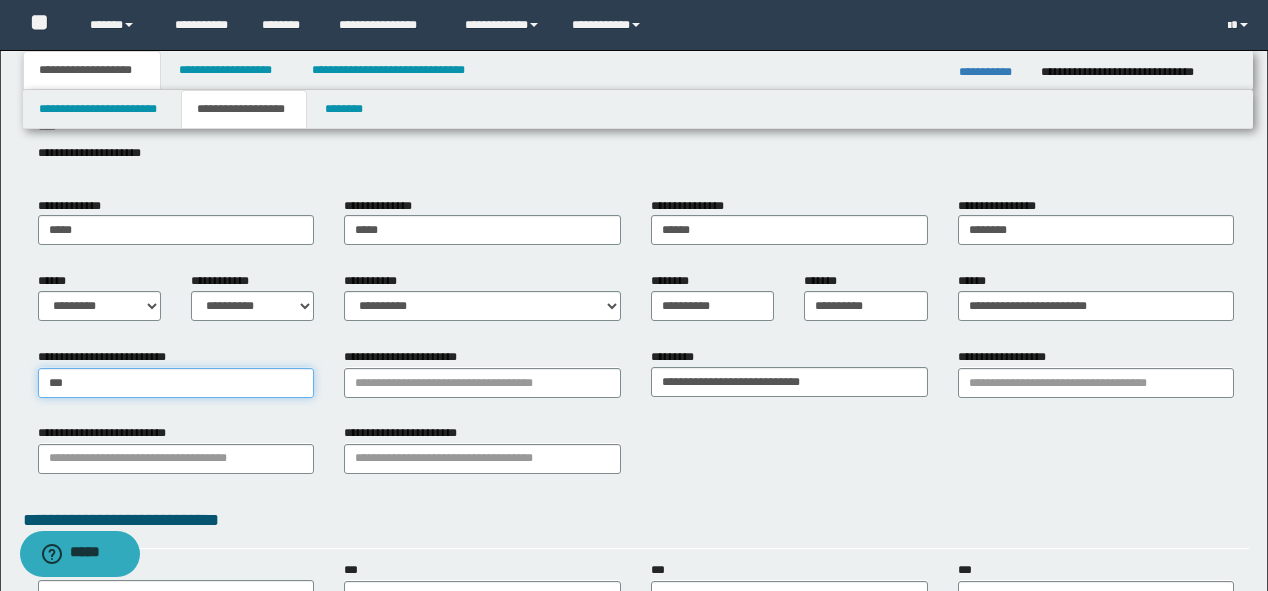 type on "****" 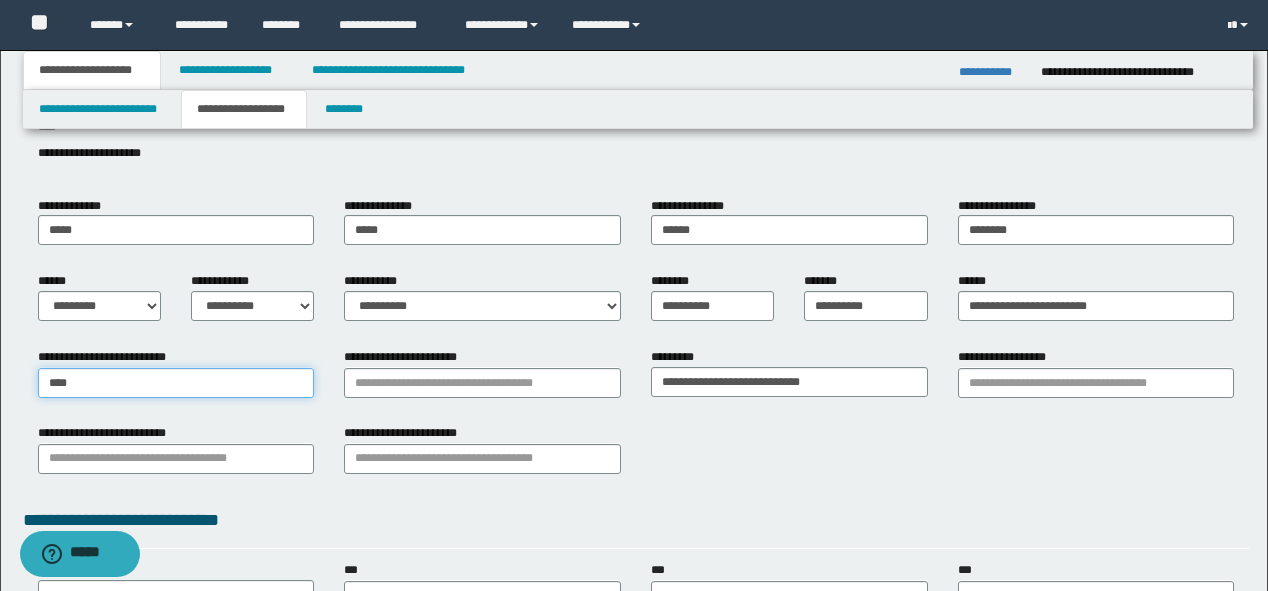 type on "**********" 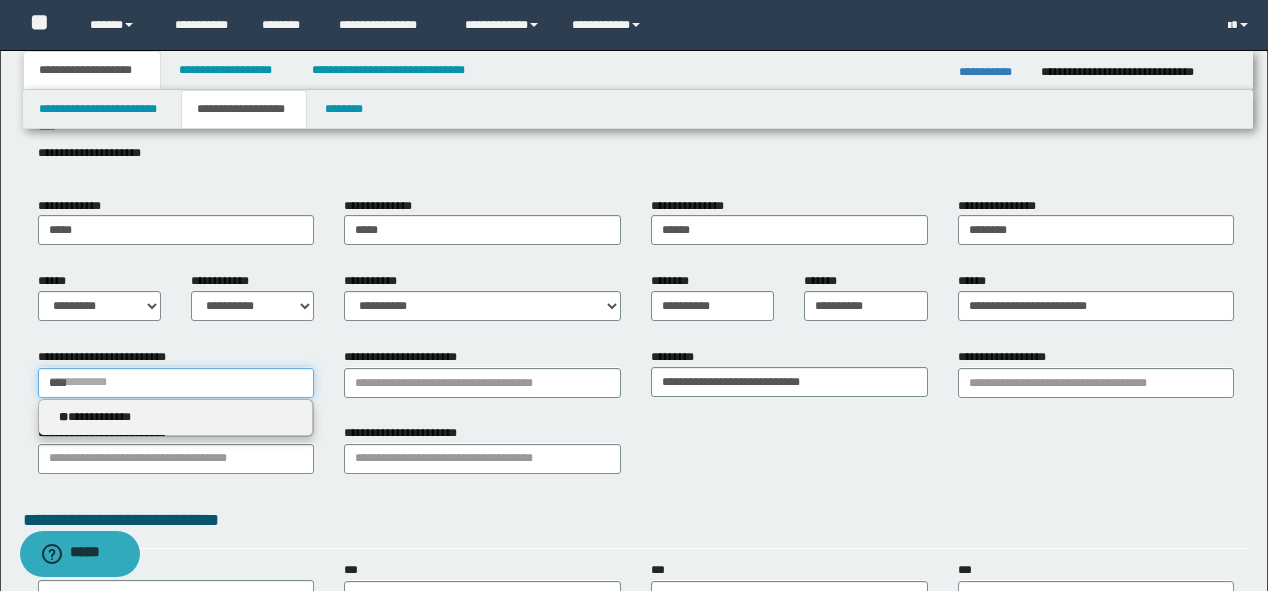 type on "****" 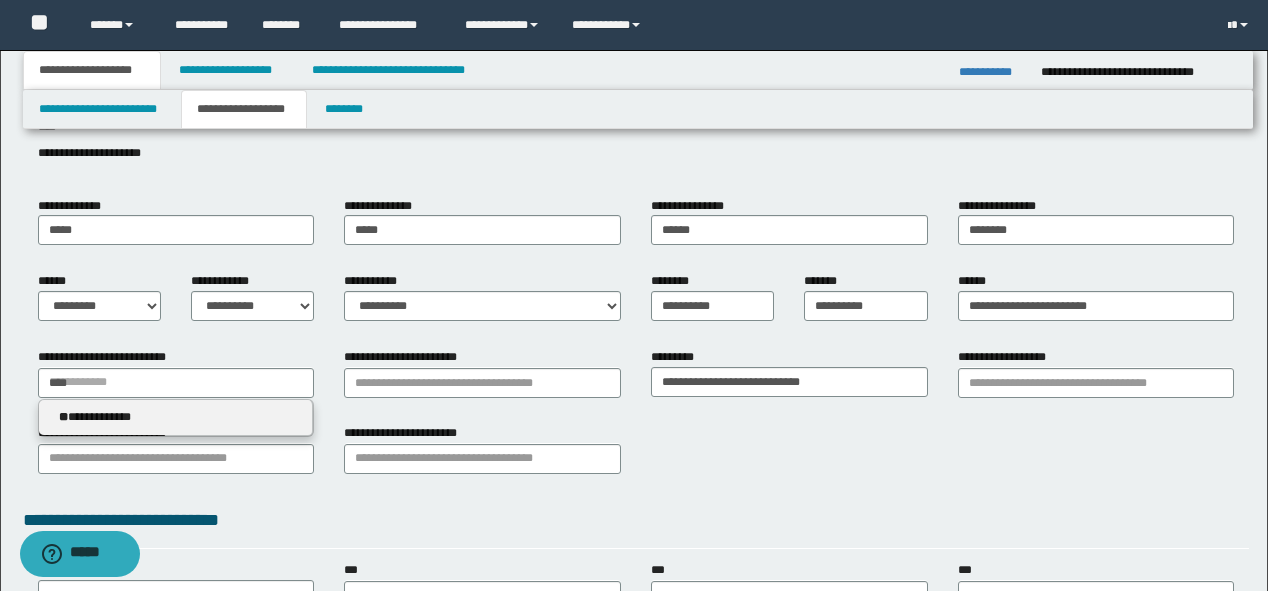 type 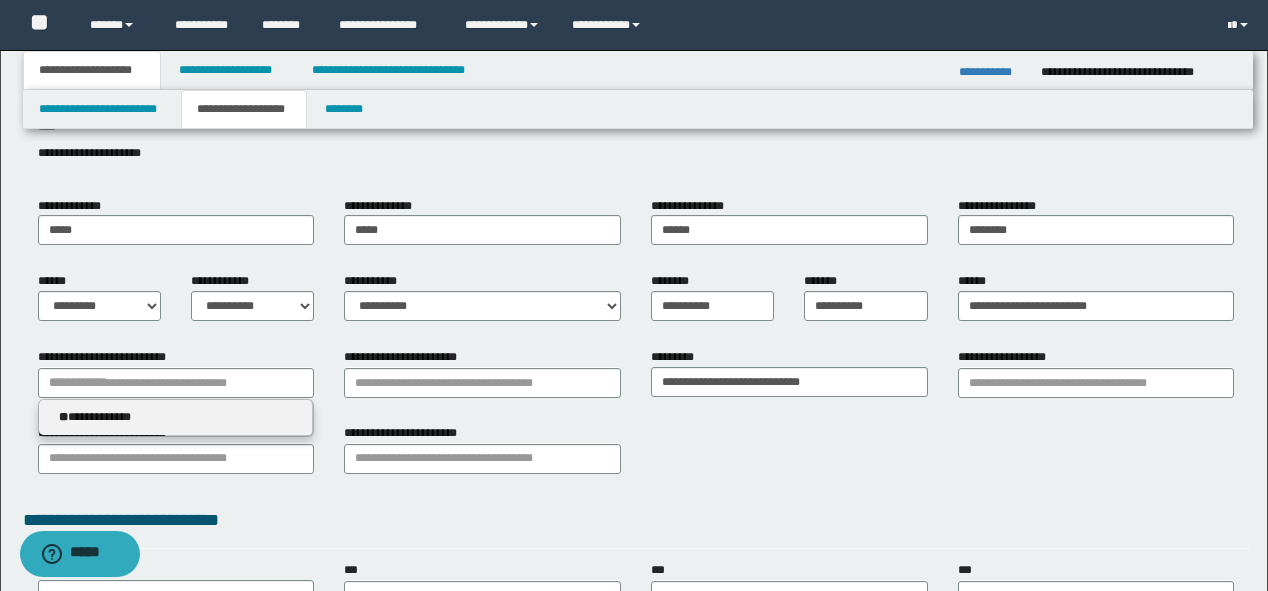 click on "**********" at bounding box center (176, 417) 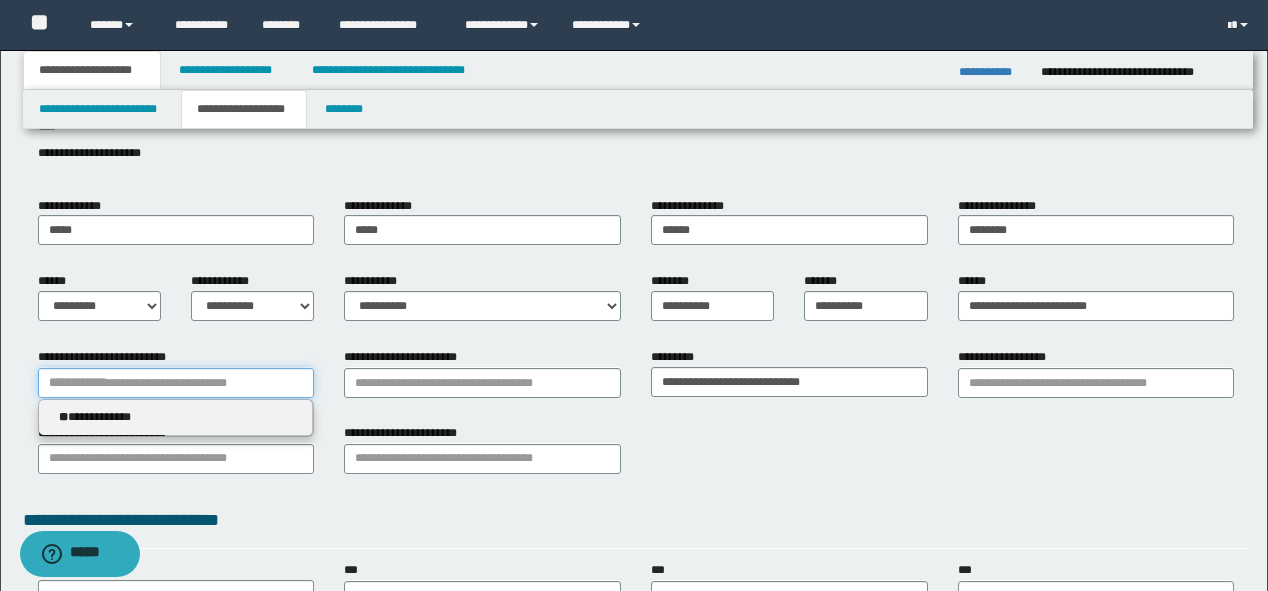 type 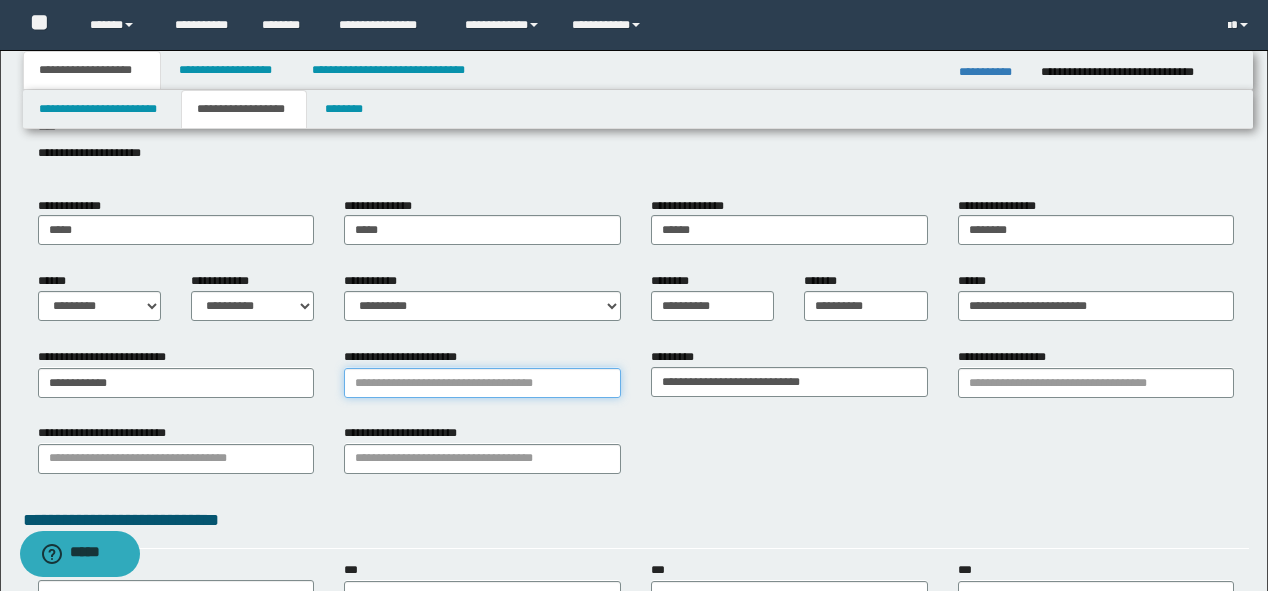 click on "**********" at bounding box center [482, 383] 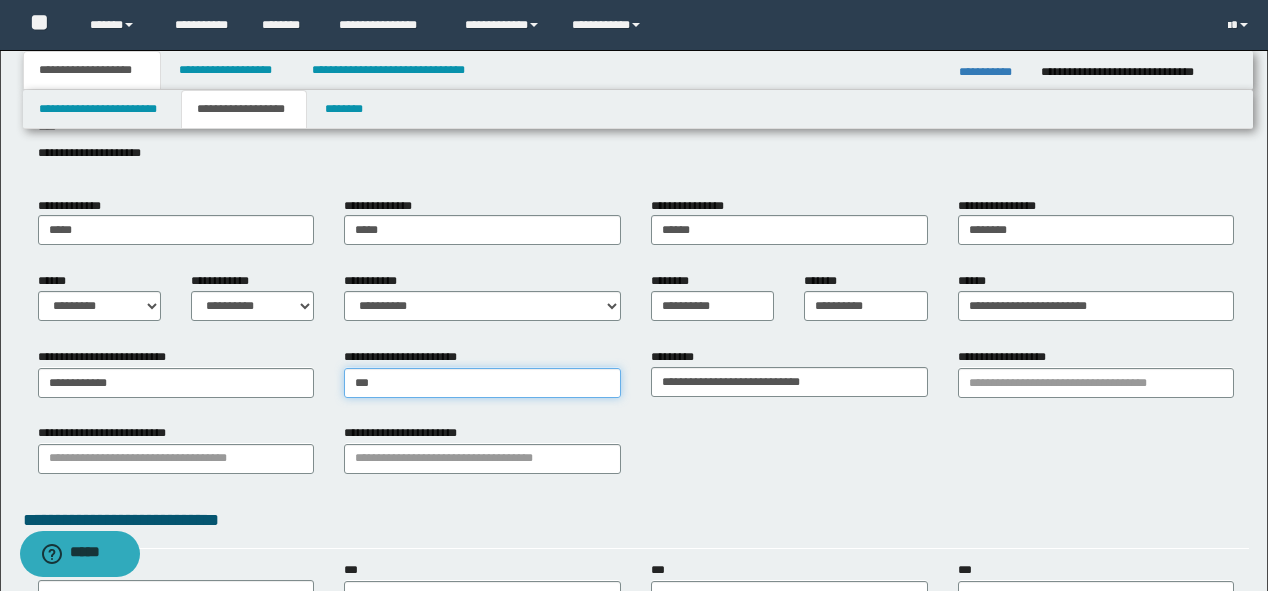 type on "****" 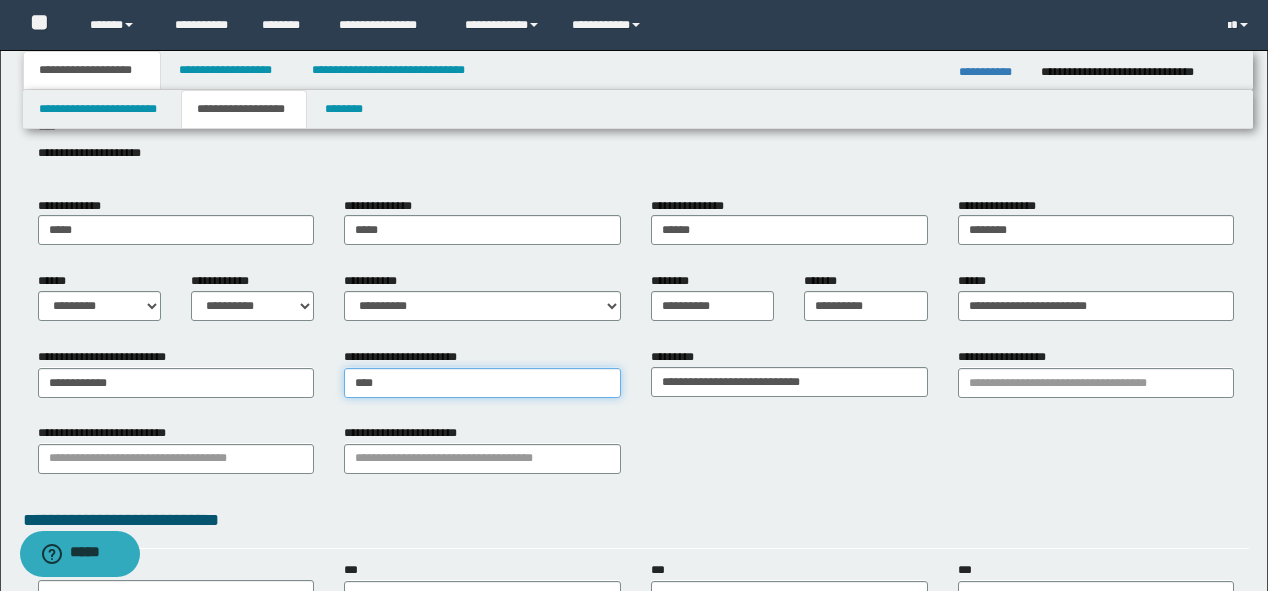 type on "**********" 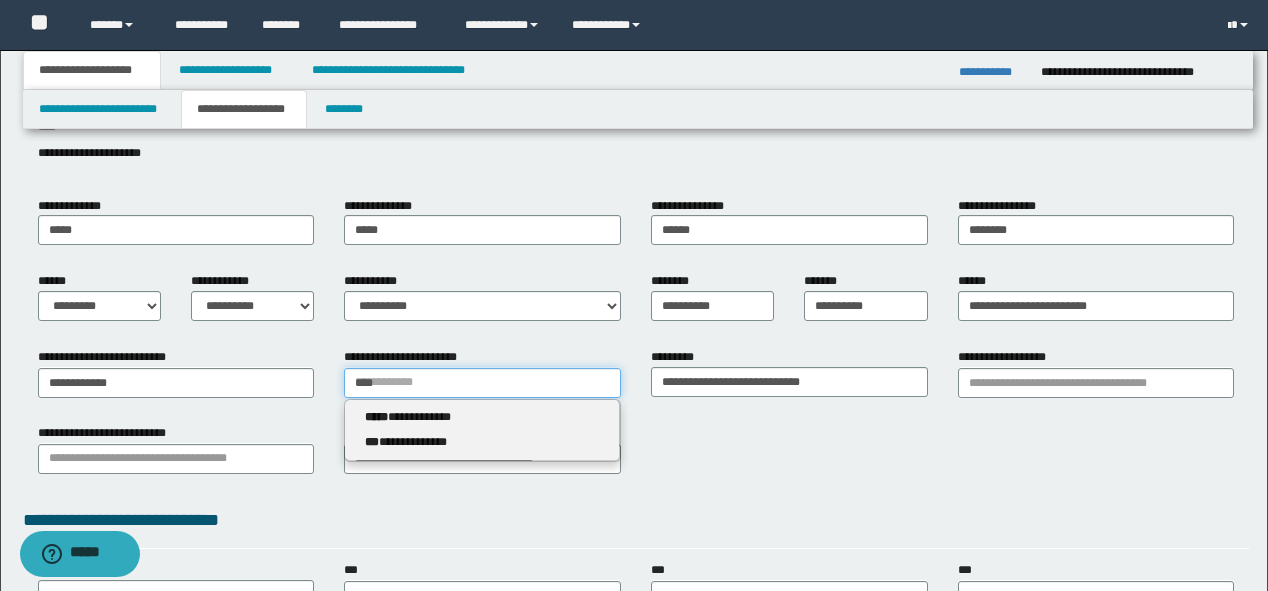 type on "****" 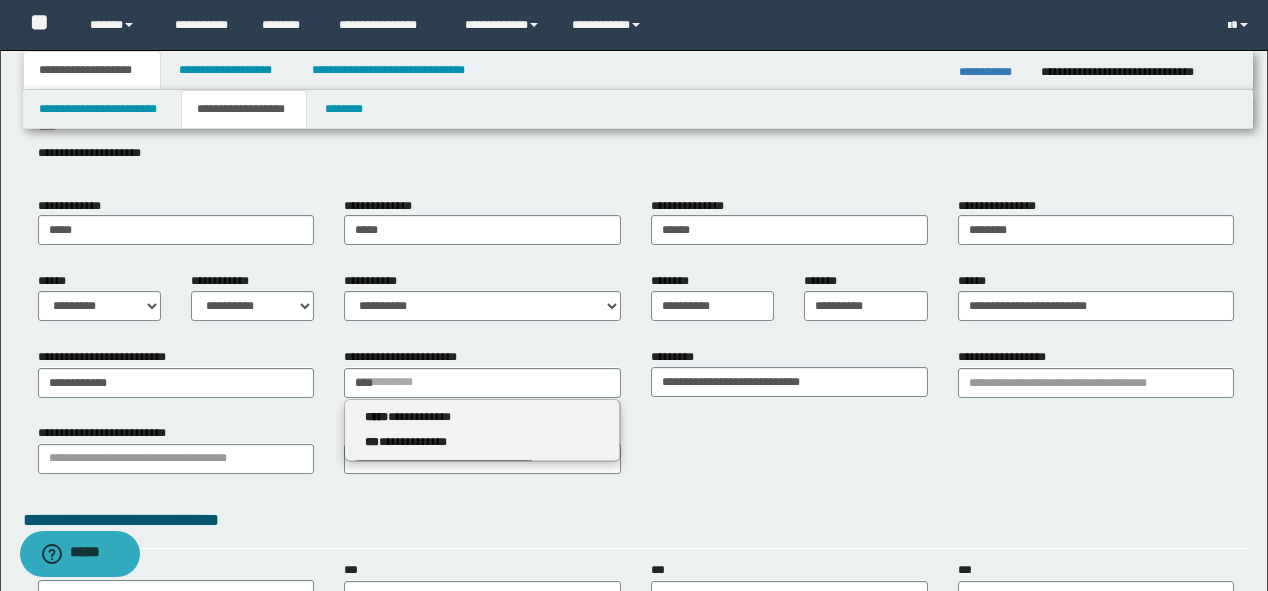 type 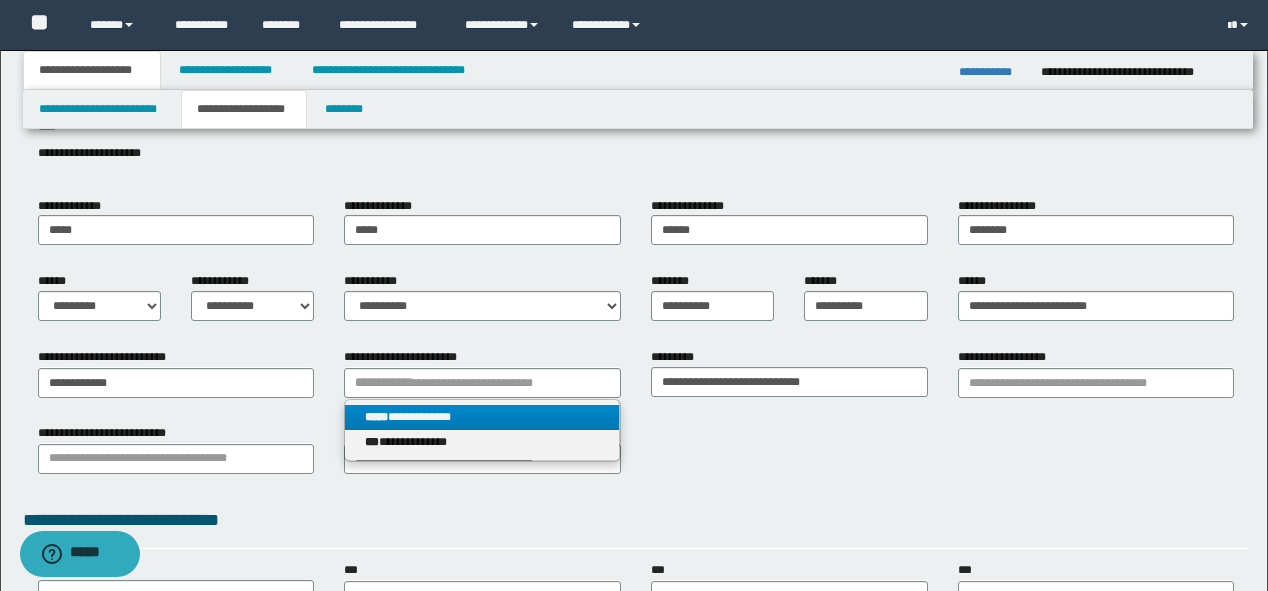 click on "*****" at bounding box center (376, 417) 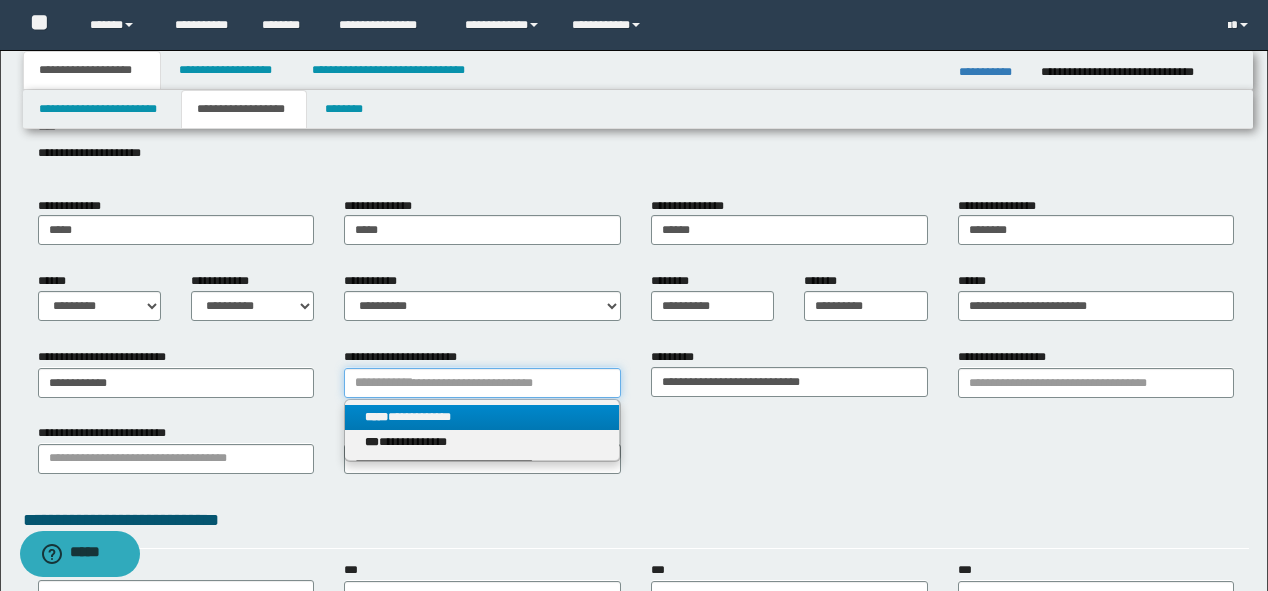 type 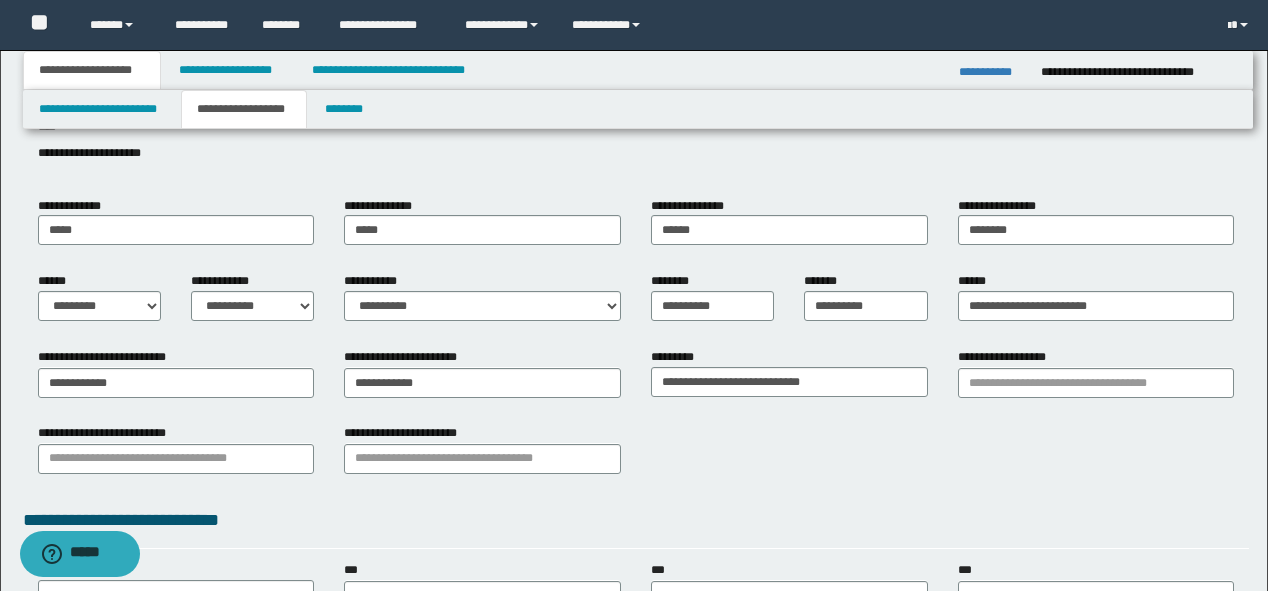 click on "**********" at bounding box center [636, 456] 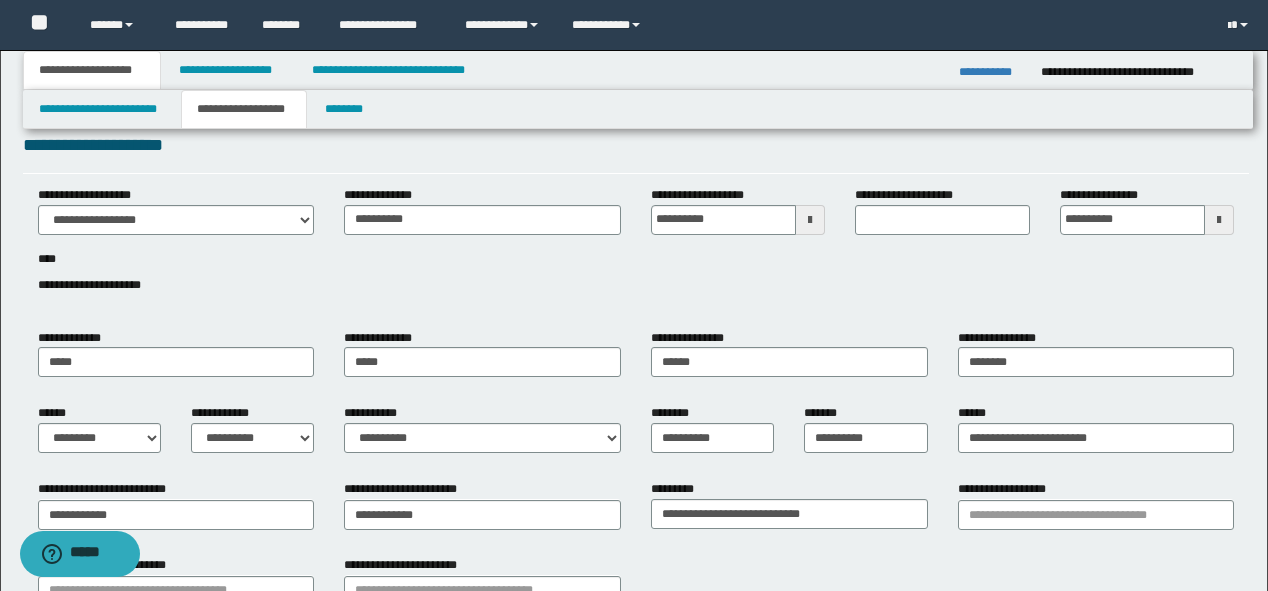 scroll, scrollTop: 0, scrollLeft: 0, axis: both 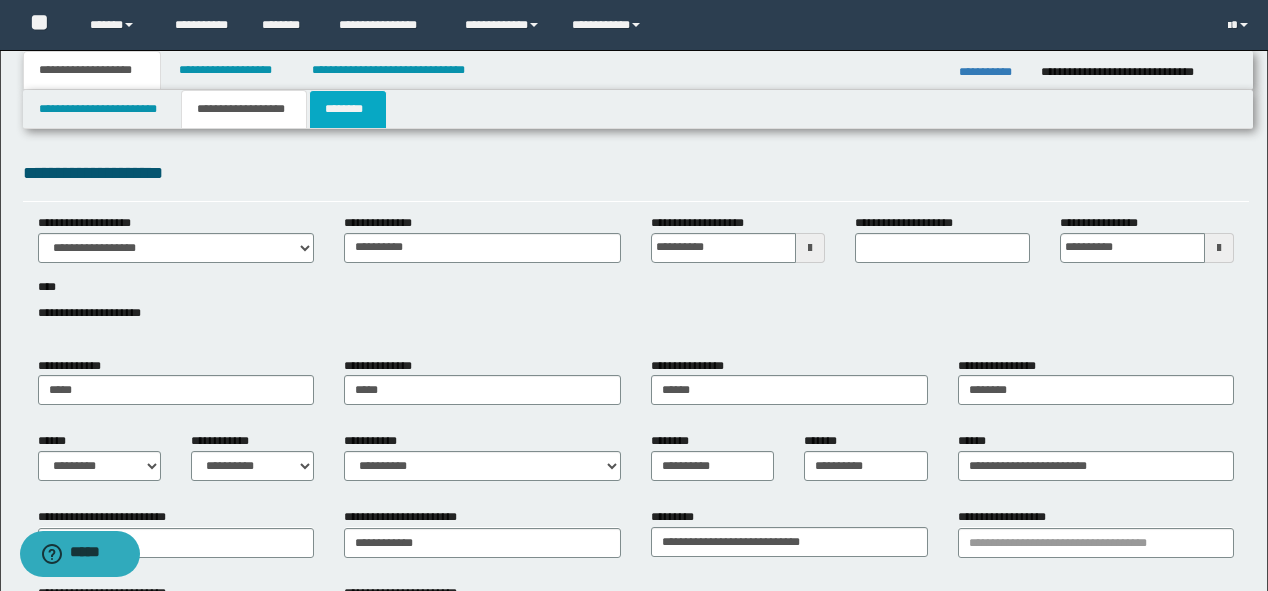 click on "********" at bounding box center [348, 109] 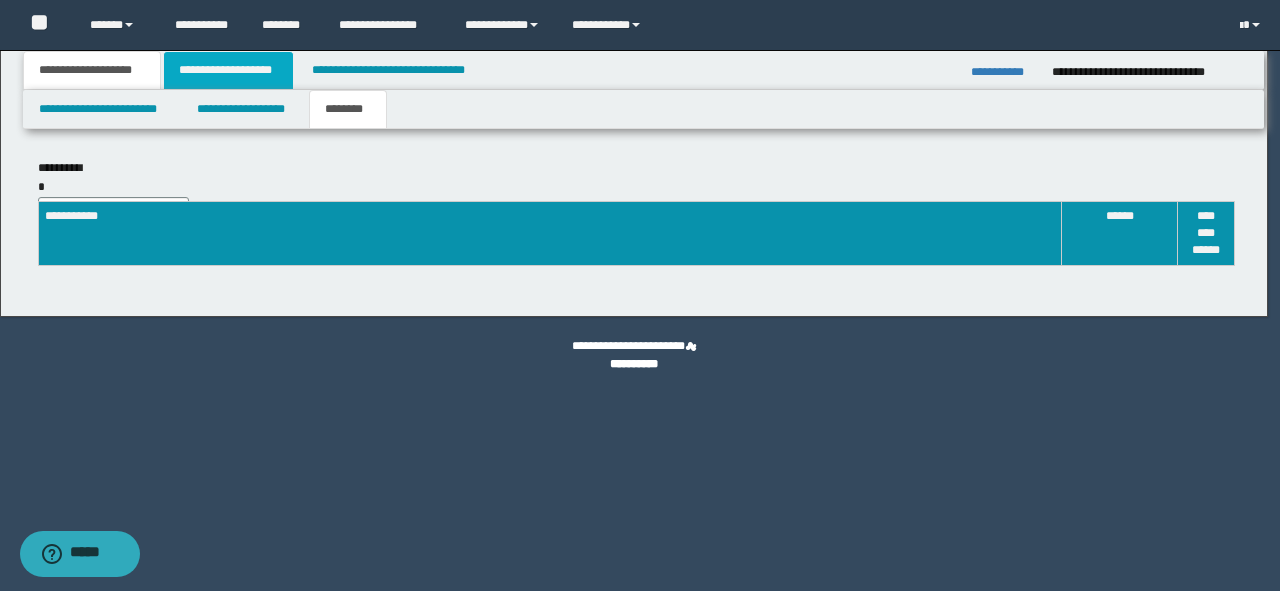 click on "**********" at bounding box center [228, 70] 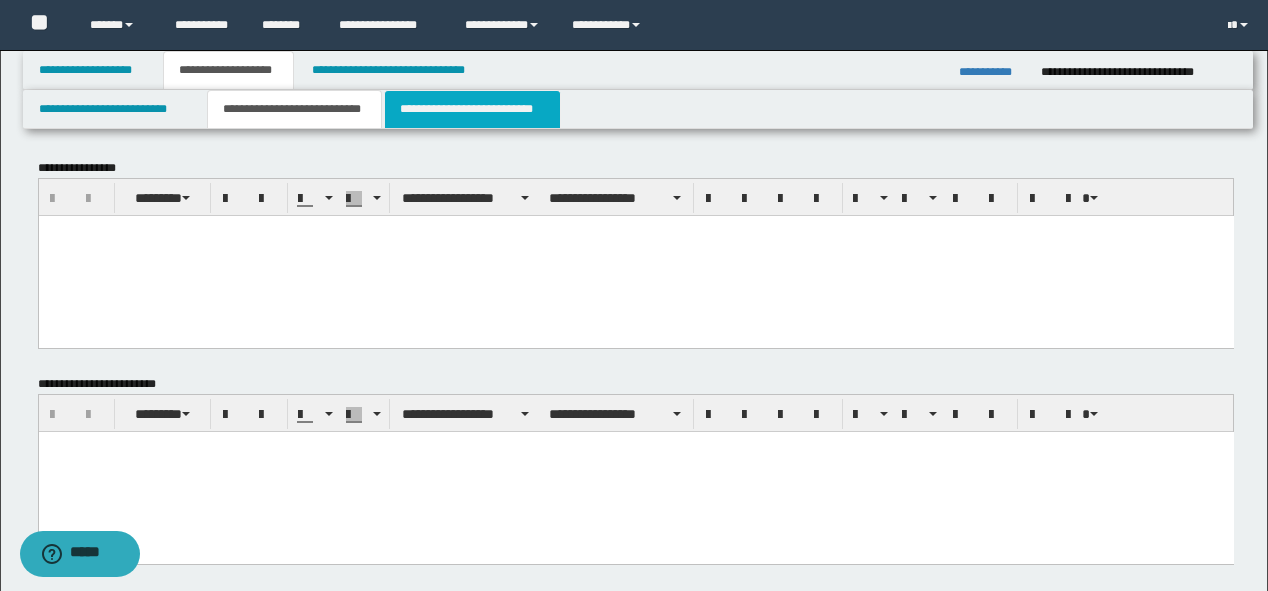 click on "**********" at bounding box center (472, 109) 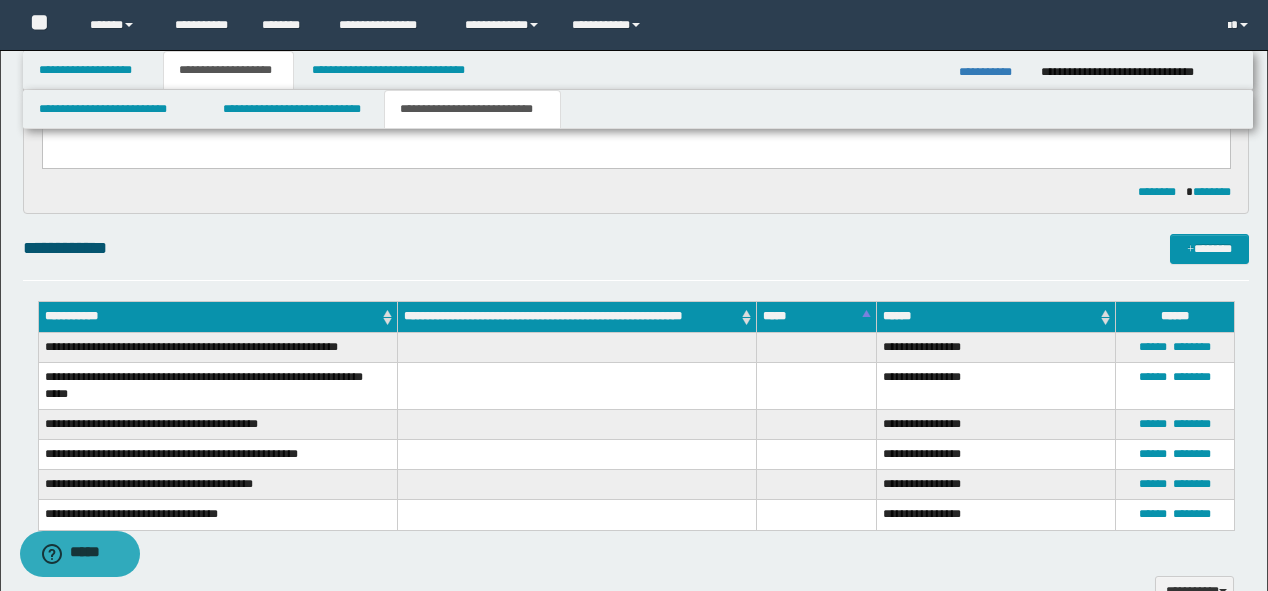scroll, scrollTop: 480, scrollLeft: 0, axis: vertical 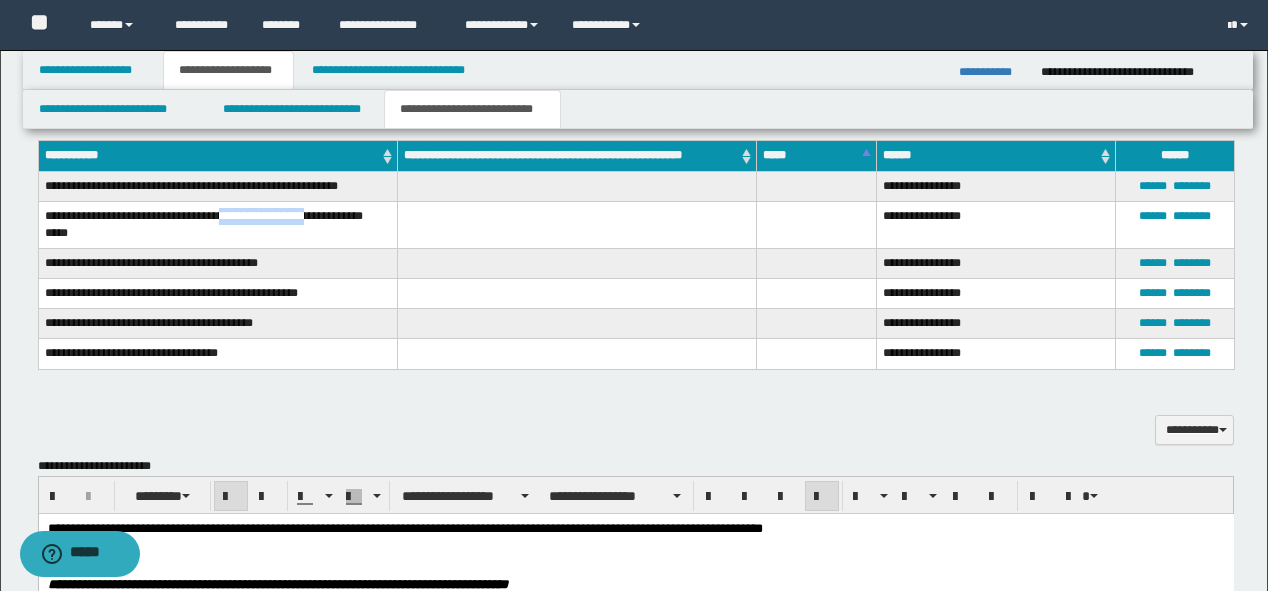 drag, startPoint x: 318, startPoint y: 214, endPoint x: 231, endPoint y: 214, distance: 87 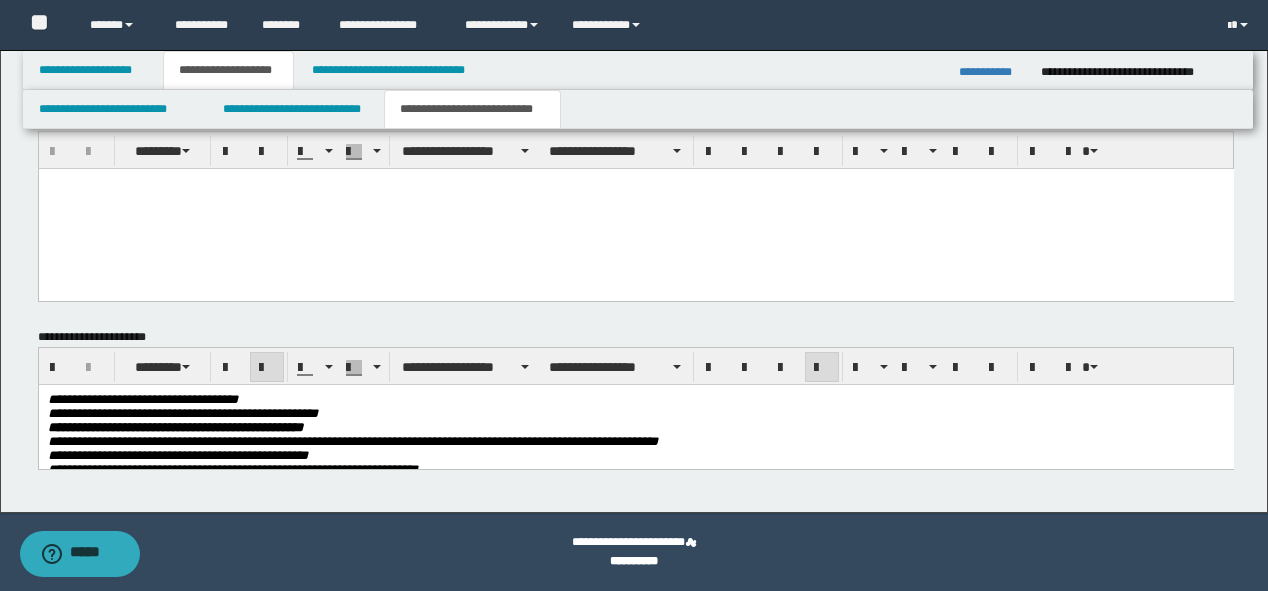scroll, scrollTop: 1024, scrollLeft: 0, axis: vertical 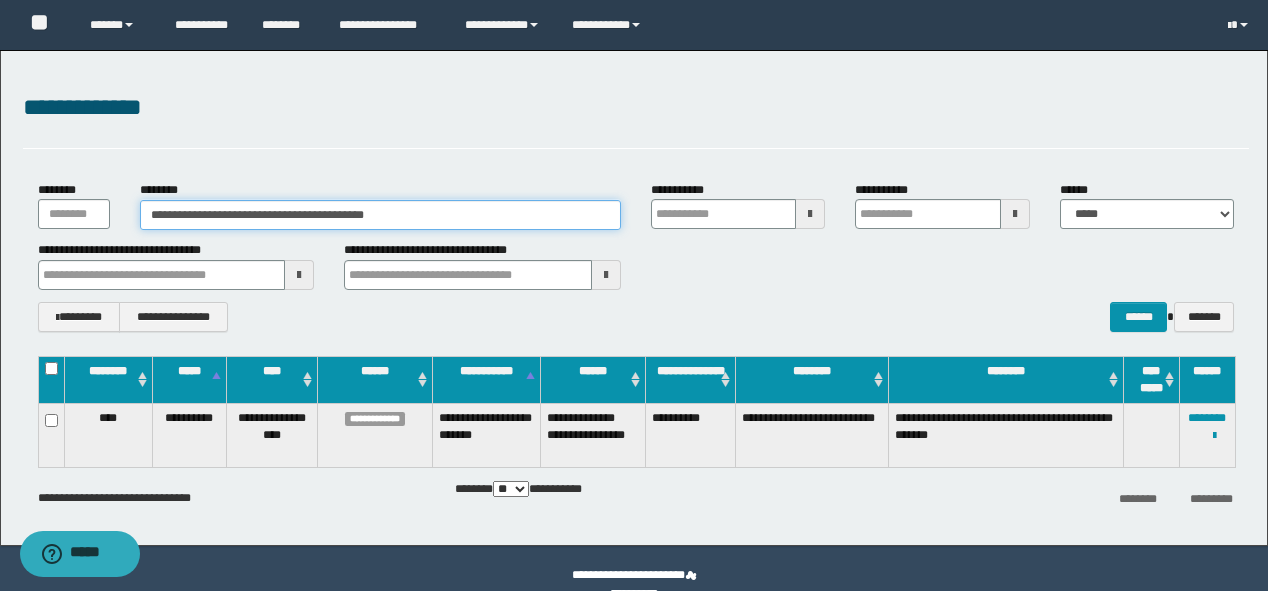 drag, startPoint x: 0, startPoint y: 0, endPoint x: 0, endPoint y: 212, distance: 212 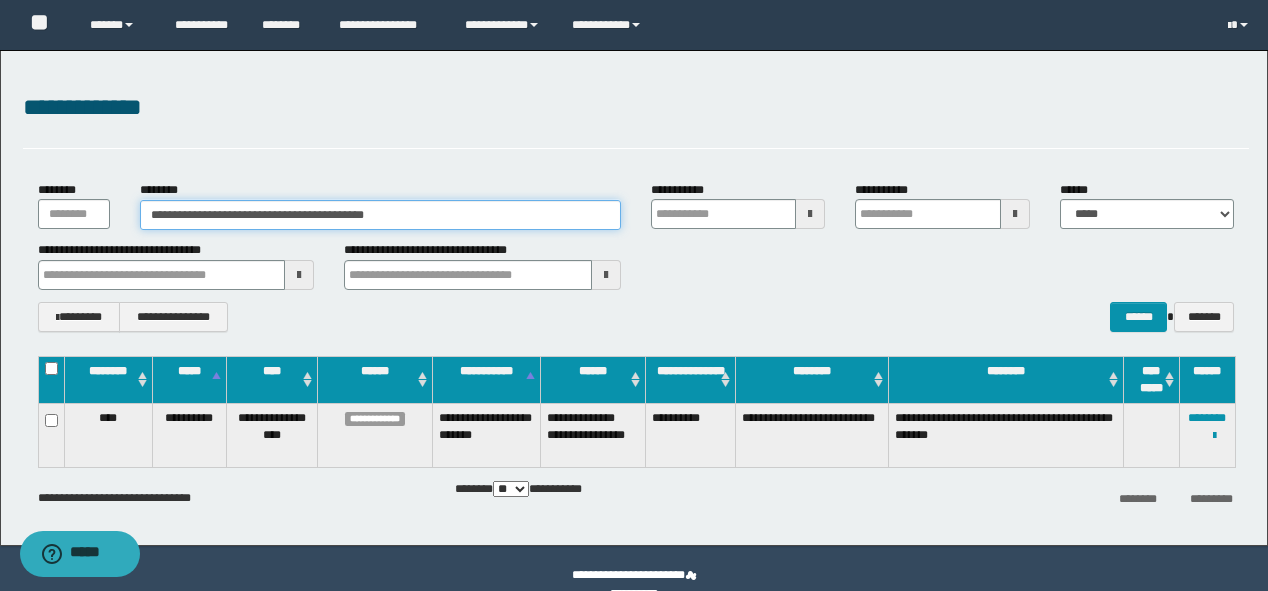 paste 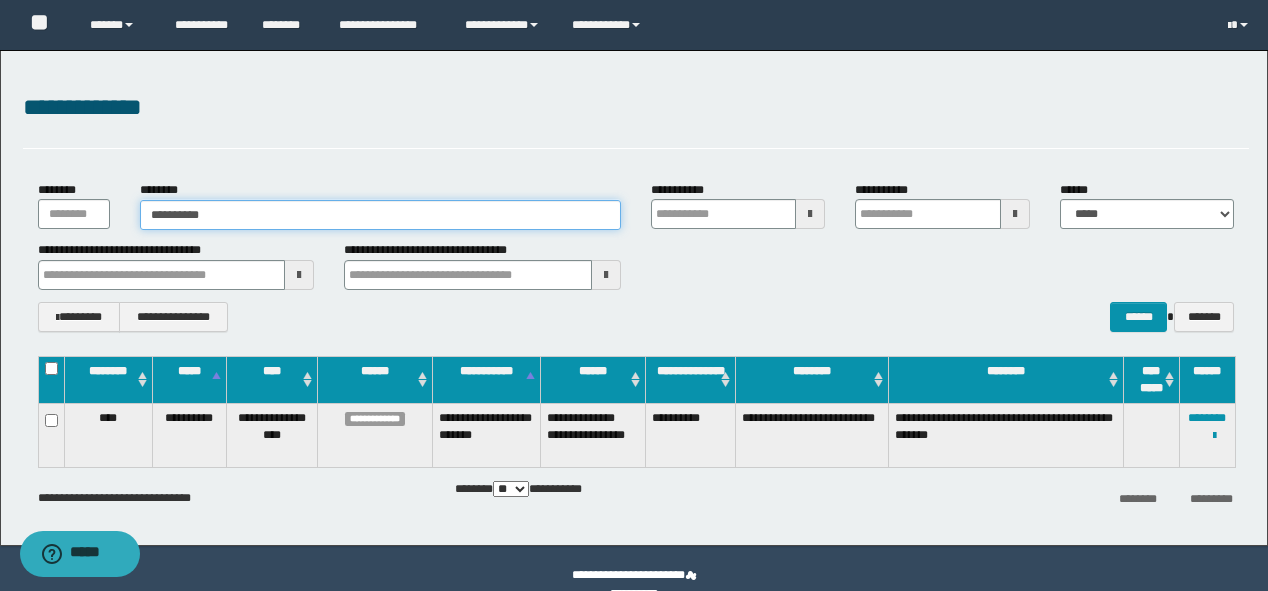 type on "**********" 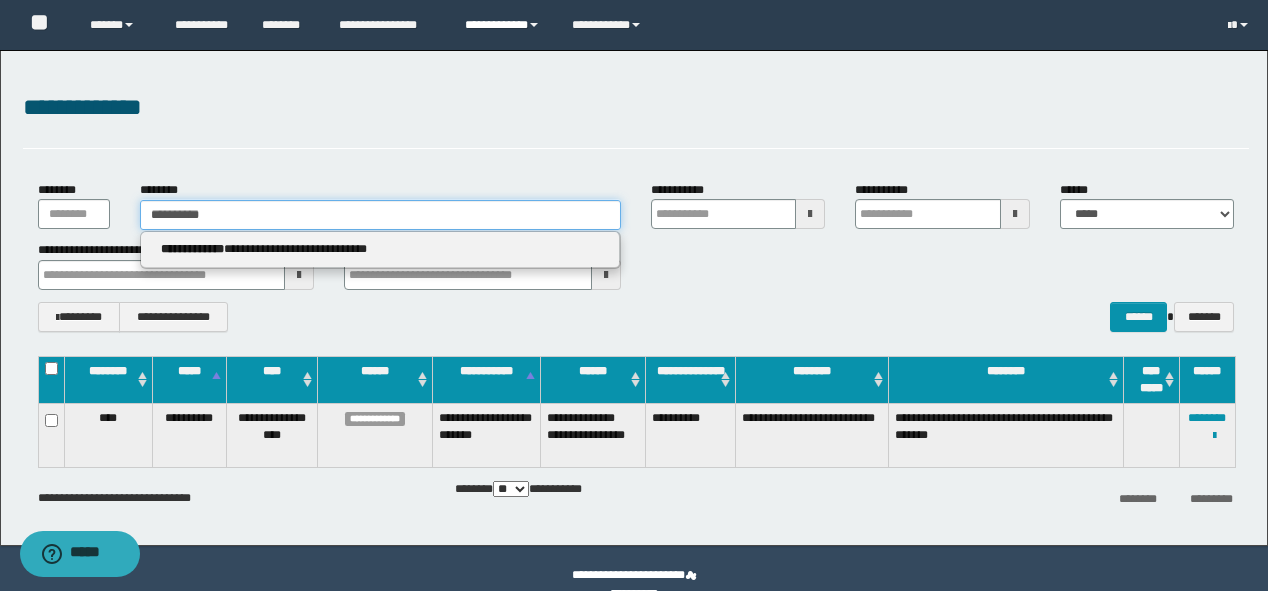 type on "**********" 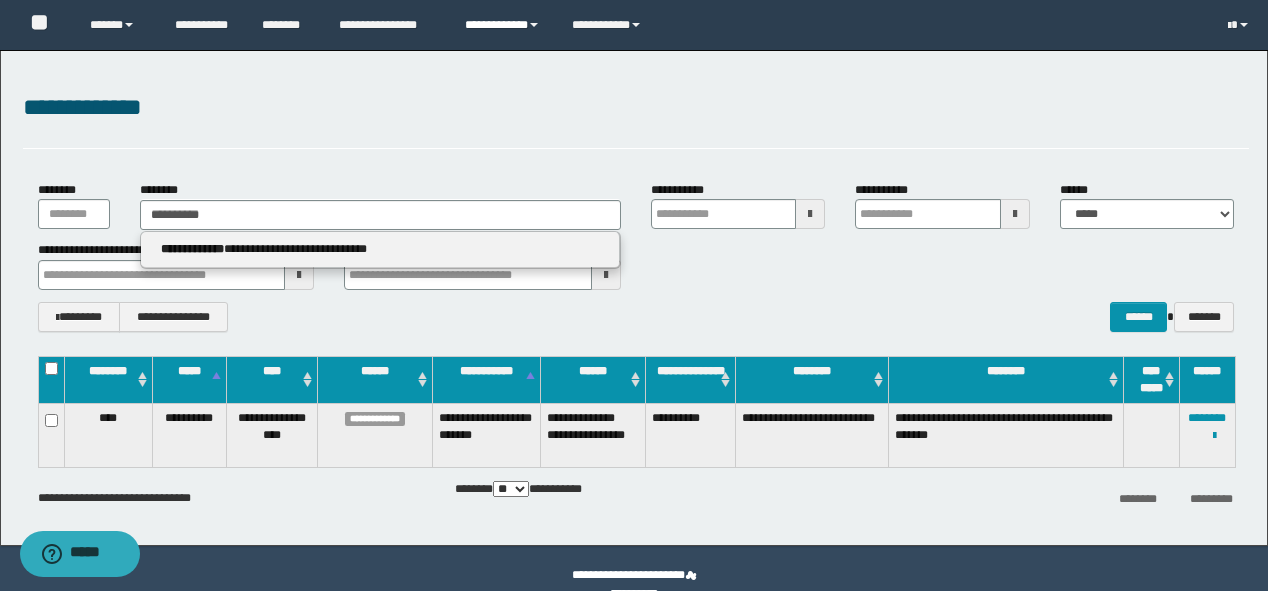 type 